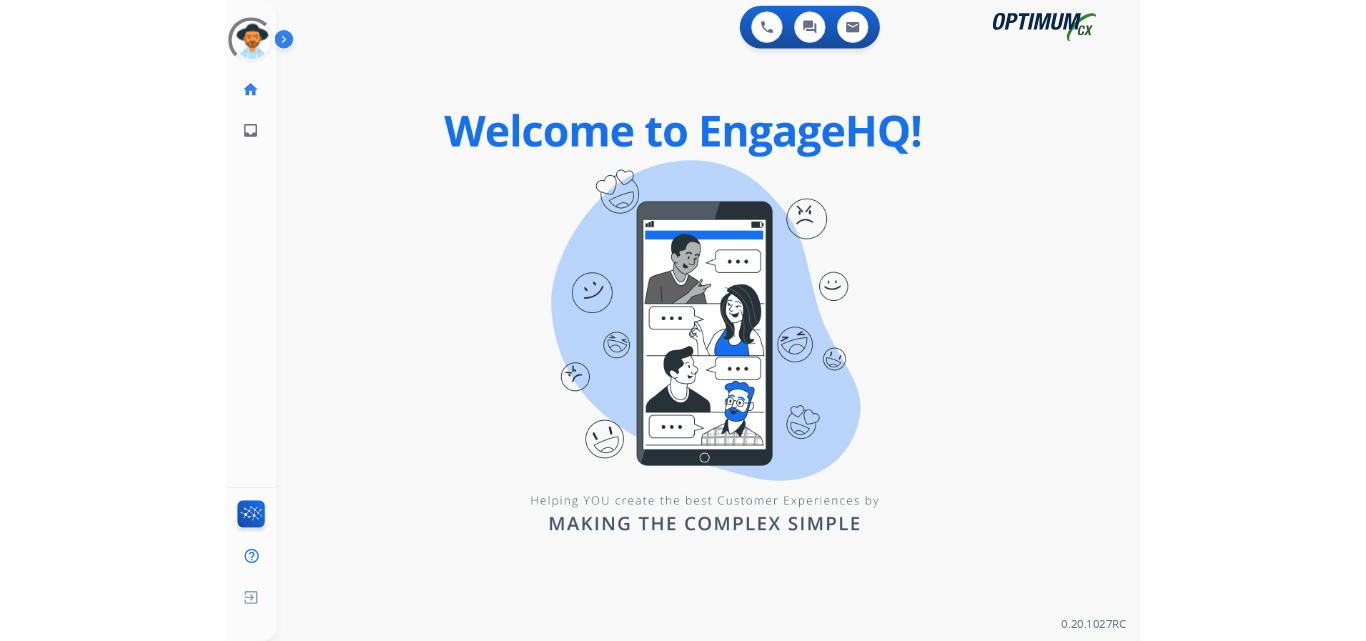 scroll, scrollTop: 0, scrollLeft: 0, axis: both 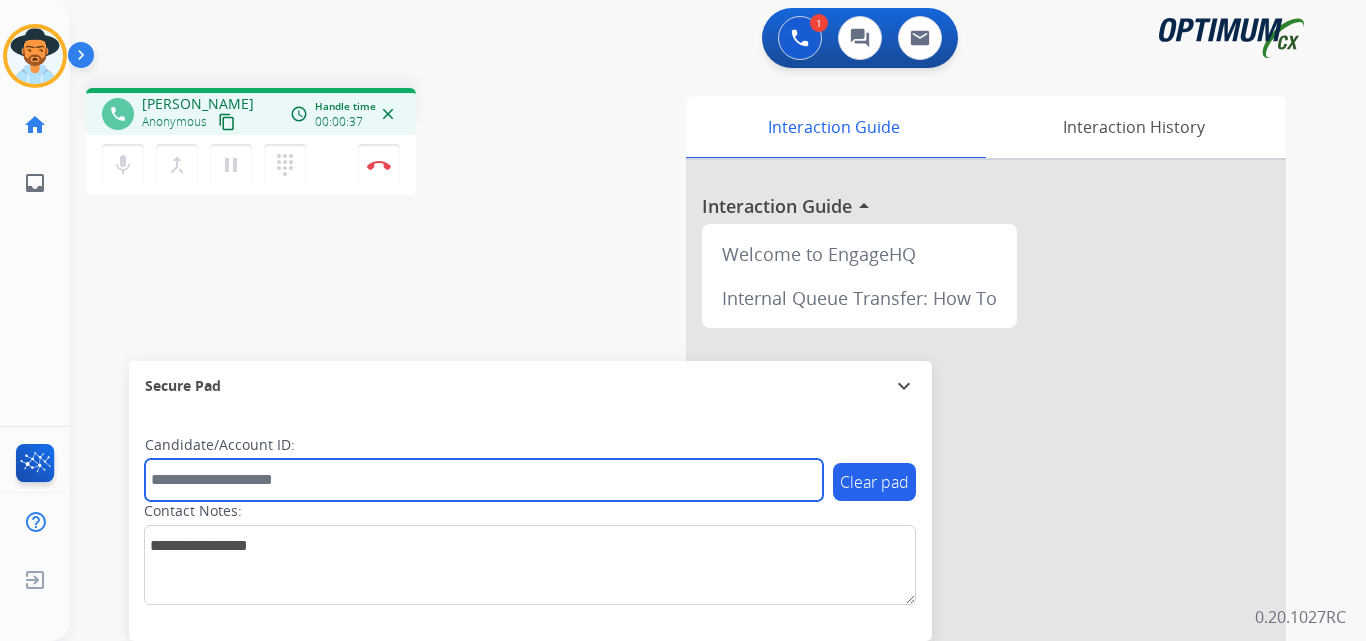 click at bounding box center [484, 480] 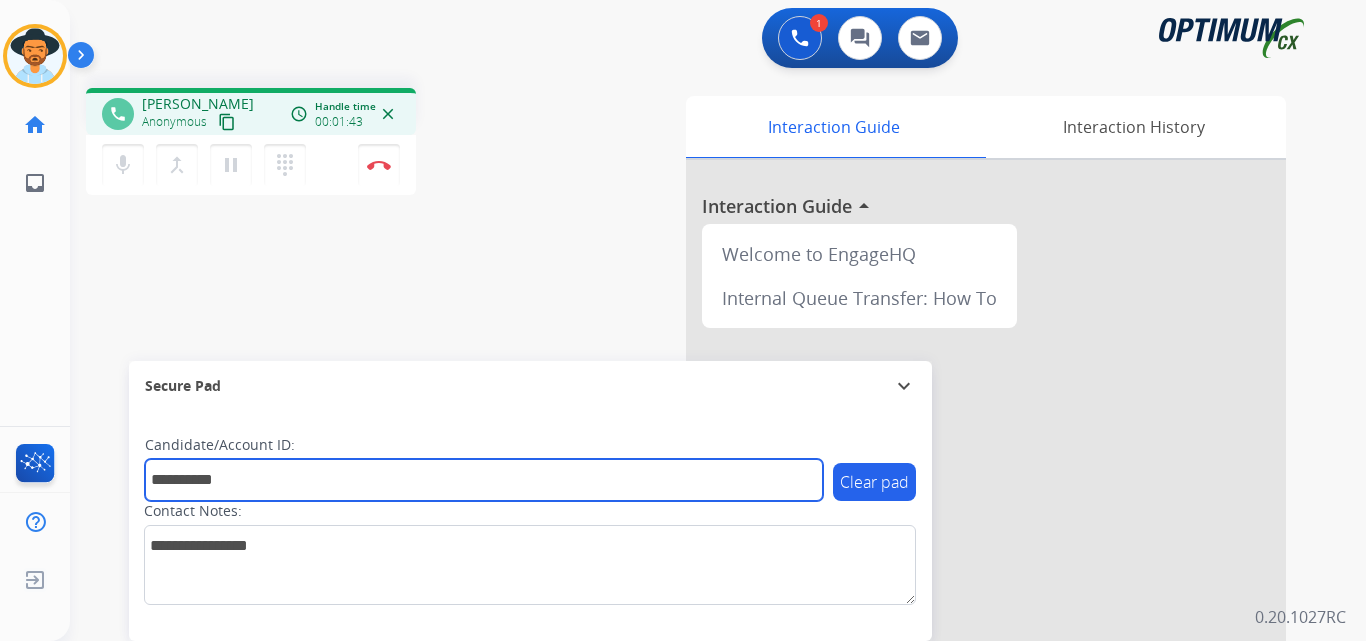 click on "**********" at bounding box center (484, 480) 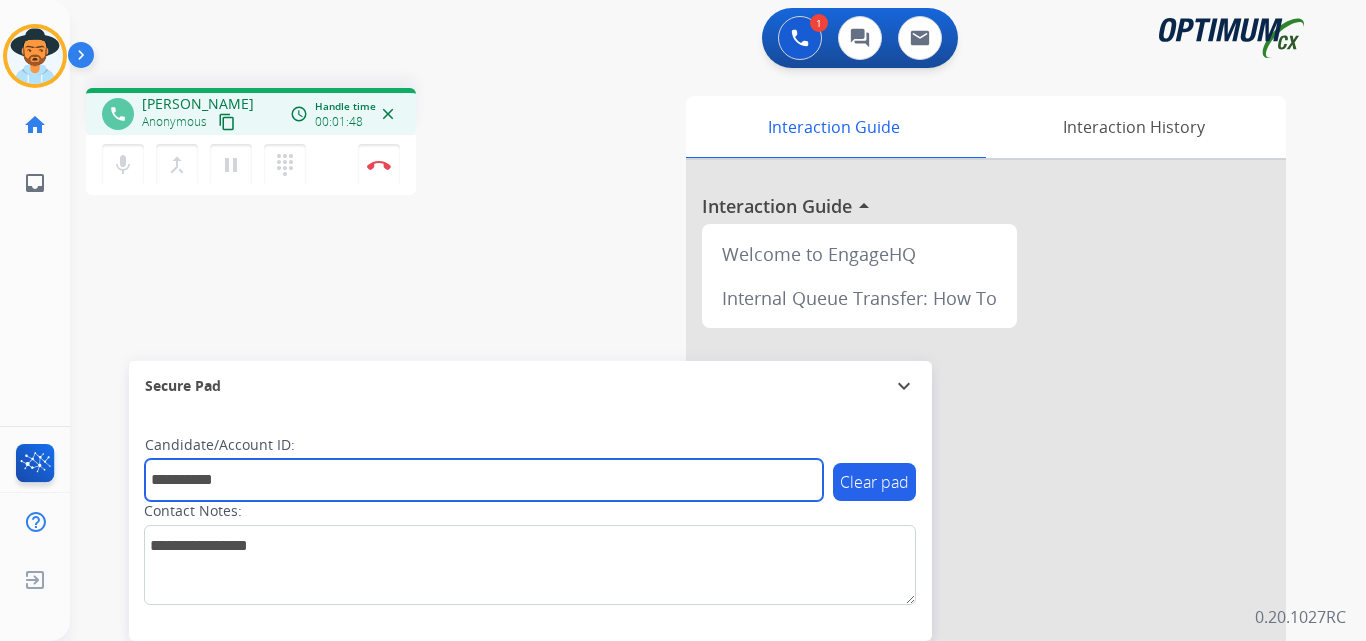 type on "**********" 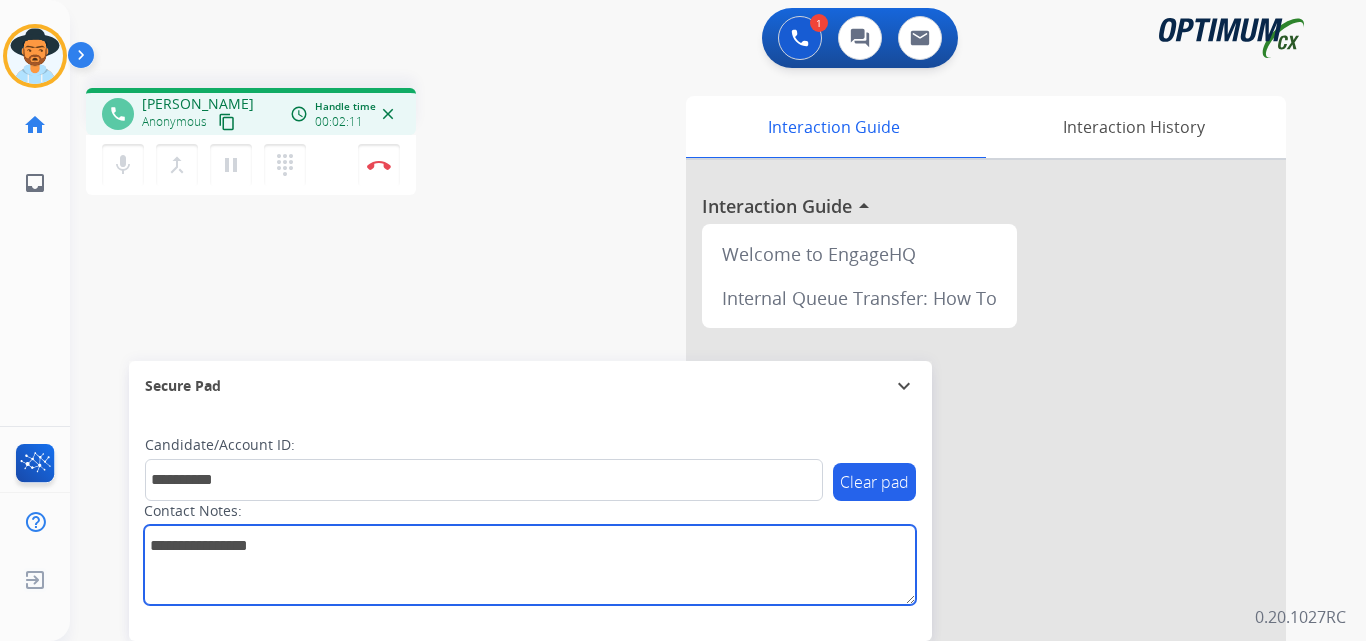 click at bounding box center [530, 565] 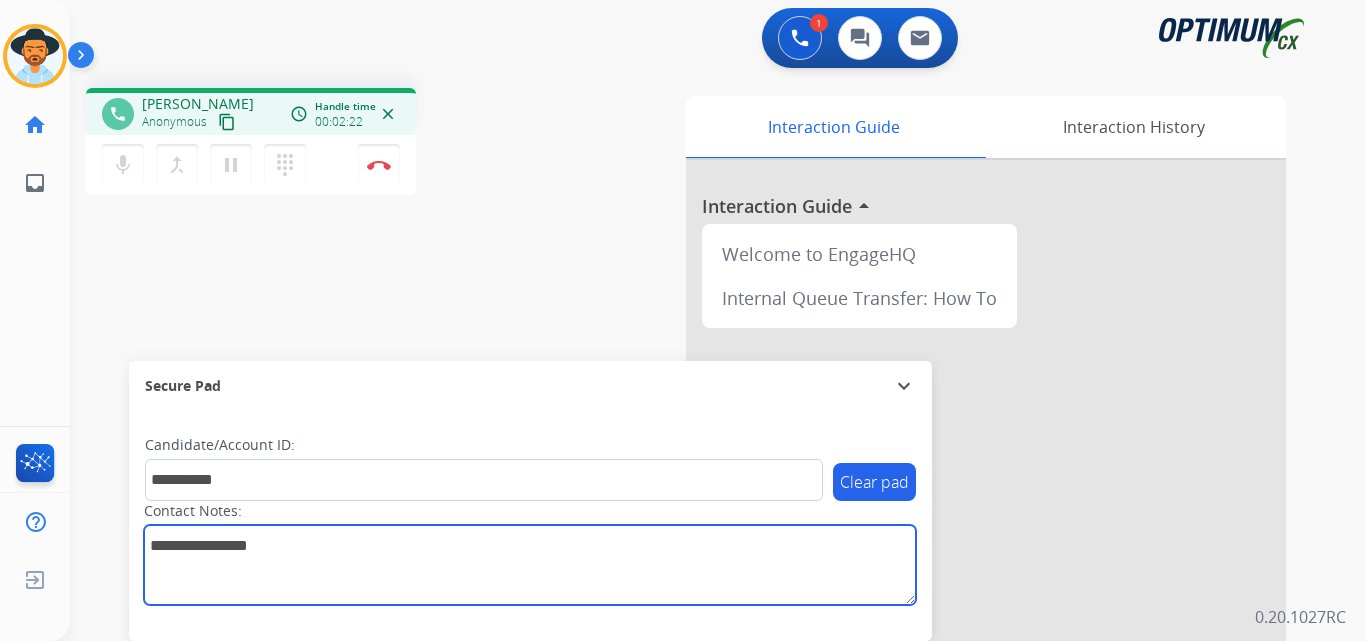 click at bounding box center [530, 565] 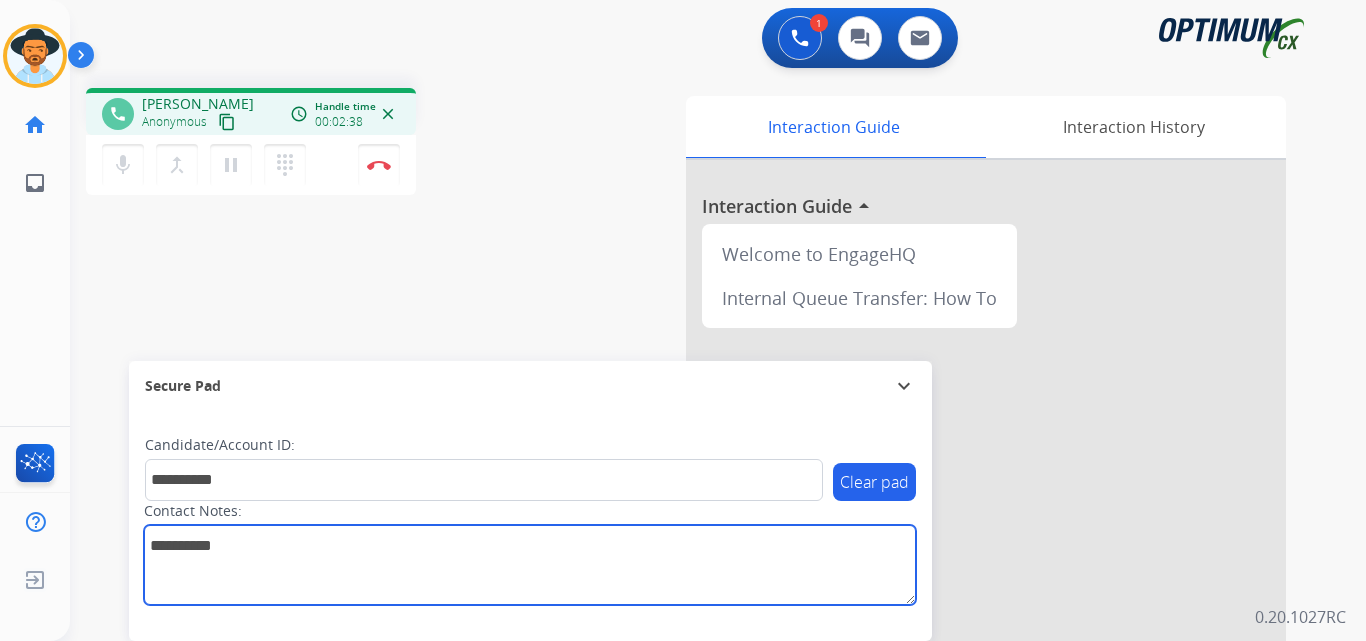 type on "**********" 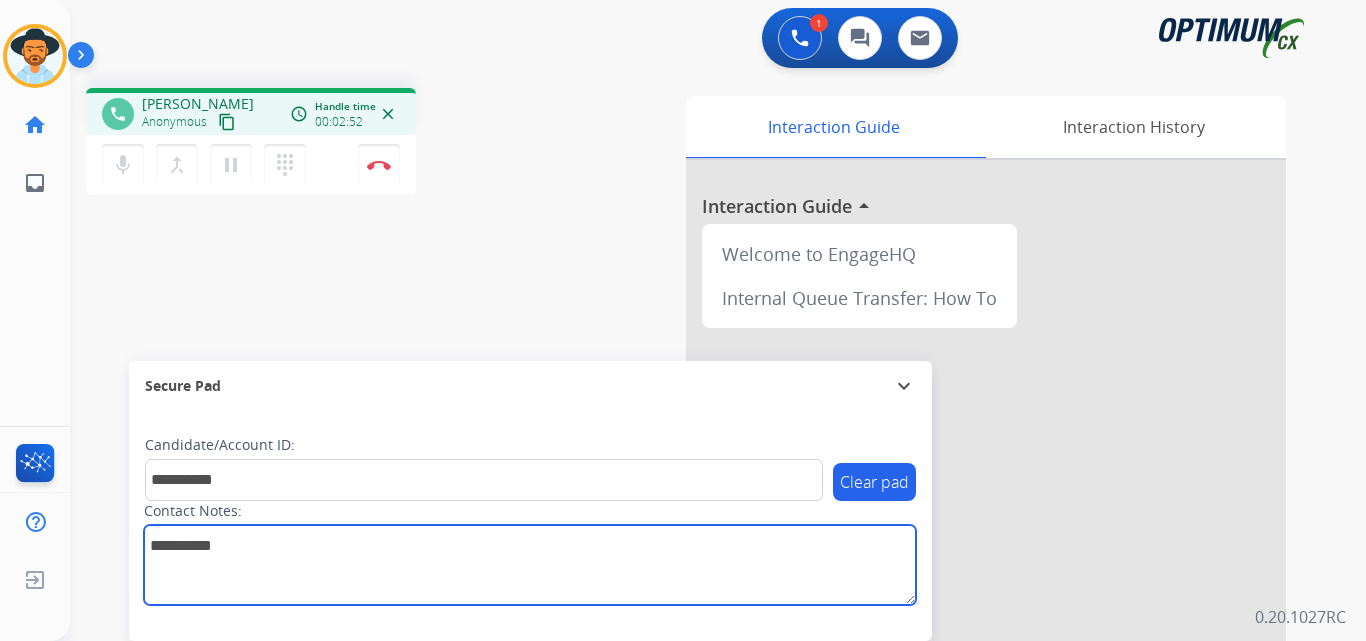 drag, startPoint x: 262, startPoint y: 544, endPoint x: 117, endPoint y: 534, distance: 145.34442 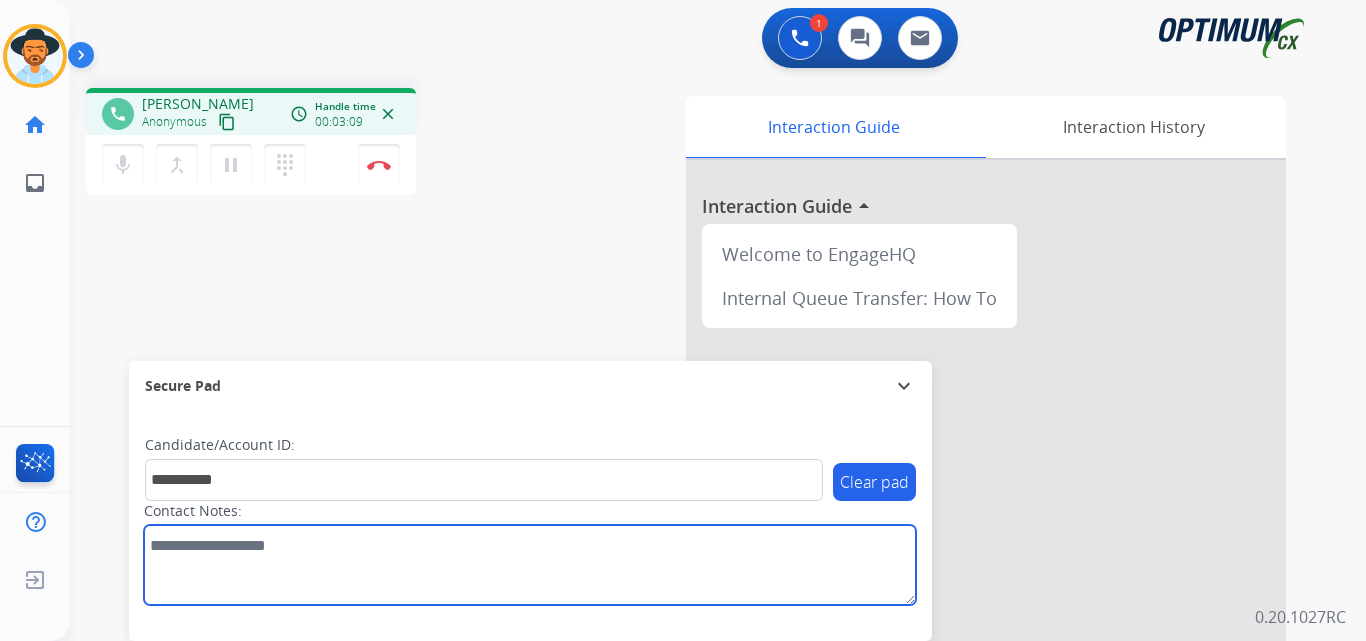 type 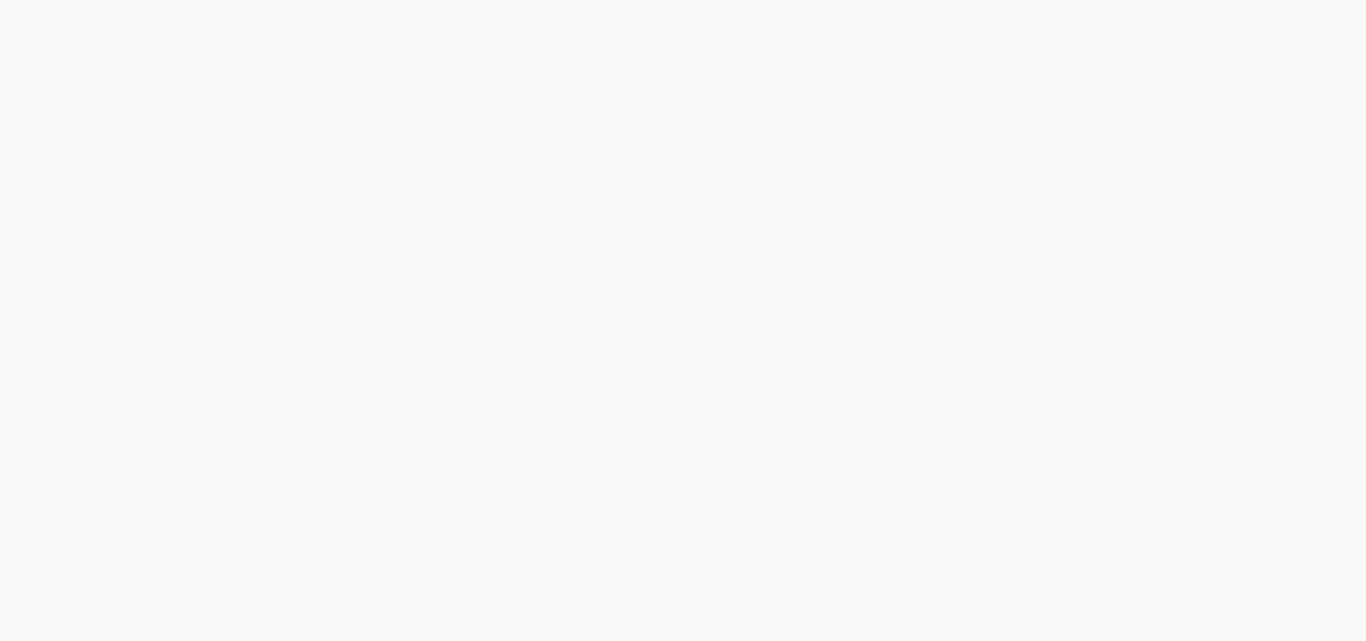 scroll, scrollTop: 0, scrollLeft: 0, axis: both 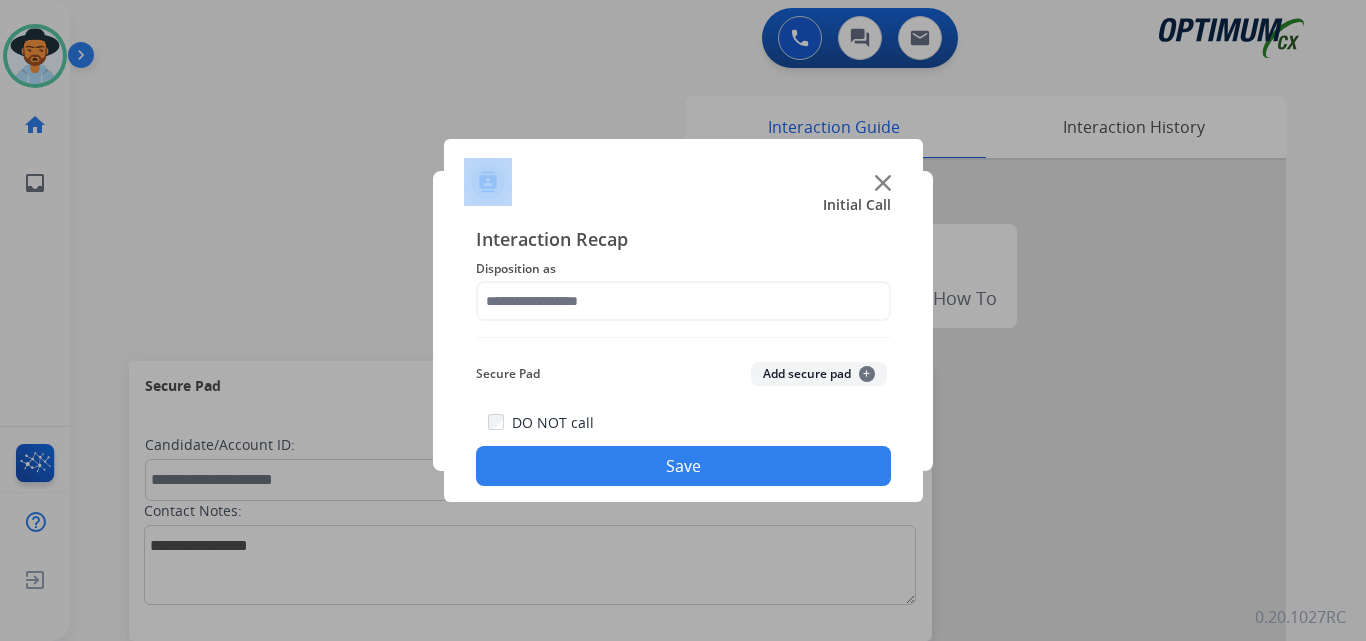 drag, startPoint x: 655, startPoint y: 158, endPoint x: 490, endPoint y: 127, distance: 167.88687 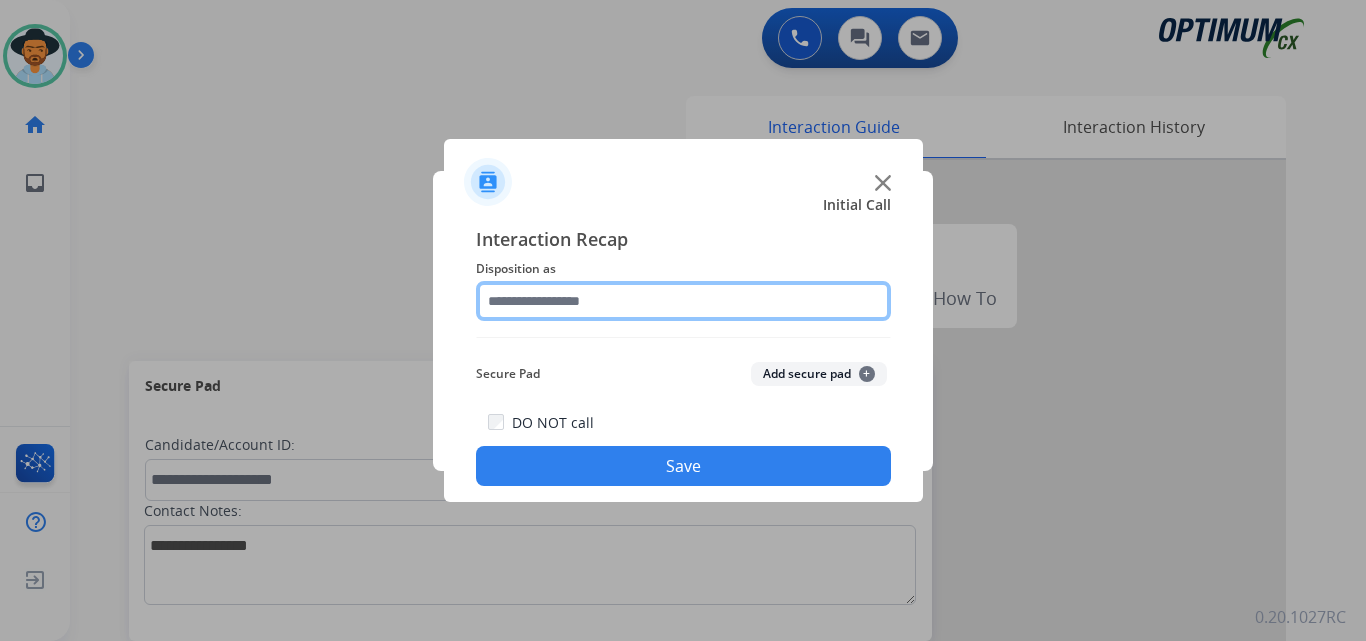 click 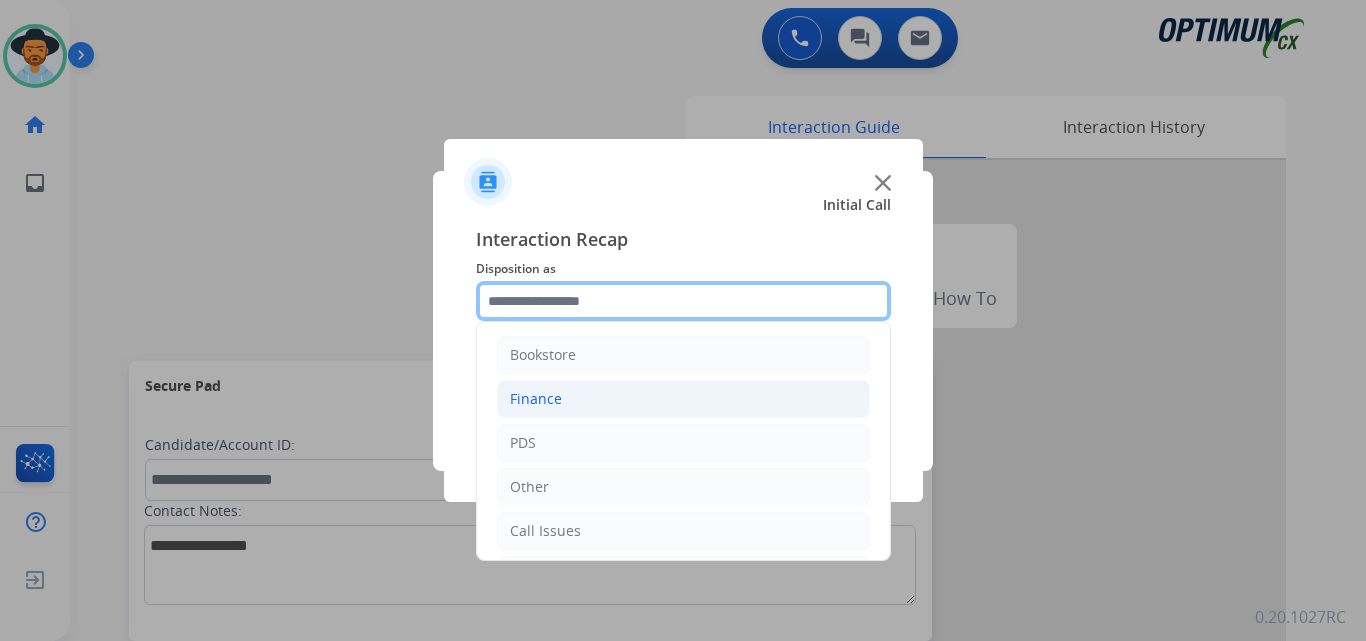 scroll, scrollTop: 136, scrollLeft: 0, axis: vertical 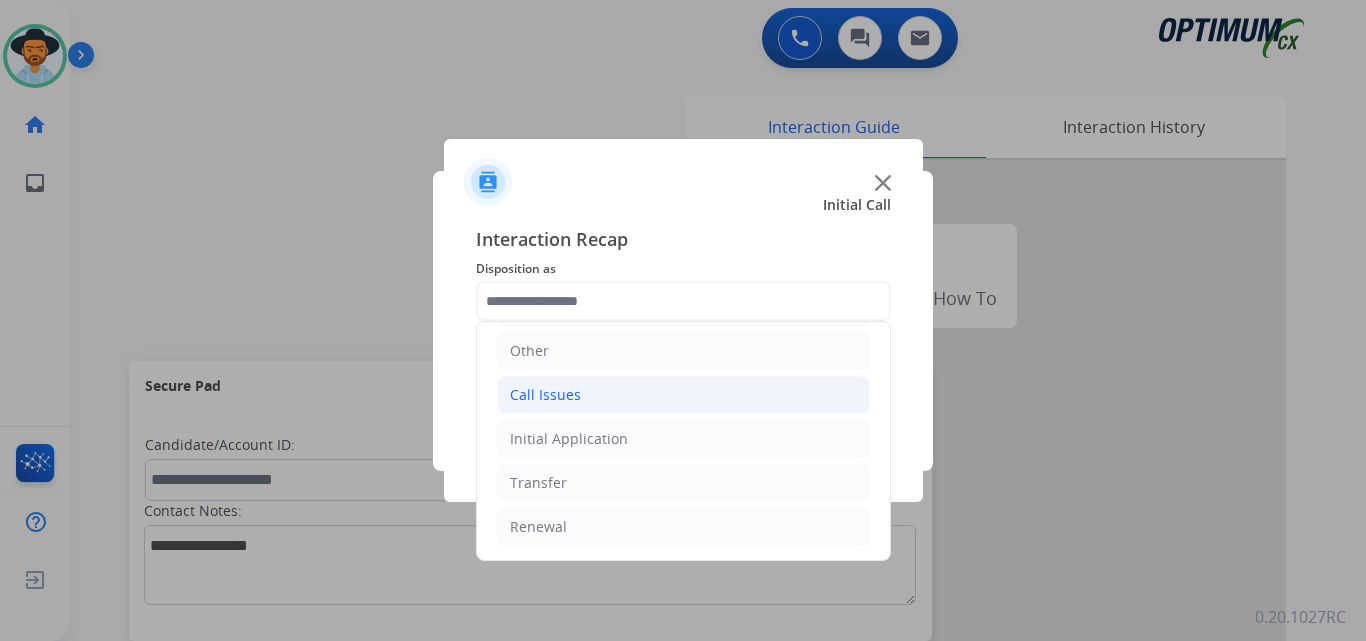 click on "Call Issues" 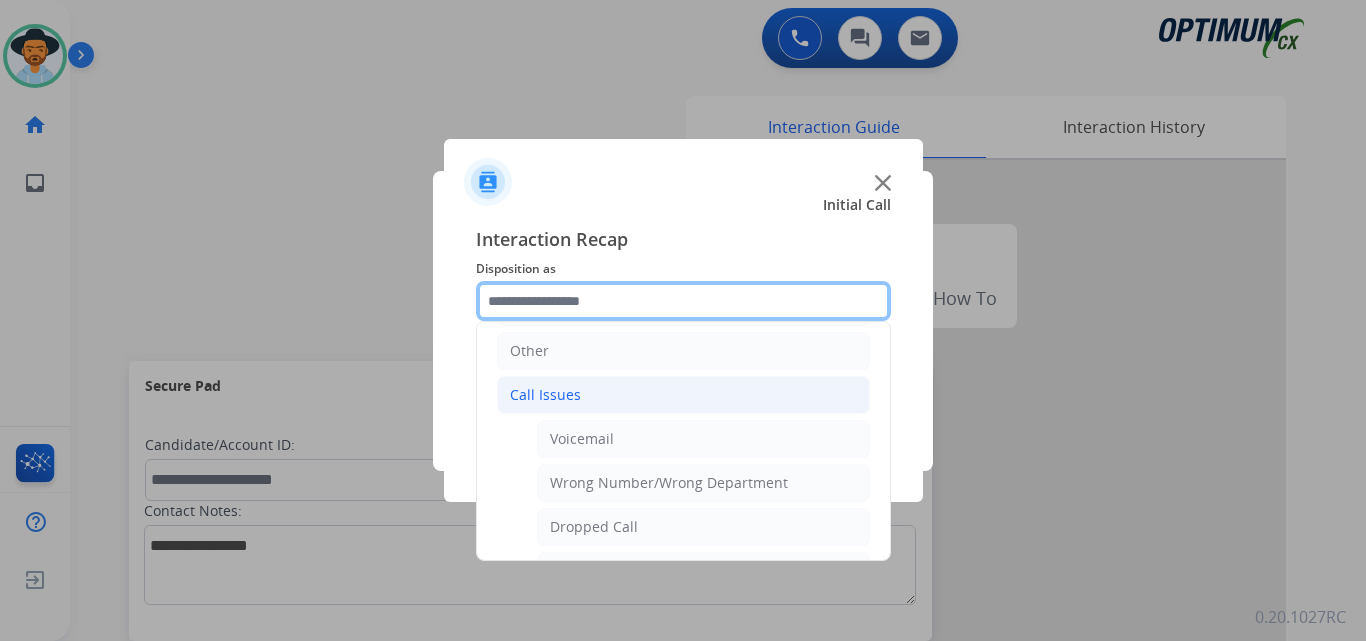 scroll, scrollTop: 356, scrollLeft: 0, axis: vertical 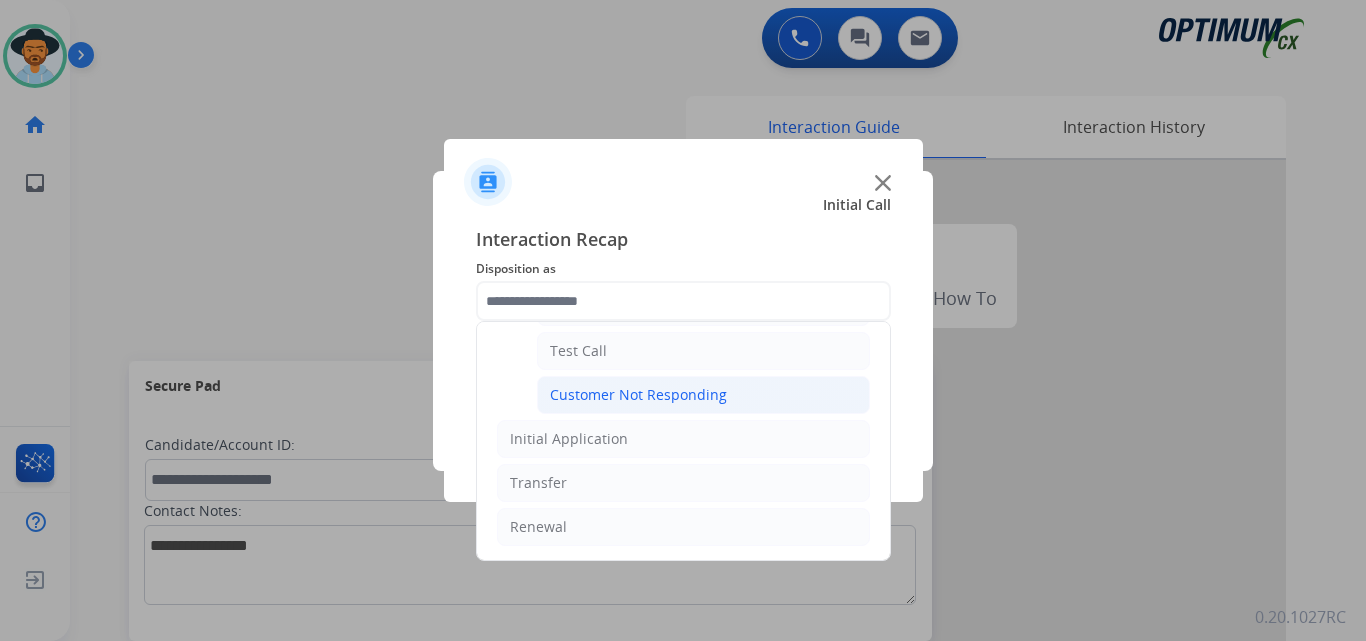 click on "Customer Not Responding" 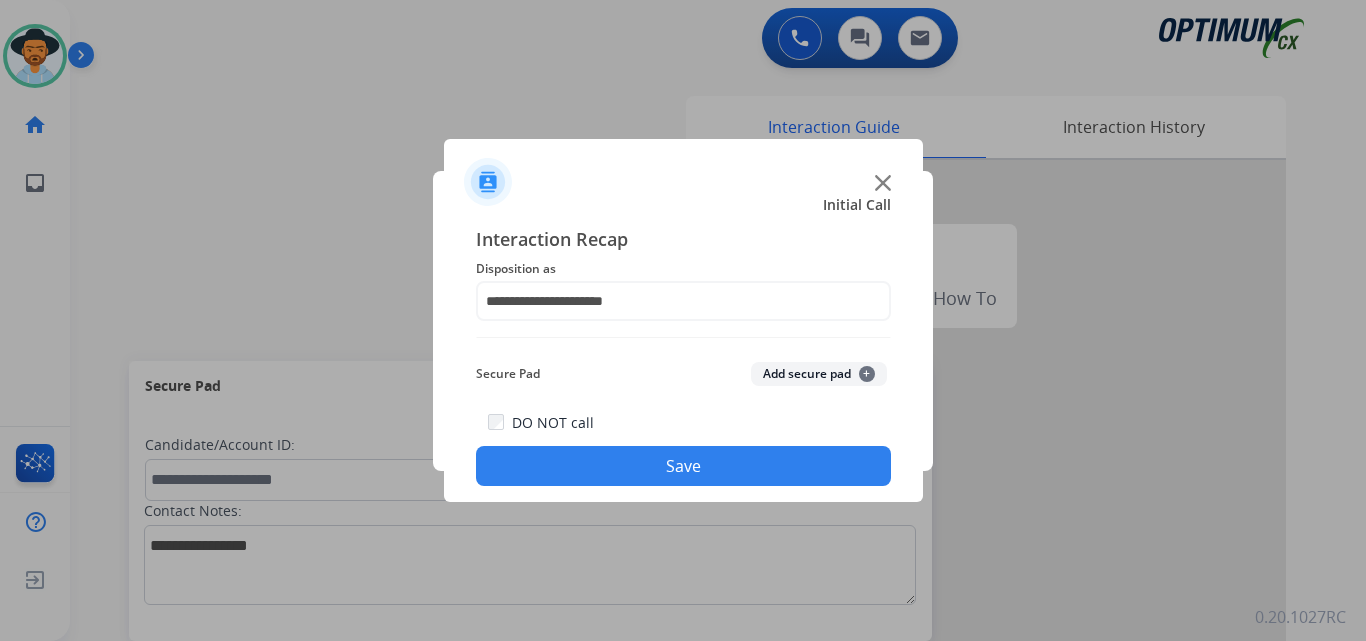 click on "Save" 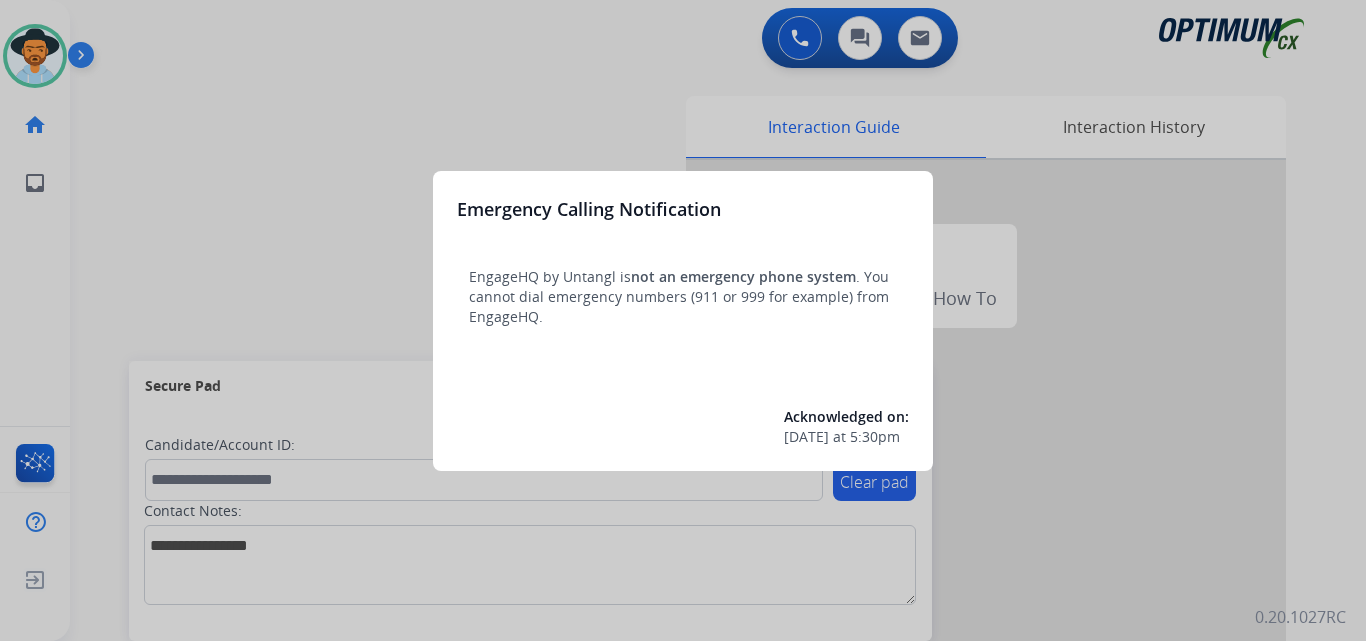 click at bounding box center [683, 320] 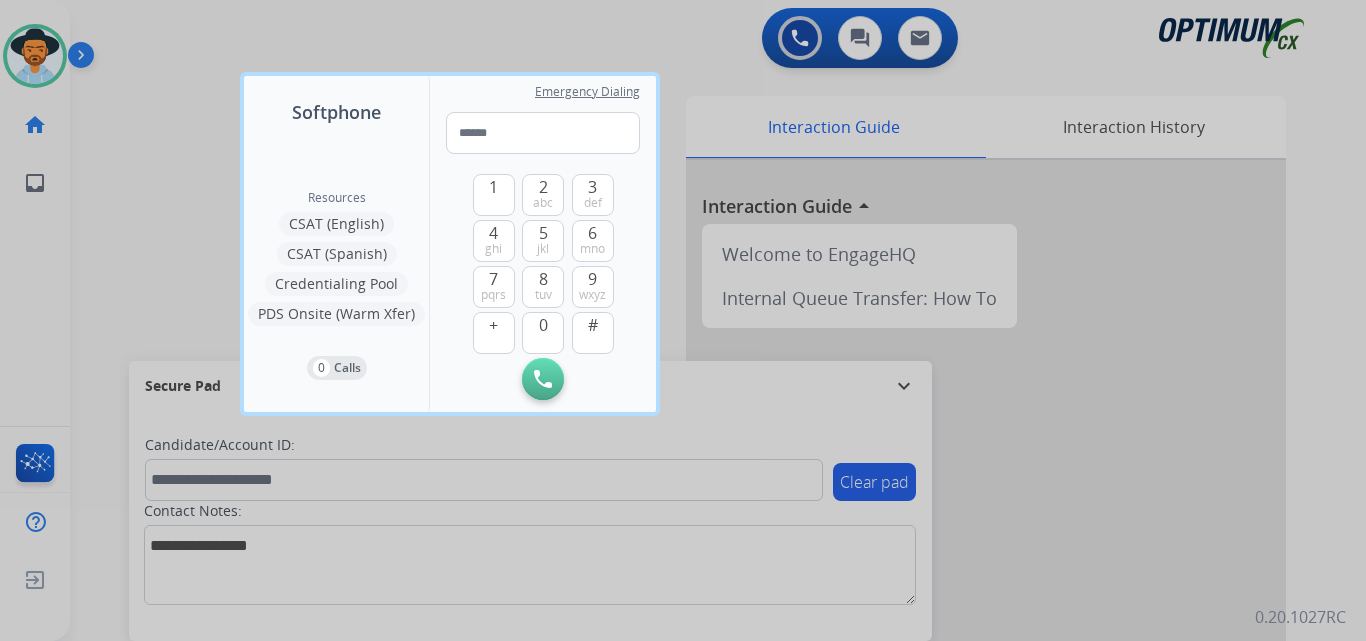 click at bounding box center [683, 320] 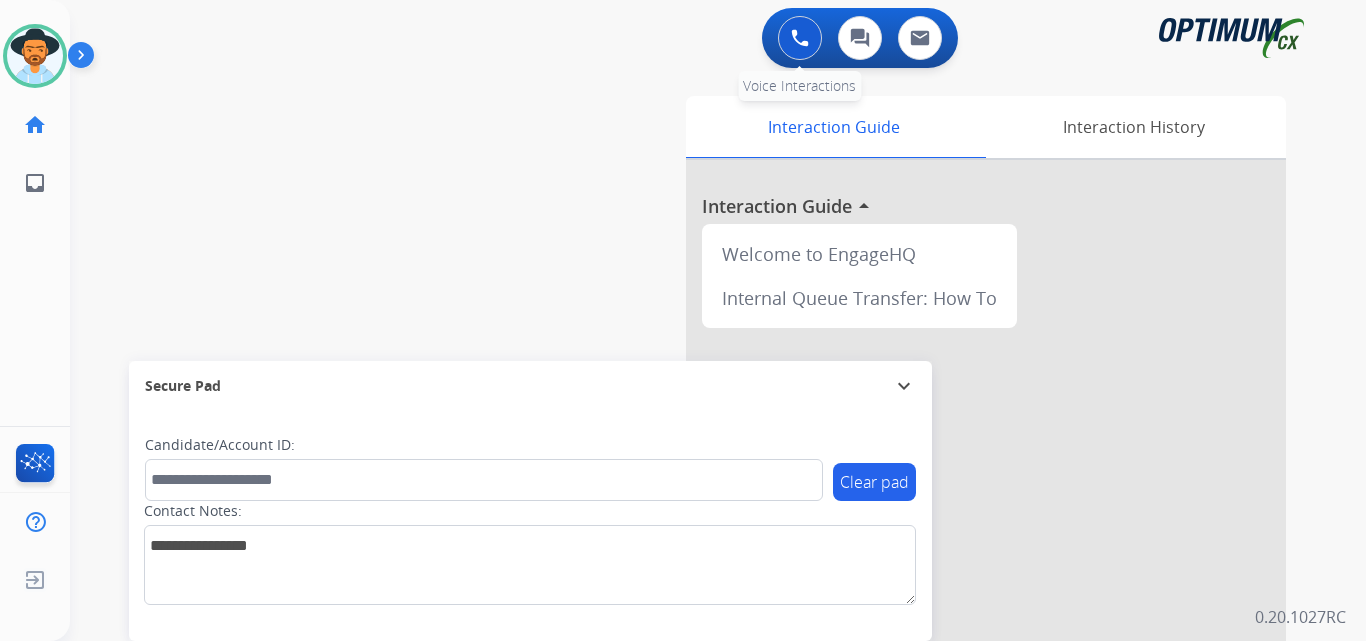 click at bounding box center [800, 38] 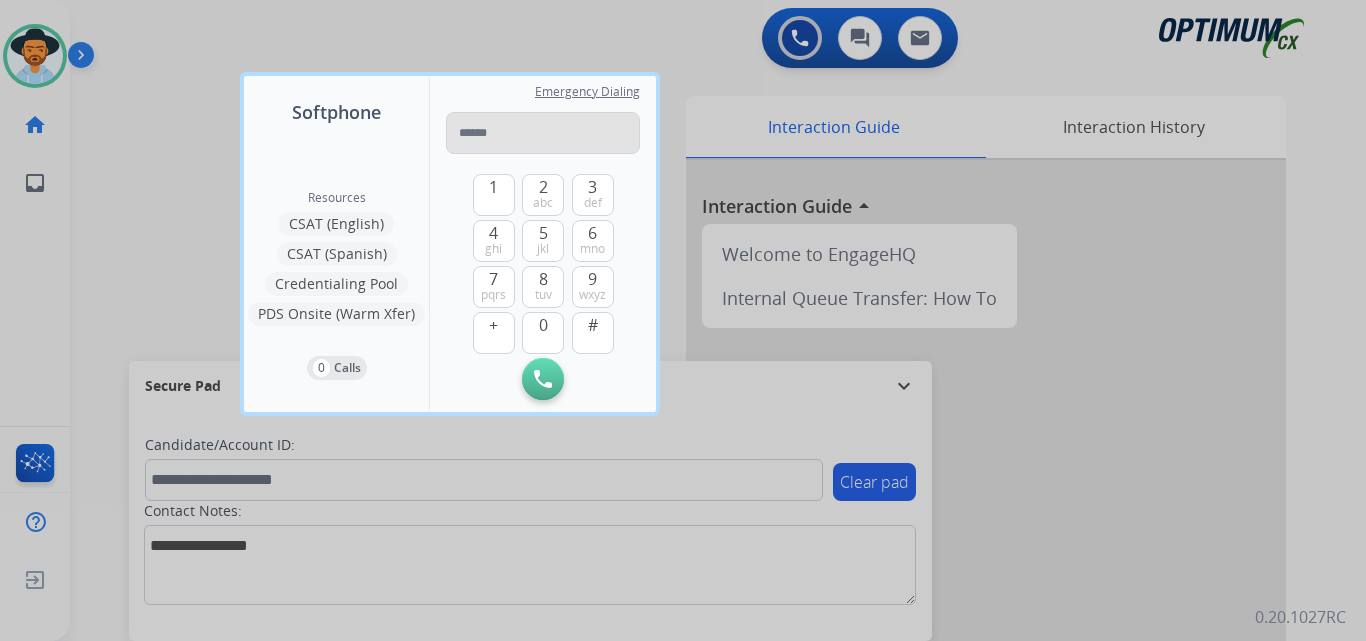 click at bounding box center (543, 133) 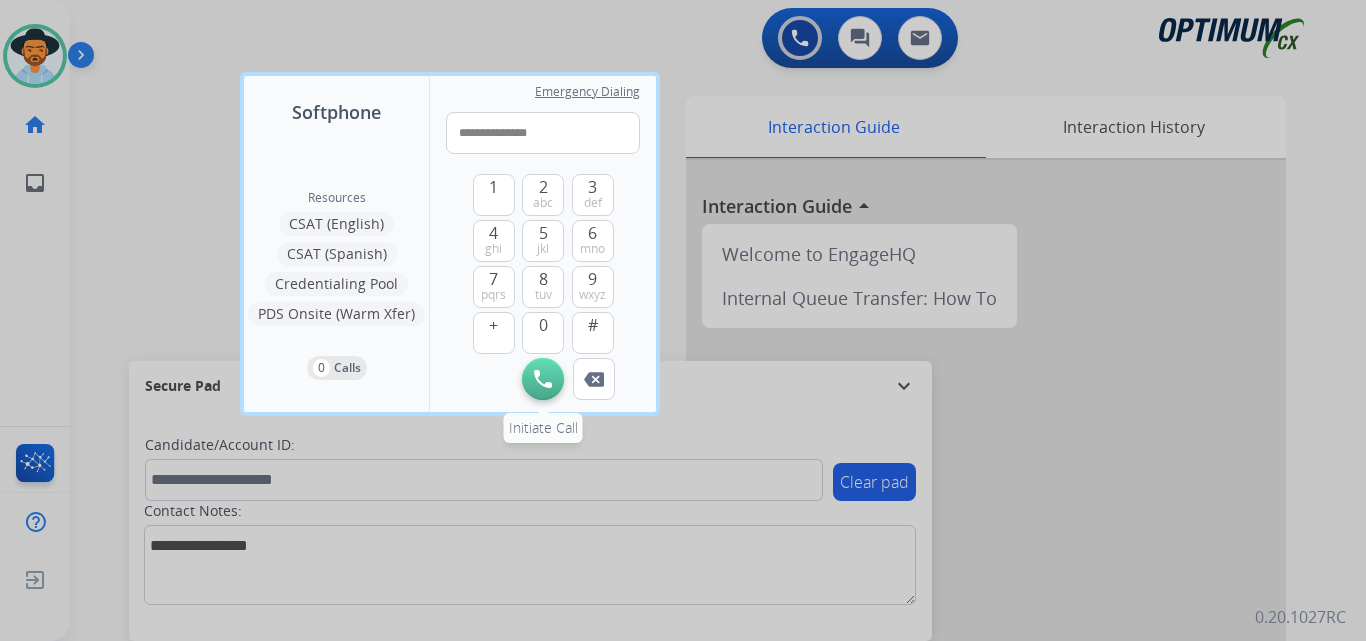 type on "**********" 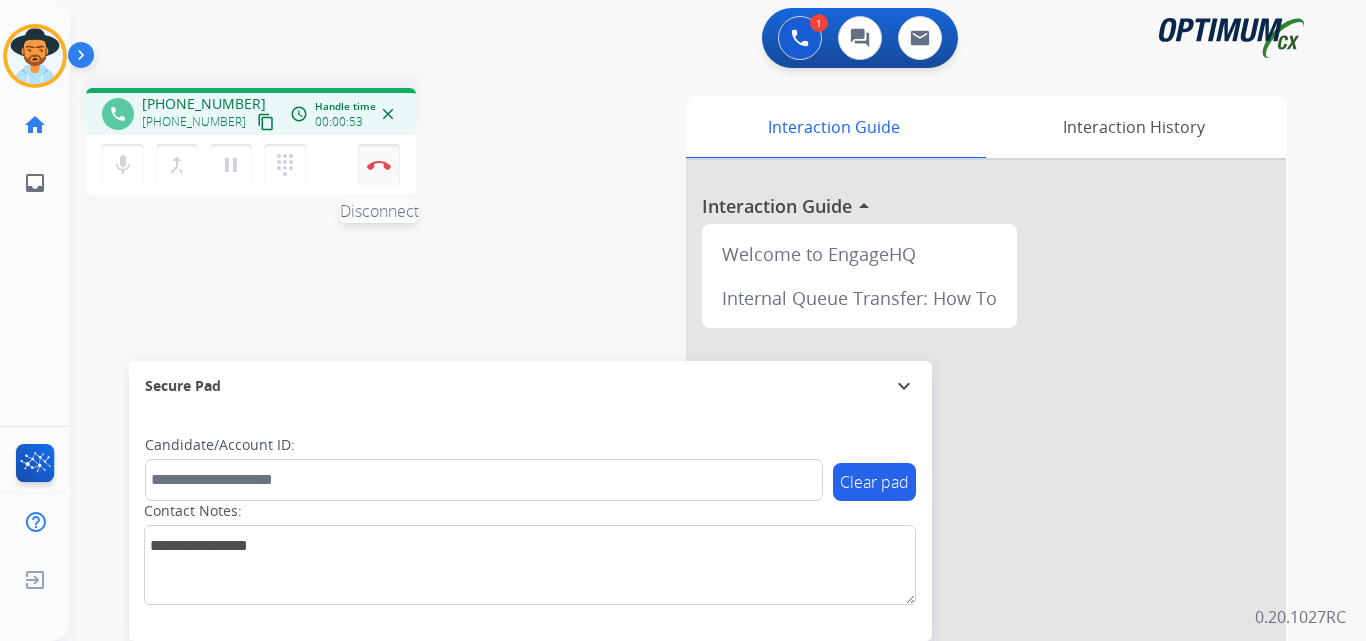 click at bounding box center [379, 165] 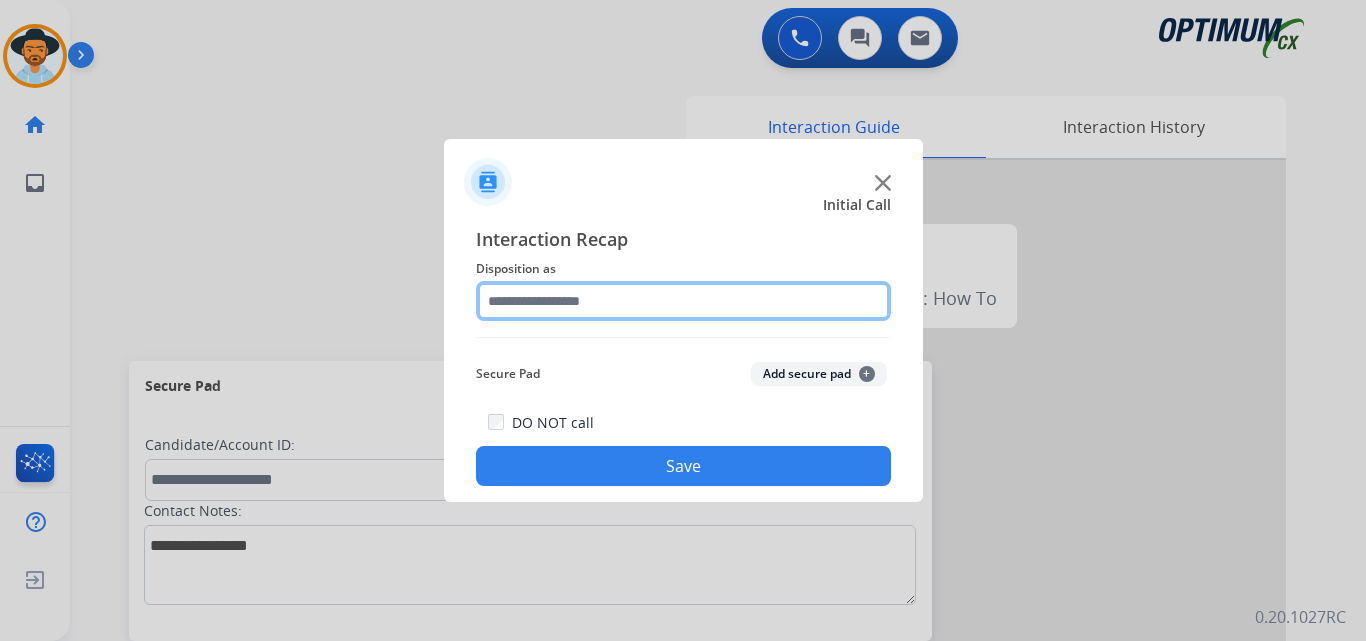 click 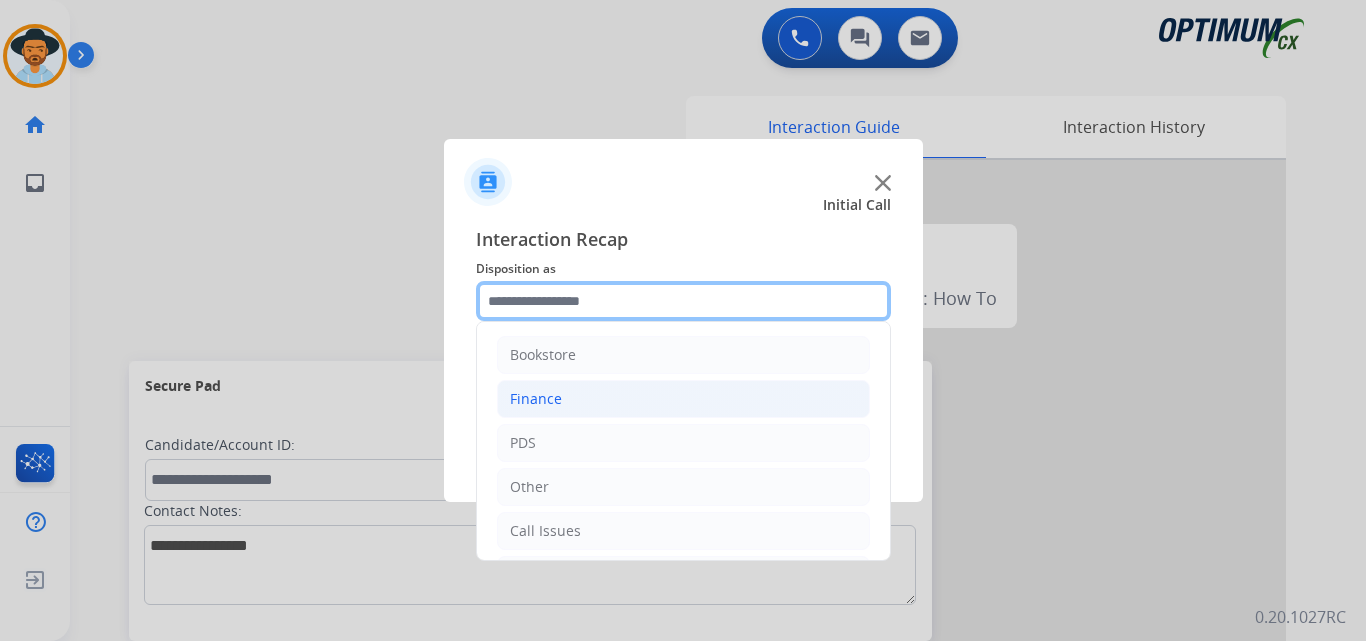 scroll, scrollTop: 136, scrollLeft: 0, axis: vertical 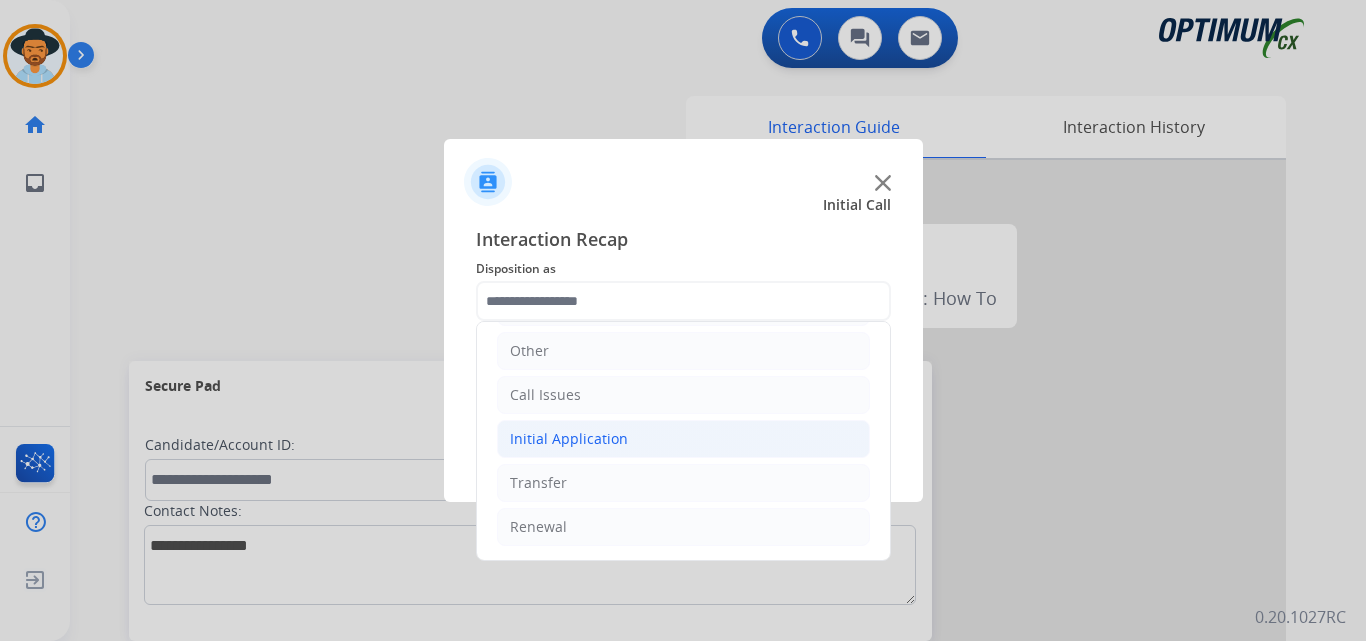 click on "Initial Application" 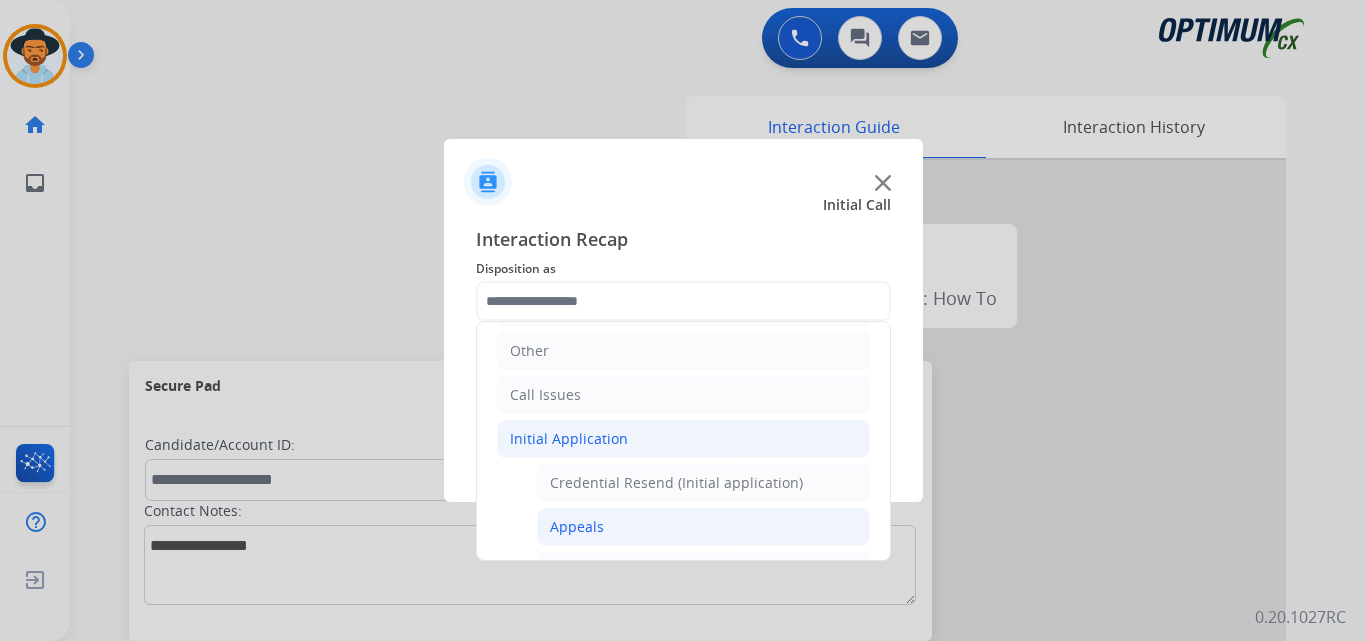 click on "Appeals" 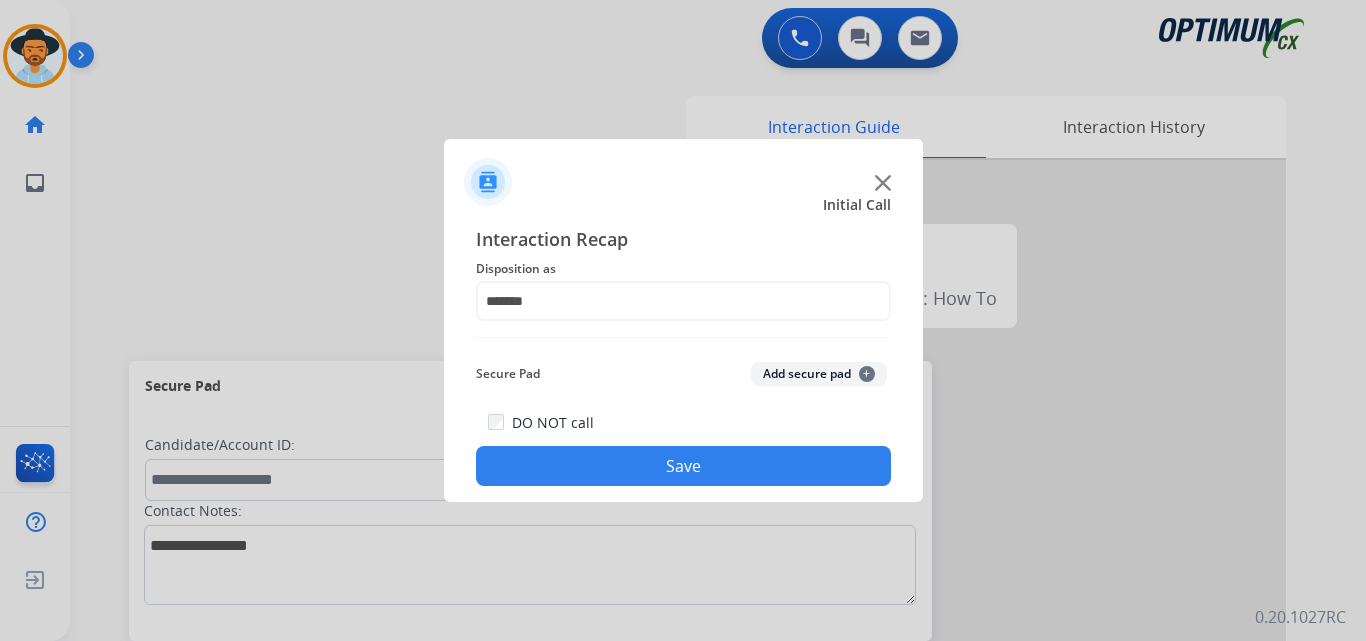 click on "Save" 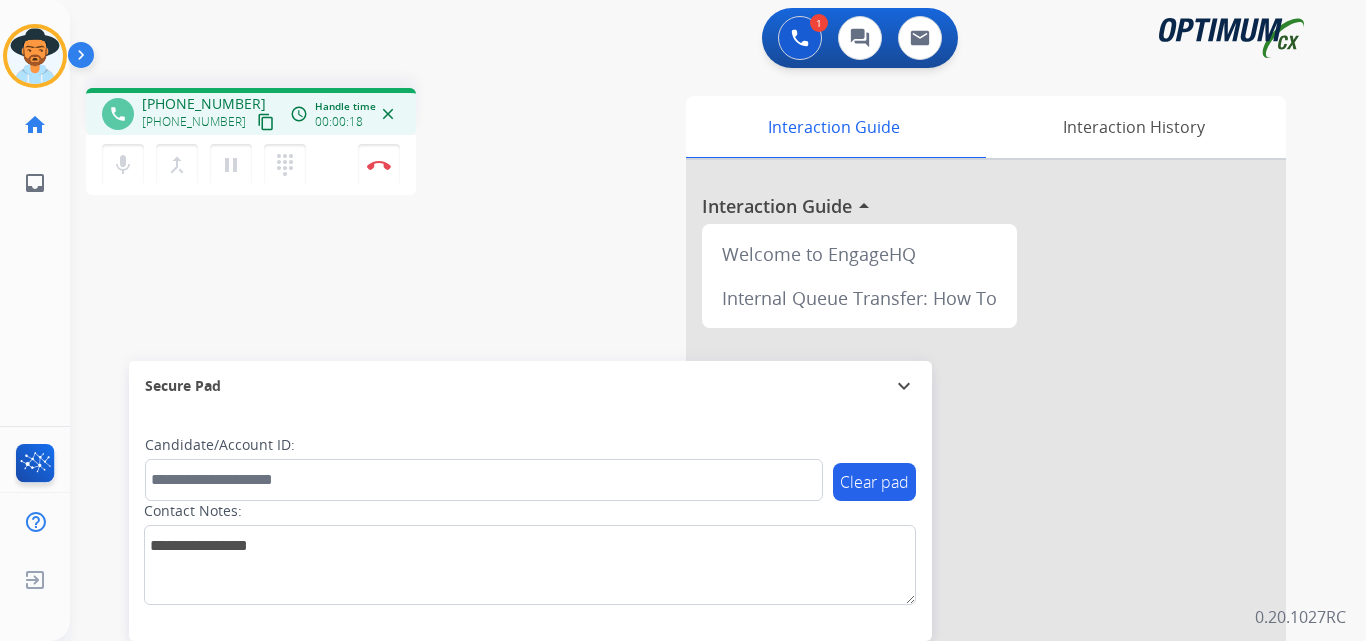 click on "+12026772766" at bounding box center [204, 104] 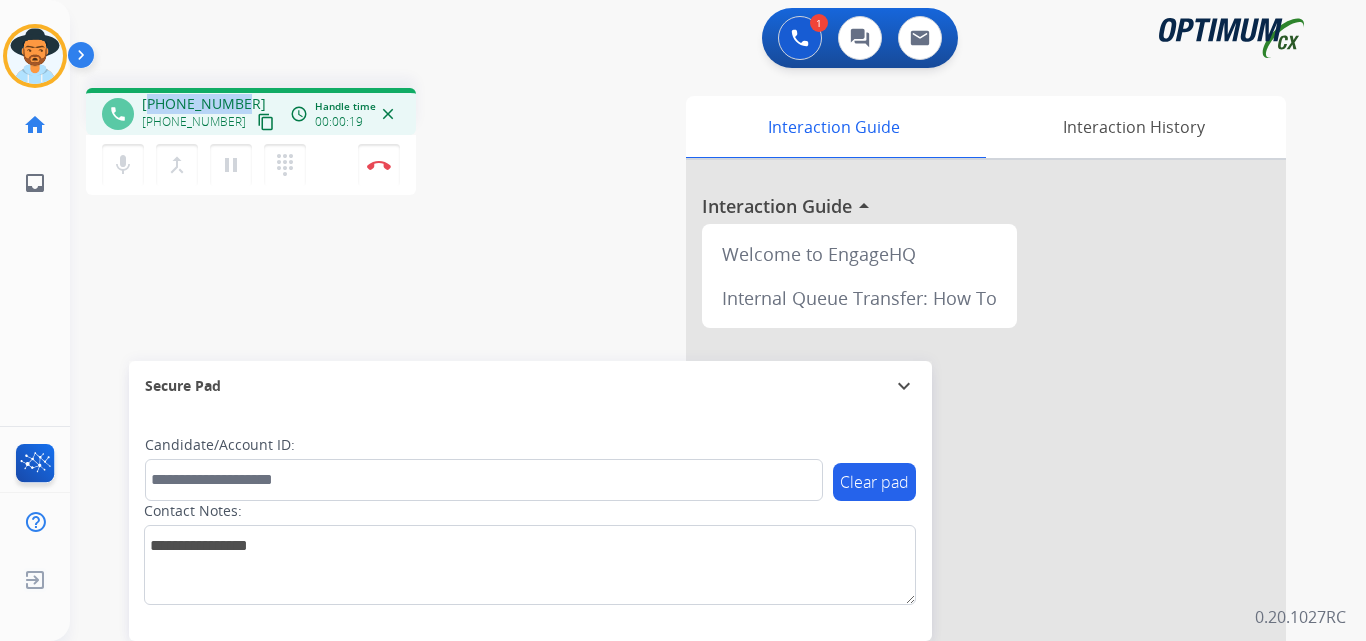 click on "+12026772766" at bounding box center (204, 104) 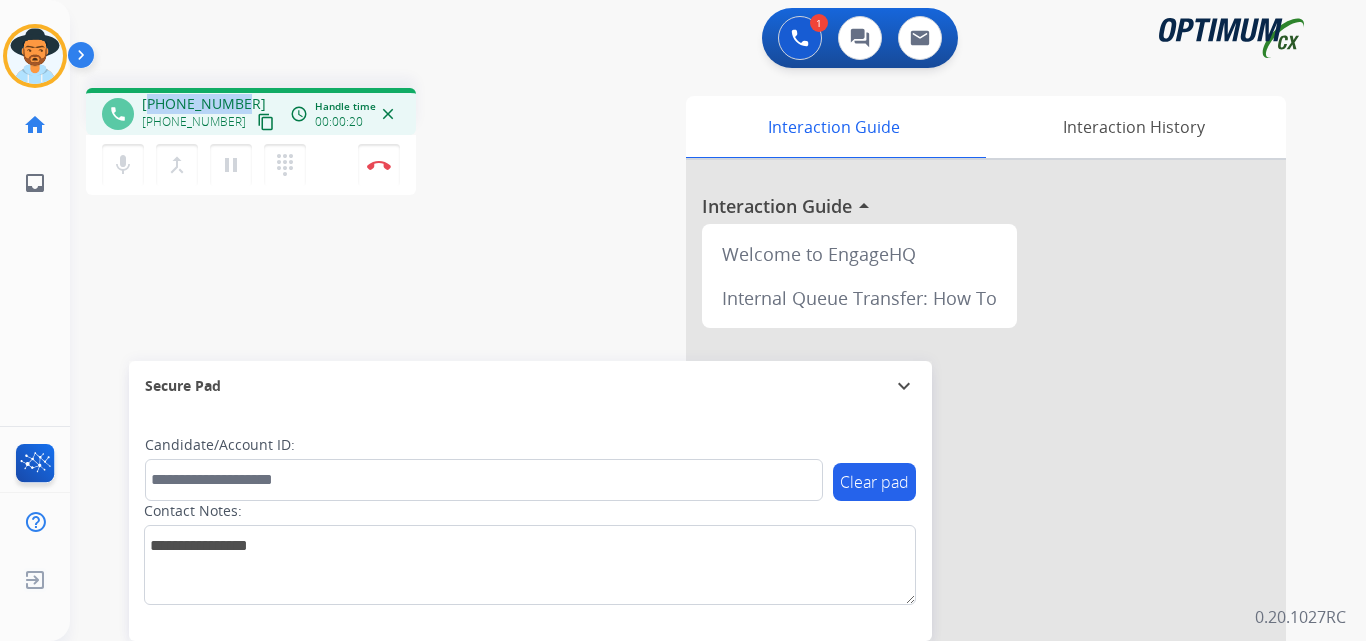 copy on "12026772766" 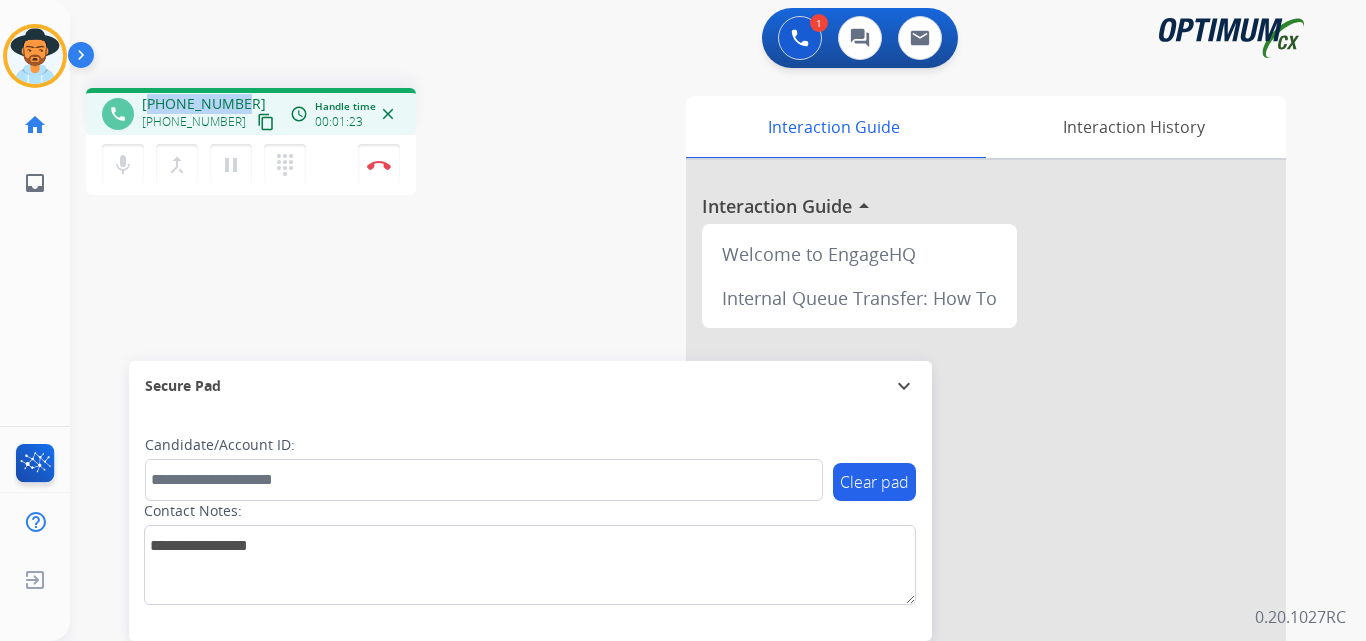 click on "phone +12026772766 +12026772766 content_copy access_time Call metrics Queue   00:09 Hold   00:00 Talk   01:16 Total   01:24 Handle time 00:01:23 close" at bounding box center (251, 111) 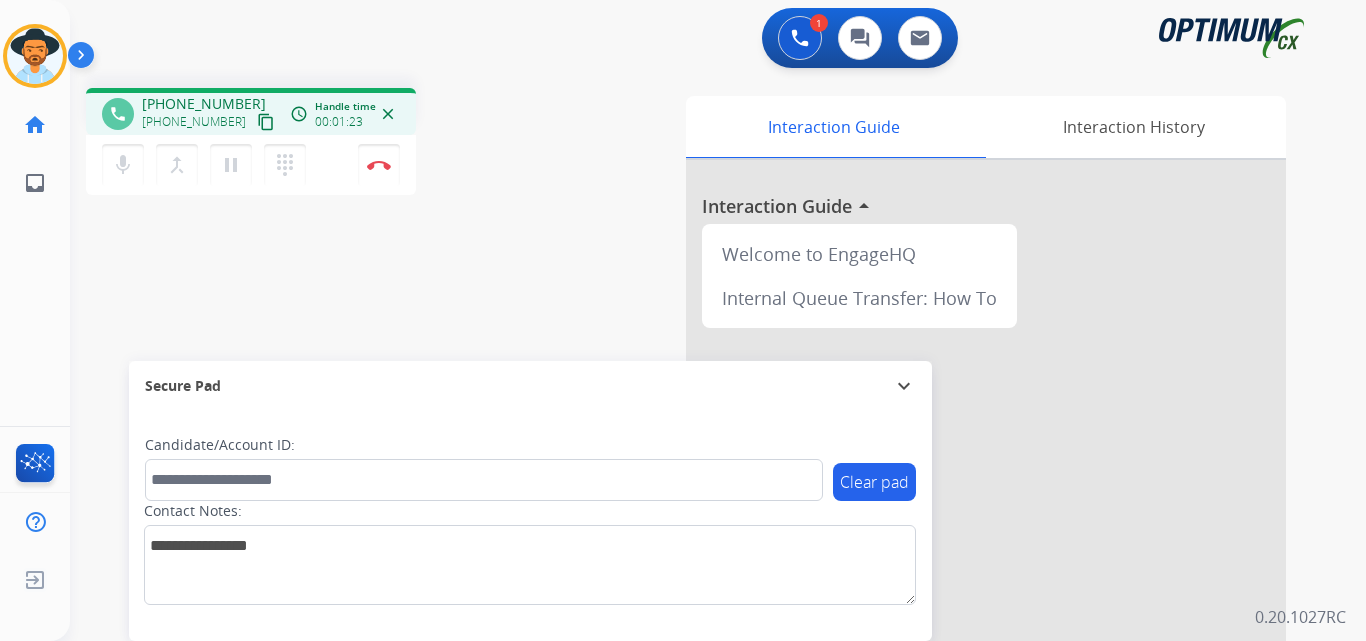 click on "+12026772766" at bounding box center [204, 104] 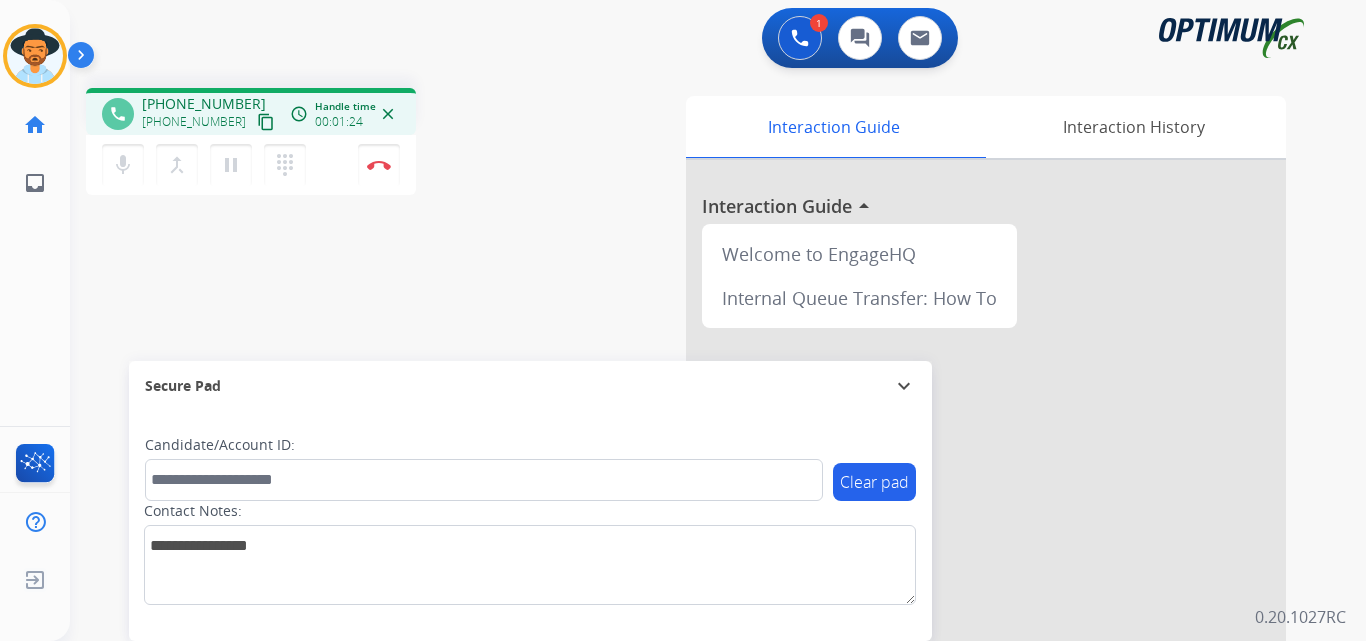 click on "+12026772766" at bounding box center (204, 104) 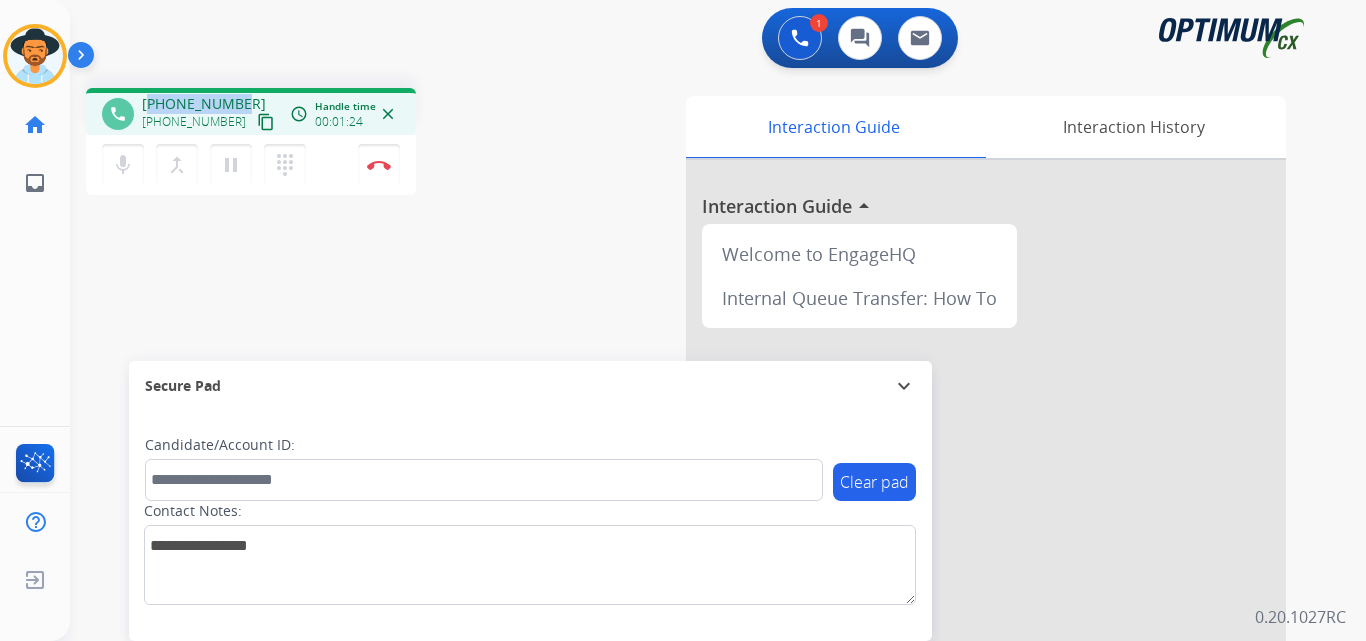 click on "+12026772766" at bounding box center [204, 104] 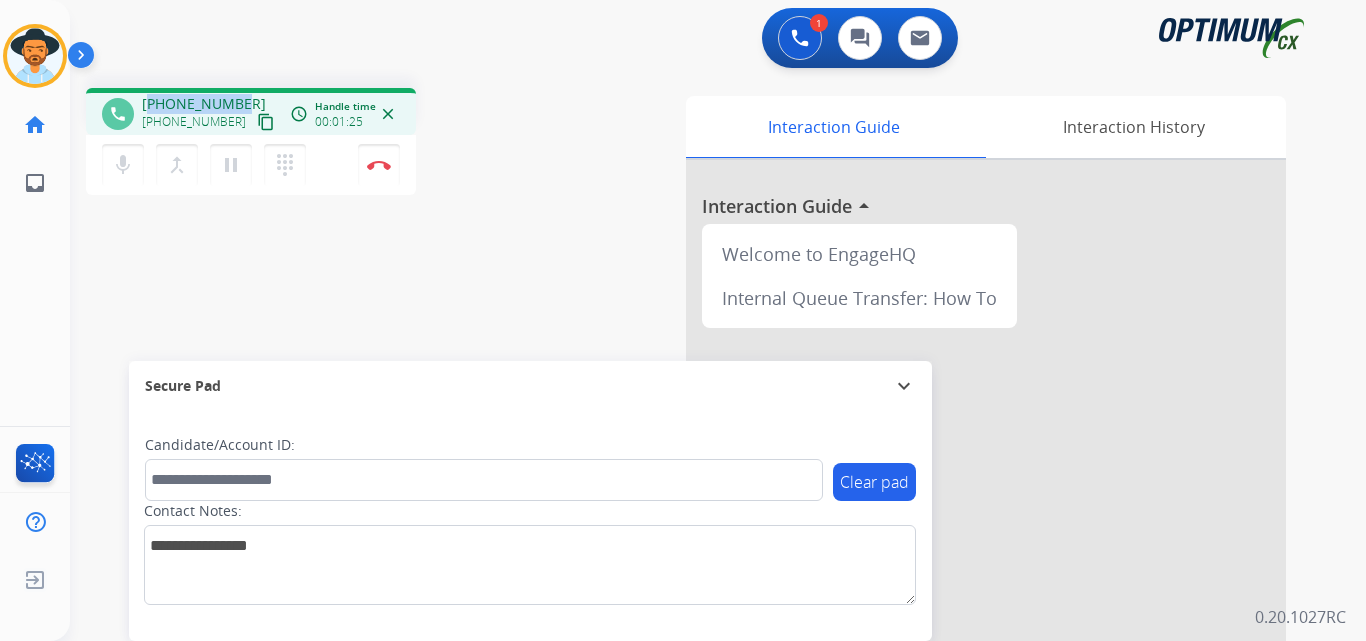 copy on "12026772766" 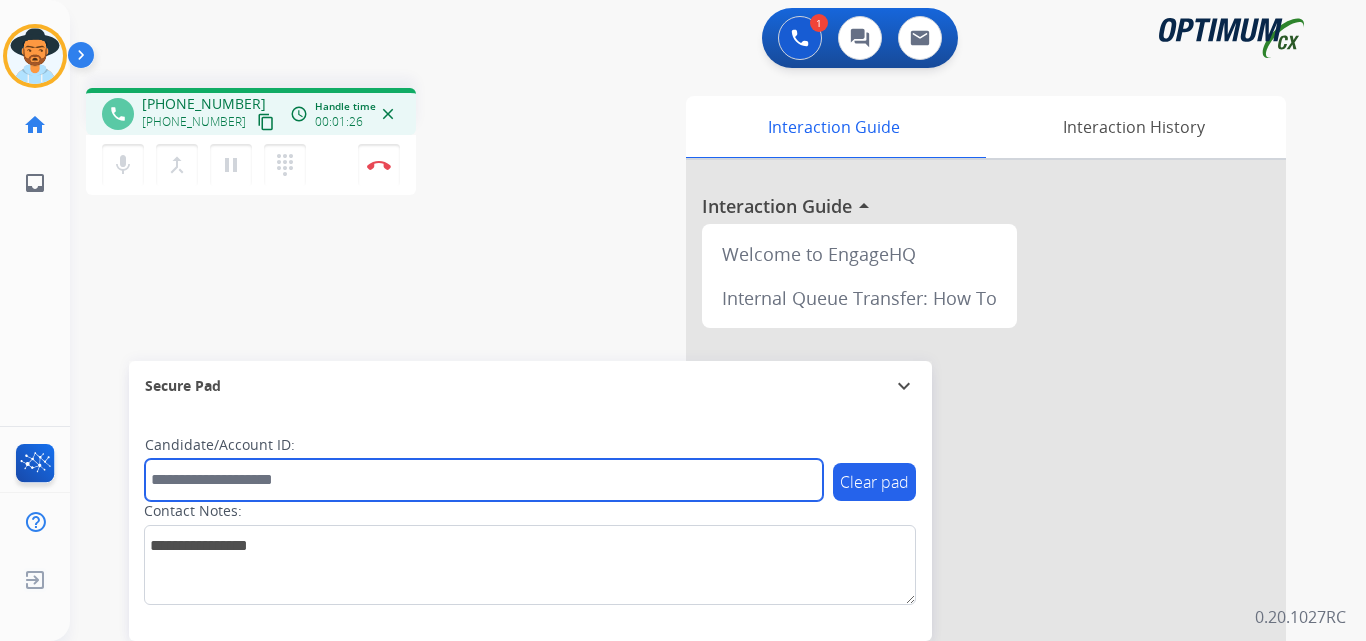 click at bounding box center (484, 480) 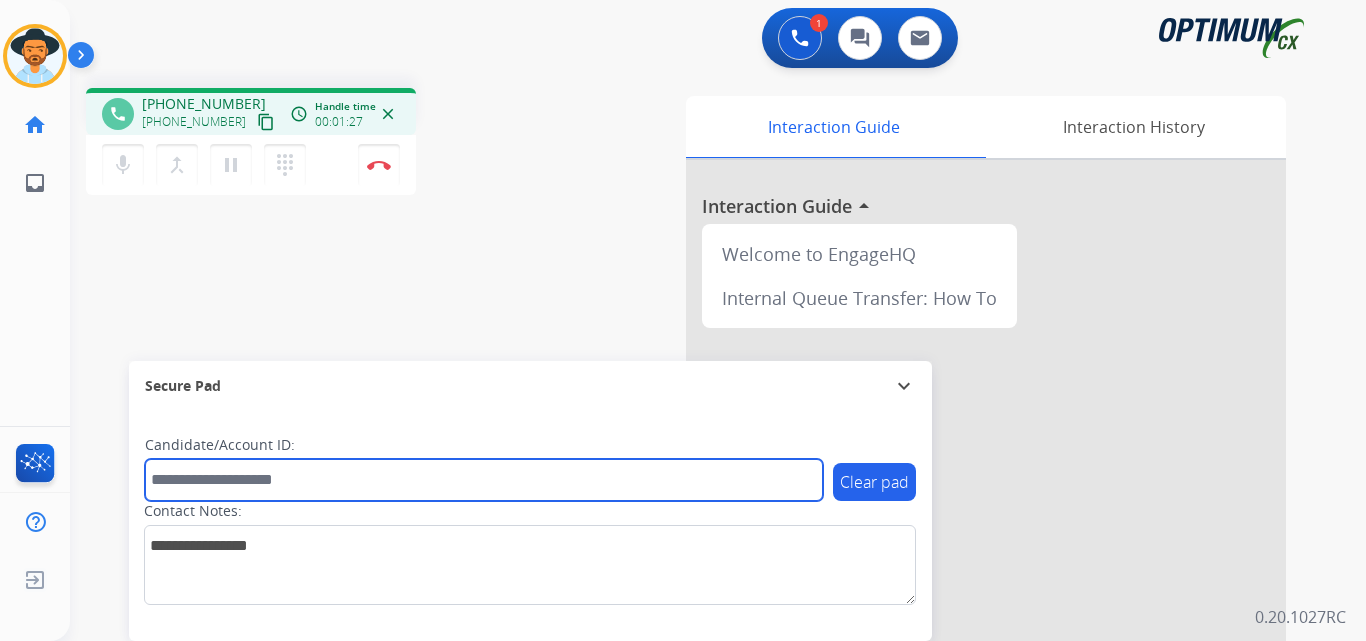 paste on "**********" 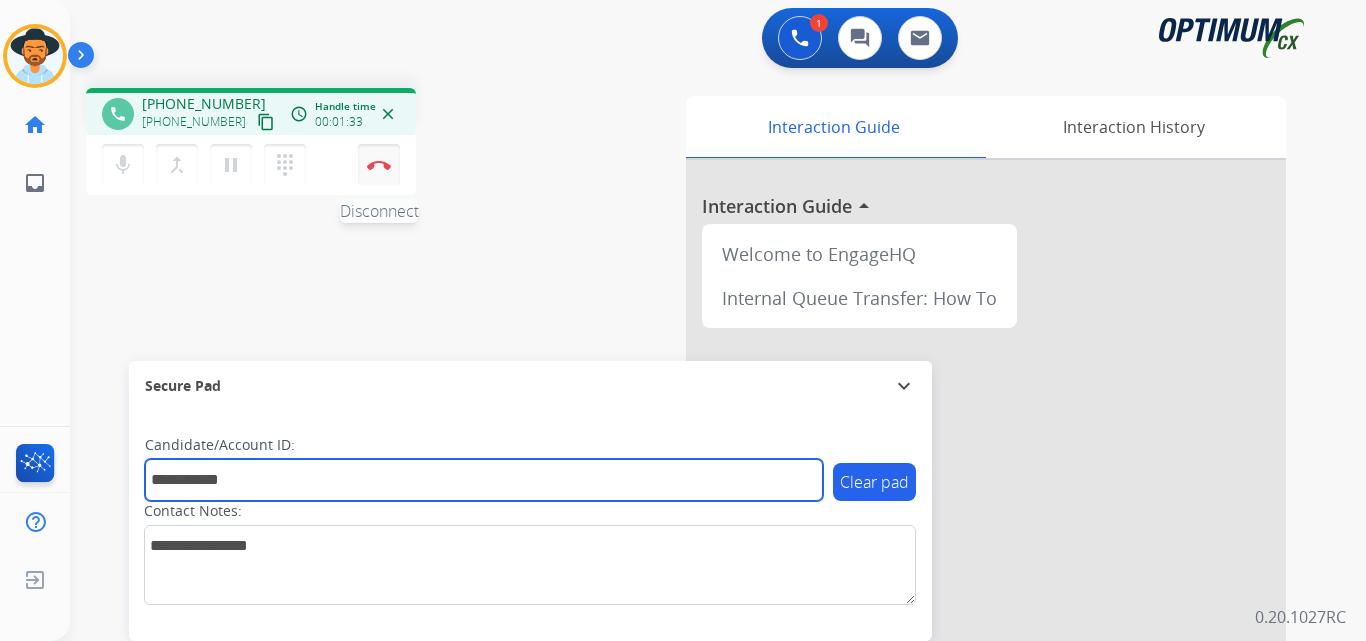type on "**********" 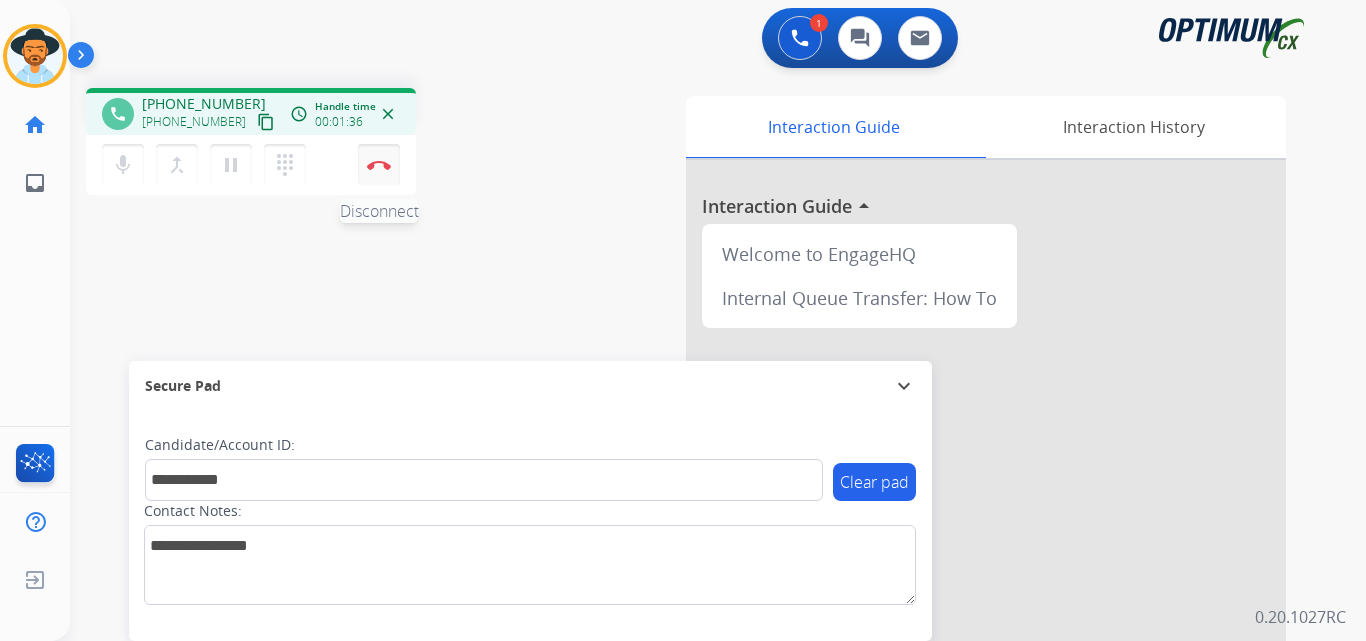 click at bounding box center (379, 165) 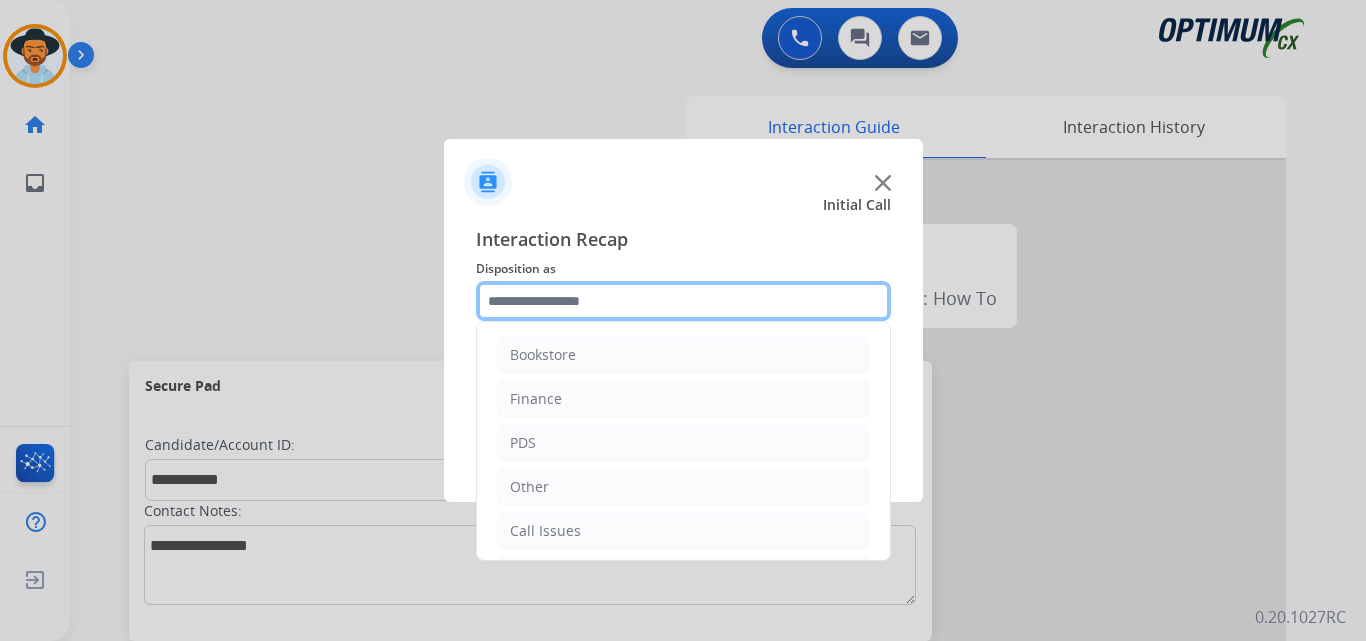 click 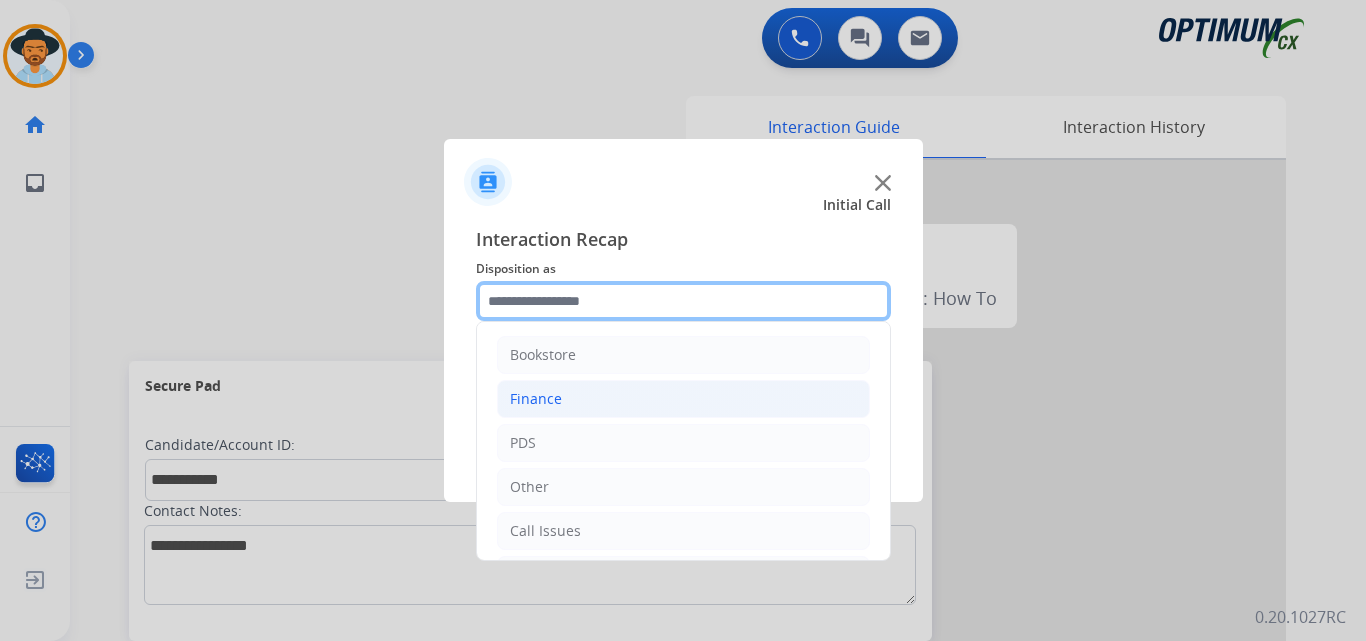 scroll, scrollTop: 136, scrollLeft: 0, axis: vertical 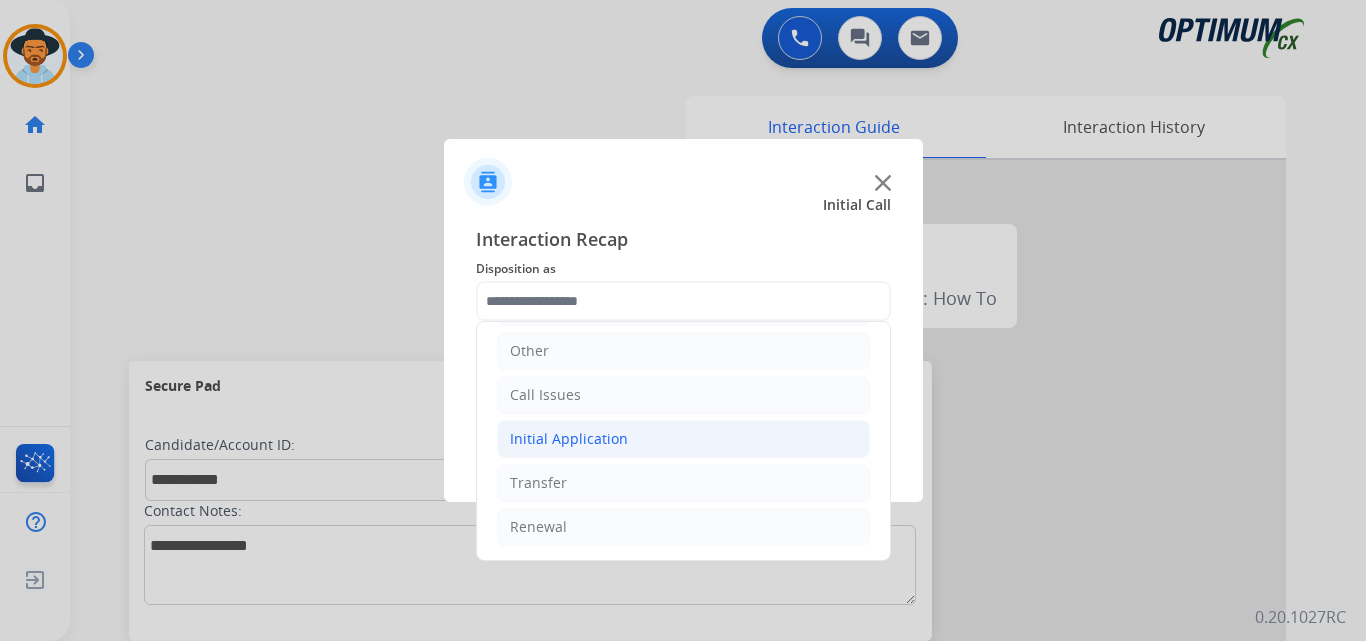 click on "Initial Application" 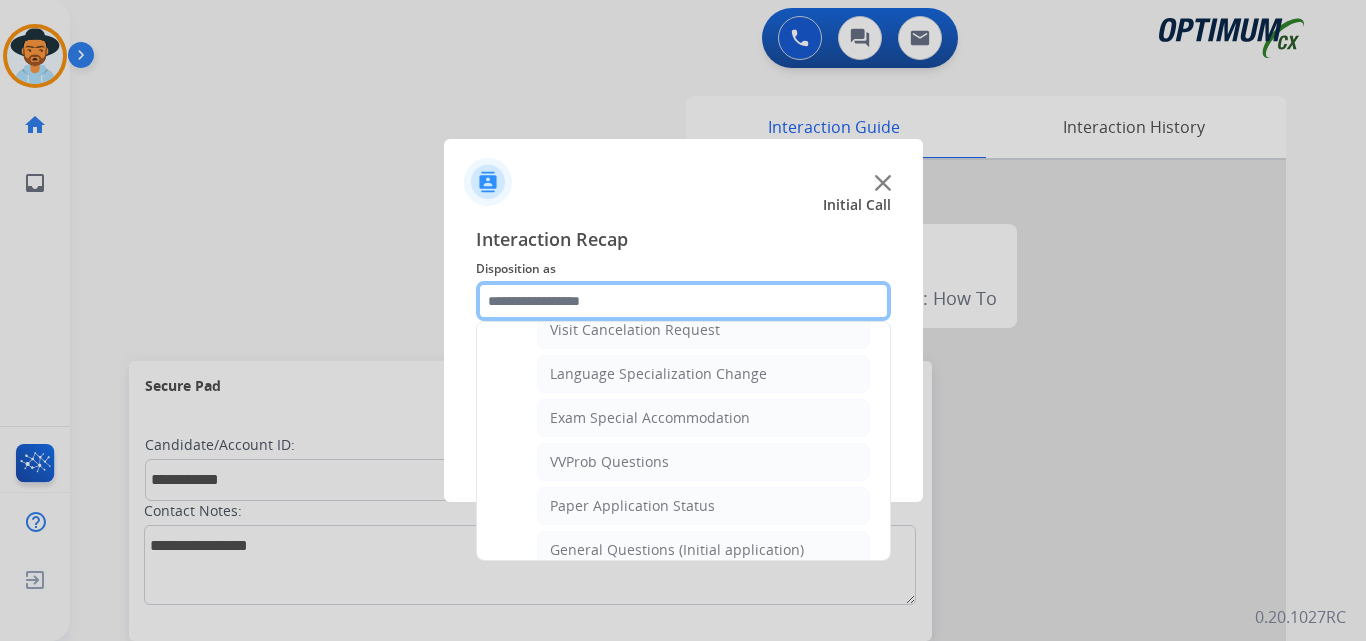 scroll, scrollTop: 1136, scrollLeft: 0, axis: vertical 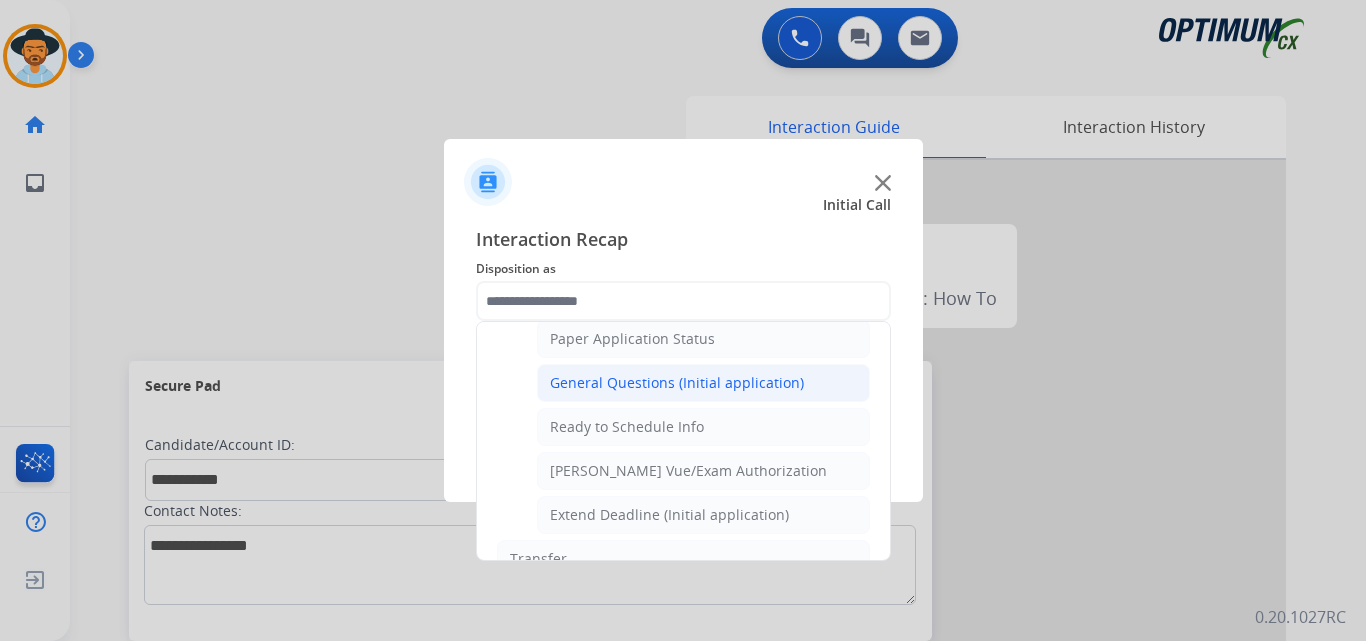 click on "General Questions (Initial application)" 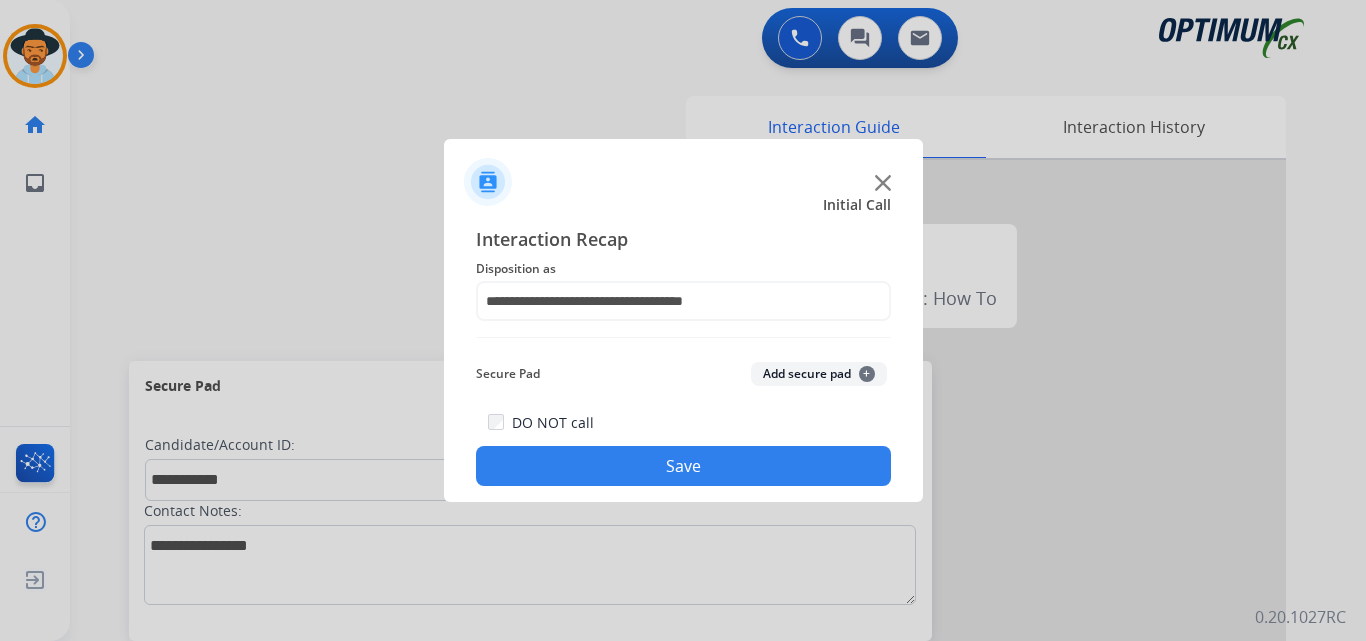 click on "Save" 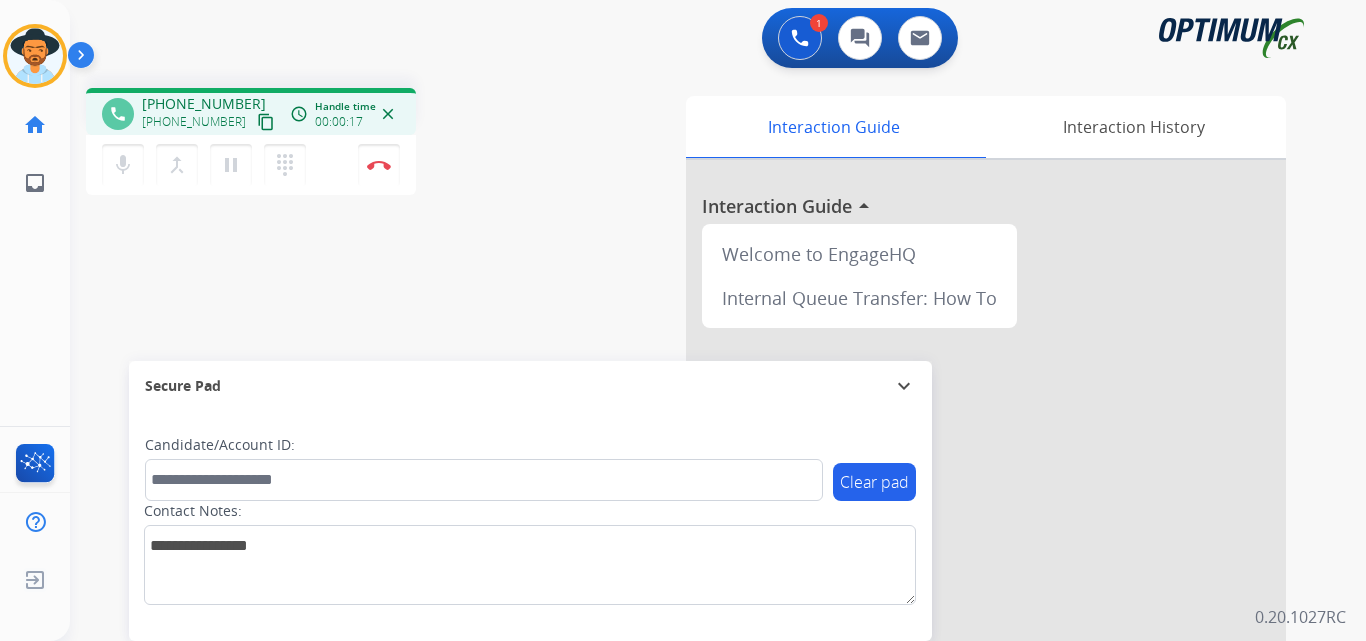 click on "+13632086258" at bounding box center [204, 104] 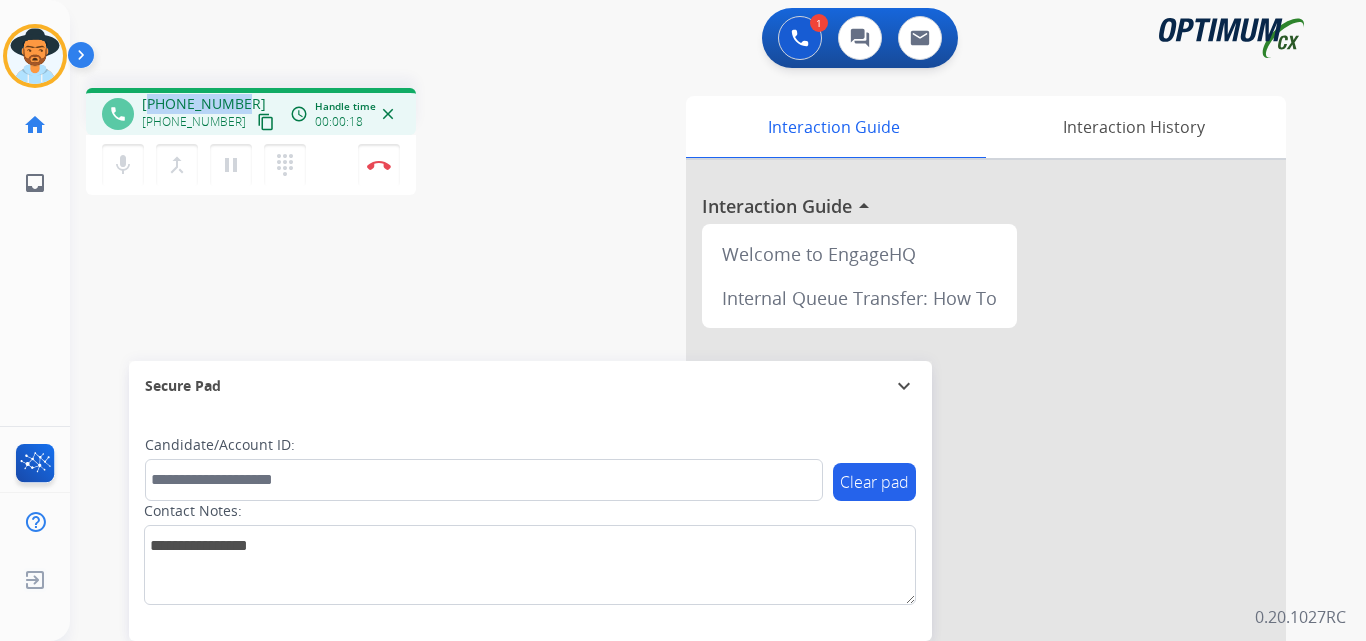 click on "+13632086258" at bounding box center (204, 104) 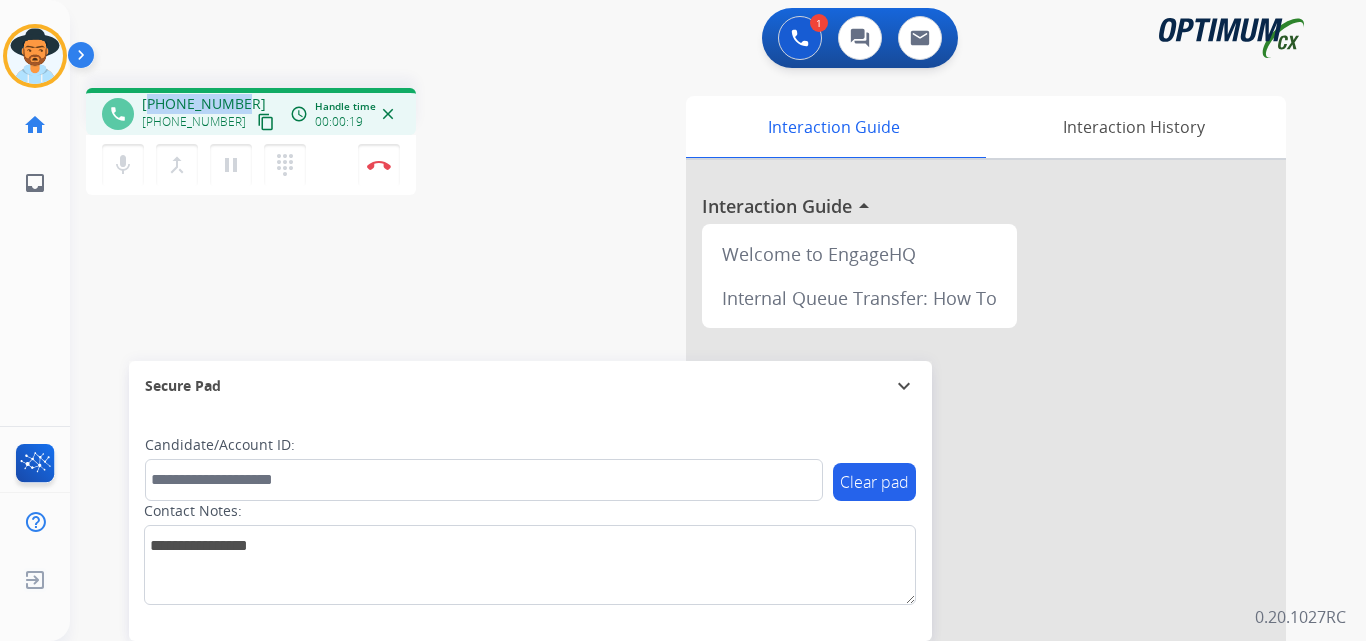 copy on "13632086258" 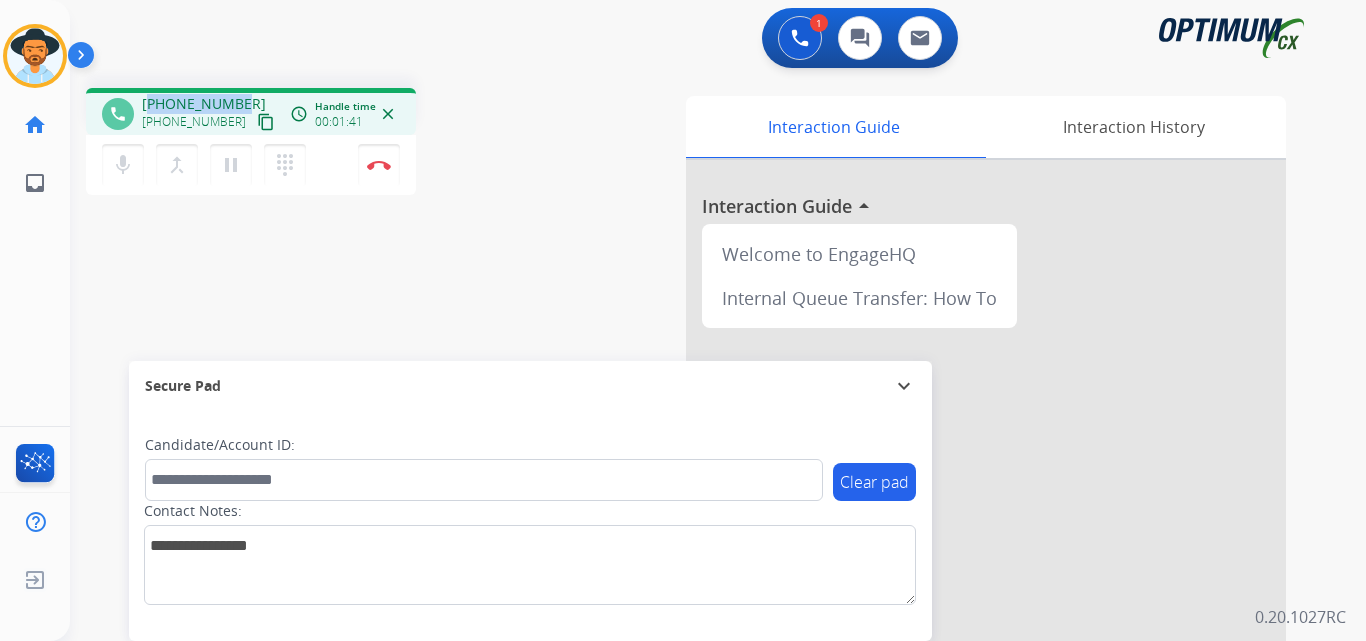 click on "+13632086258" at bounding box center [204, 104] 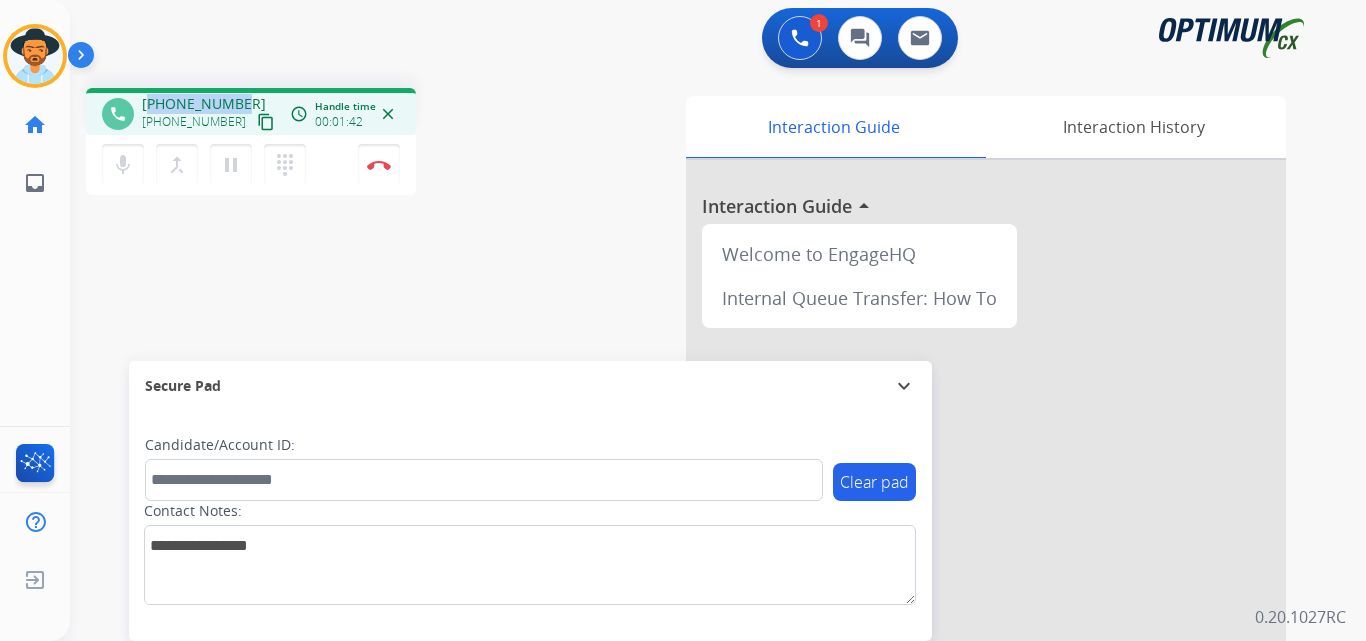 click on "+13632086258" at bounding box center (204, 104) 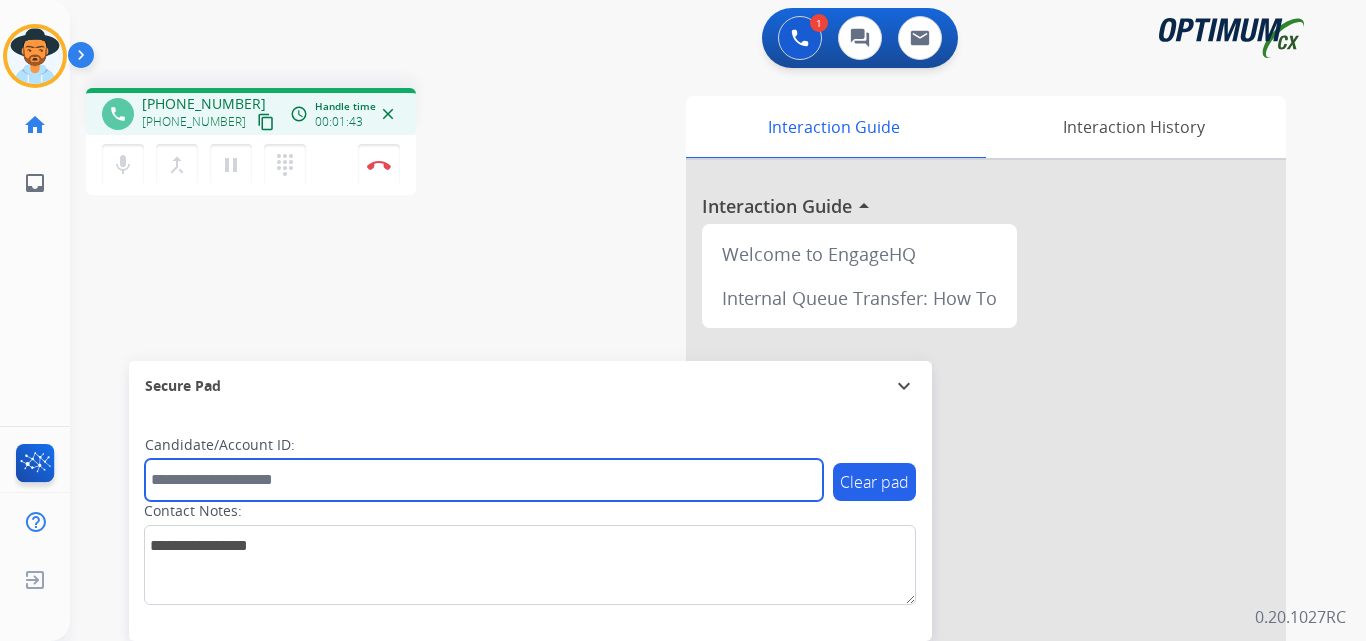 click at bounding box center [484, 480] 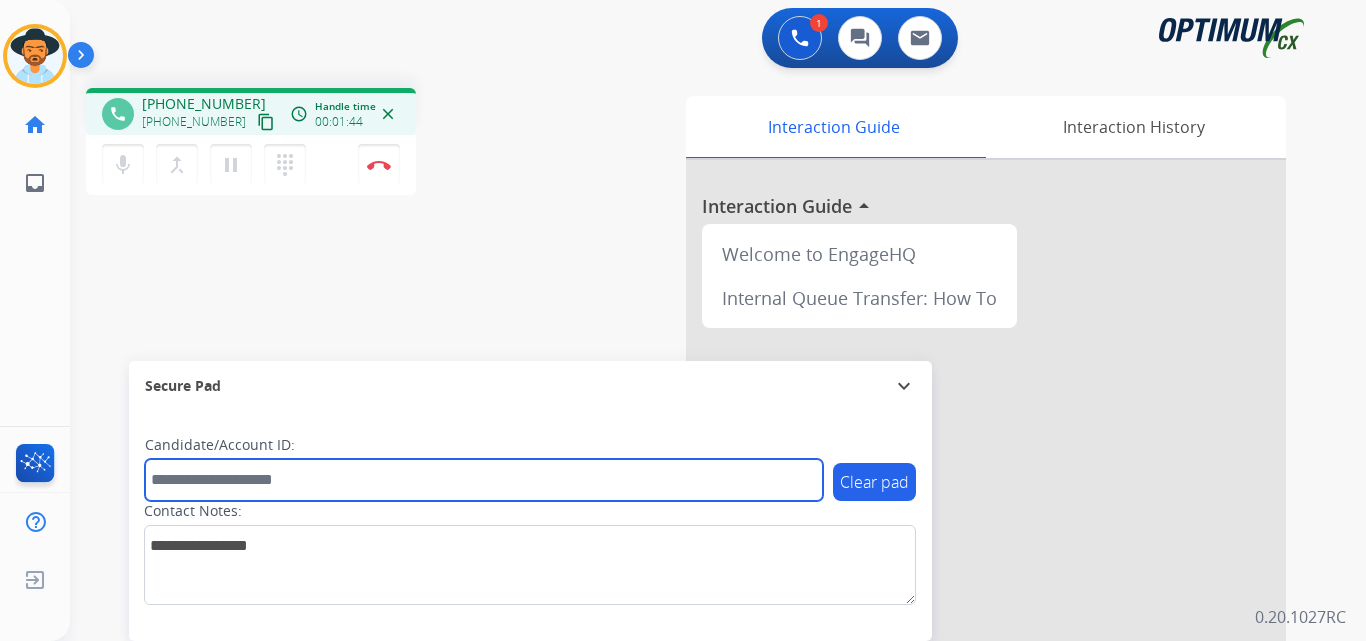 paste on "**********" 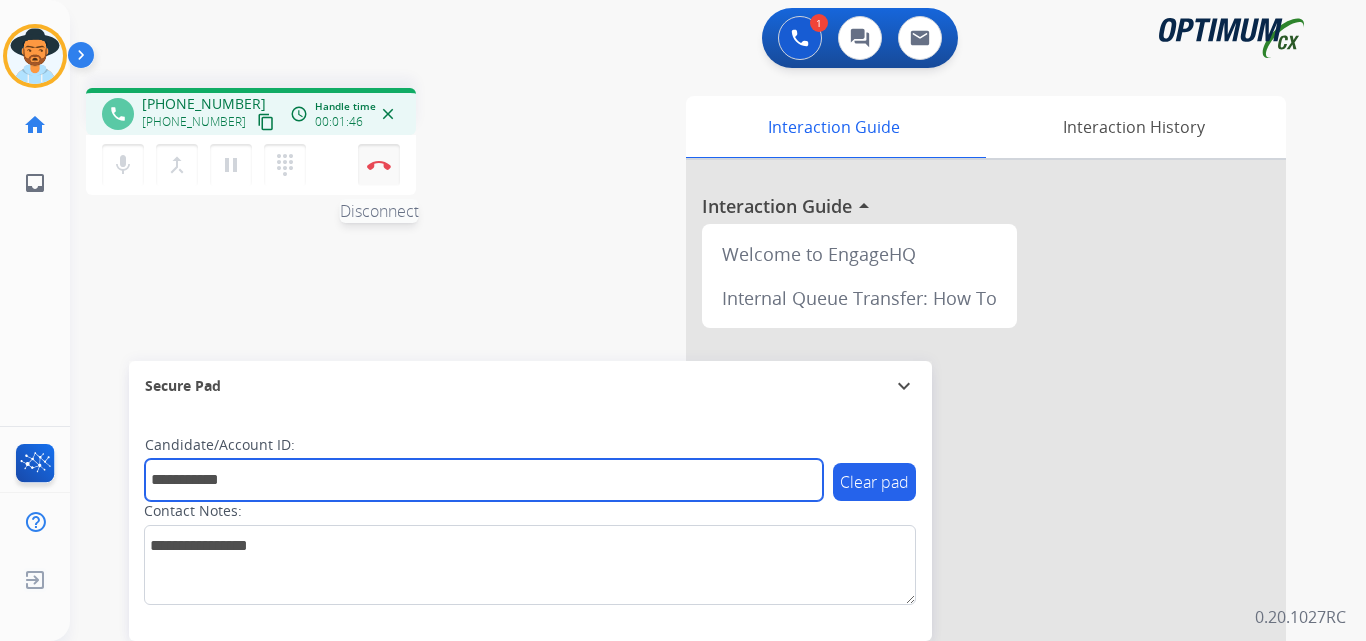 type on "**********" 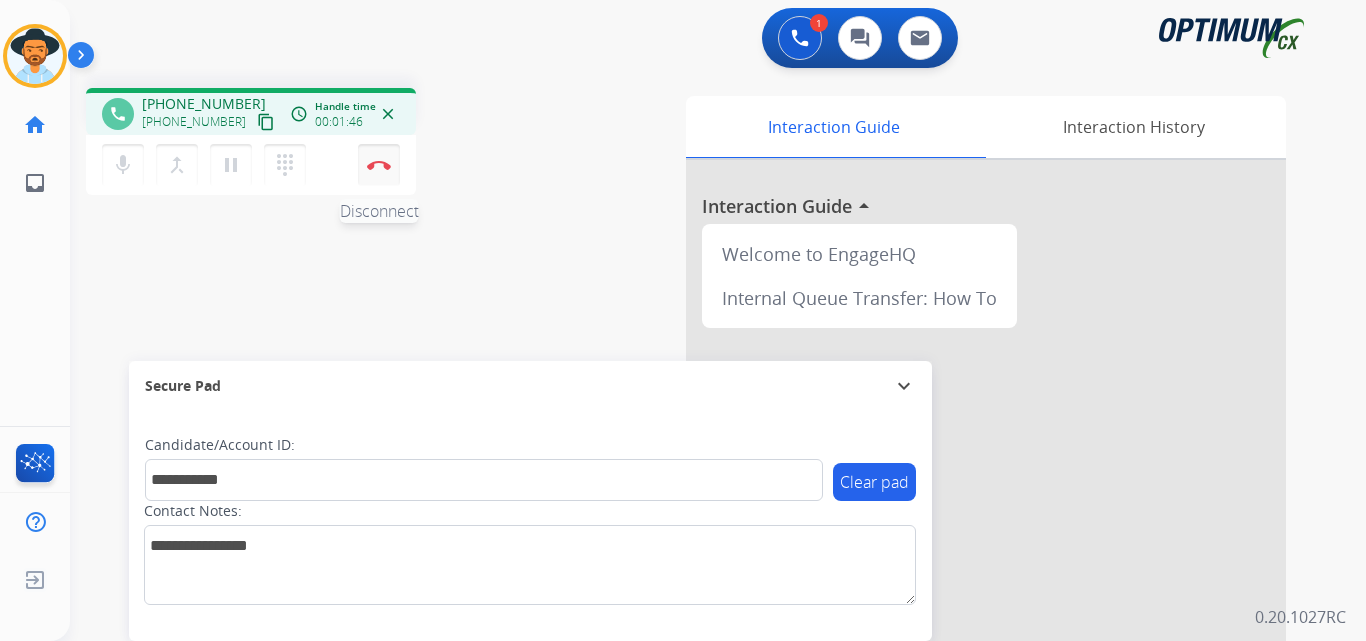 click on "Disconnect" at bounding box center [379, 165] 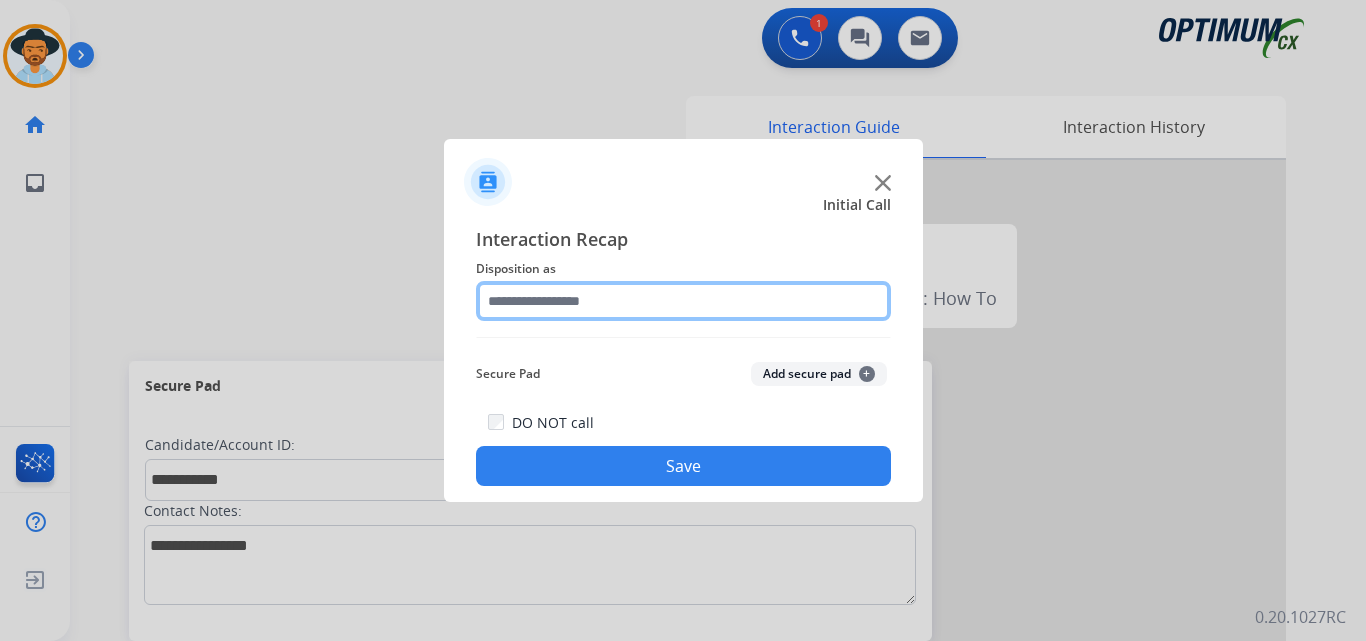 click 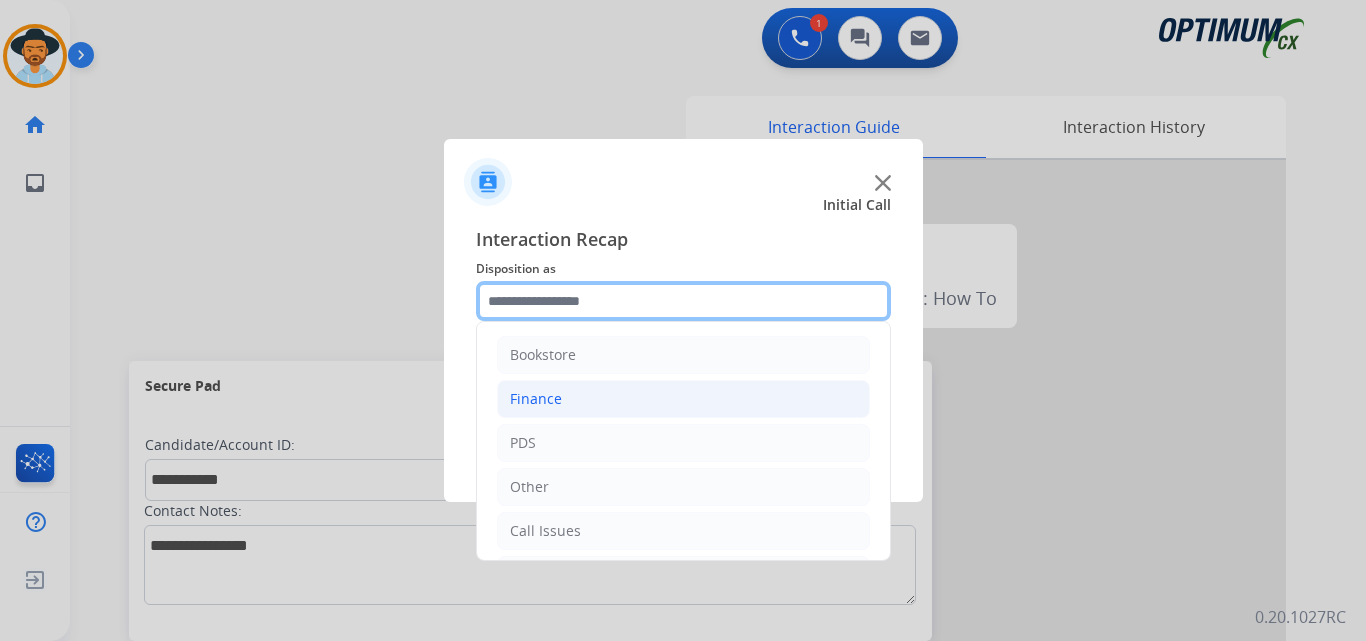 scroll, scrollTop: 136, scrollLeft: 0, axis: vertical 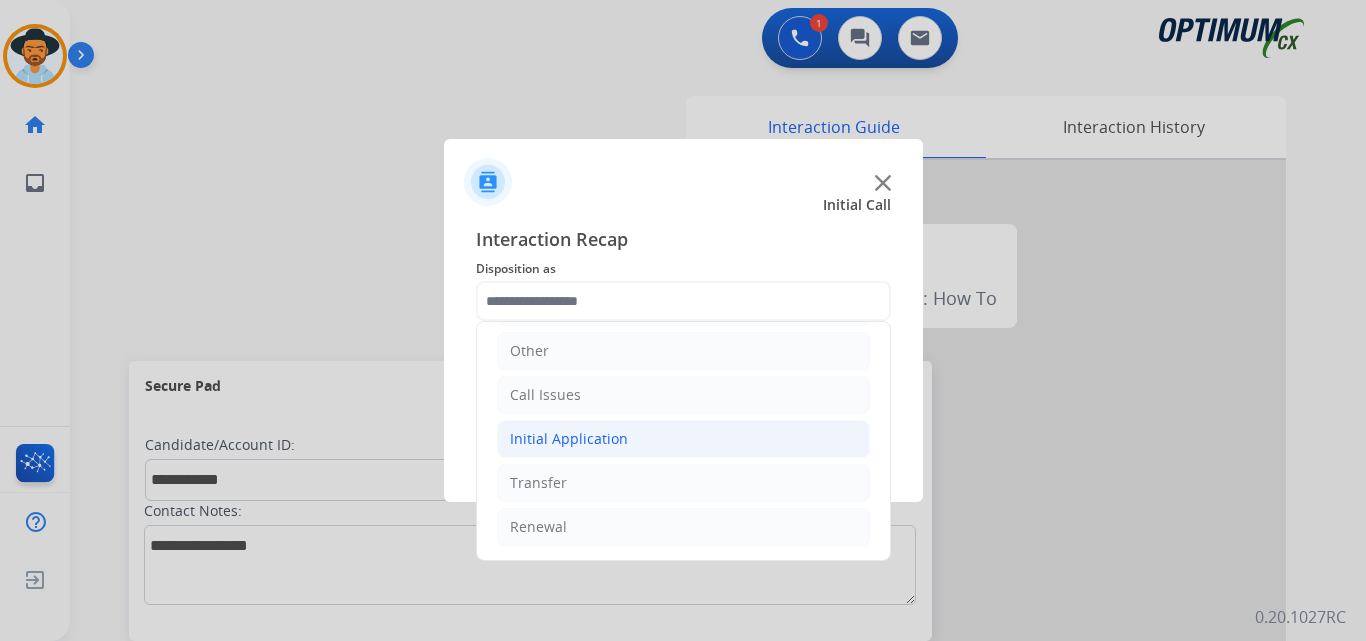 click on "Initial Application" 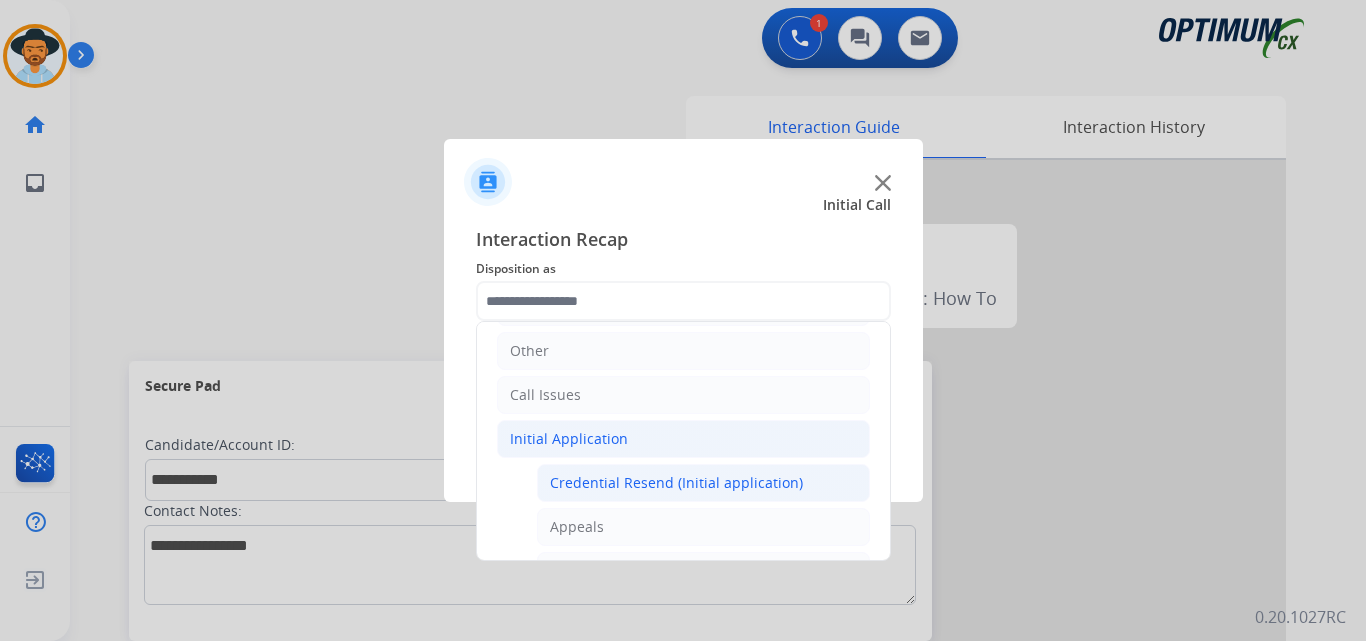 click on "Credential Resend (Initial application)" 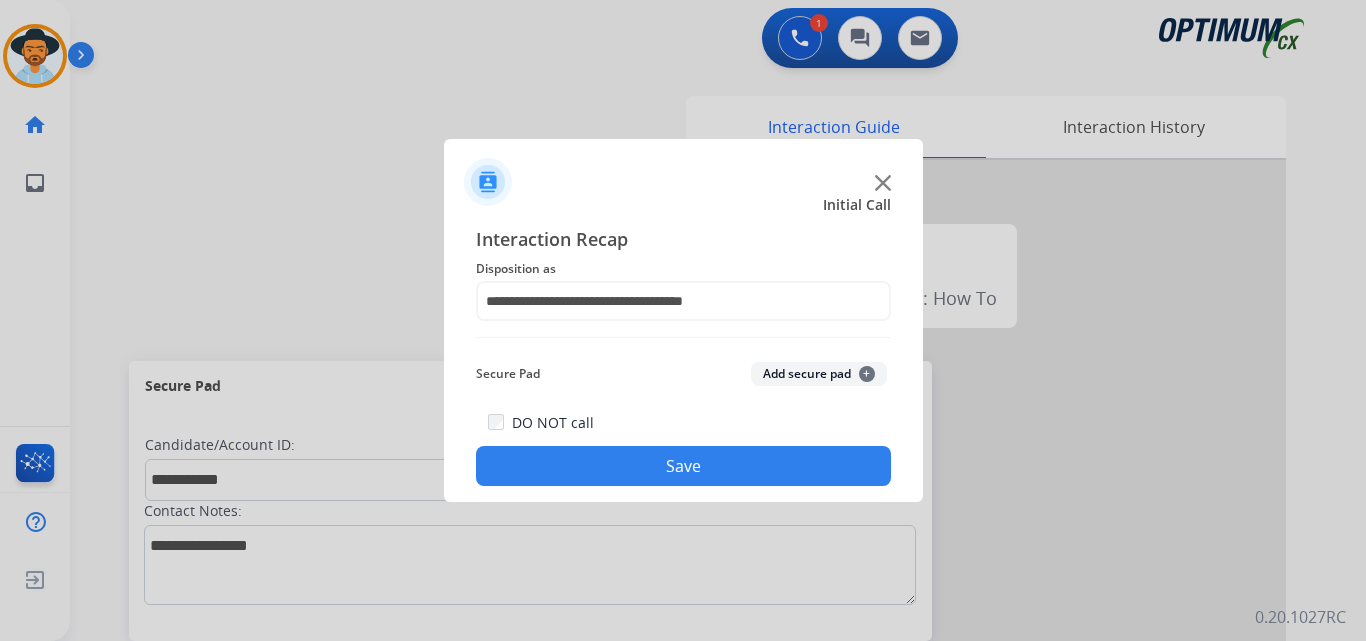click on "Save" 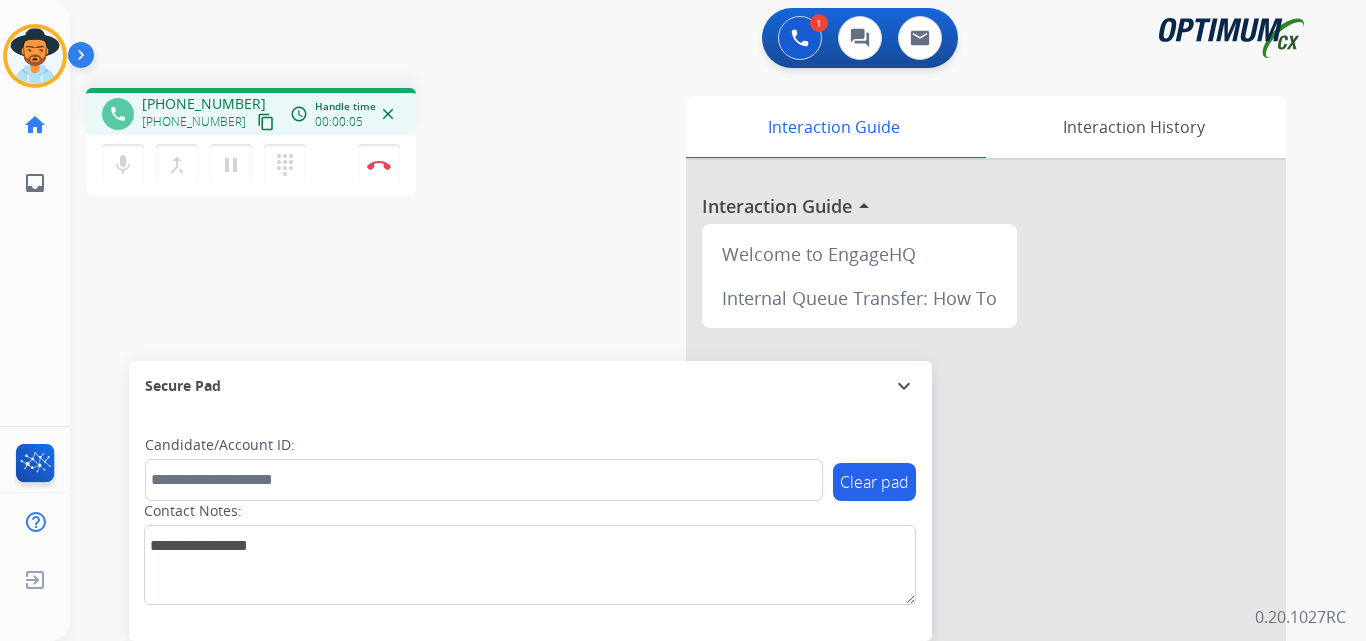 click on "+18566902185" at bounding box center (204, 104) 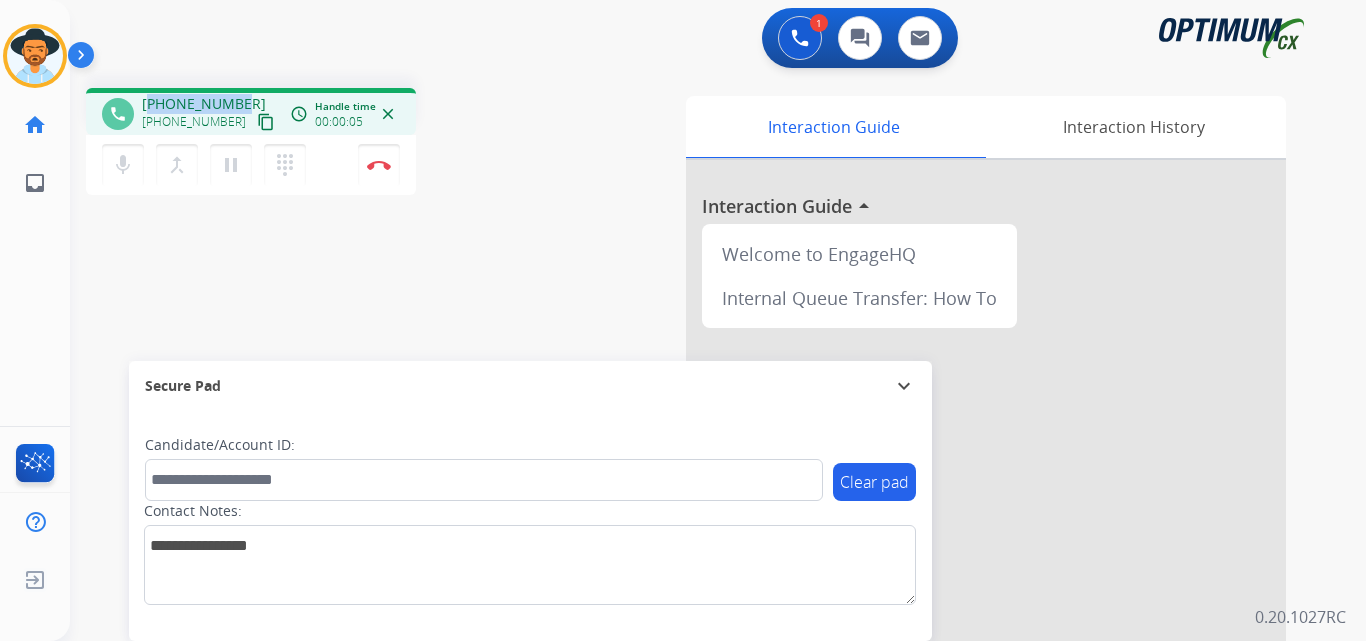 click on "+18566902185" at bounding box center (204, 104) 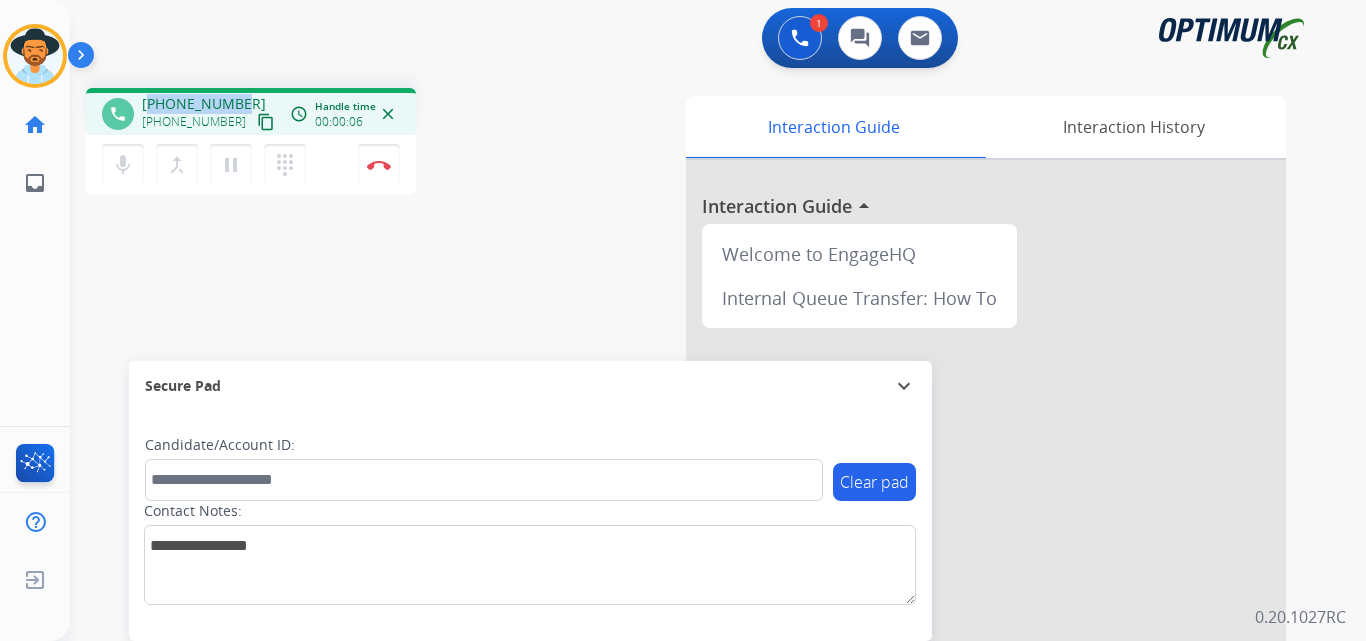 copy on "18566902185" 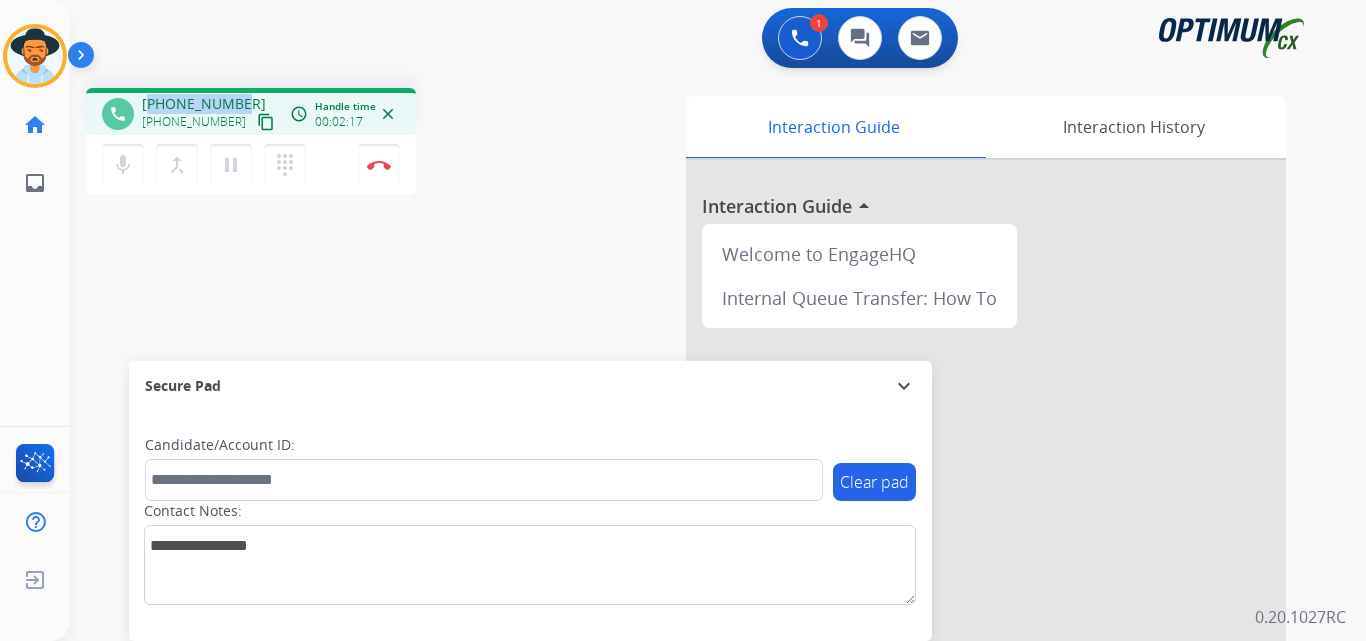 click on "+18566902185" at bounding box center [204, 104] 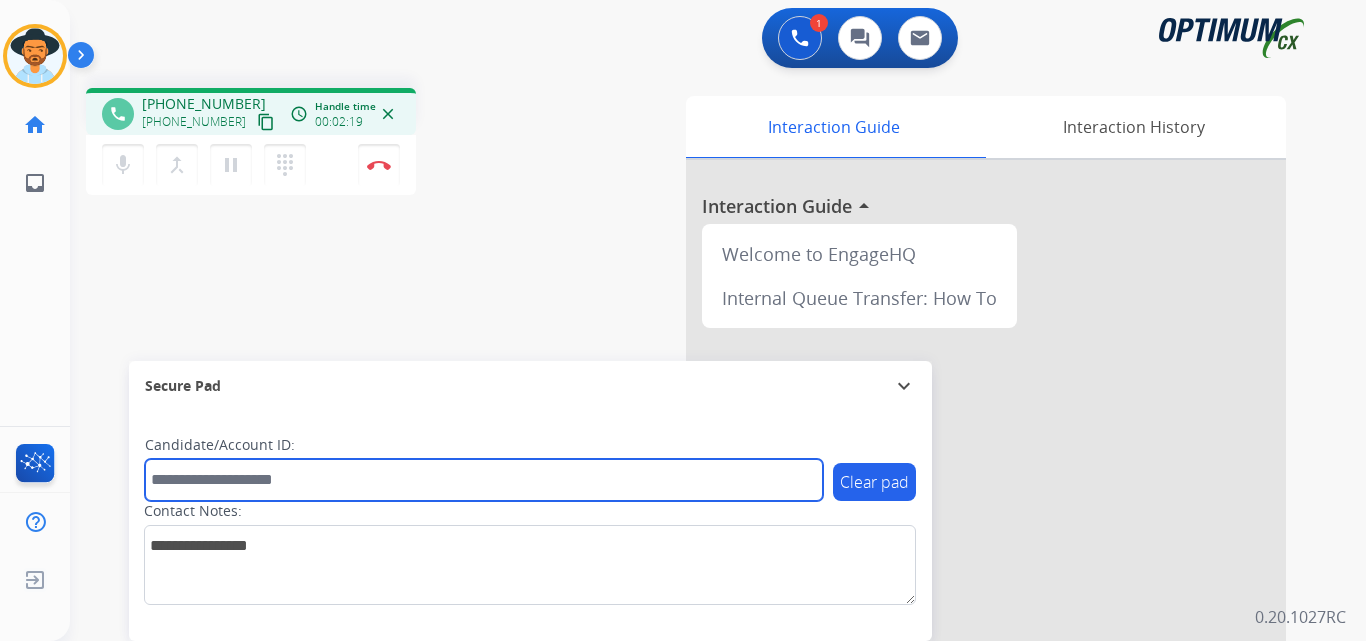 click at bounding box center (484, 480) 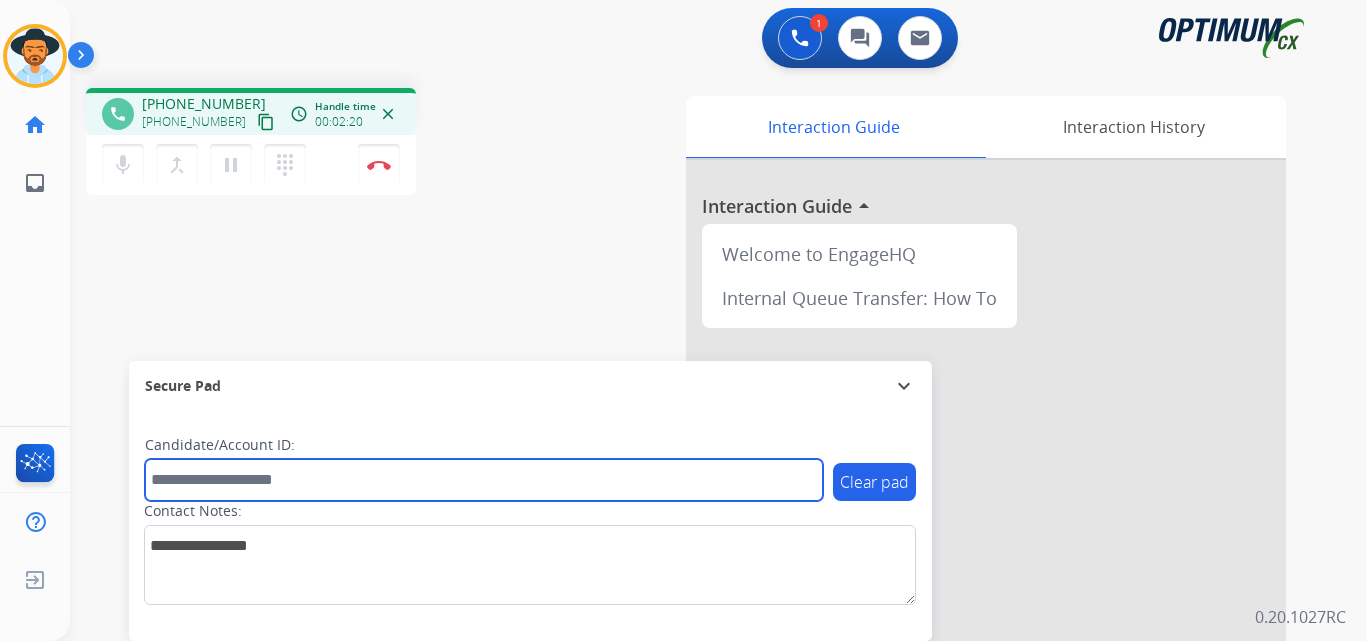 paste on "**********" 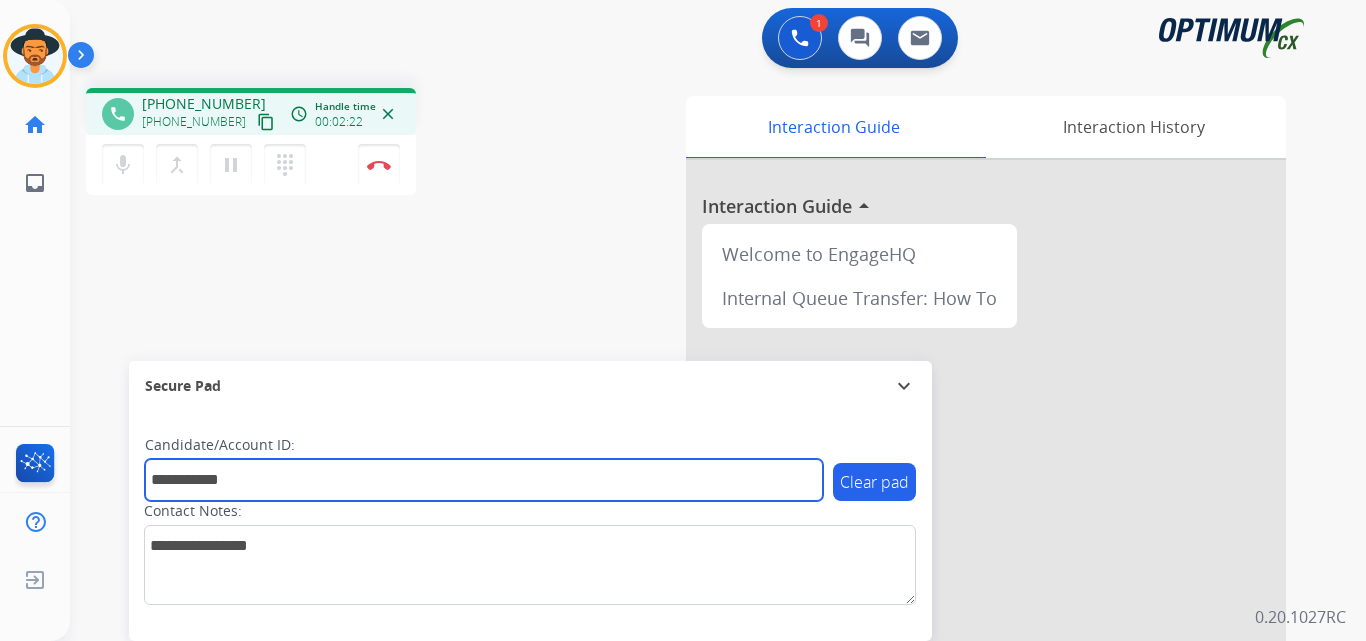 click on "**********" at bounding box center (484, 480) 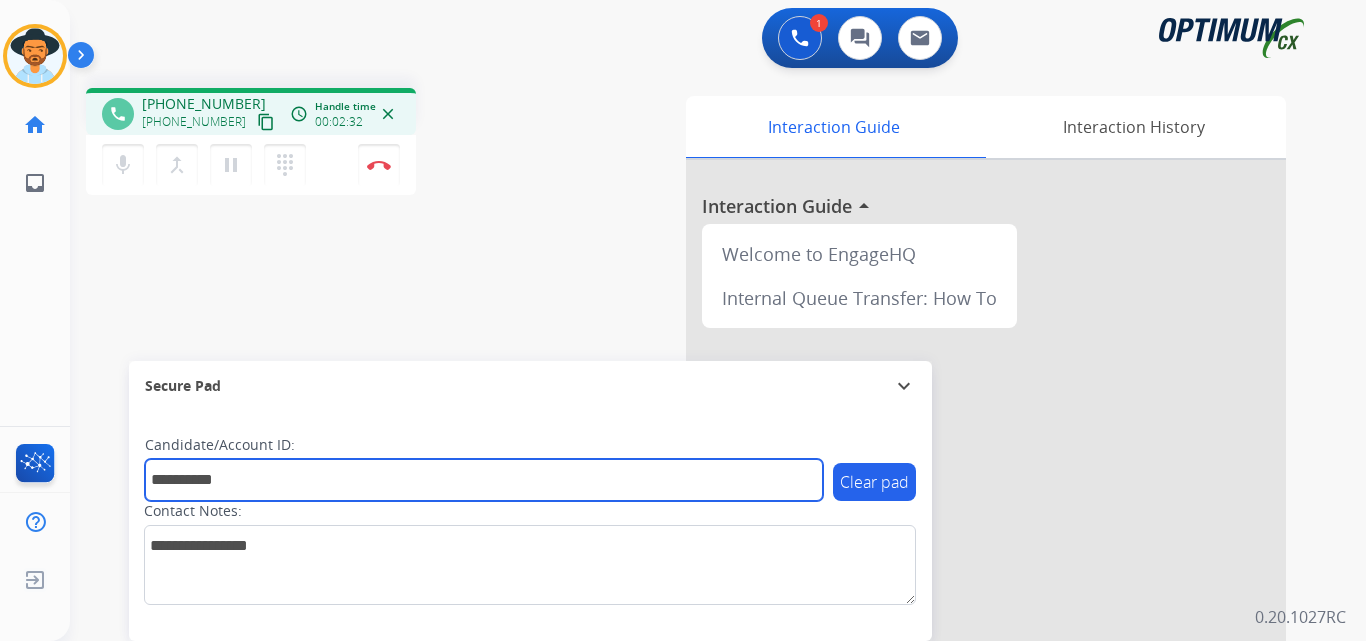 type on "**********" 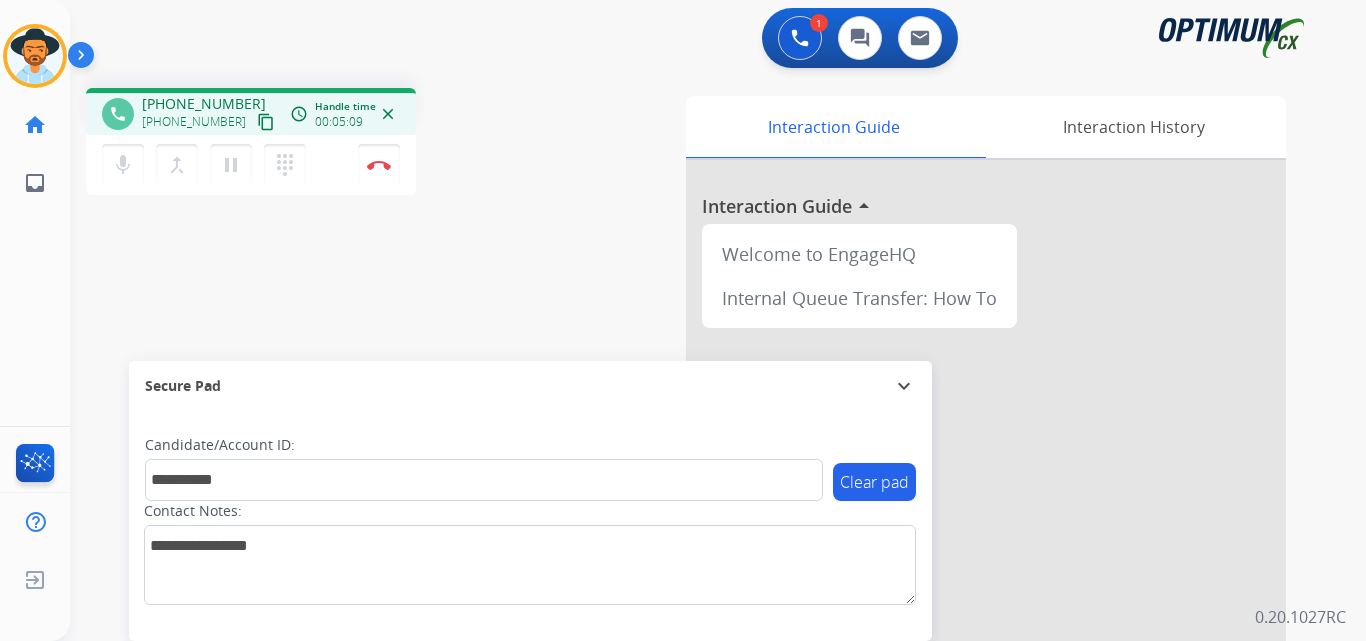 click on "**********" at bounding box center (694, 489) 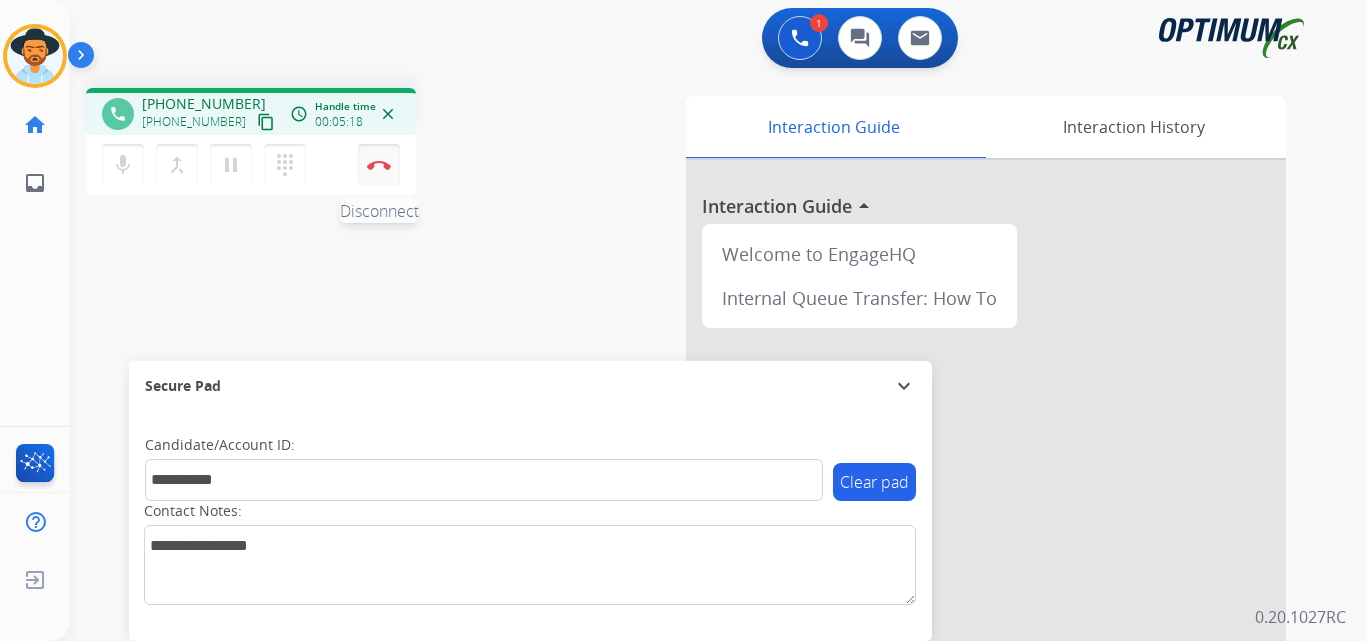 click at bounding box center [379, 165] 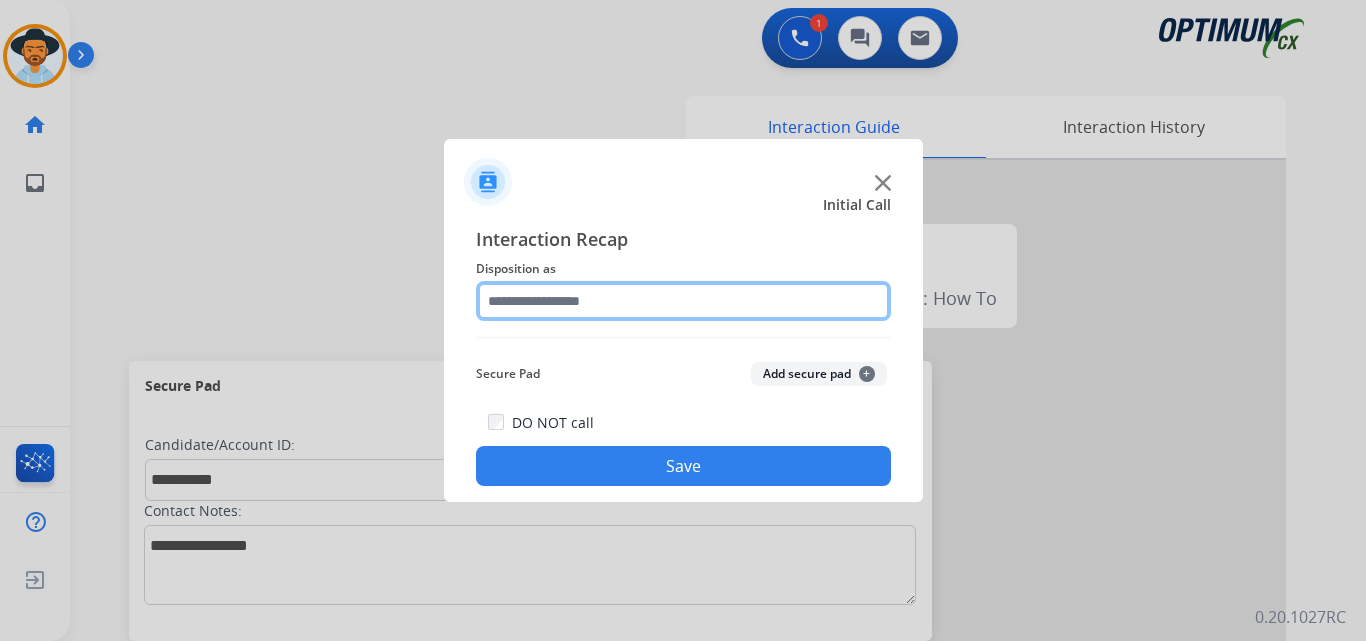 click 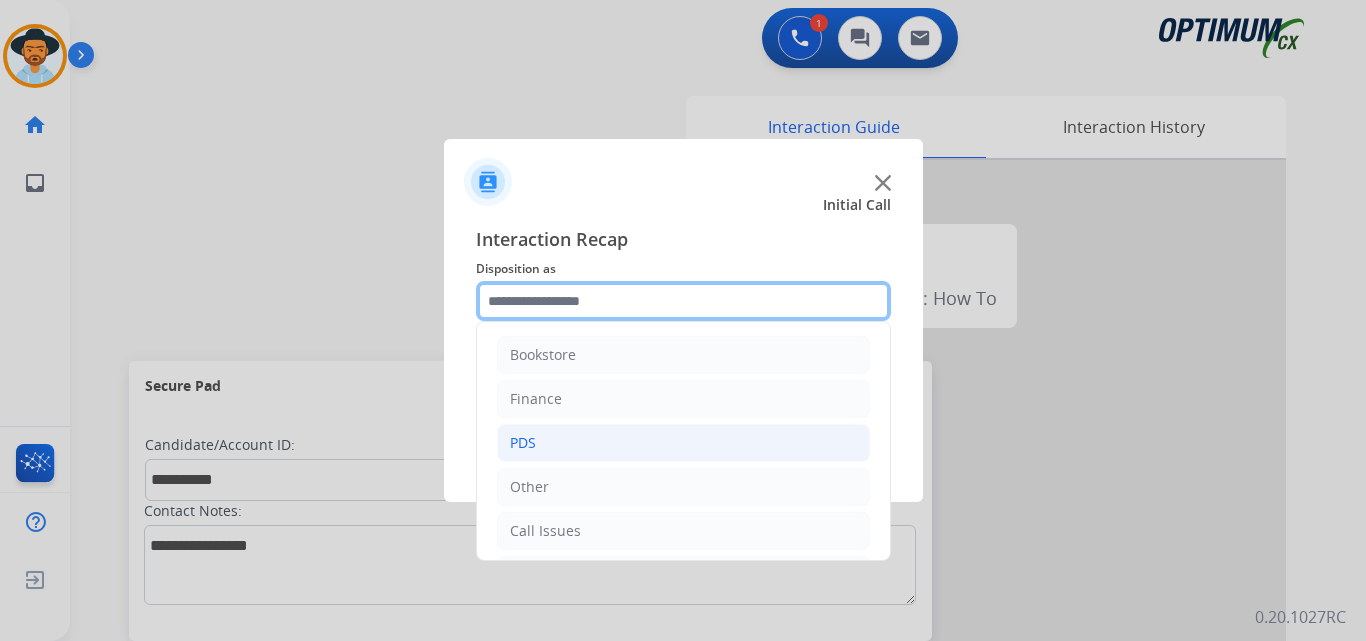 scroll, scrollTop: 136, scrollLeft: 0, axis: vertical 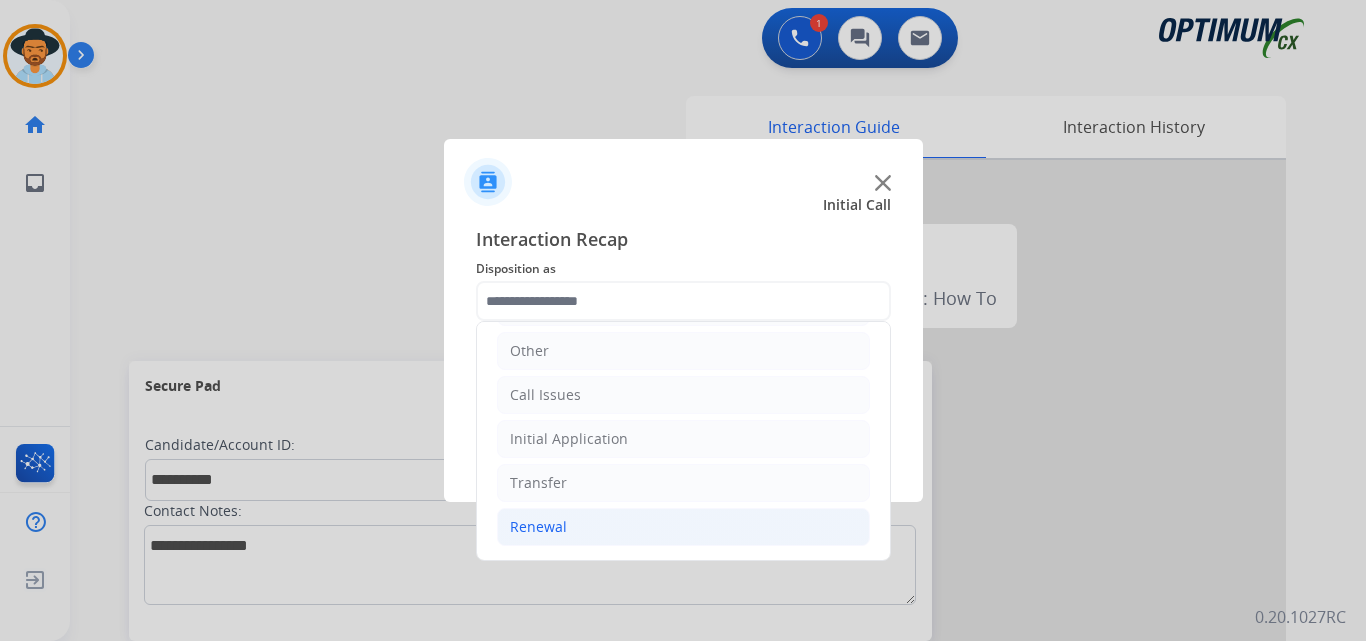 click on "Renewal" 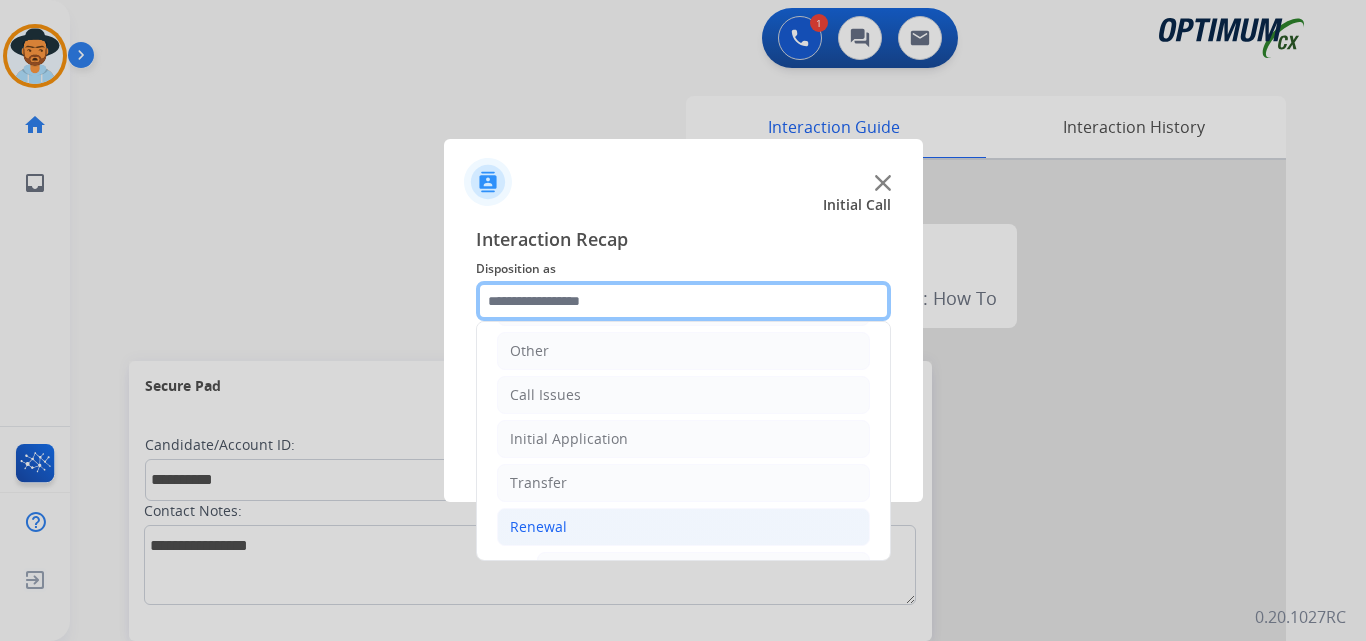 scroll, scrollTop: 636, scrollLeft: 0, axis: vertical 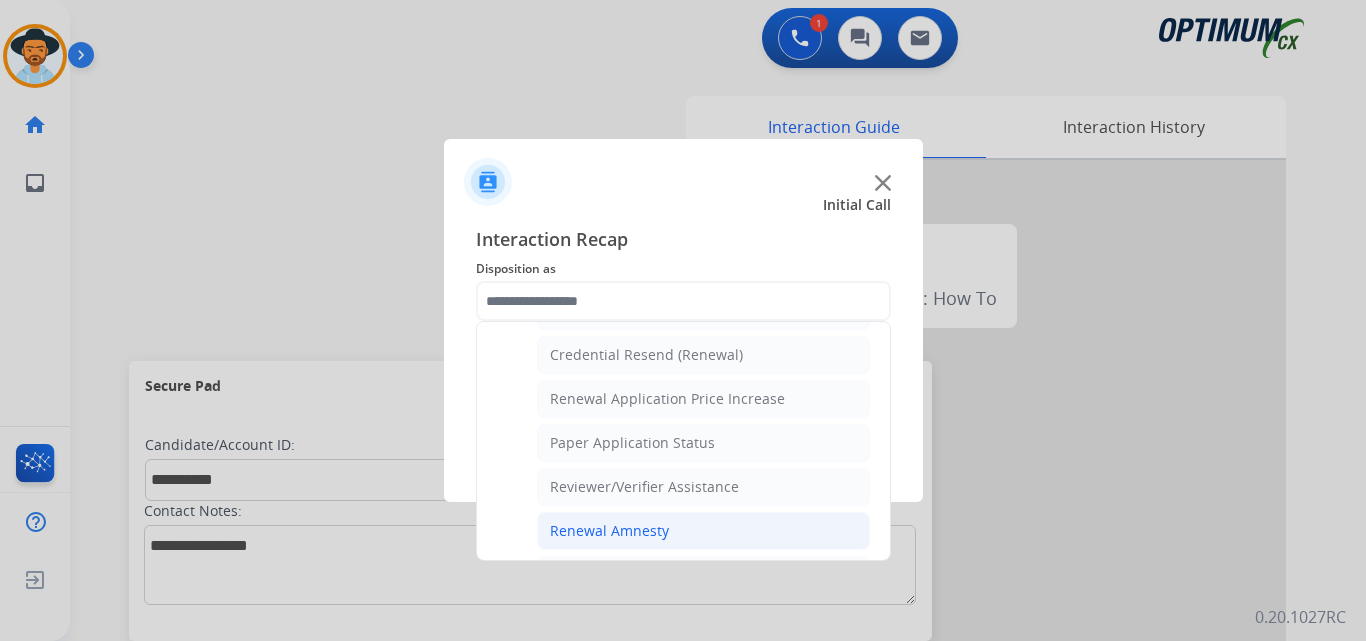 click on "Renewal Amnesty" 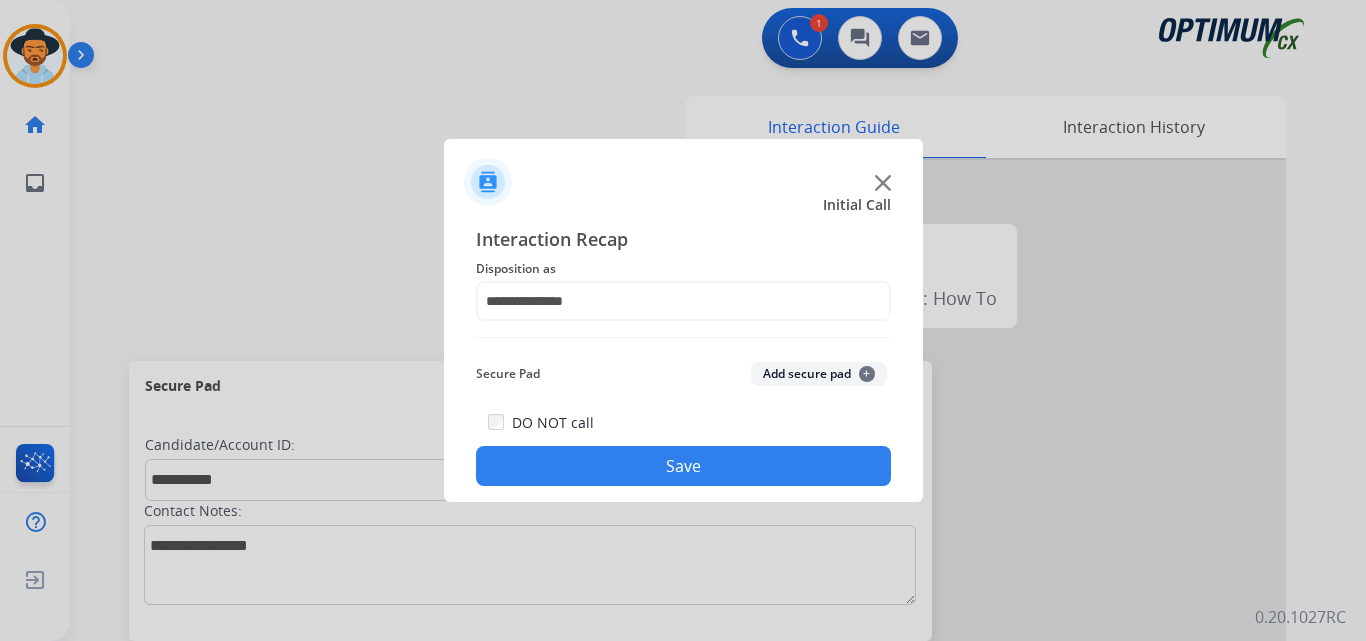 click on "Save" 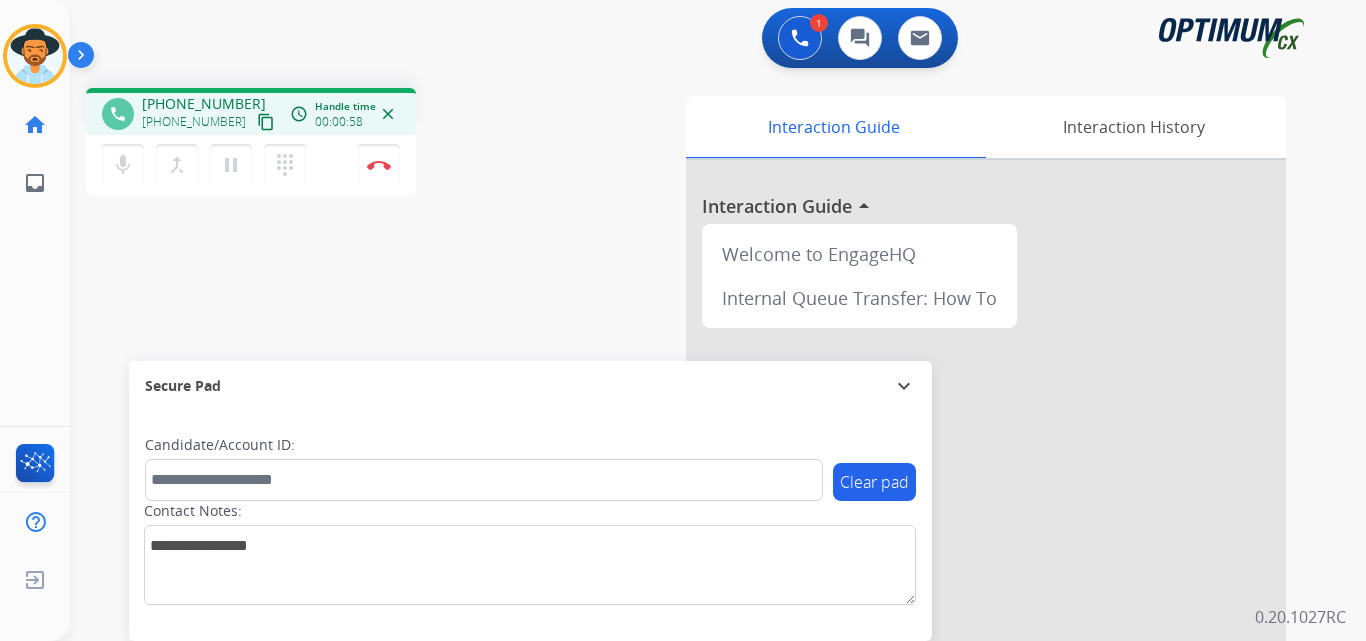 click on "+13365771815" at bounding box center (204, 104) 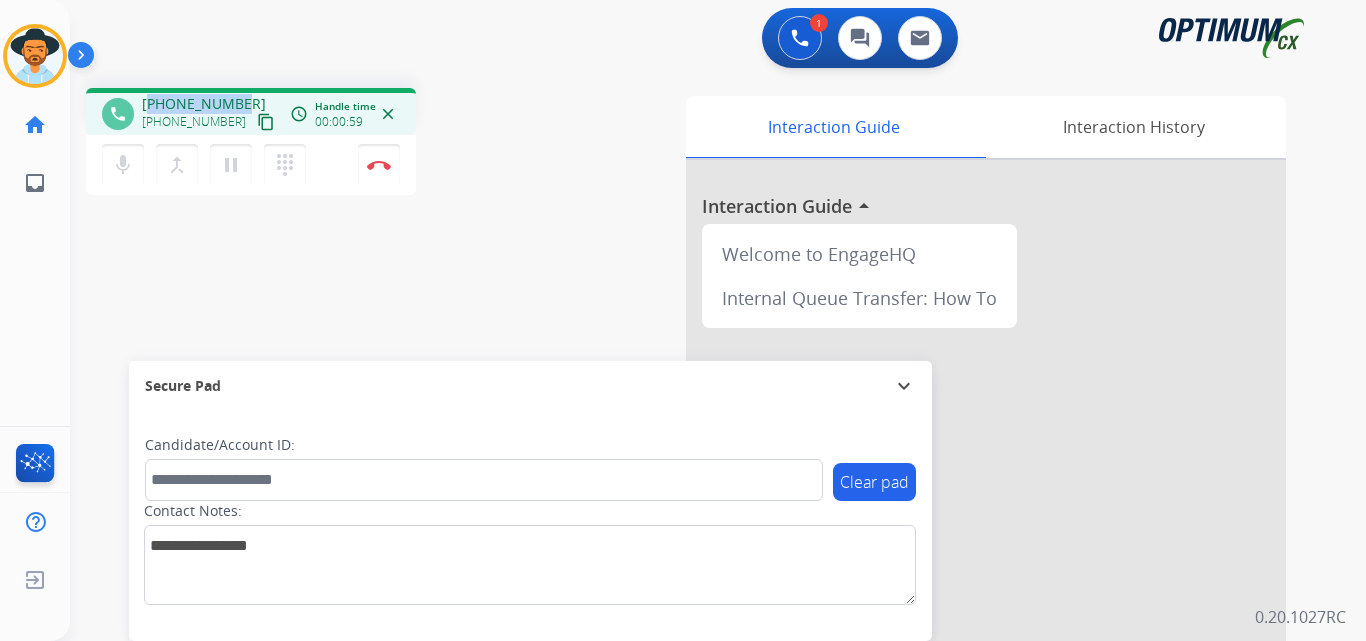 click on "+13365771815" at bounding box center (204, 104) 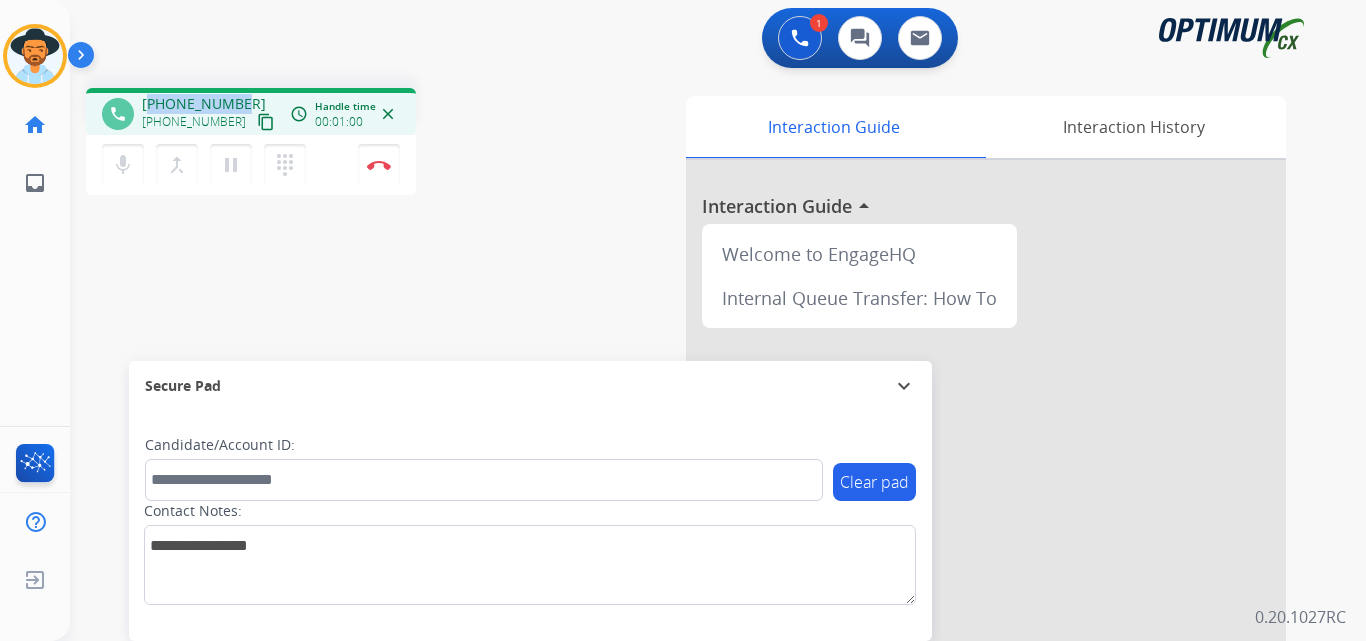 copy on "13365771815" 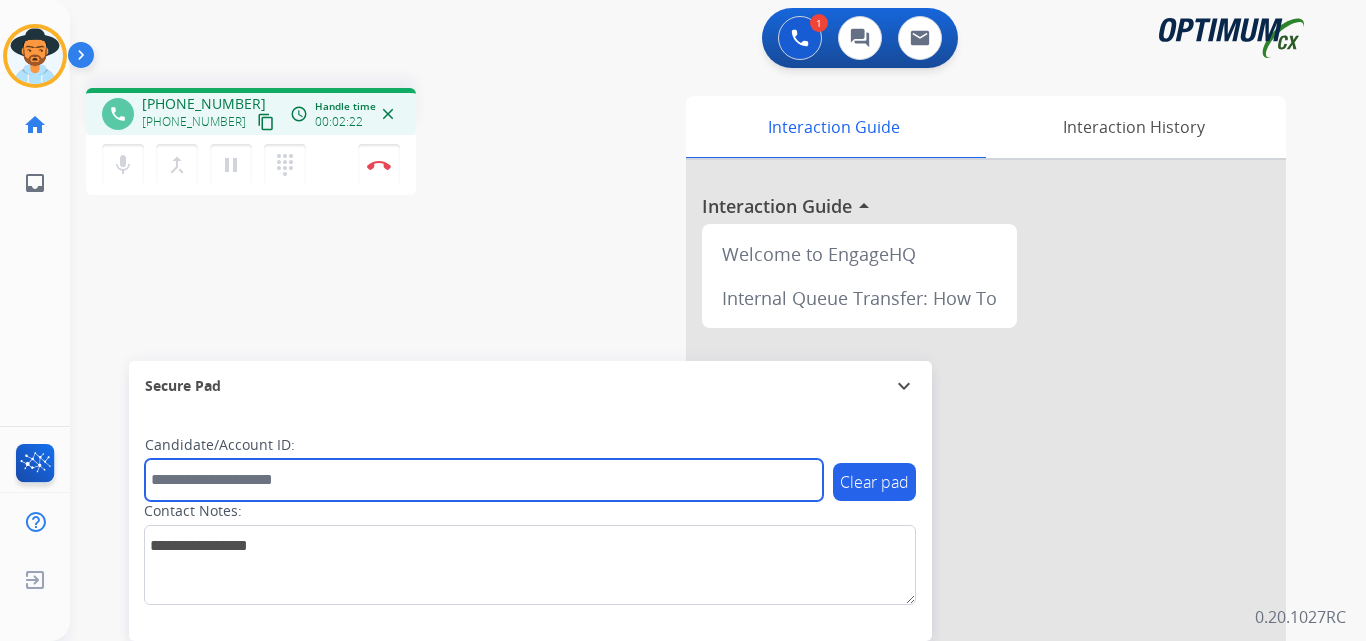 click at bounding box center [484, 480] 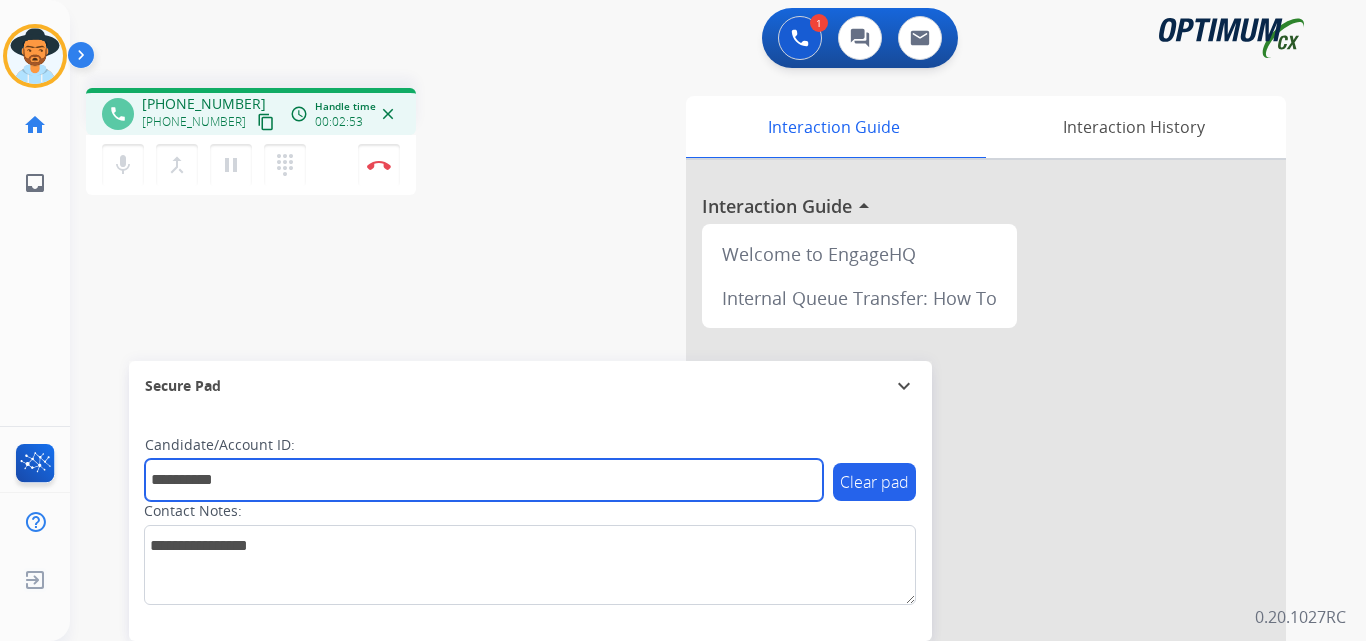 click on "**********" at bounding box center (484, 480) 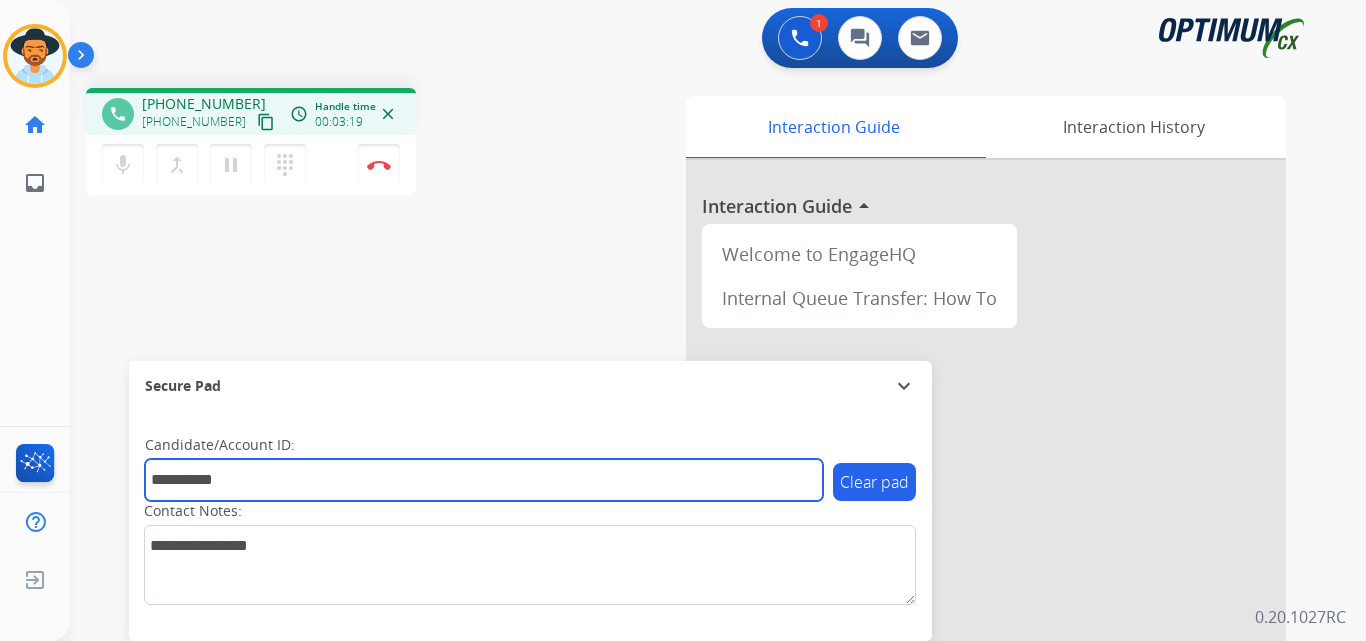 type on "**********" 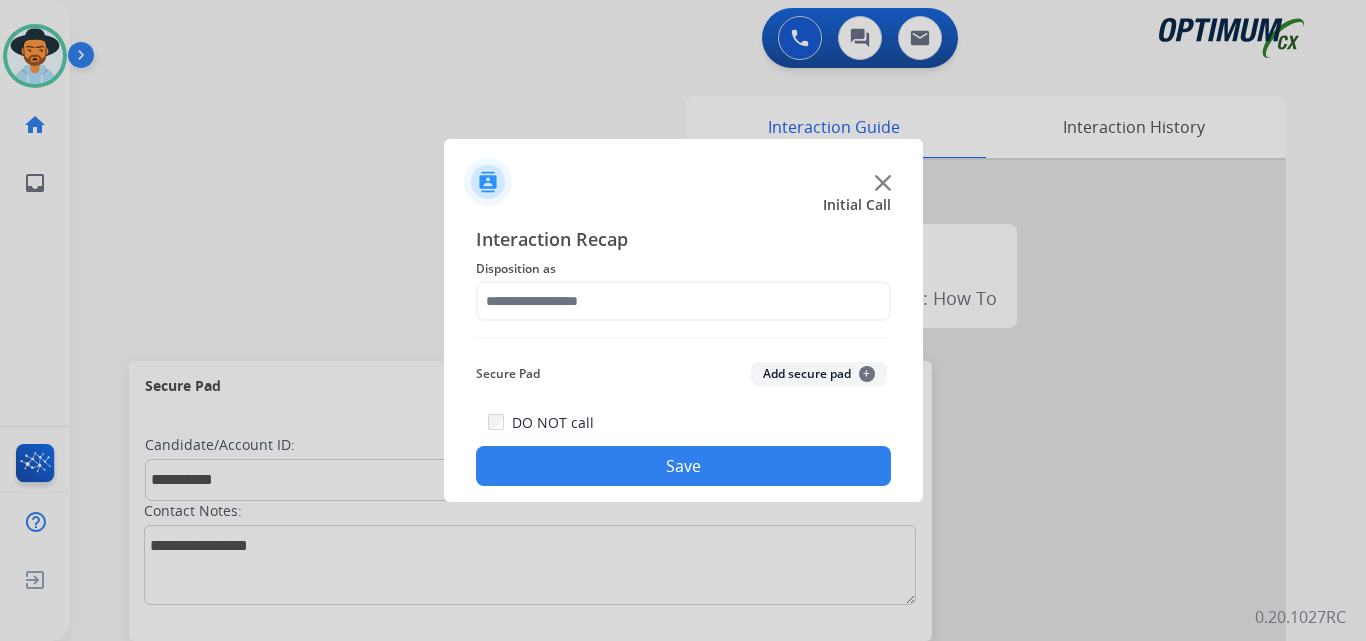 click on "Secure Pad  Add secure pad  +" 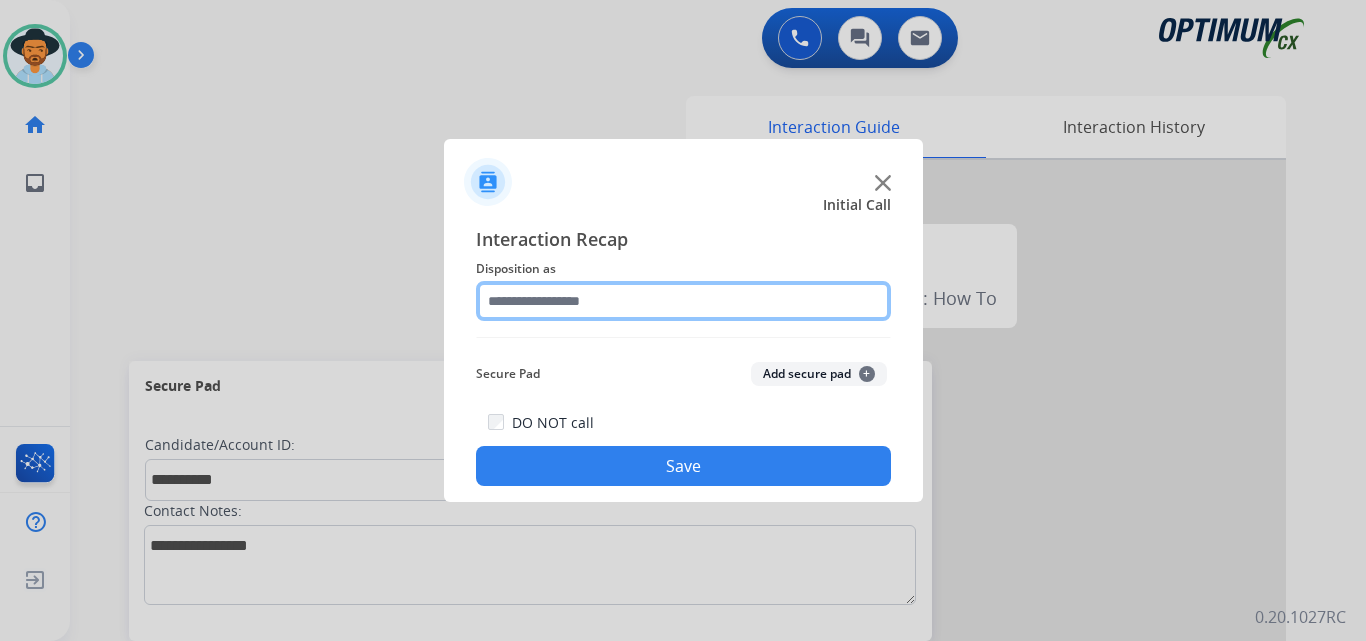 click 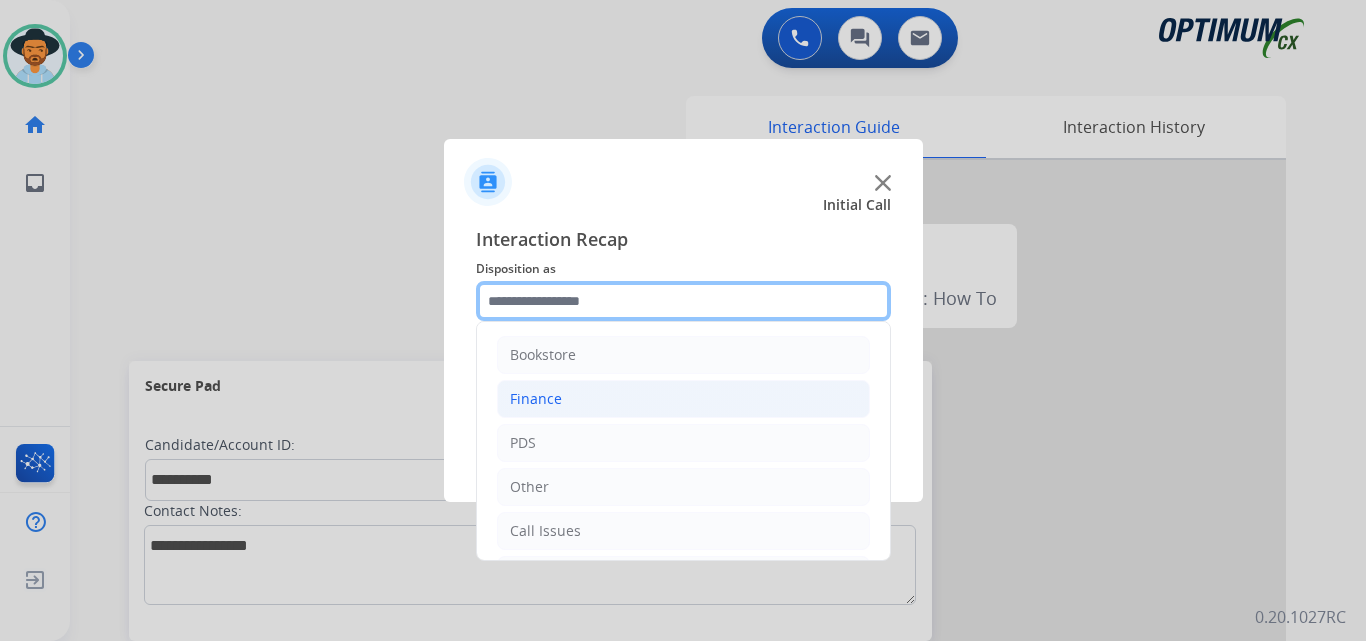scroll, scrollTop: 136, scrollLeft: 0, axis: vertical 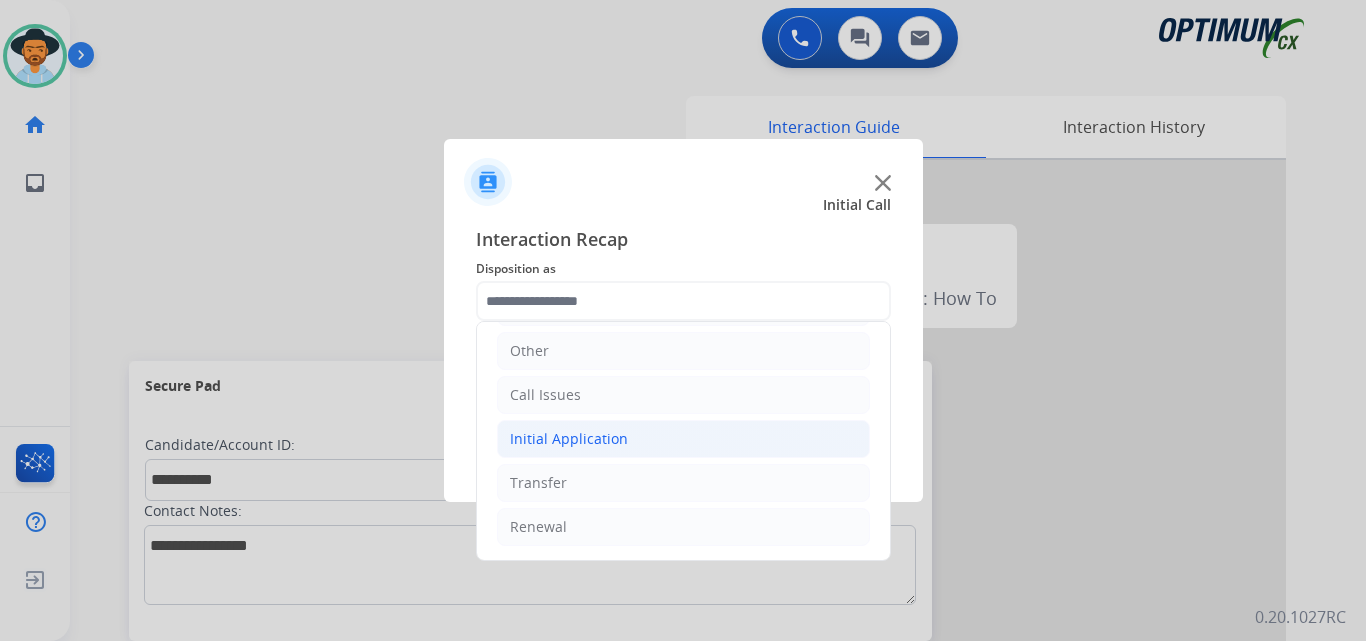 click on "Initial Application" 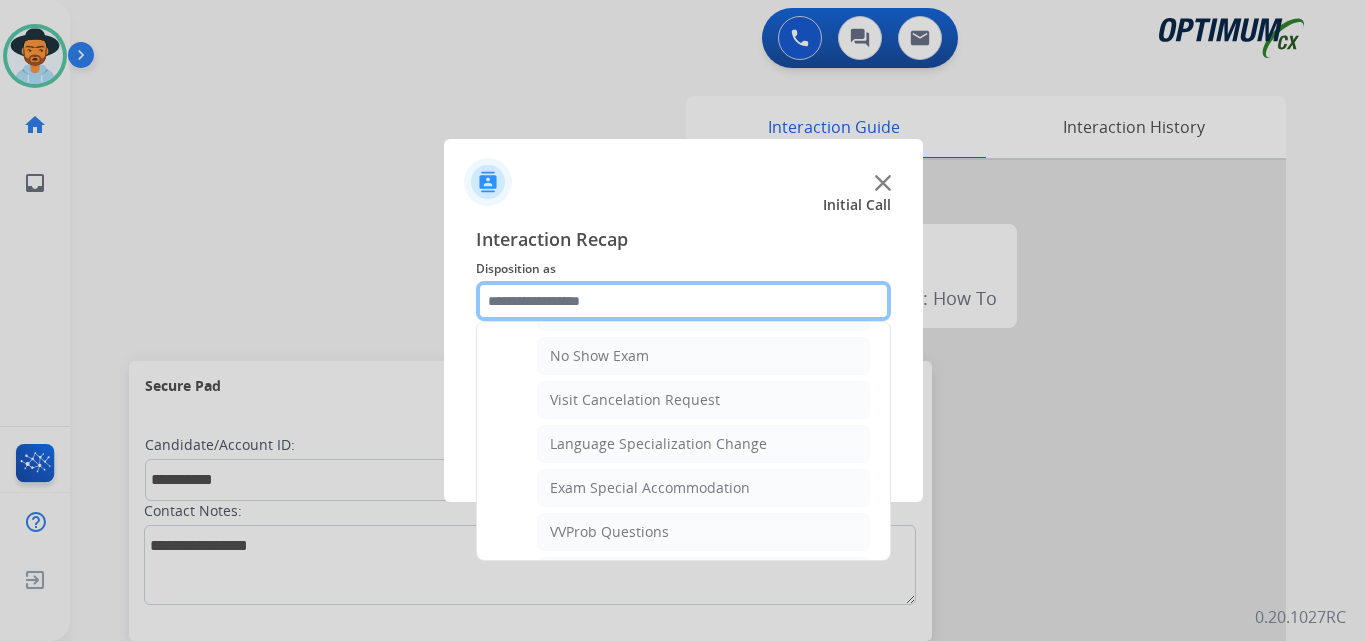 scroll, scrollTop: 1065, scrollLeft: 0, axis: vertical 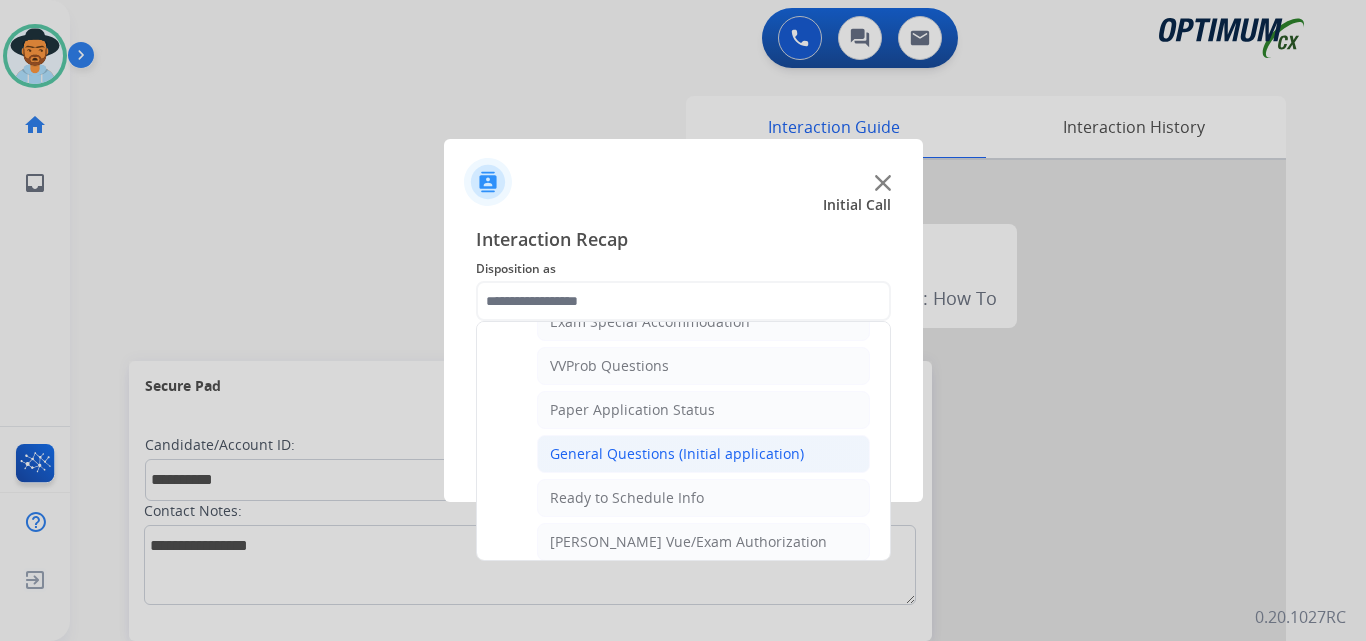 click on "General Questions (Initial application)" 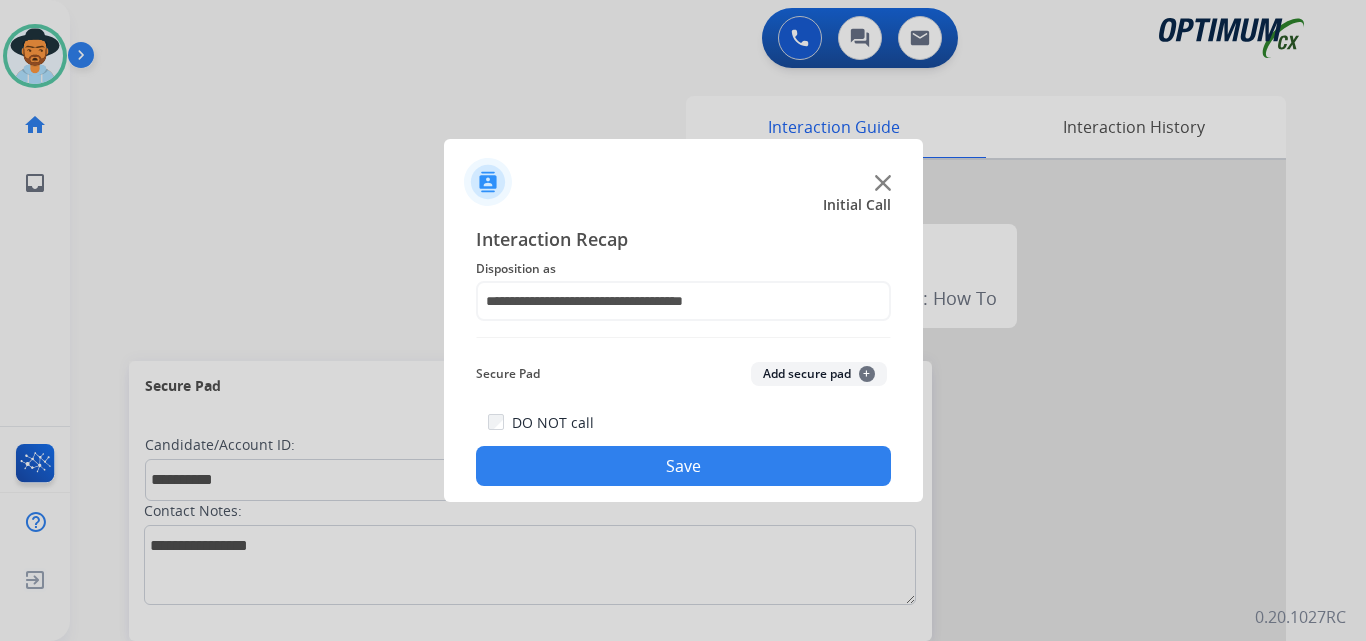 click on "Save" 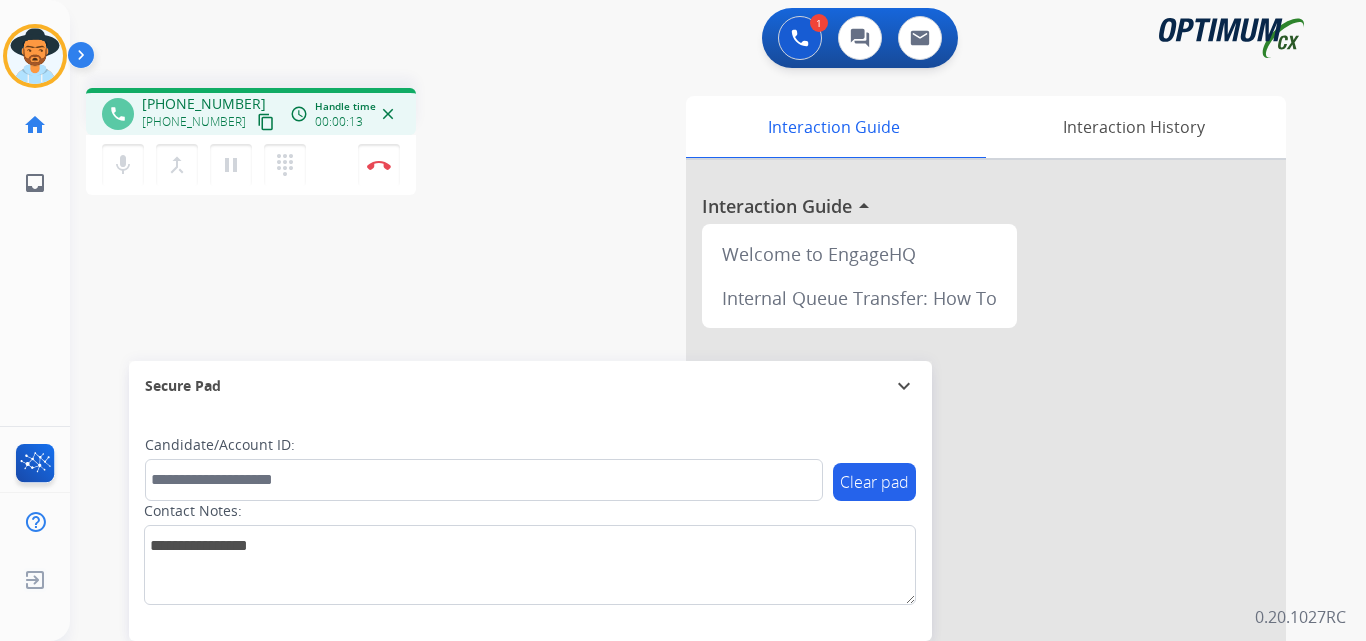 click on "+14436175611" at bounding box center [204, 104] 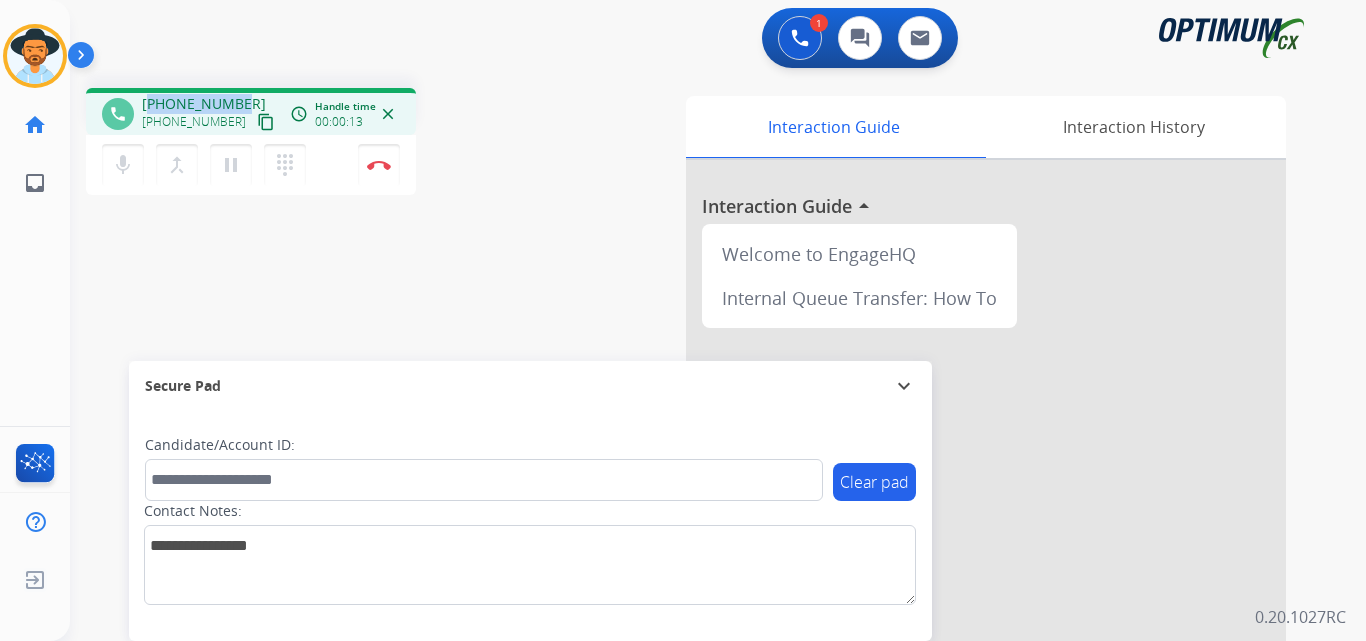 click on "+14436175611" at bounding box center (204, 104) 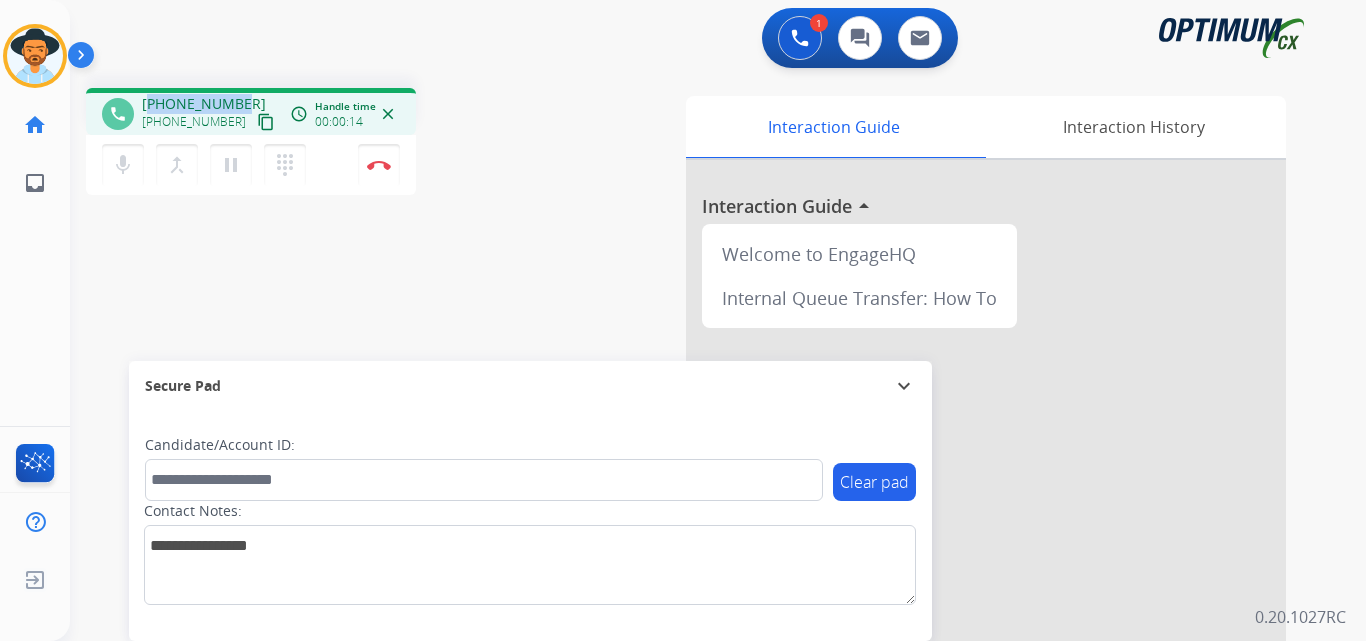 copy on "14436175611" 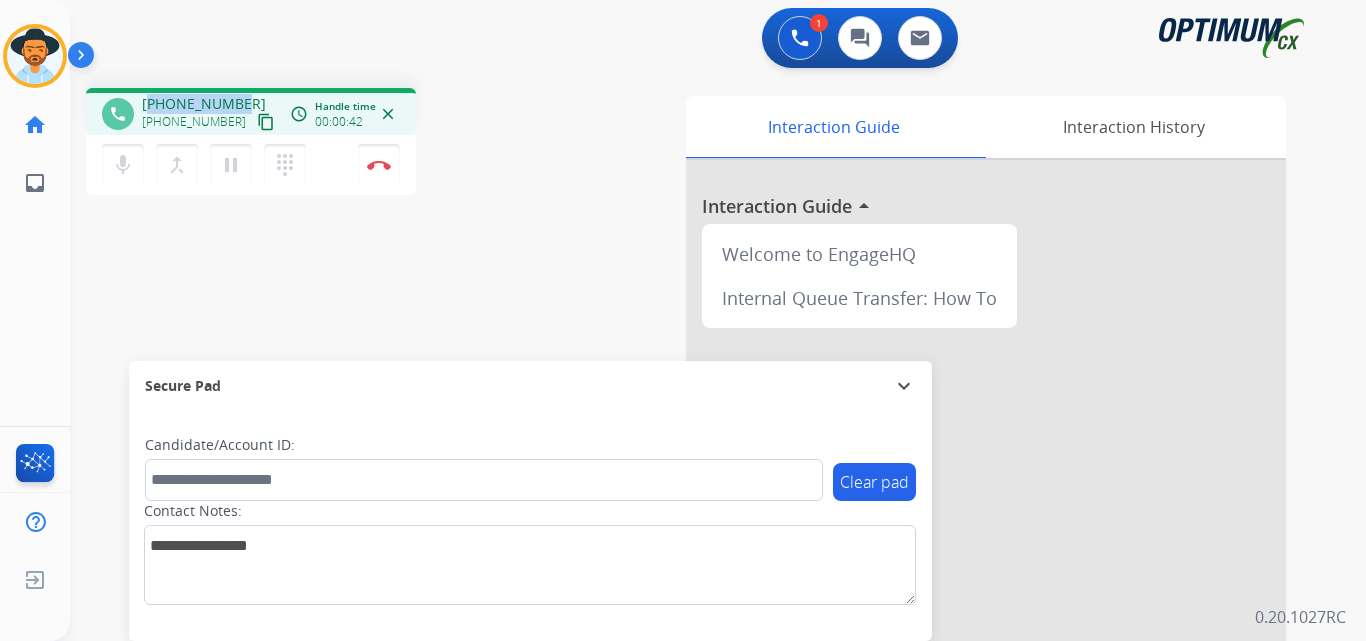 click on "+14436175611" at bounding box center (204, 104) 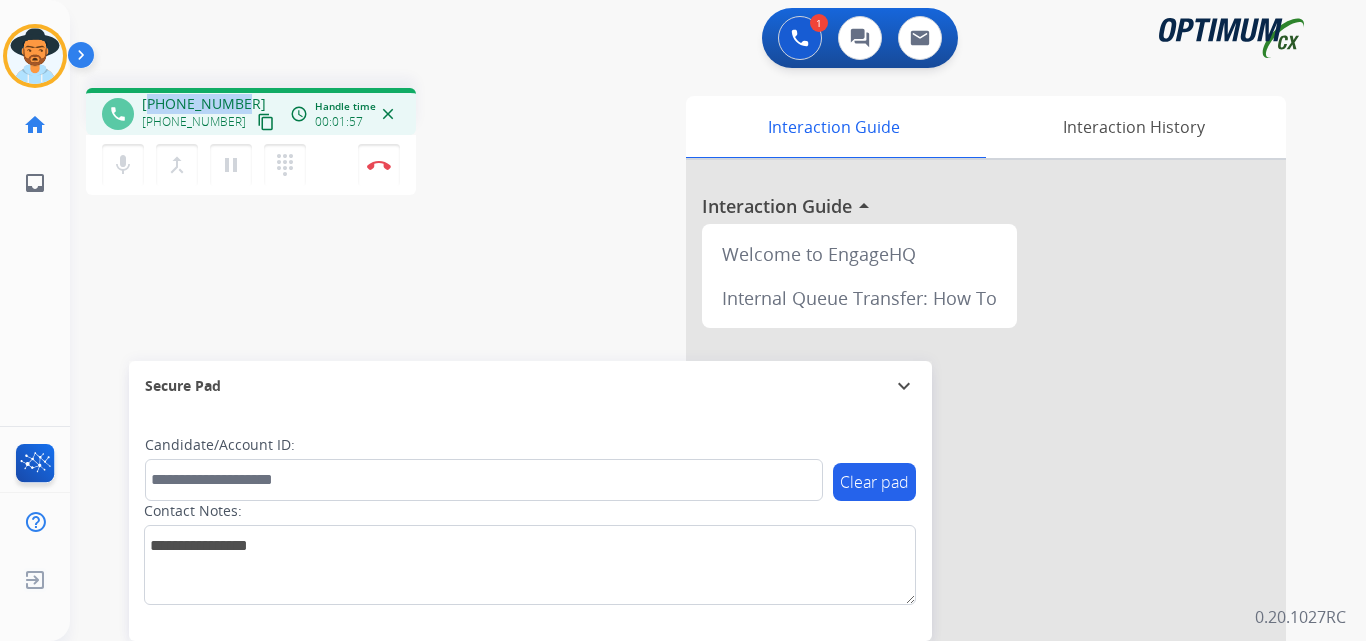 click on "+14436175611" at bounding box center (204, 104) 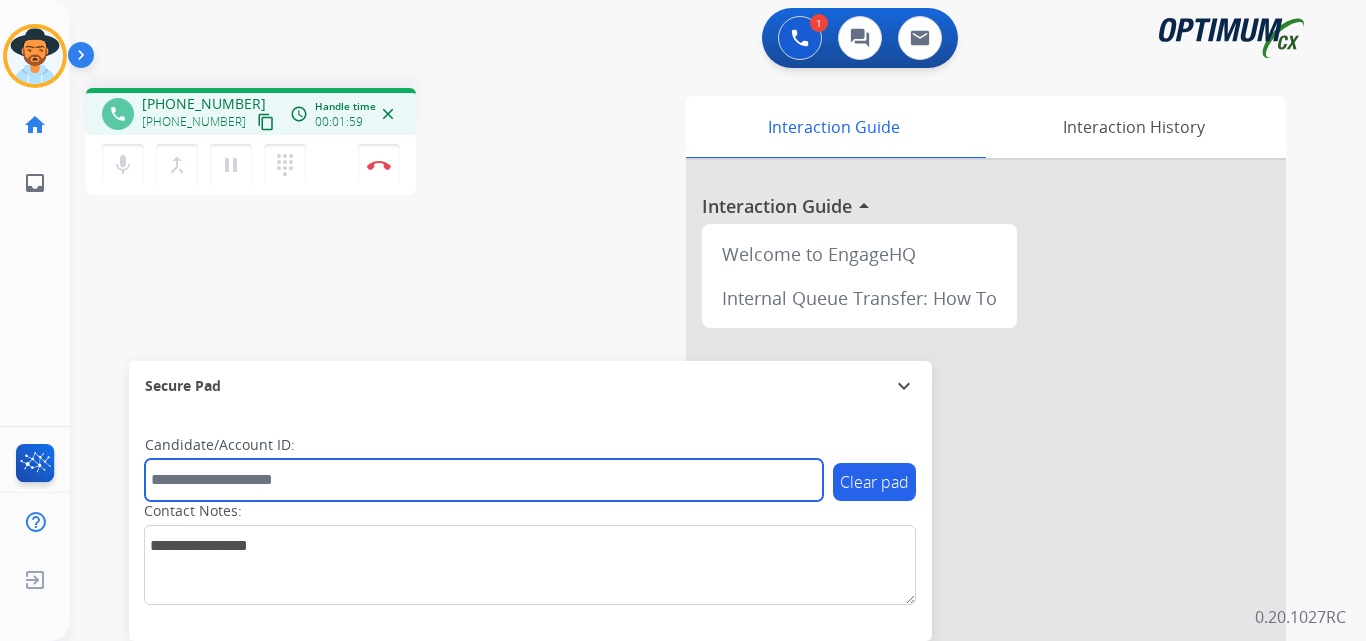 click at bounding box center [484, 480] 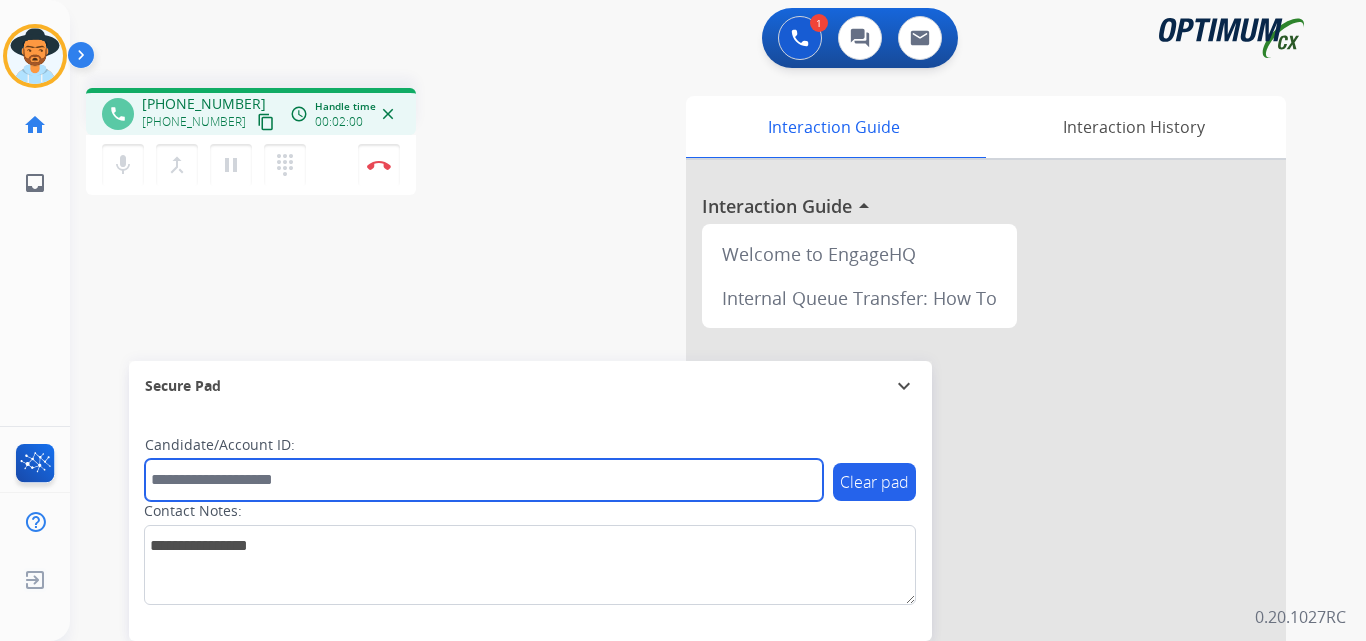paste on "**********" 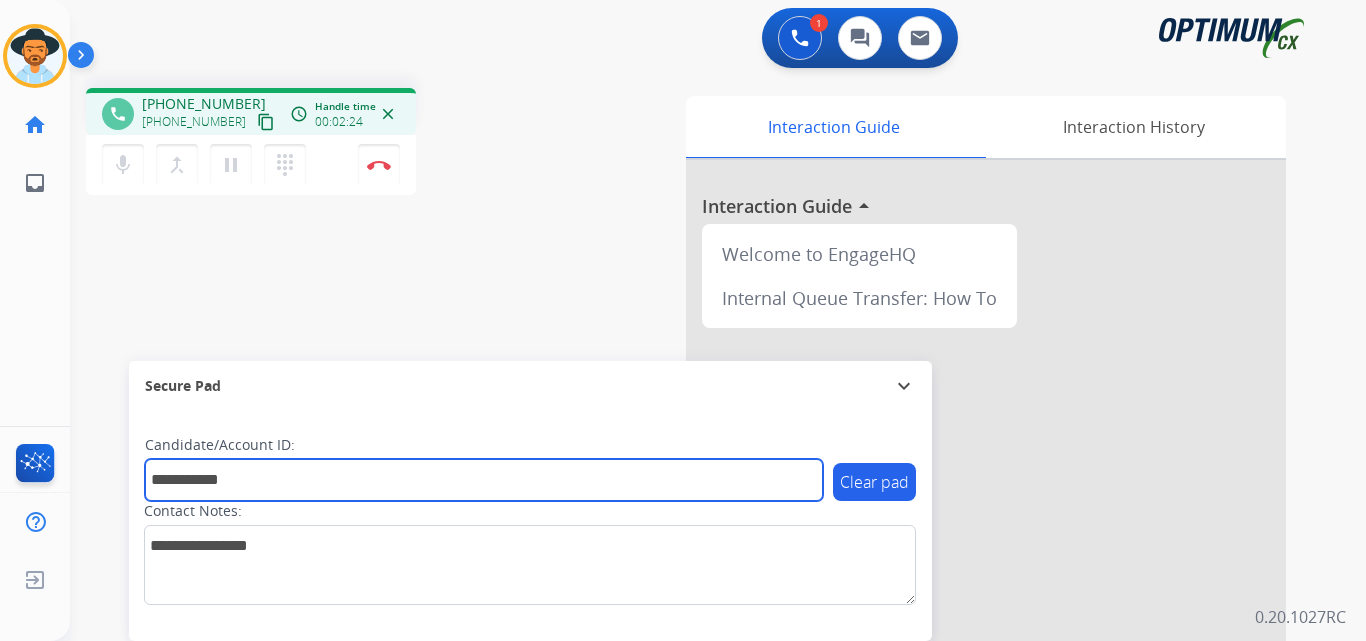 type on "**********" 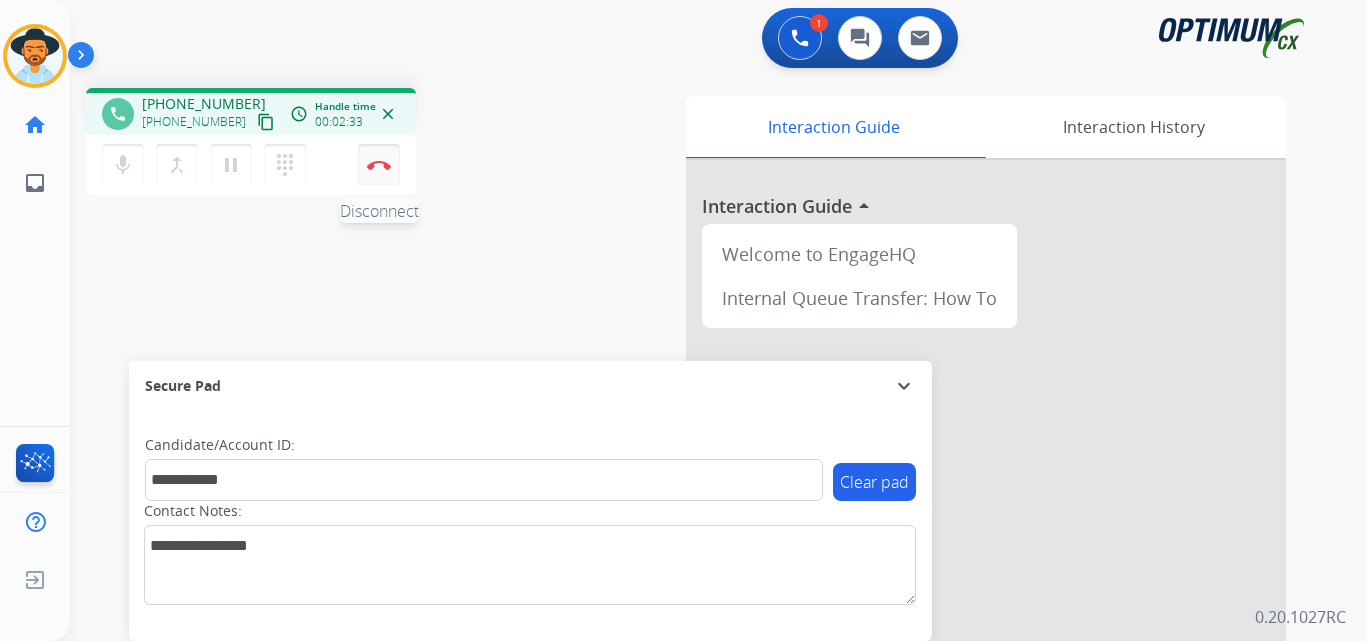 click at bounding box center [379, 165] 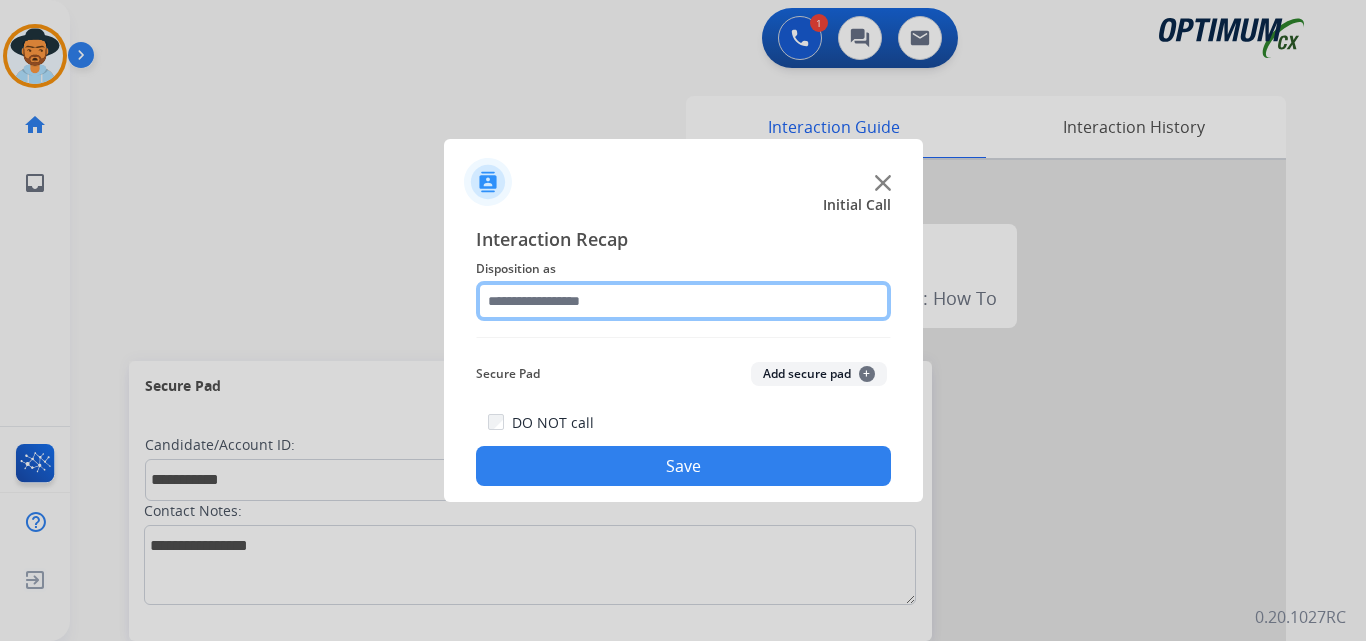 click 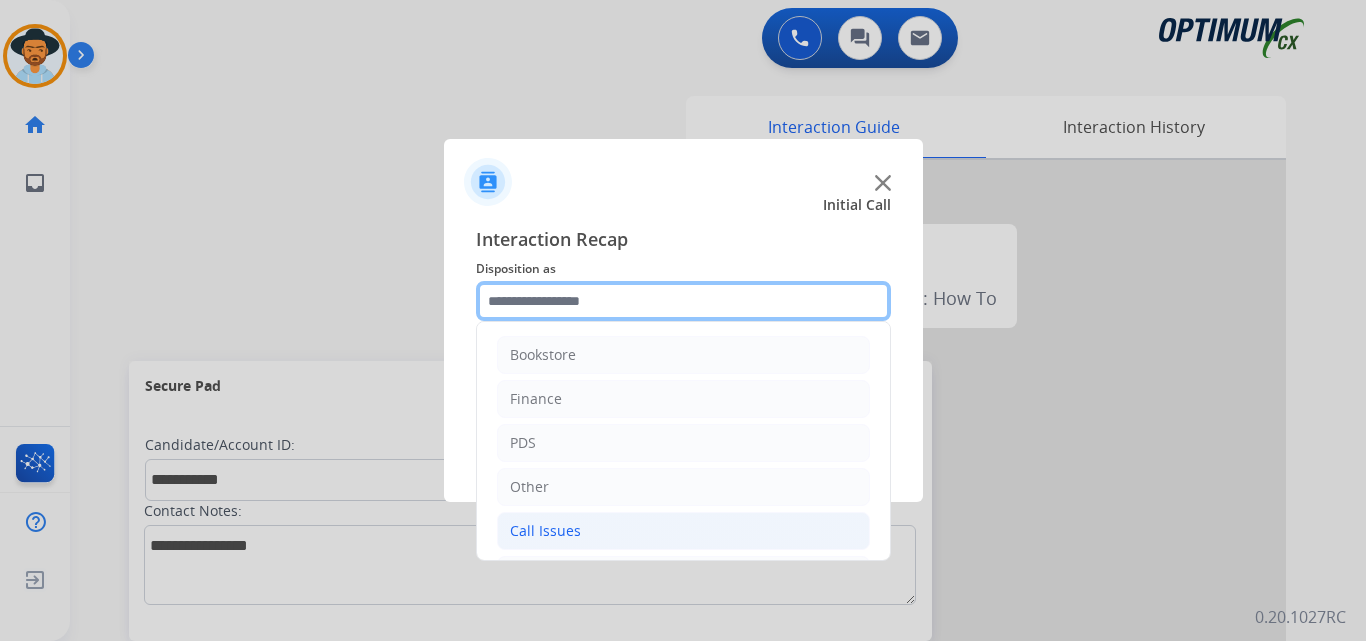 scroll, scrollTop: 136, scrollLeft: 0, axis: vertical 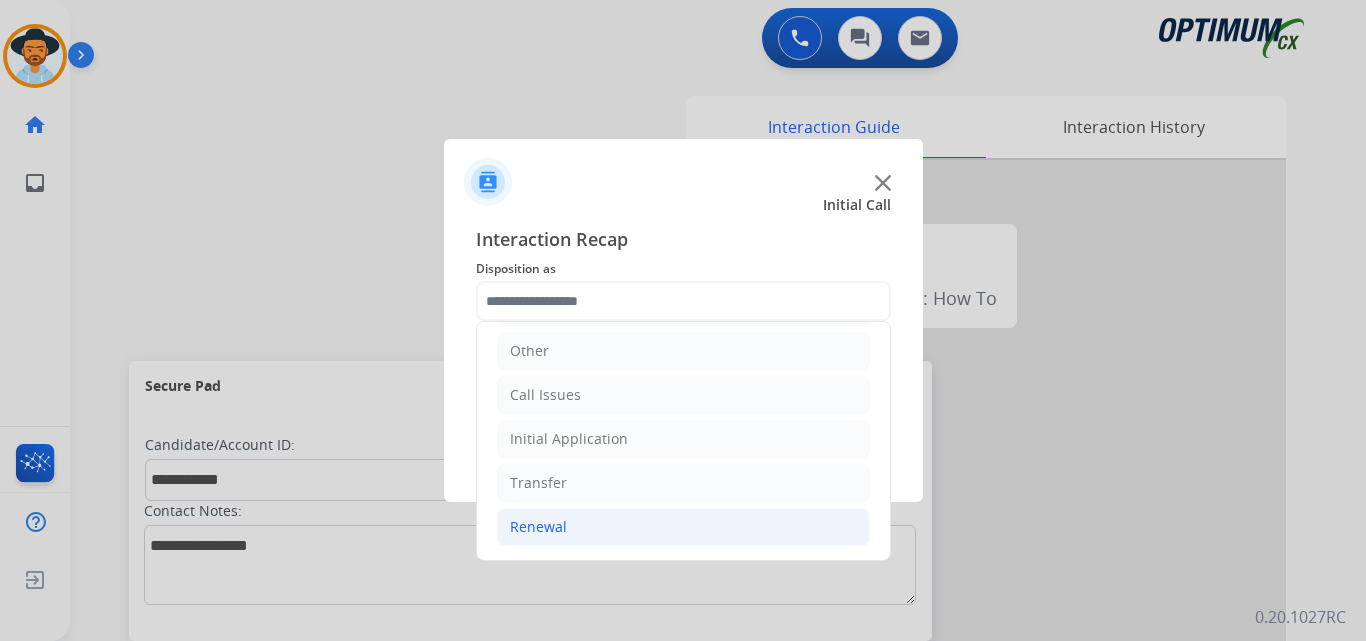 click on "Renewal" 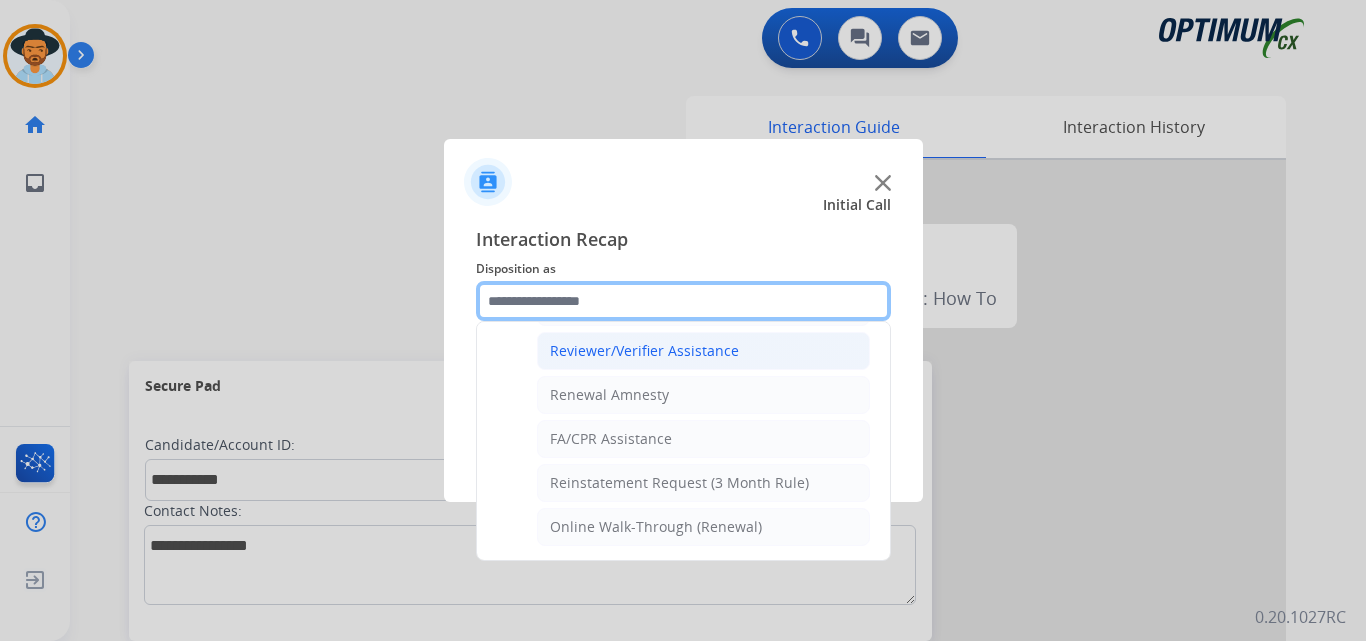scroll, scrollTop: 605, scrollLeft: 0, axis: vertical 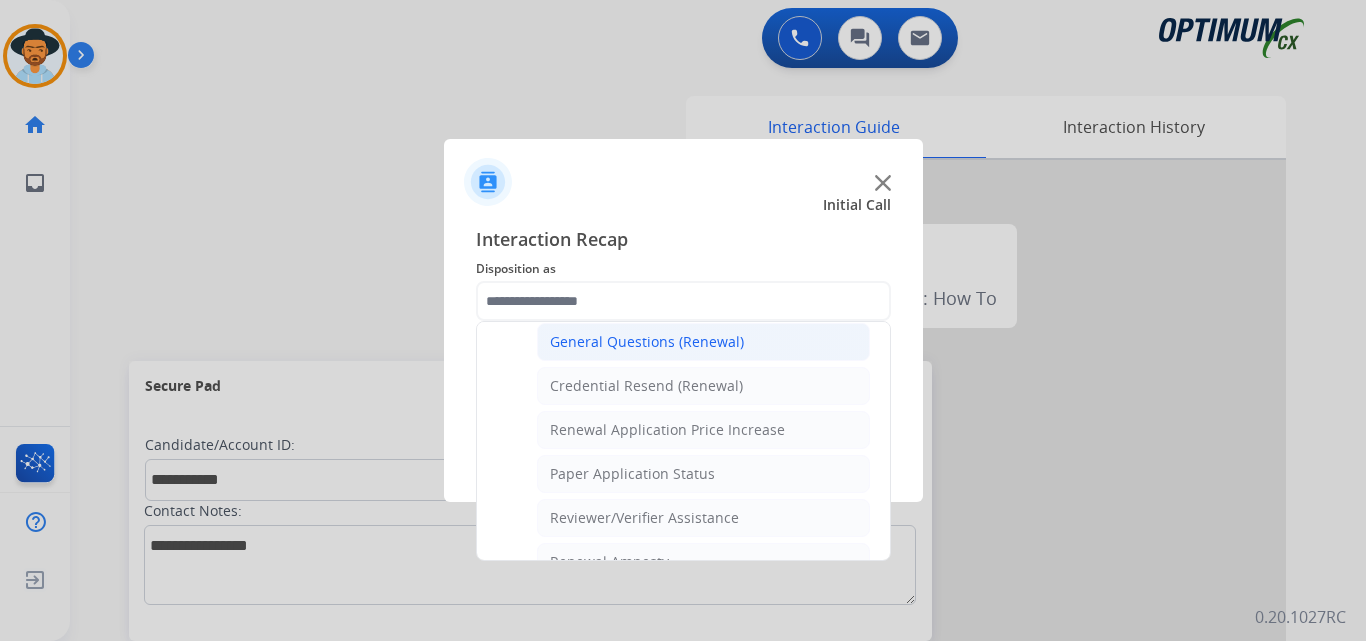 click on "General Questions (Renewal)" 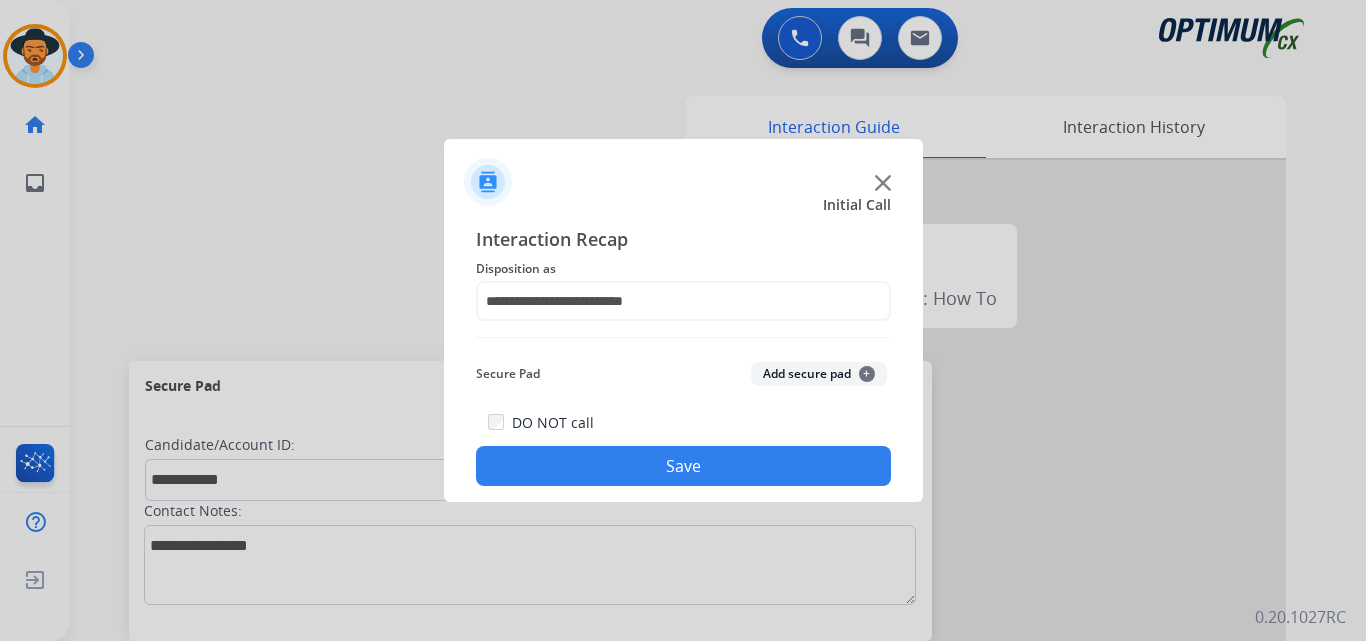 click on "Save" 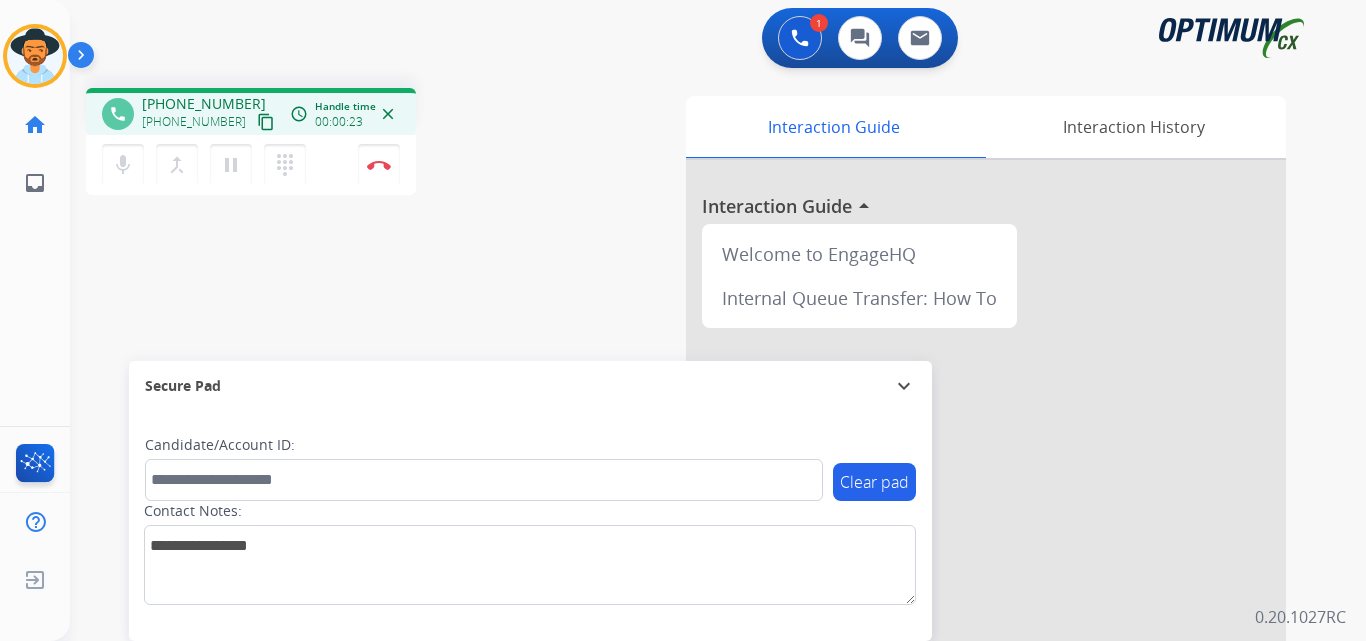 click on "phone +17876394074 +17876394074 content_copy access_time Call metrics Queue   00:10 Hold   00:00 Talk   00:24 Total   00:33 Handle time 00:00:23 close mic Mute merge_type Bridge pause Hold dialpad Dialpad Disconnect swap_horiz Break voice bridge close_fullscreen Connect 3-Way Call merge_type Separate 3-Way Call  Interaction Guide   Interaction History  Interaction Guide arrow_drop_up  Welcome to EngageHQ   Internal Queue Transfer: How To  Secure Pad expand_more Clear pad Candidate/Account ID: Contact Notes:" at bounding box center (694, 489) 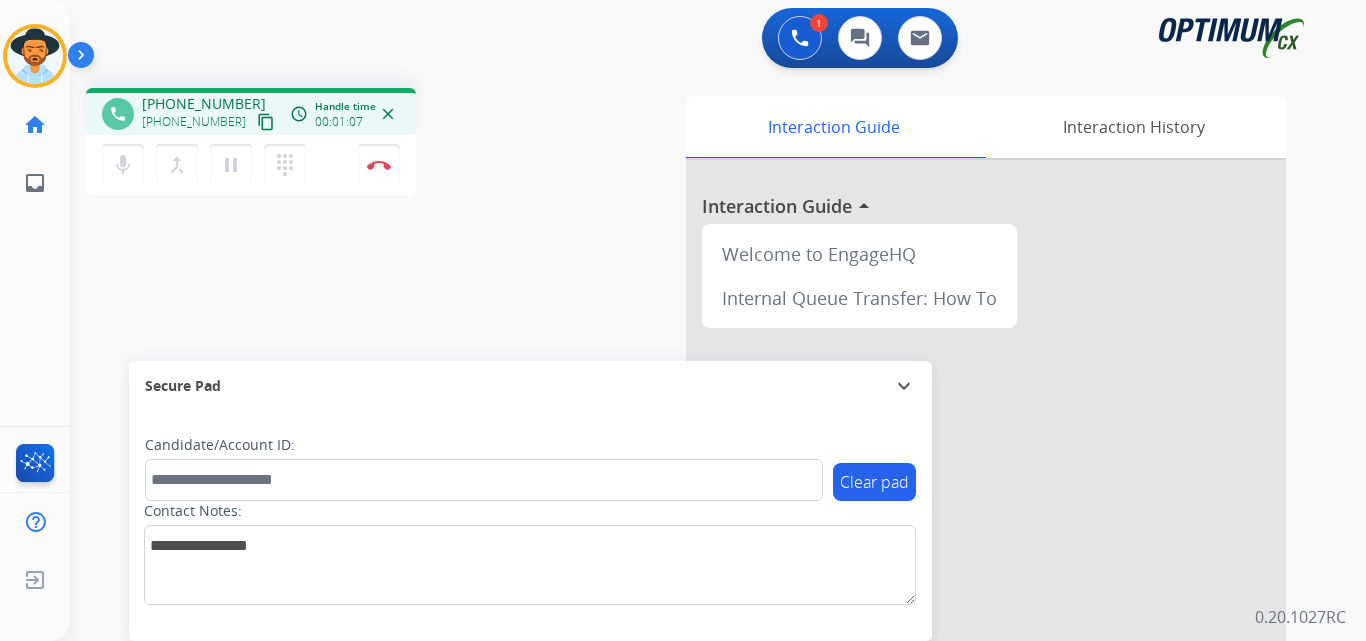 click on "+17876394074" at bounding box center [204, 104] 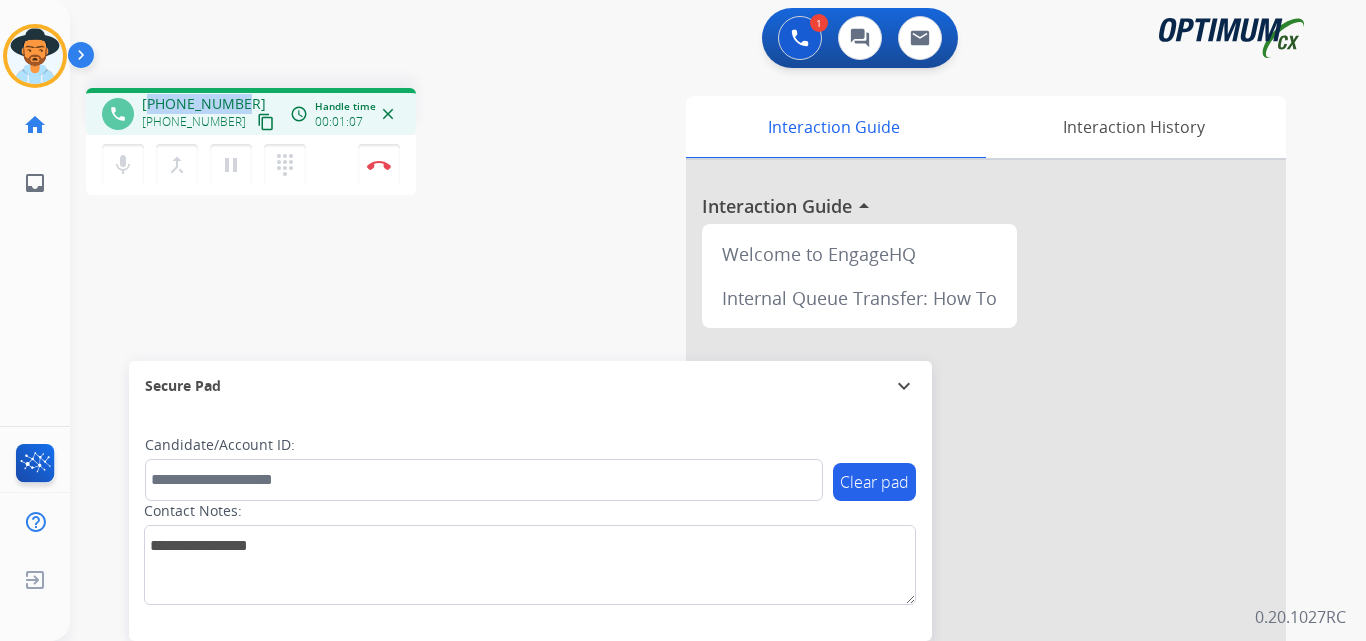 click on "+17876394074" at bounding box center [204, 104] 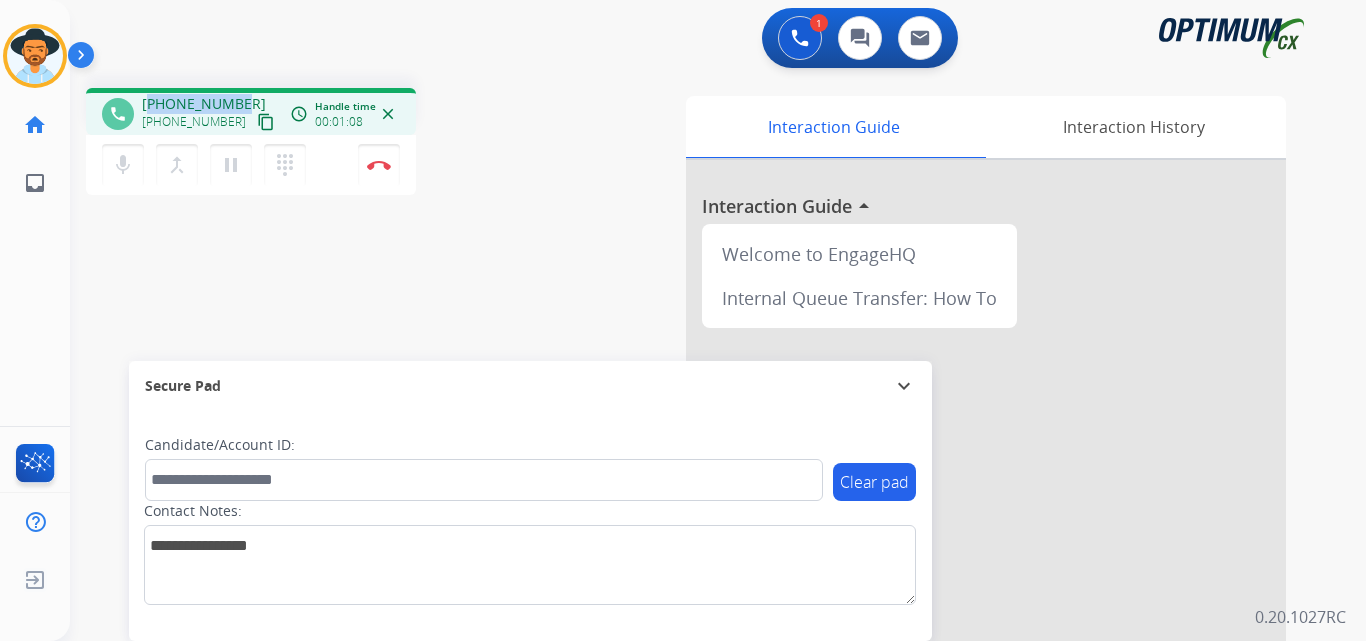 copy on "17876394074" 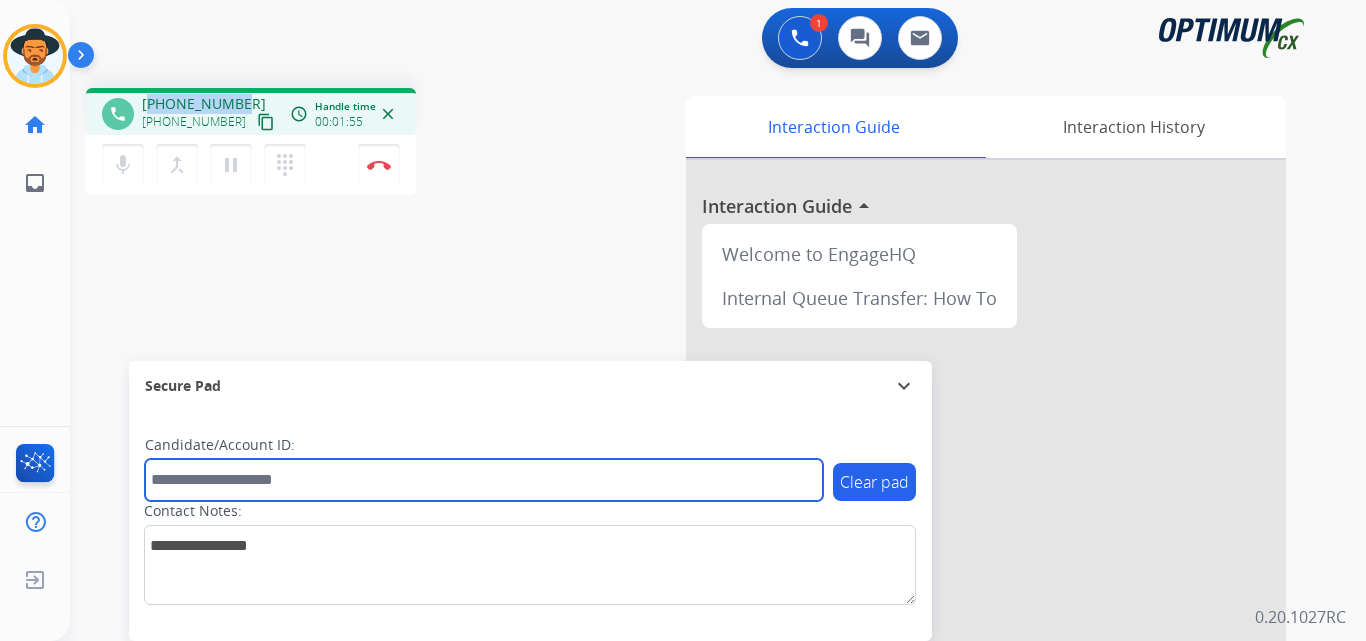 click at bounding box center (484, 480) 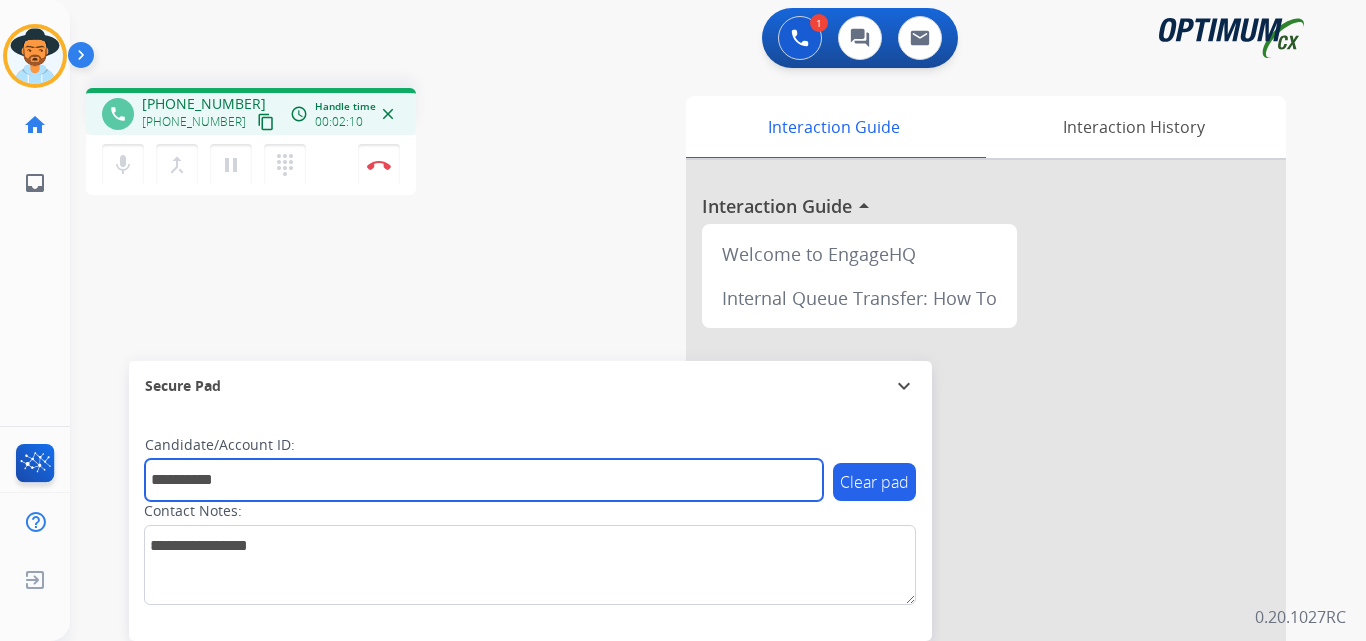 click on "**********" at bounding box center (484, 480) 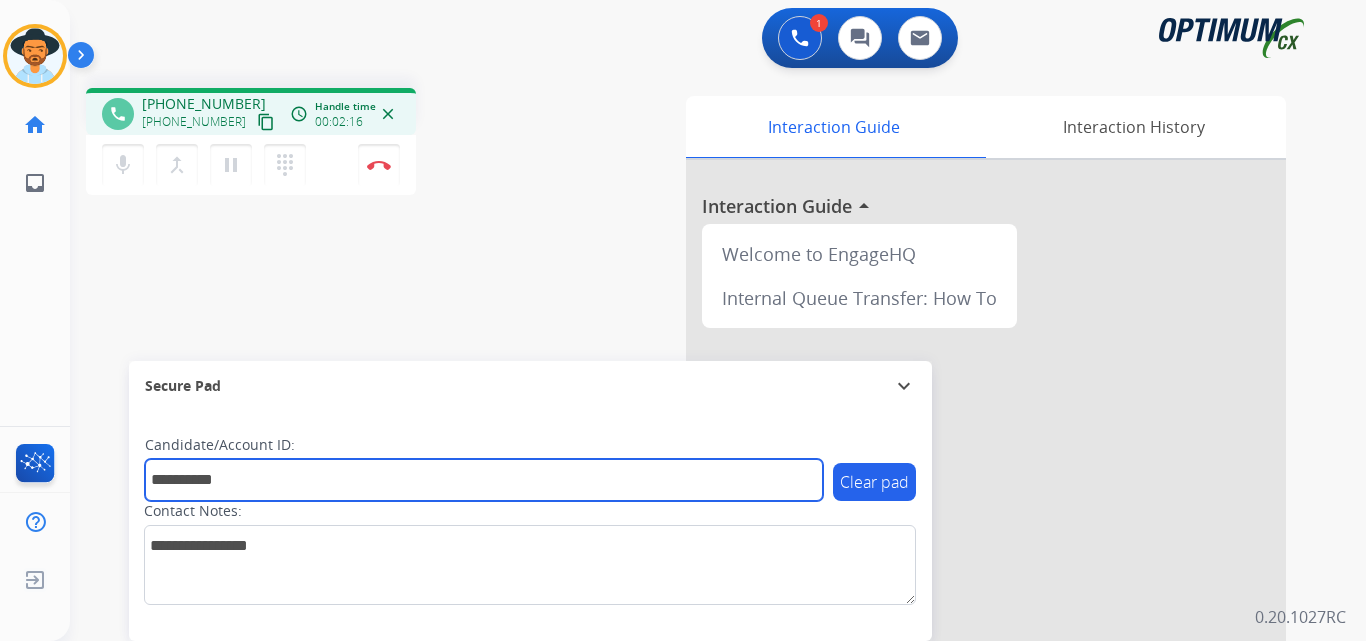 type on "**********" 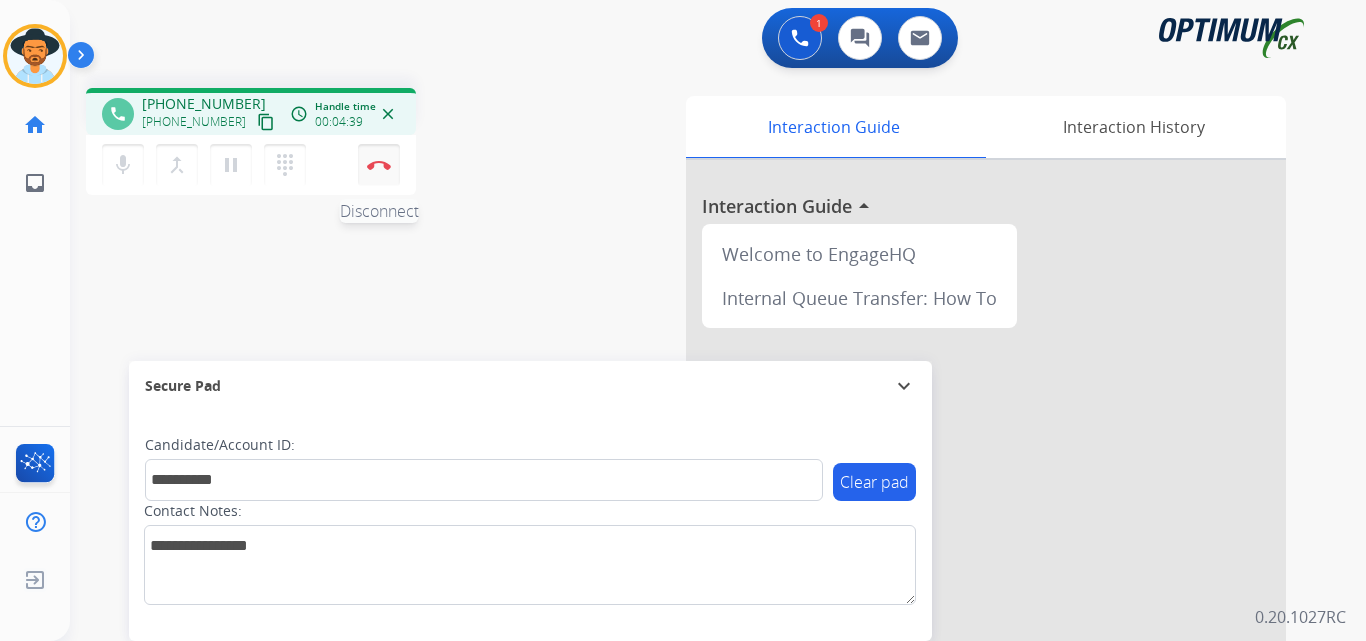 click on "Disconnect" at bounding box center [379, 165] 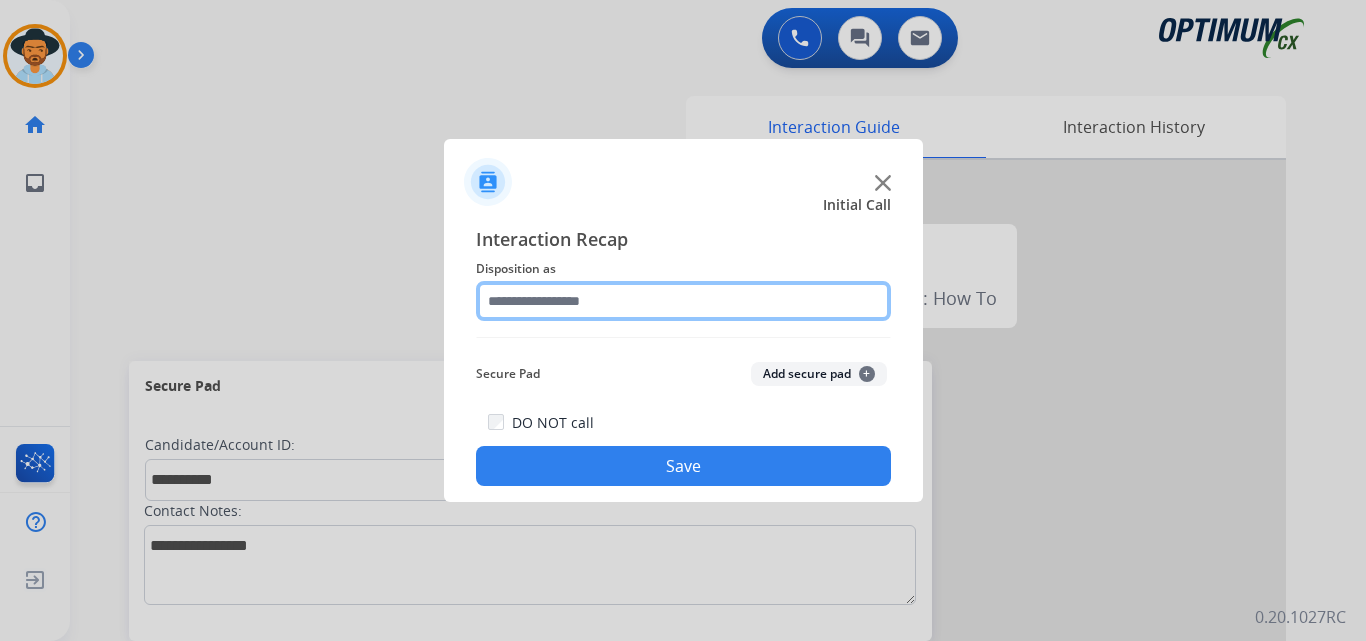 click 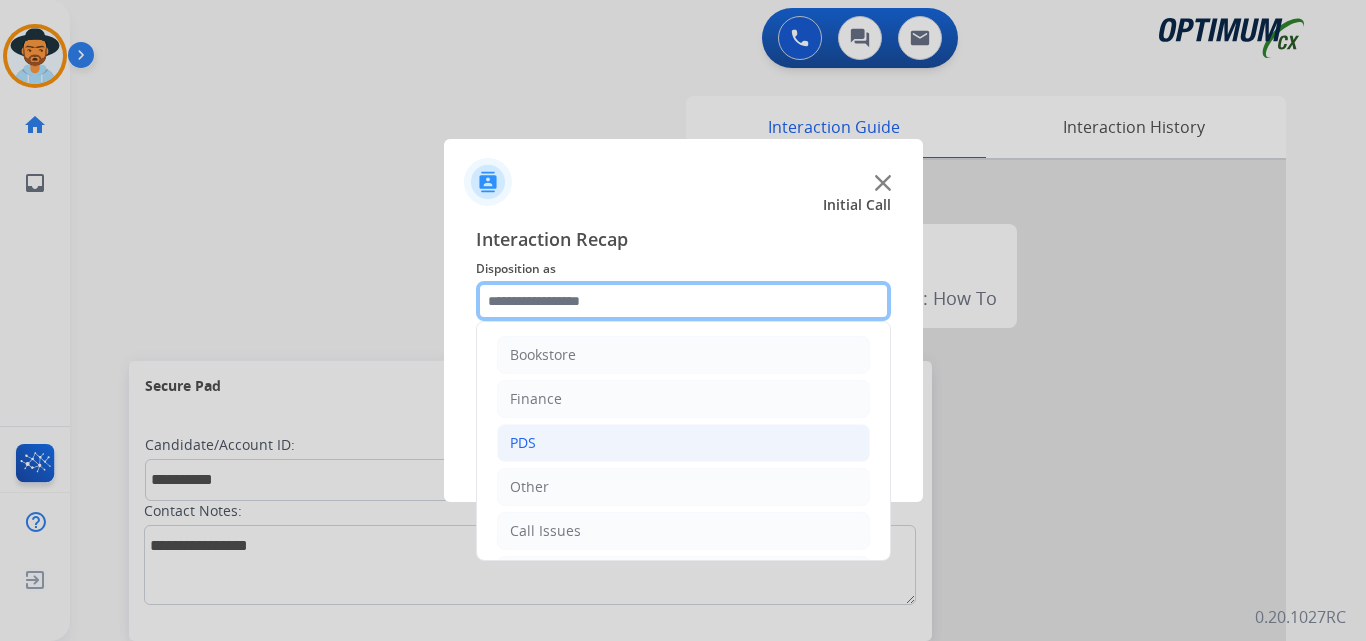 scroll, scrollTop: 136, scrollLeft: 0, axis: vertical 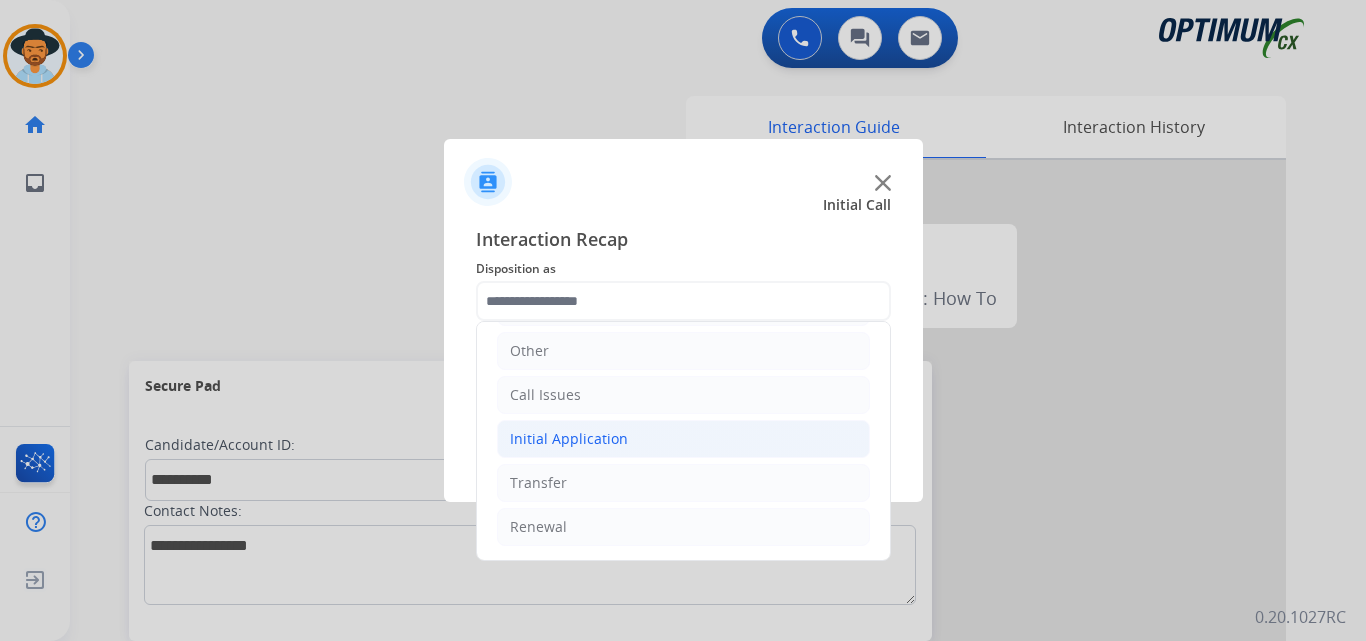 click on "Initial Application" 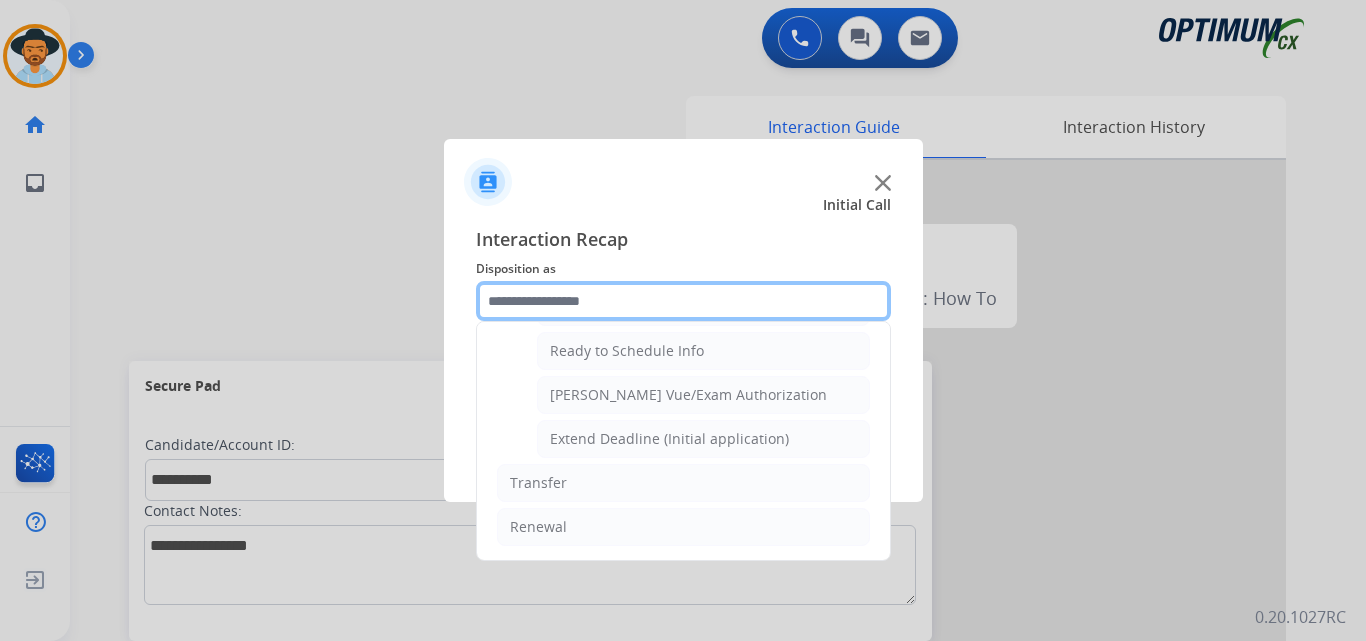 scroll, scrollTop: 1065, scrollLeft: 0, axis: vertical 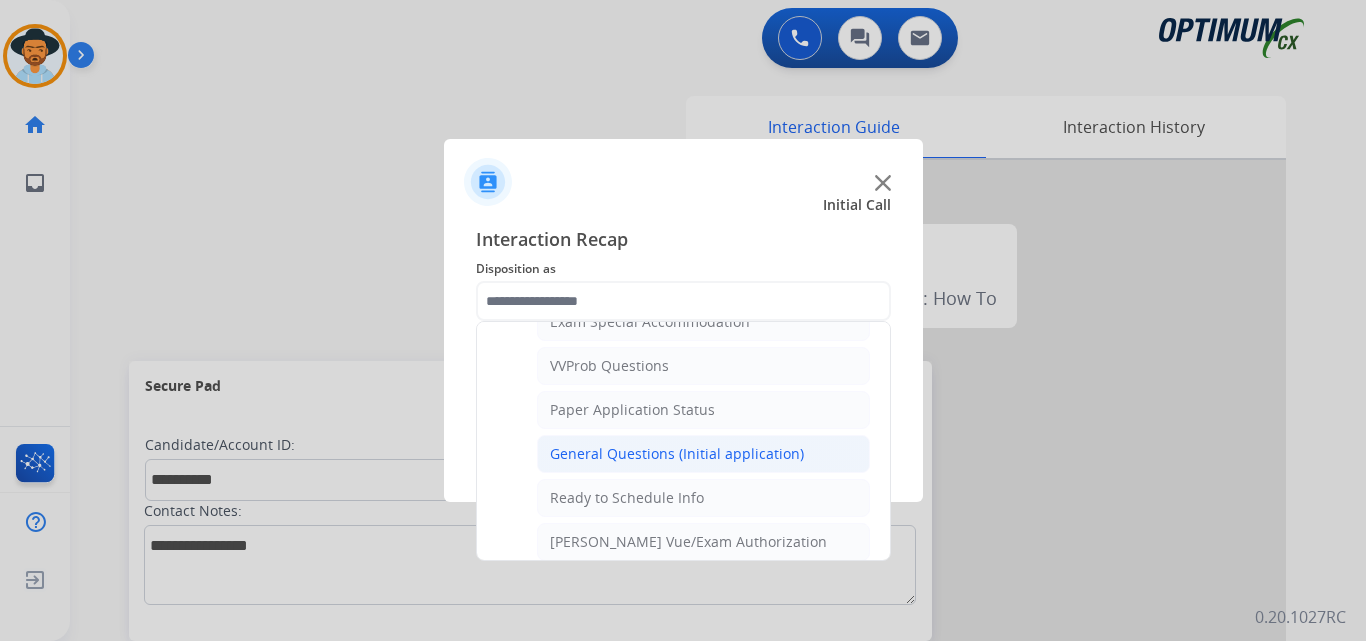 click on "General Questions (Initial application)" 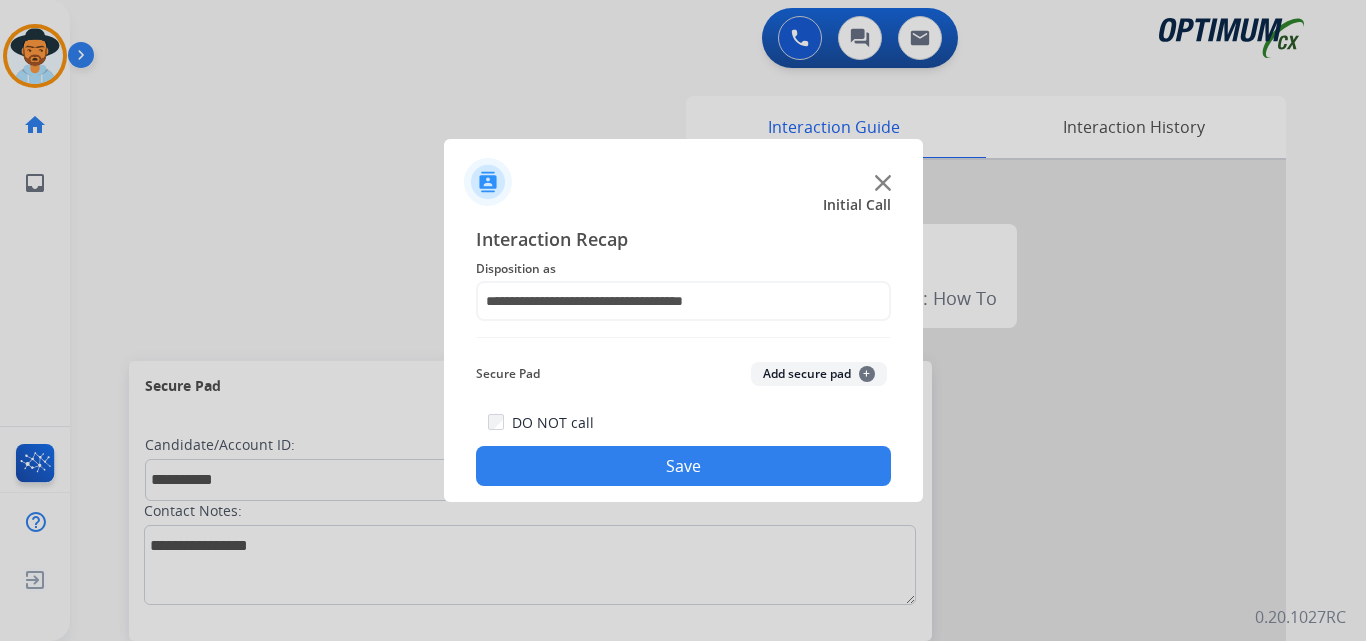 click on "Save" 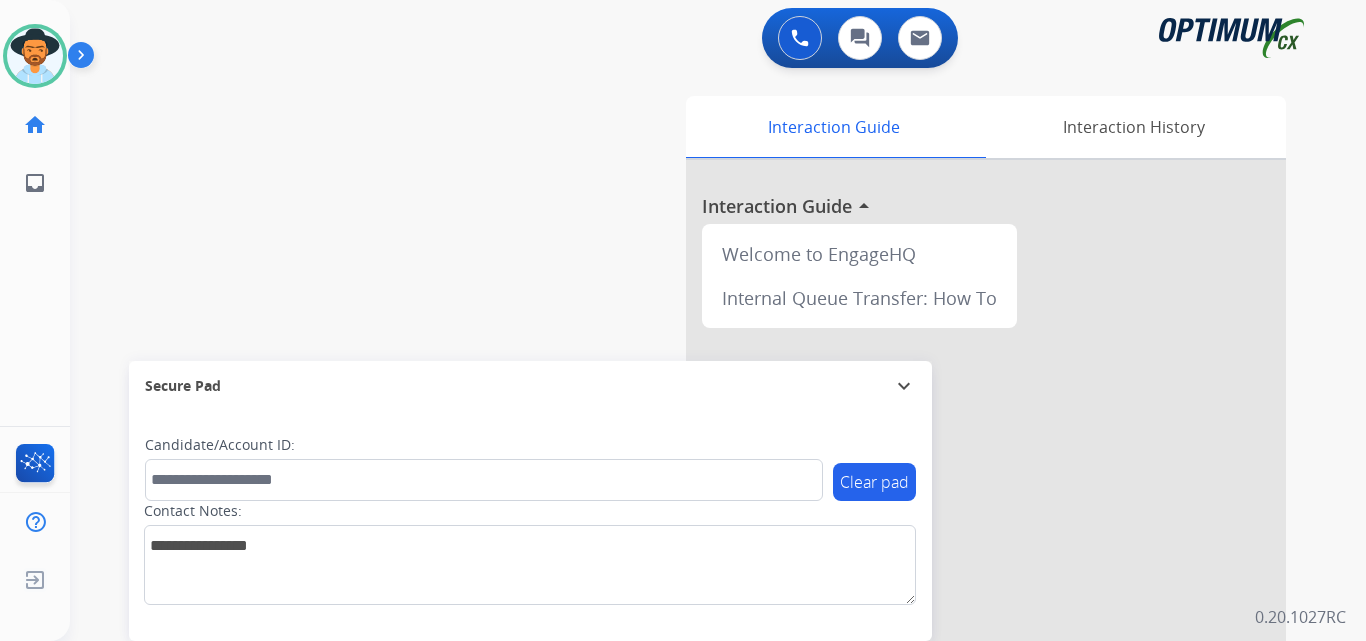 click on "swap_horiz Break voice bridge close_fullscreen Connect 3-Way Call merge_type Separate 3-Way Call  Interaction Guide   Interaction History  Interaction Guide arrow_drop_up  Welcome to EngageHQ   Internal Queue Transfer: How To  Secure Pad expand_more Clear pad Candidate/Account ID: Contact Notes:" at bounding box center [694, 489] 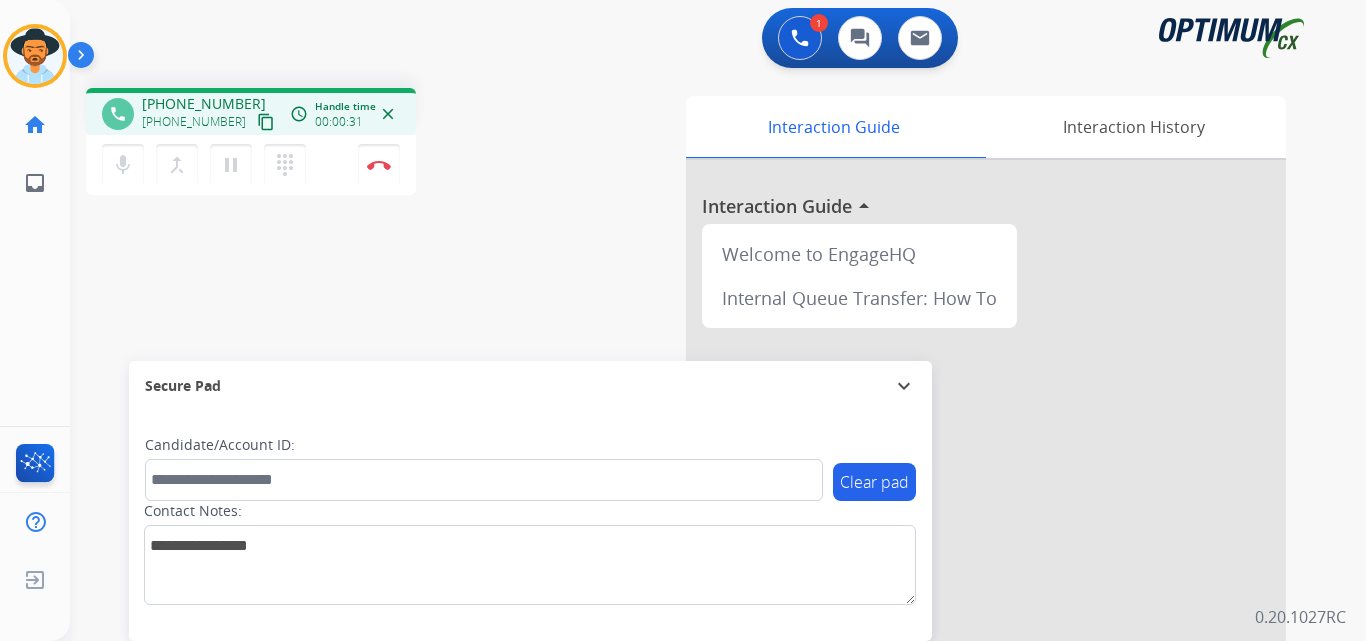 click on "+15164577537" at bounding box center (204, 104) 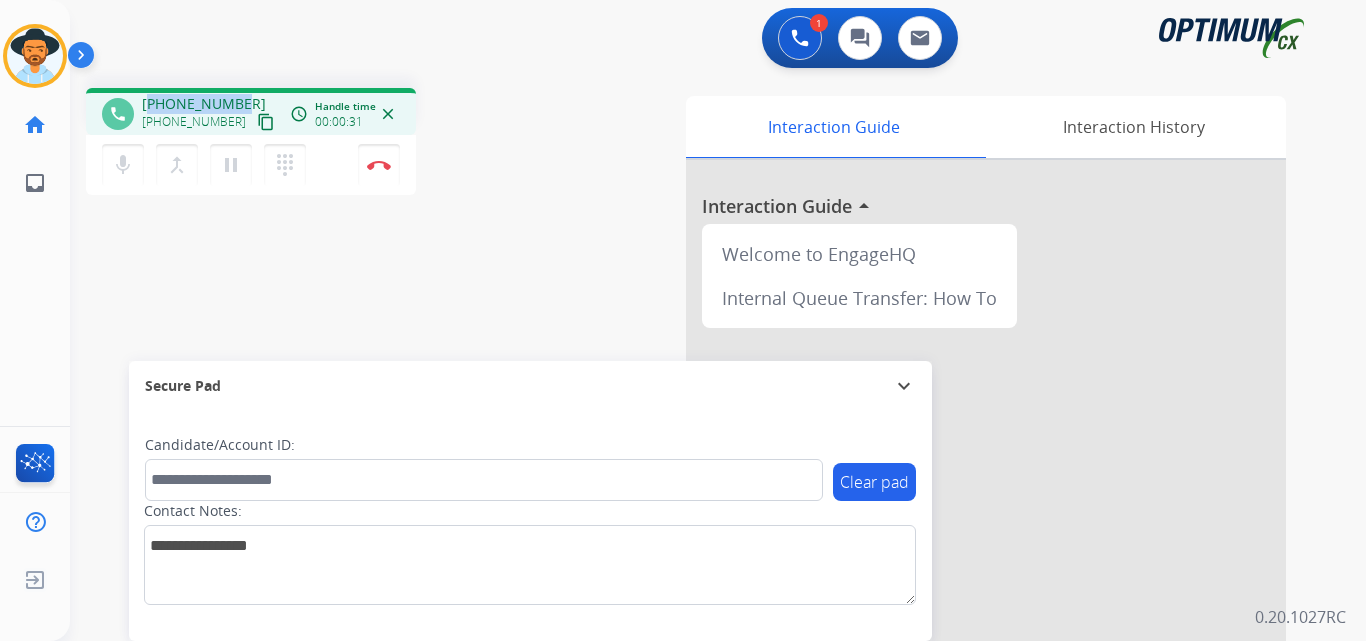 click on "+15164577537" at bounding box center (204, 104) 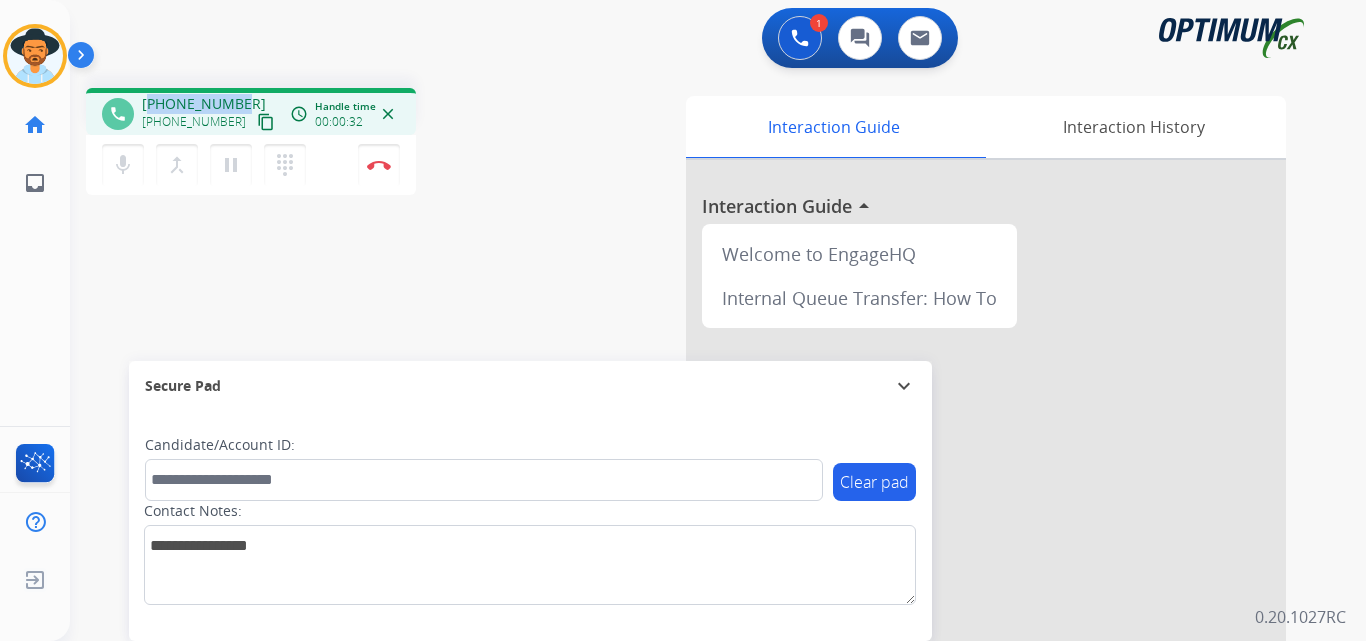 copy on "15164577537" 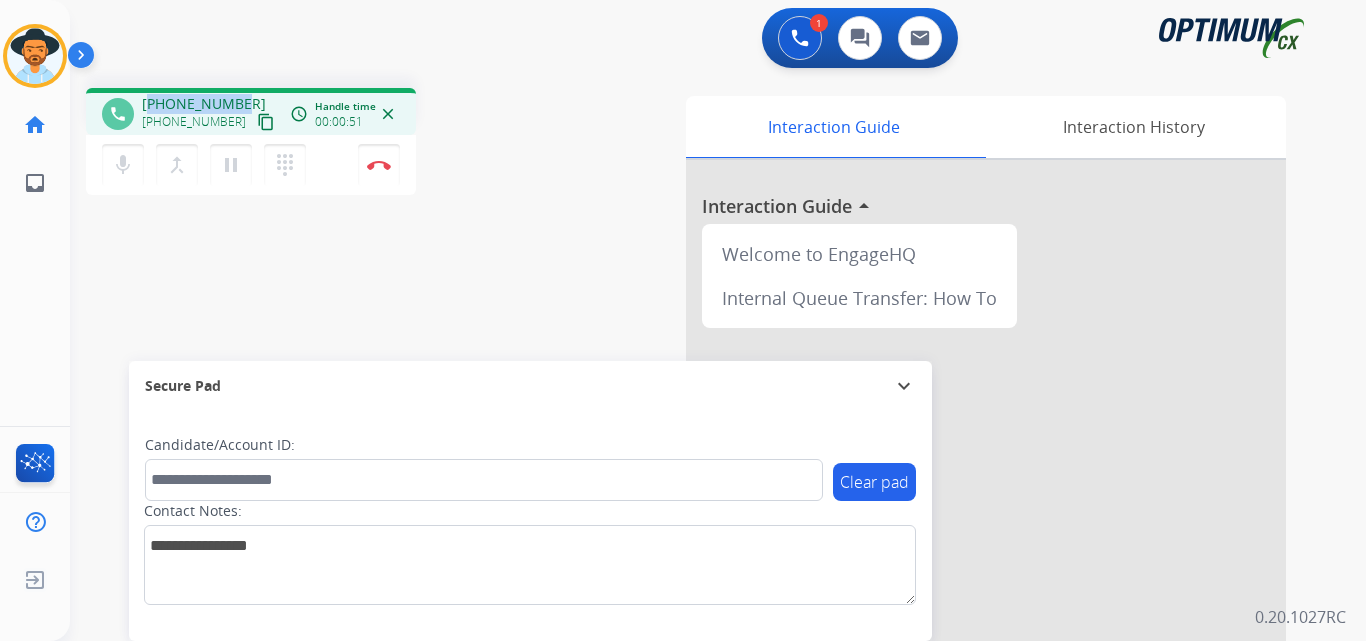 click on "+15164577537" at bounding box center [204, 104] 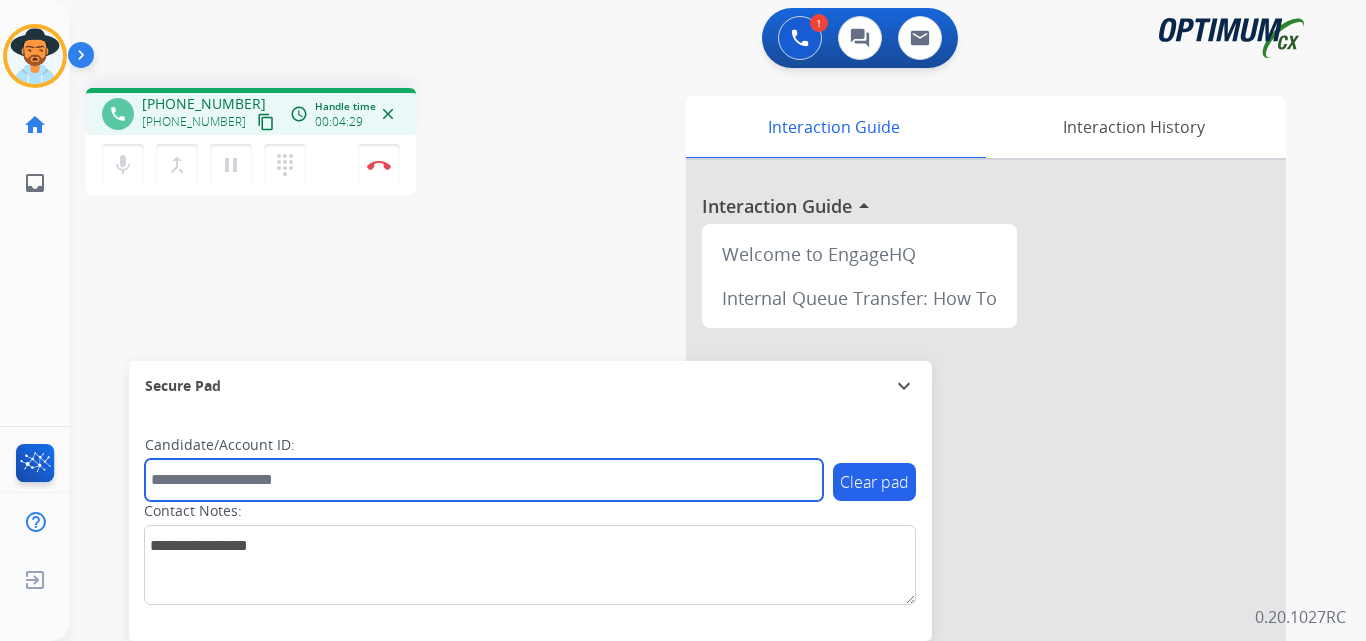click at bounding box center (484, 480) 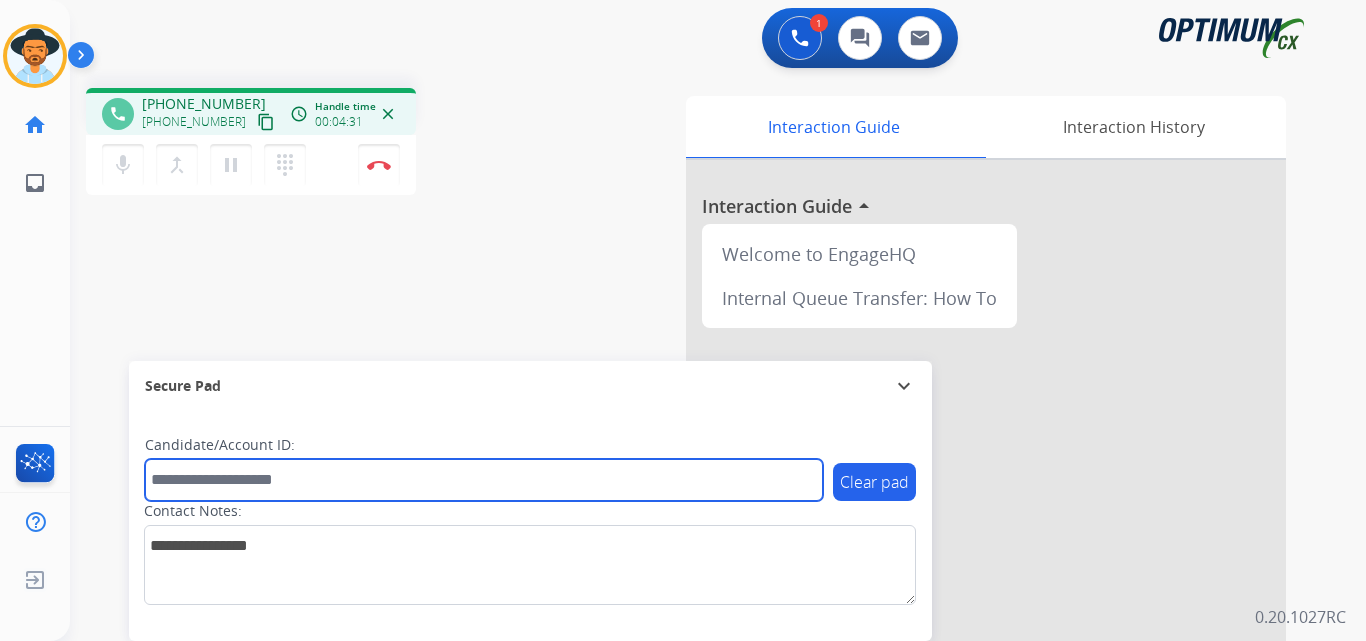 paste on "*******" 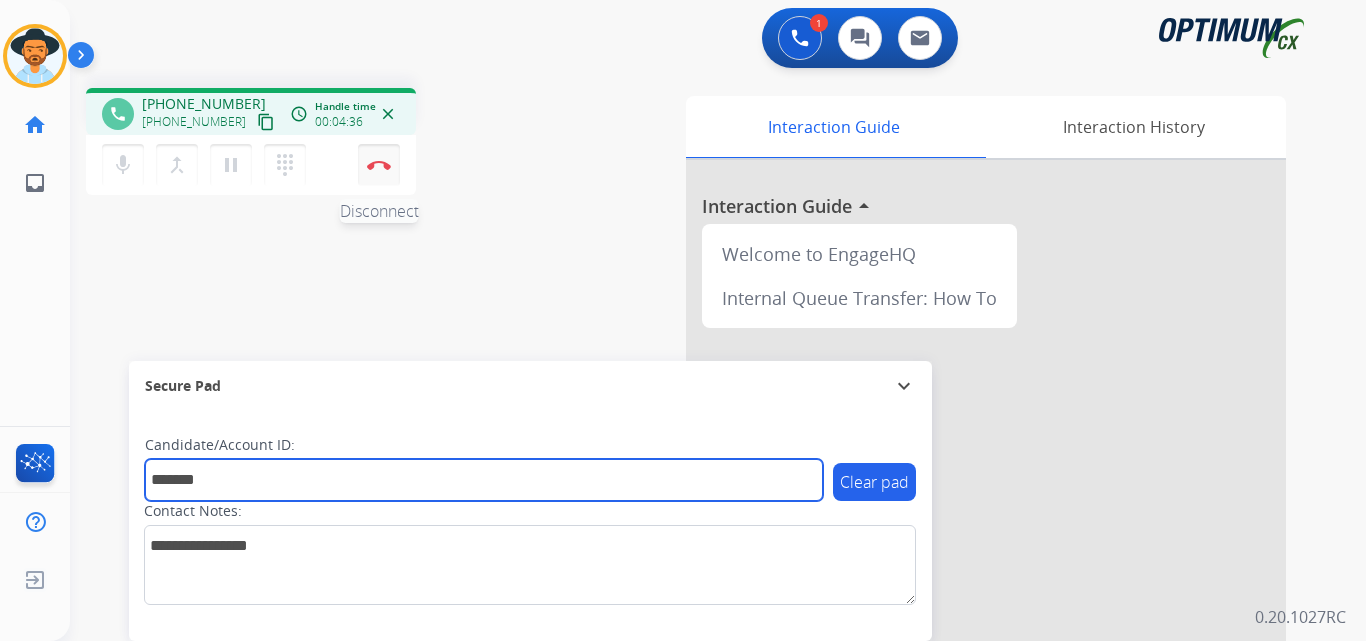 type on "*******" 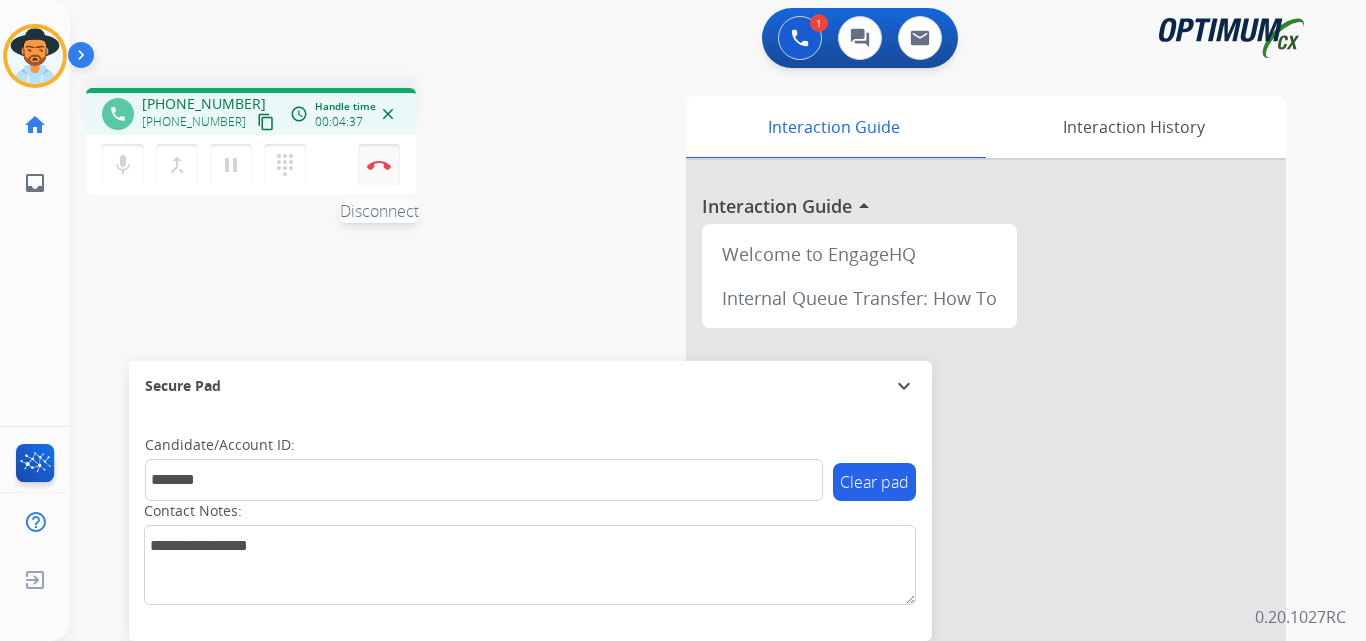 click on "Disconnect" at bounding box center (379, 165) 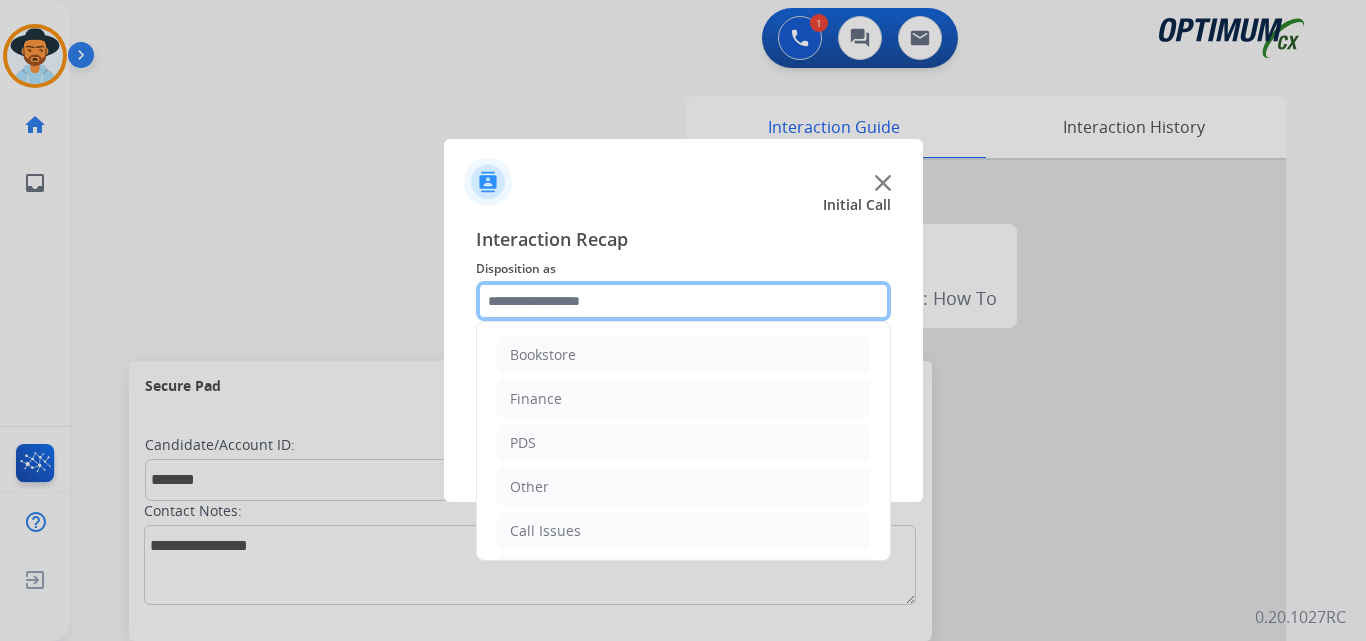 click 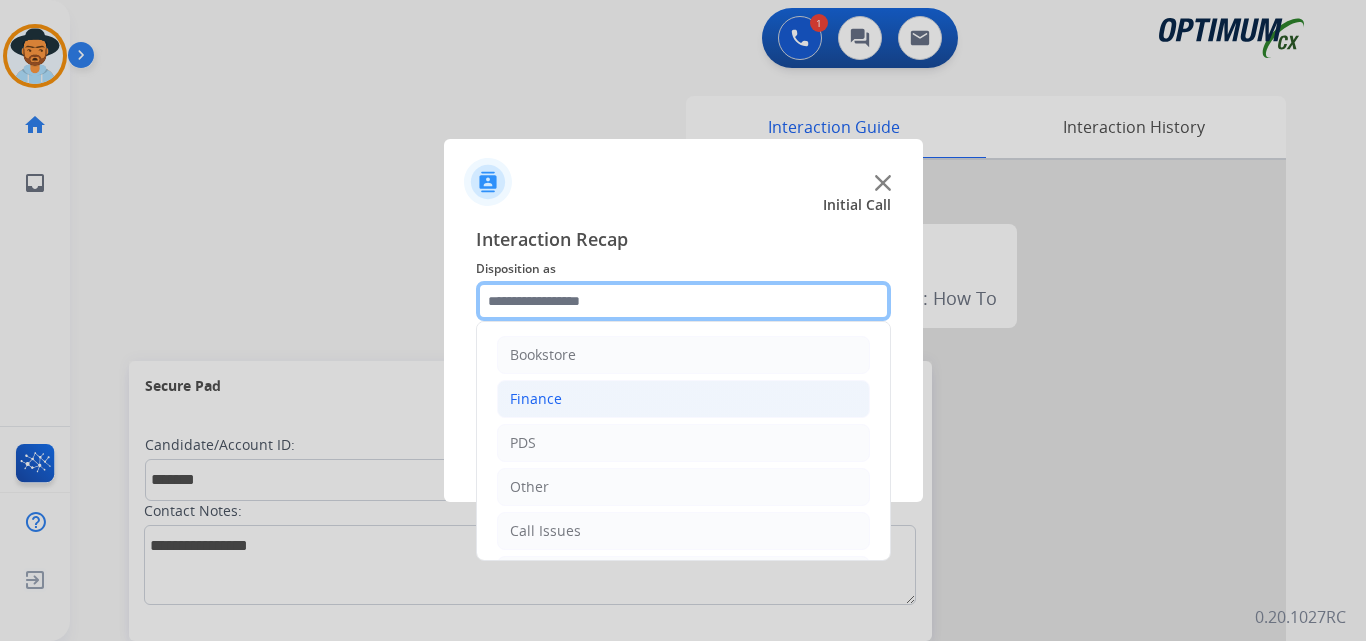 scroll, scrollTop: 136, scrollLeft: 0, axis: vertical 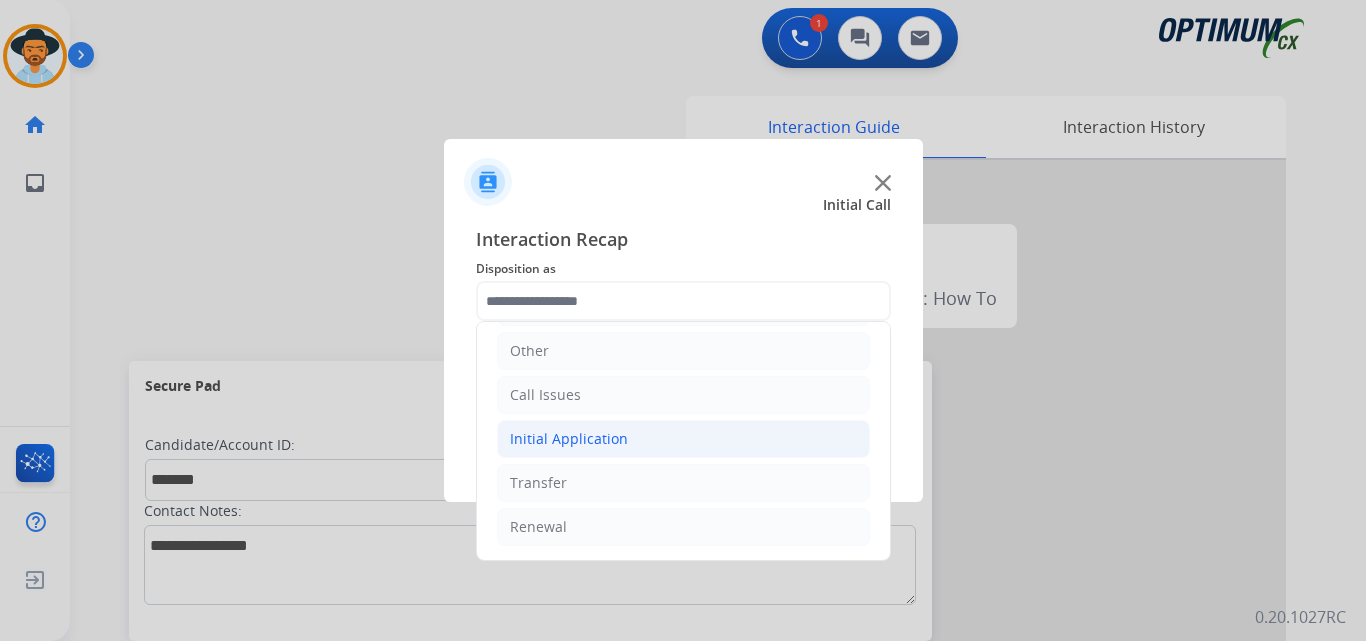 click on "Initial Application" 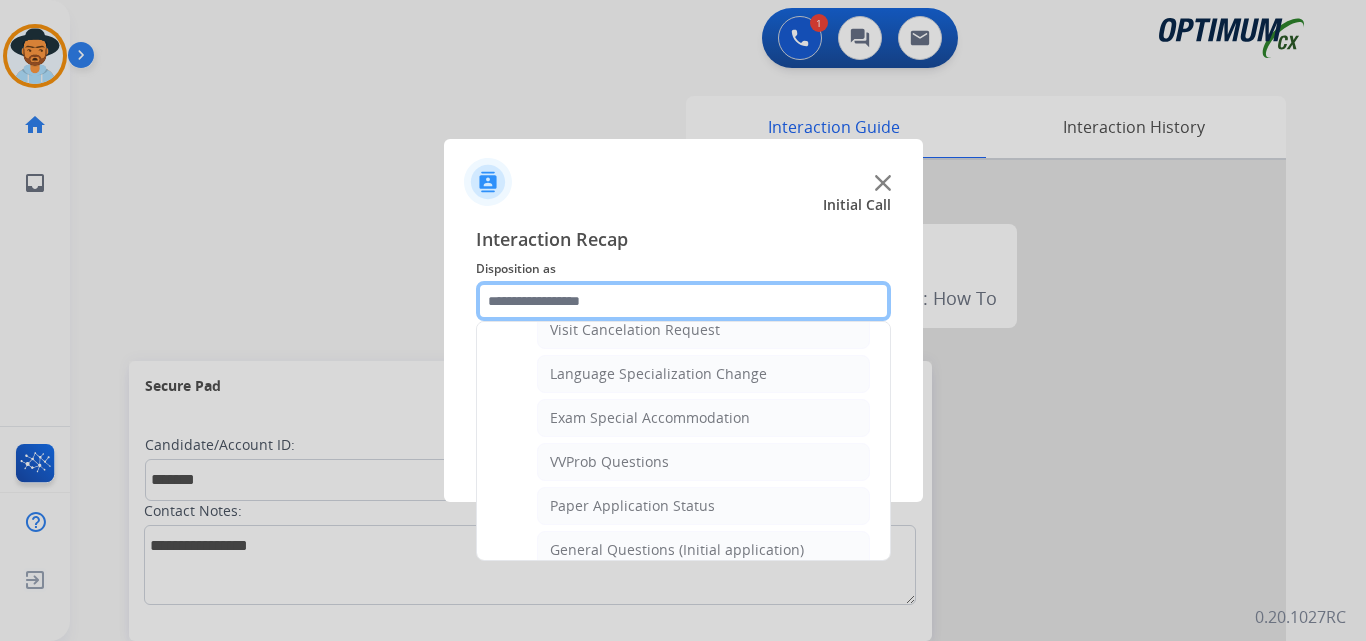 scroll, scrollTop: 1232, scrollLeft: 0, axis: vertical 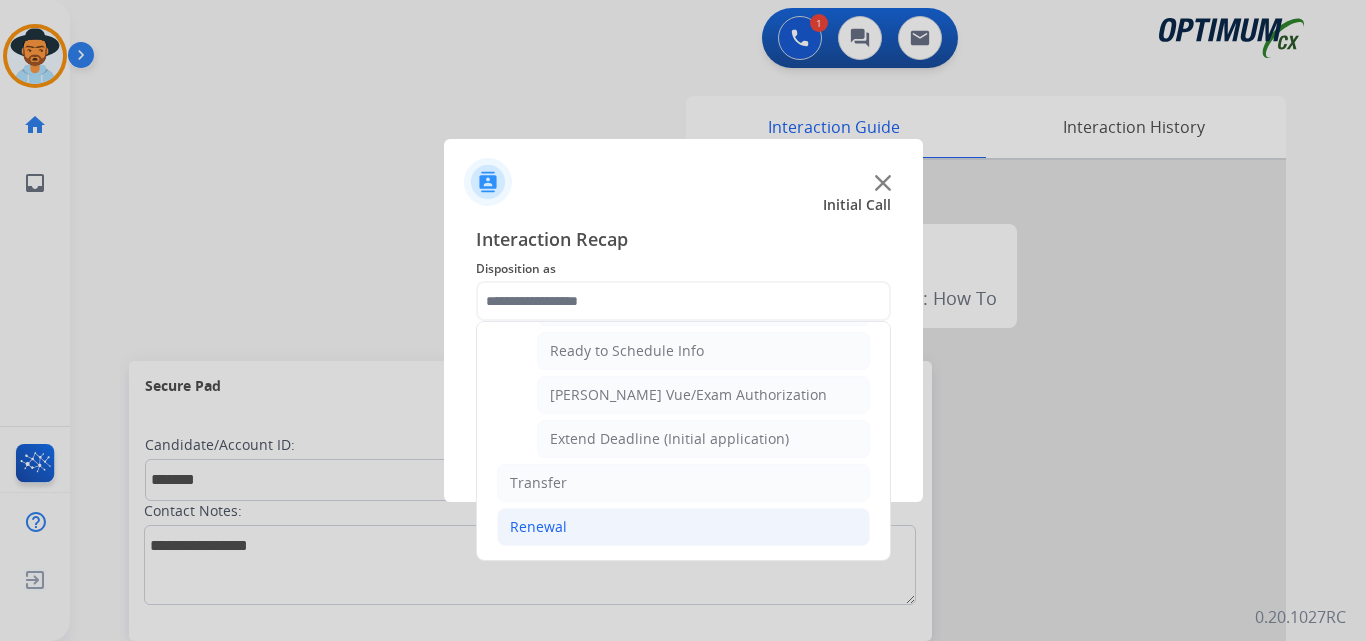 click on "Renewal" 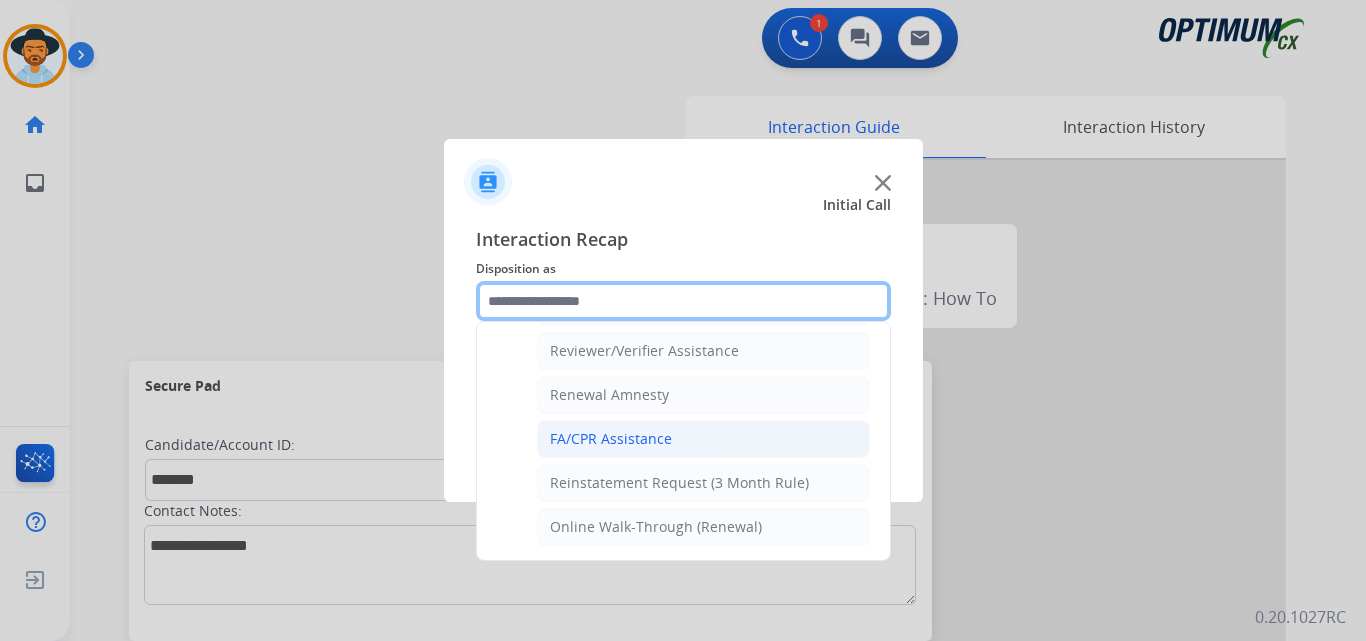 scroll, scrollTop: 605, scrollLeft: 0, axis: vertical 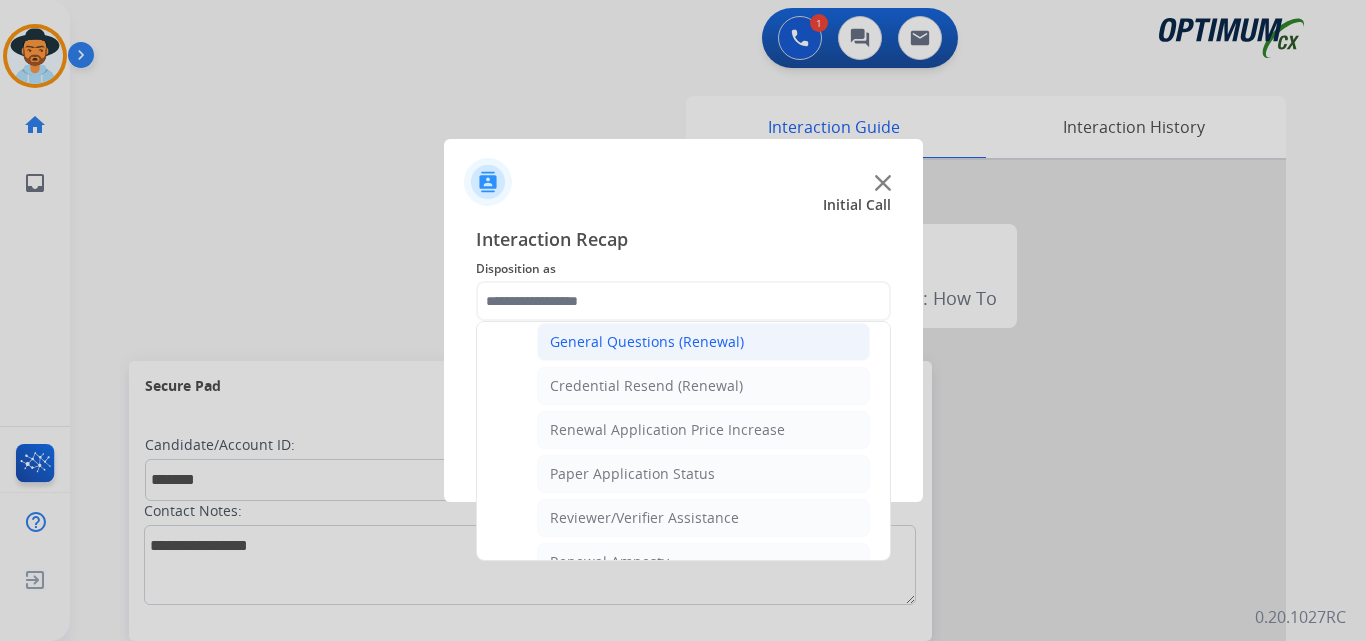 click on "General Questions (Renewal)" 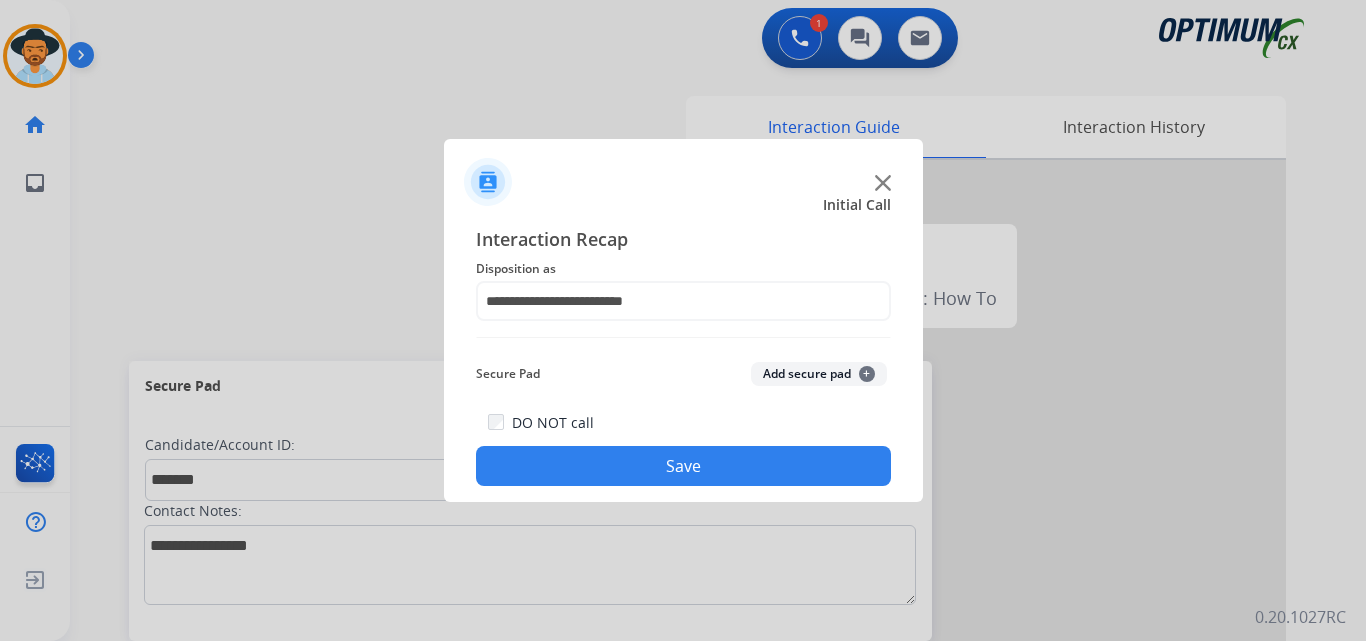 click on "Save" 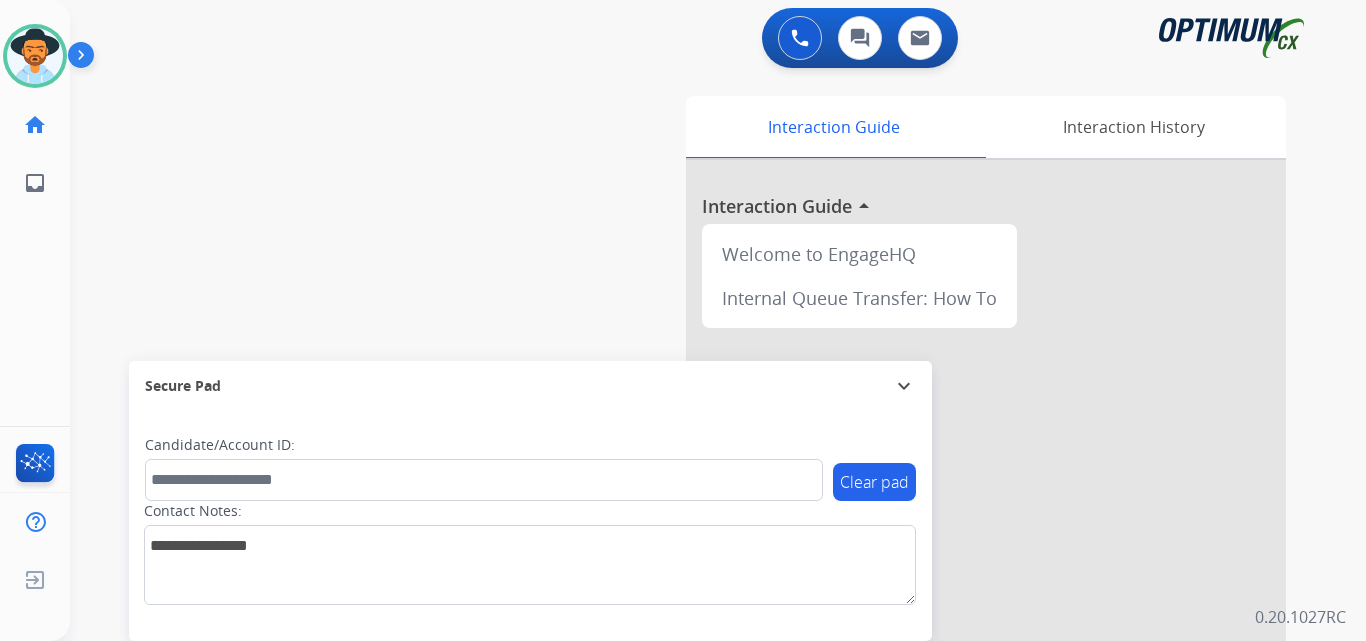 click on "swap_horiz Break voice bridge close_fullscreen Connect 3-Way Call merge_type Separate 3-Way Call  Interaction Guide   Interaction History  Interaction Guide arrow_drop_up  Welcome to EngageHQ   Internal Queue Transfer: How To  Secure Pad expand_more Clear pad Candidate/Account ID: Contact Notes:" at bounding box center [694, 489] 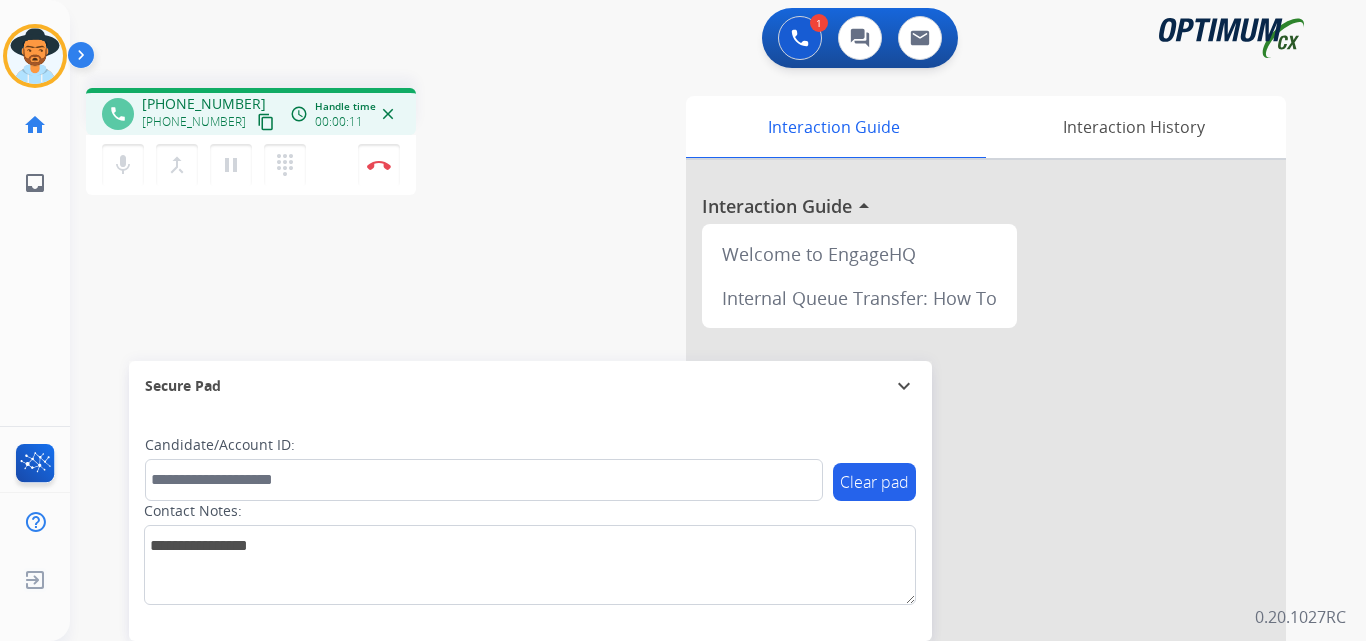 click on "+15712765193" at bounding box center [204, 104] 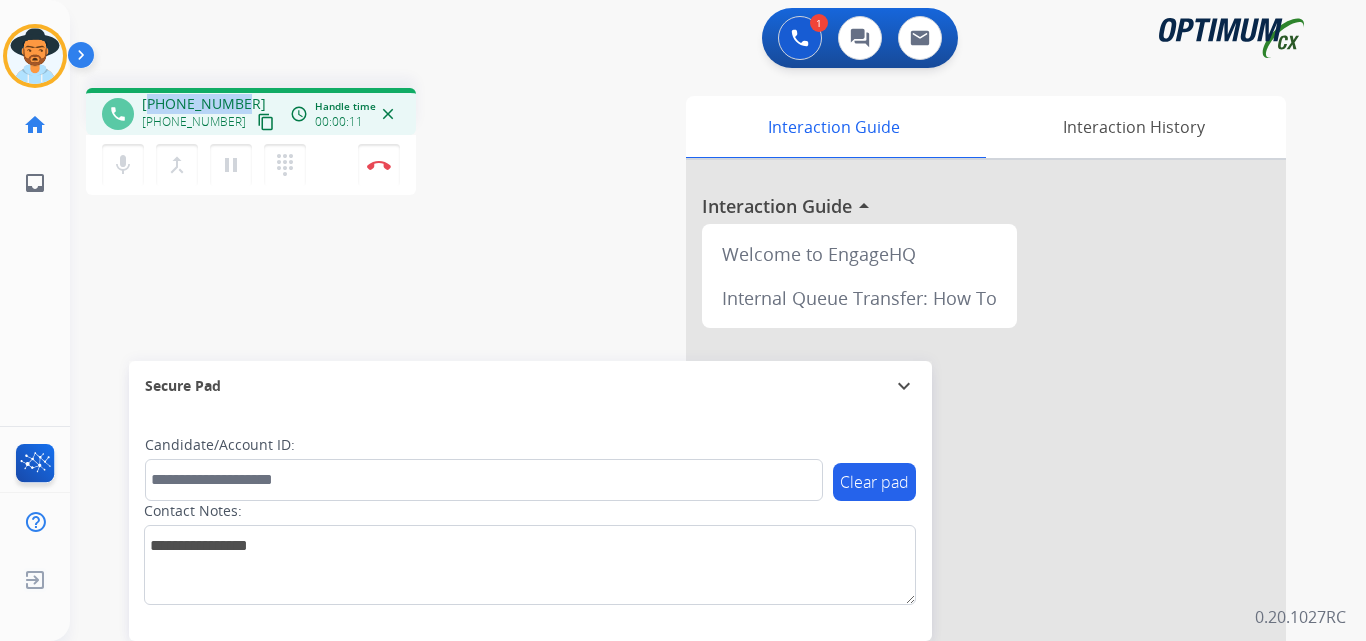 click on "+15712765193" at bounding box center [204, 104] 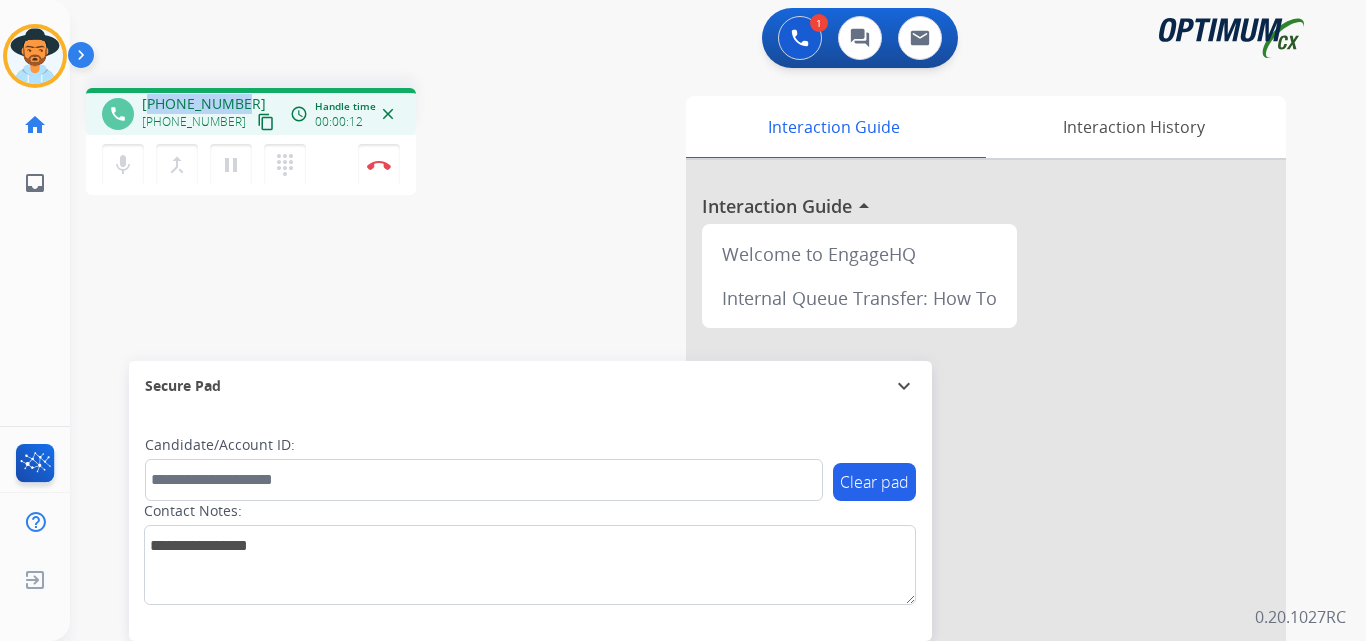copy on "15712765193" 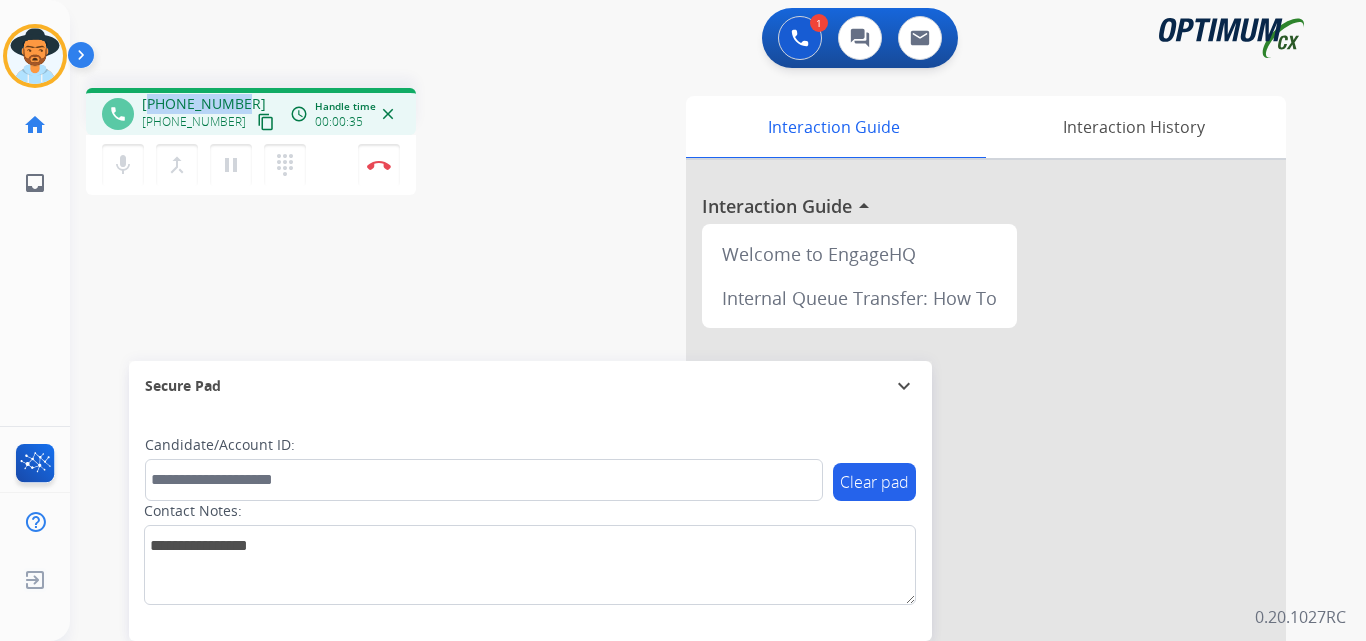 click on "+15712765193" at bounding box center [204, 104] 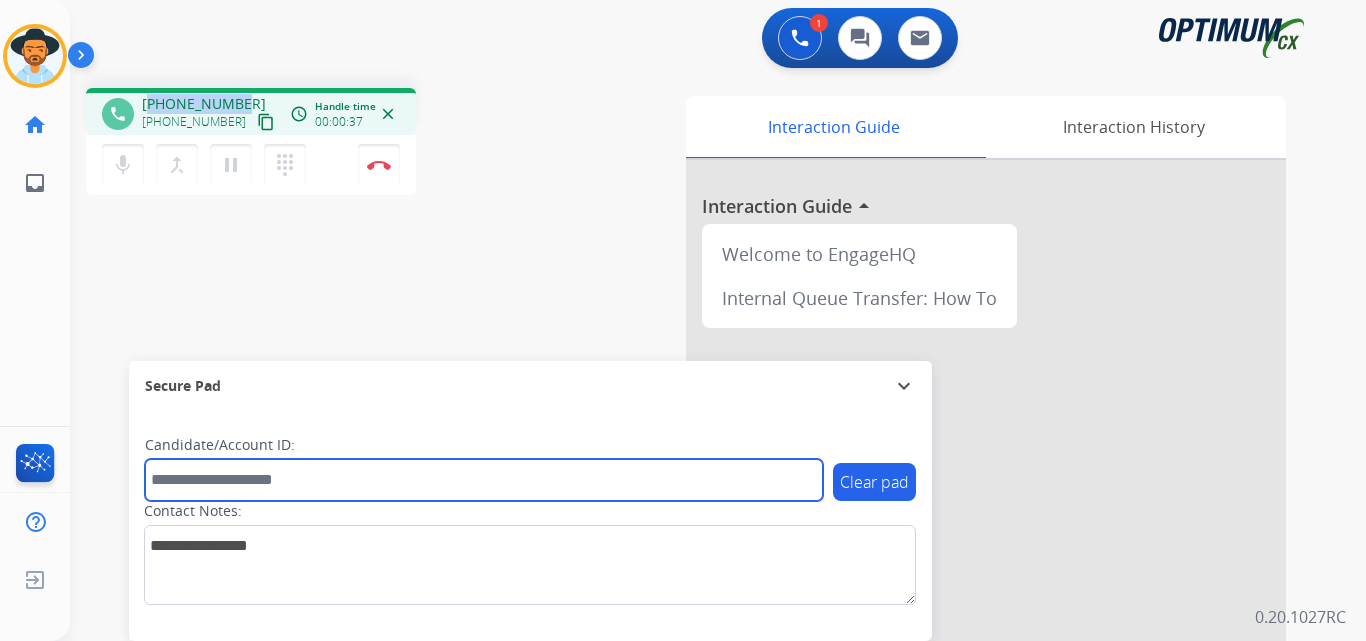 click at bounding box center (484, 480) 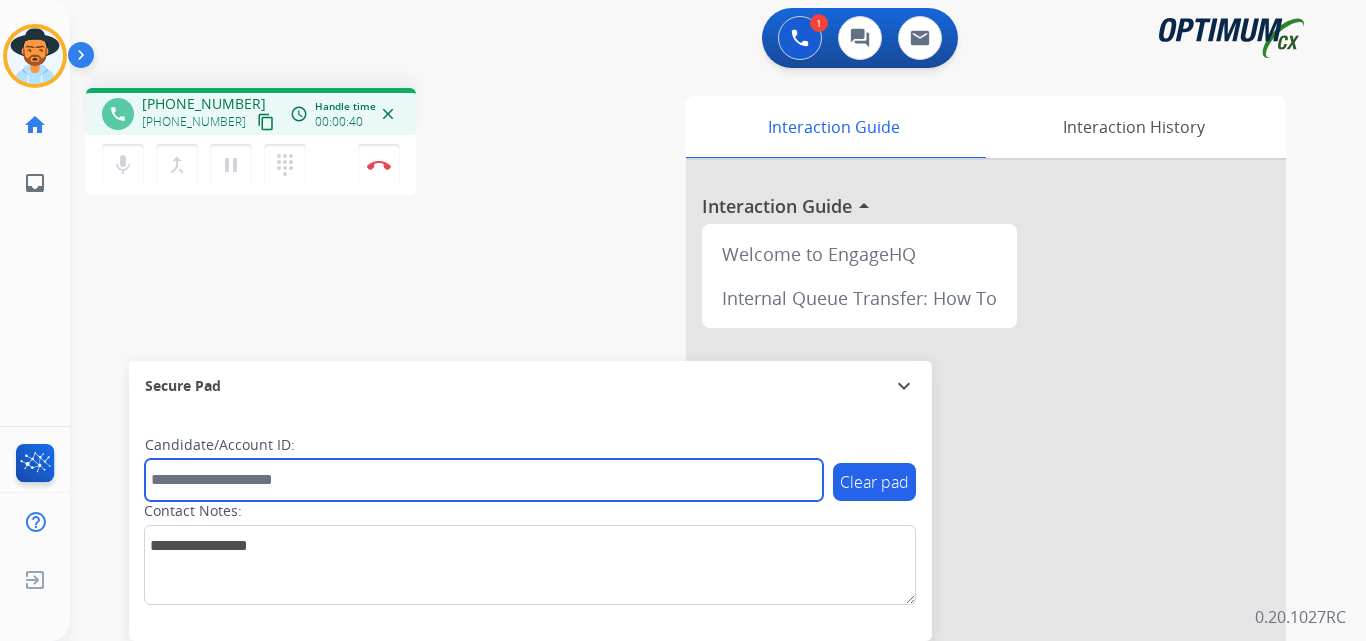 paste on "**********" 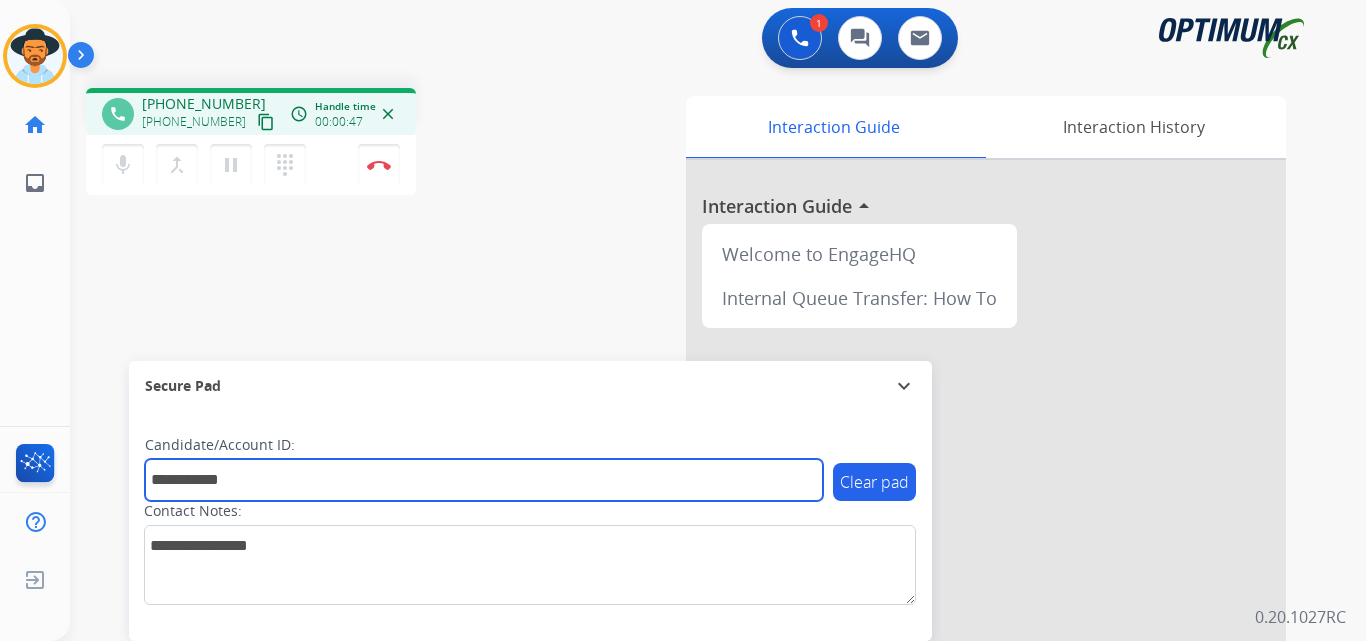 type on "**********" 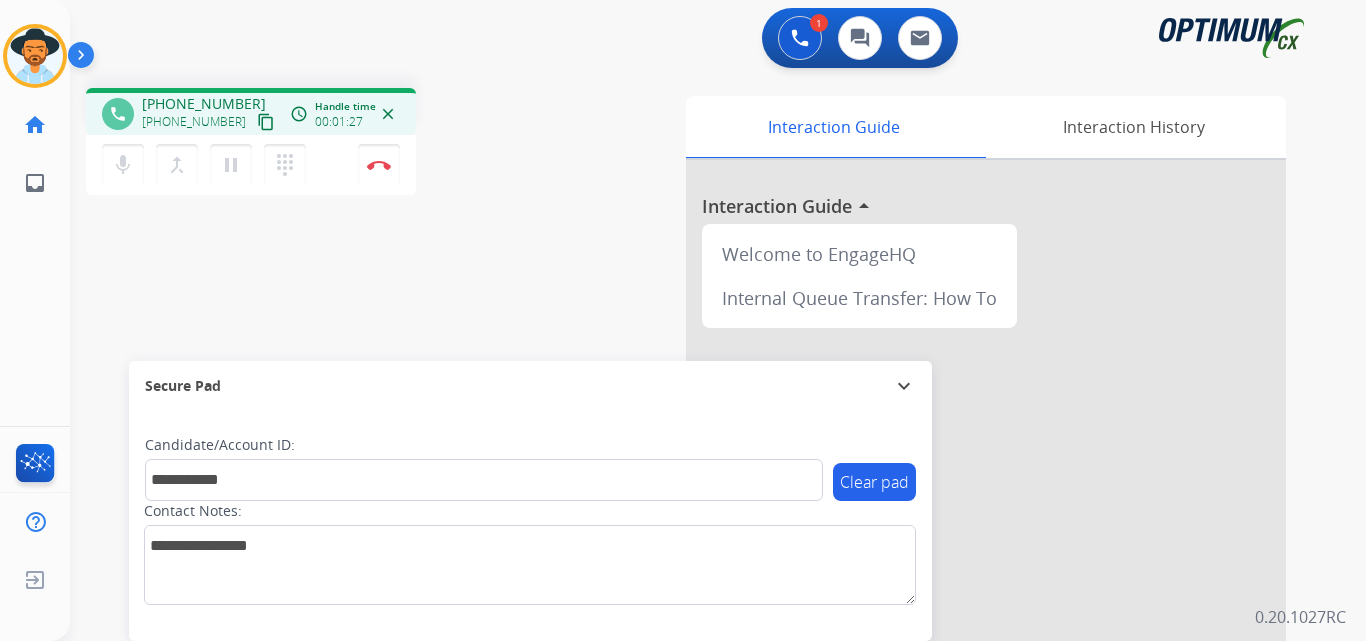 click on "+15712765193" at bounding box center [204, 104] 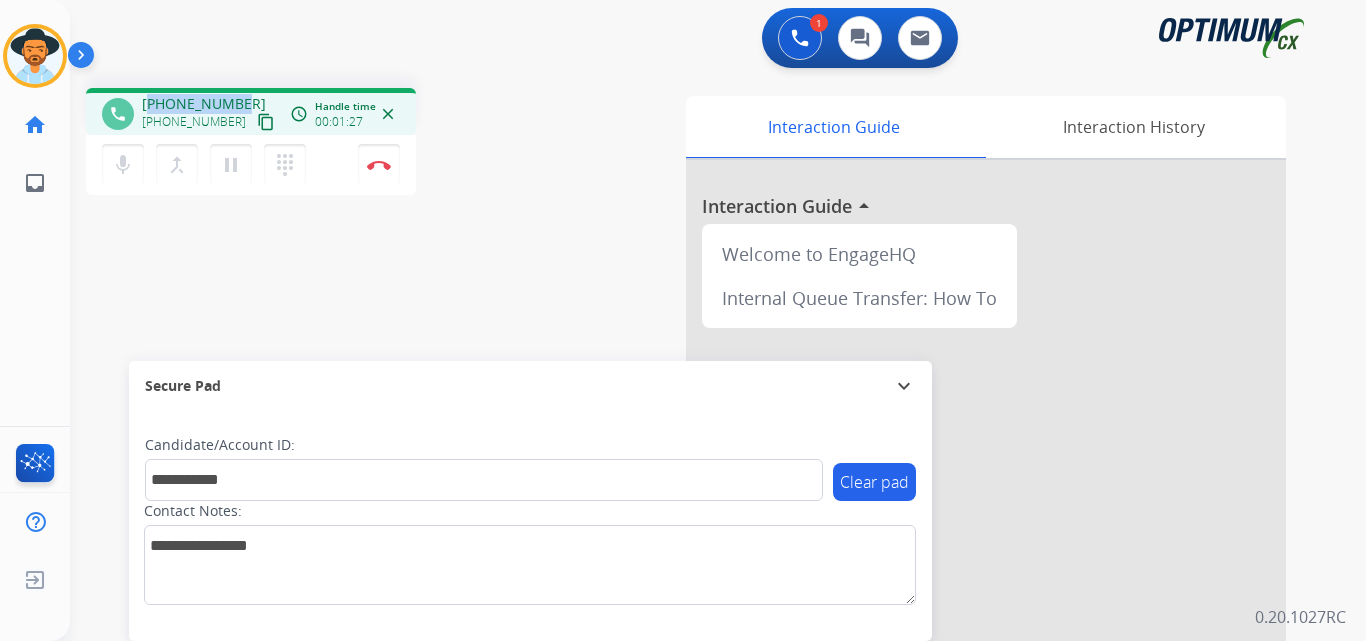 click on "+15712765193" at bounding box center (204, 104) 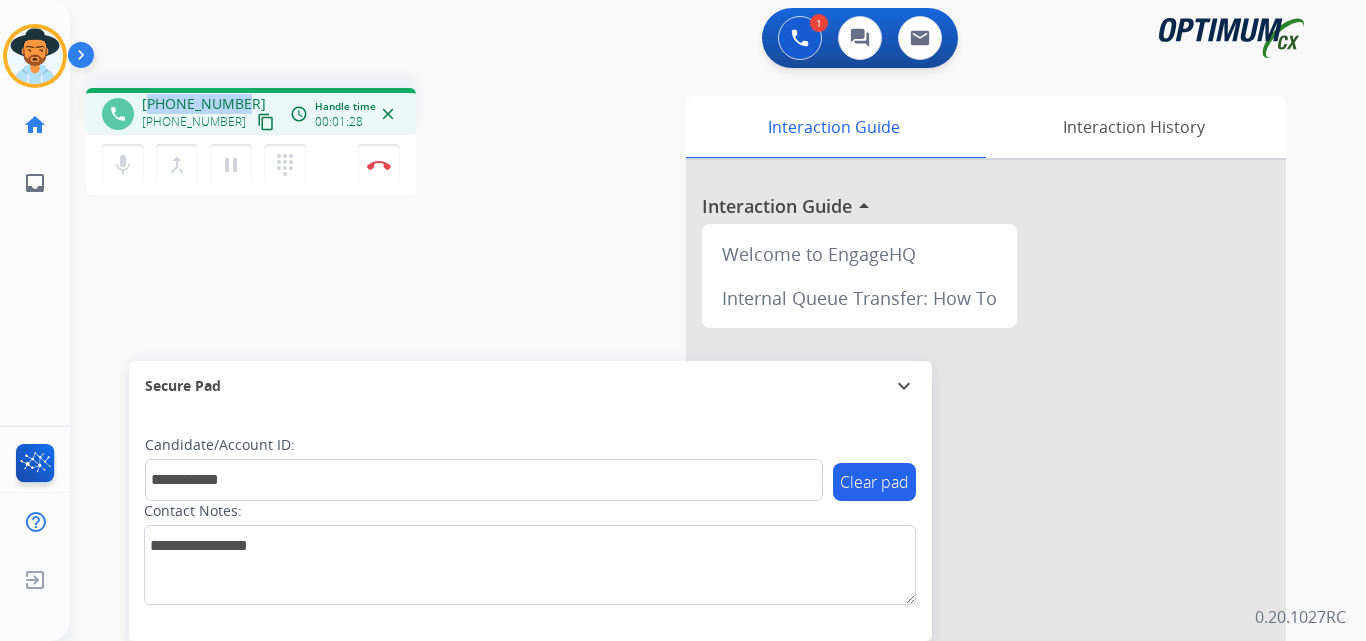 copy on "15712765193" 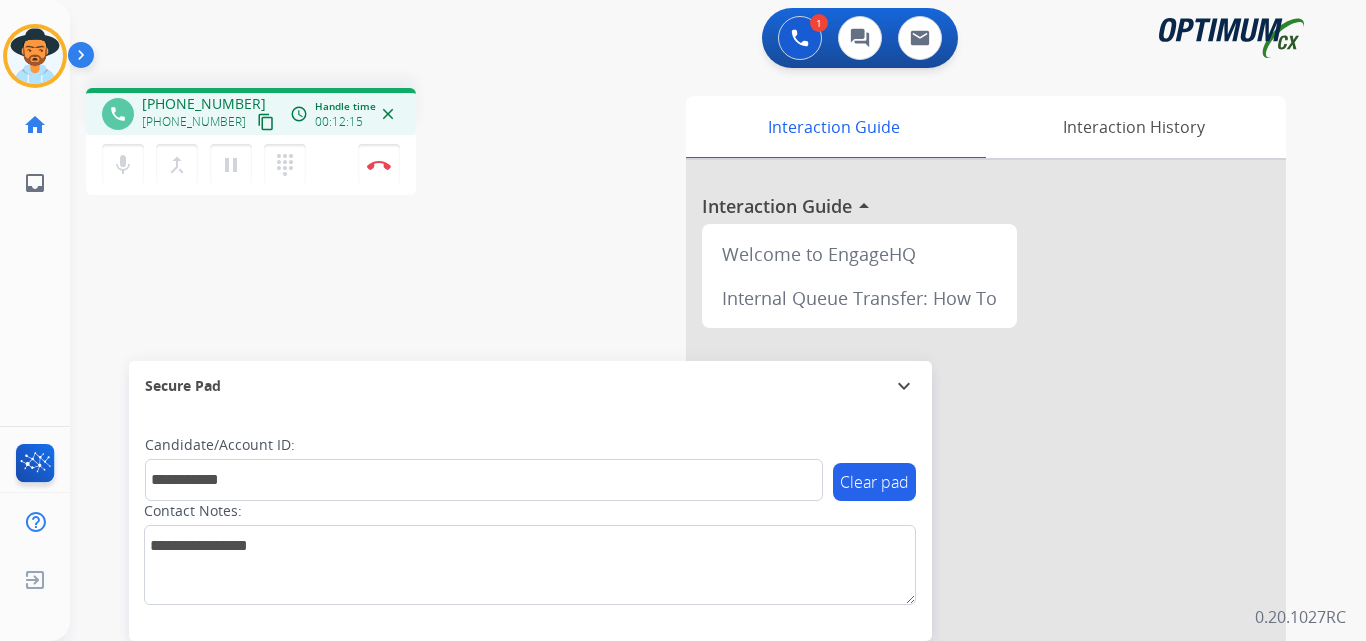 click on "**********" at bounding box center (694, 489) 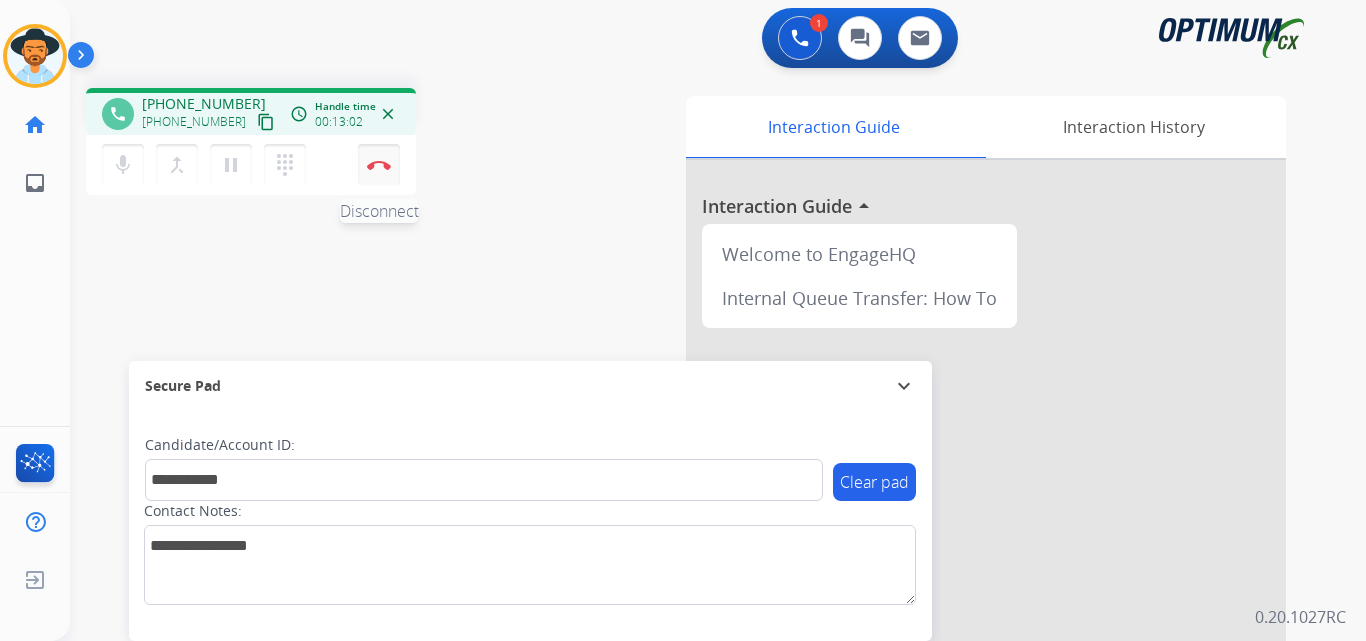 click at bounding box center (379, 165) 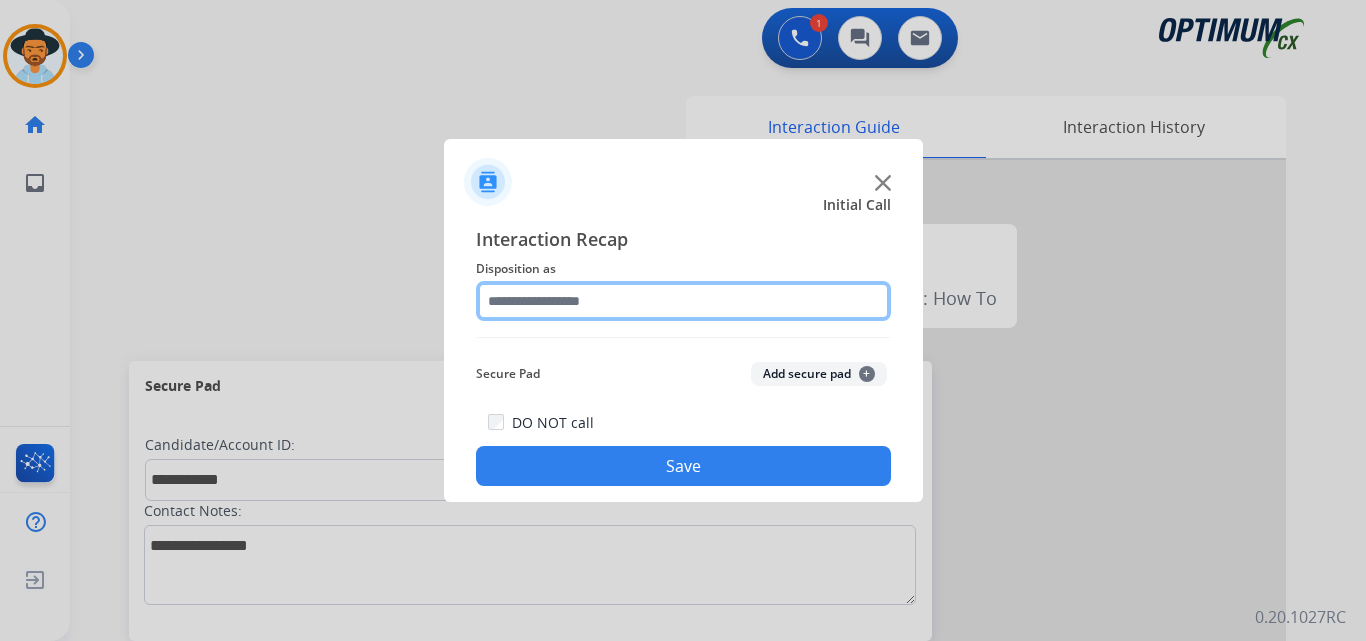click 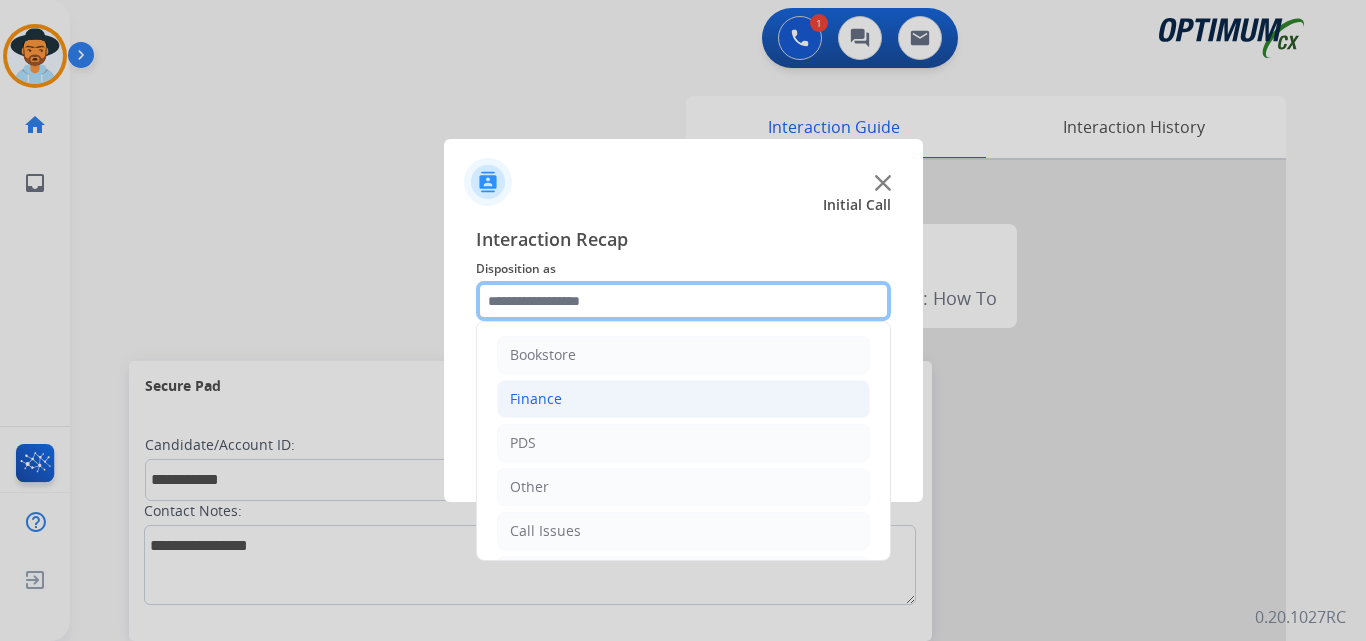 scroll, scrollTop: 136, scrollLeft: 0, axis: vertical 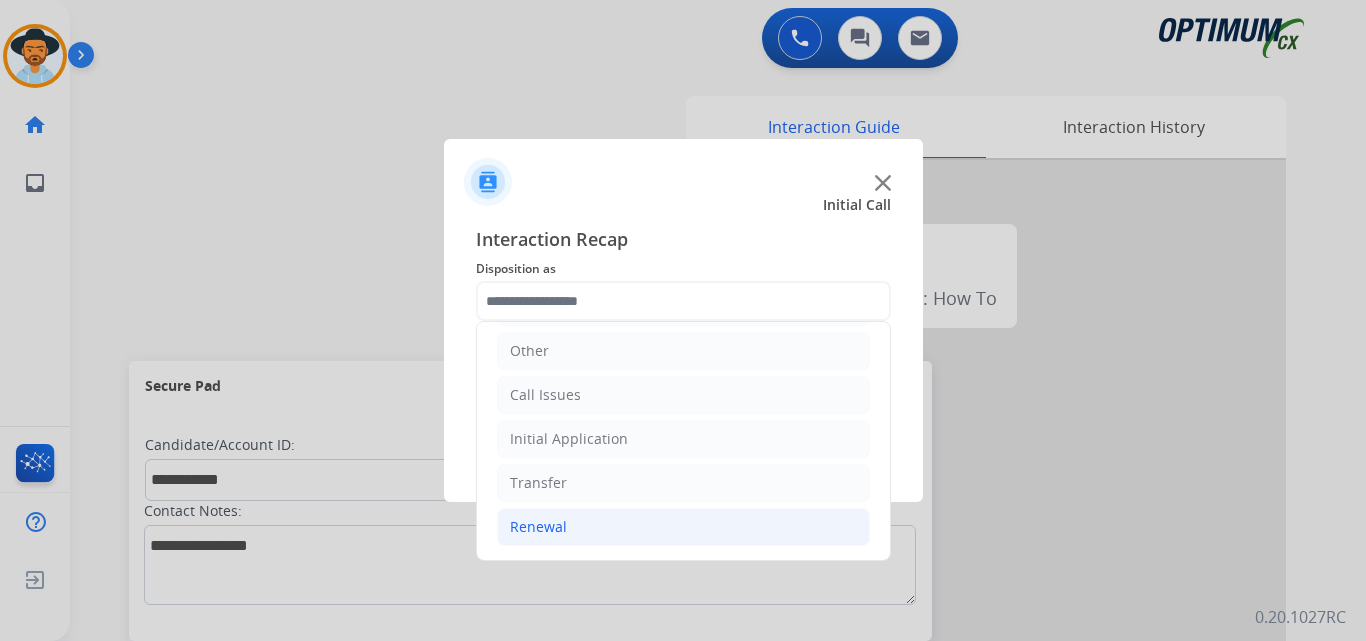 click on "Renewal" 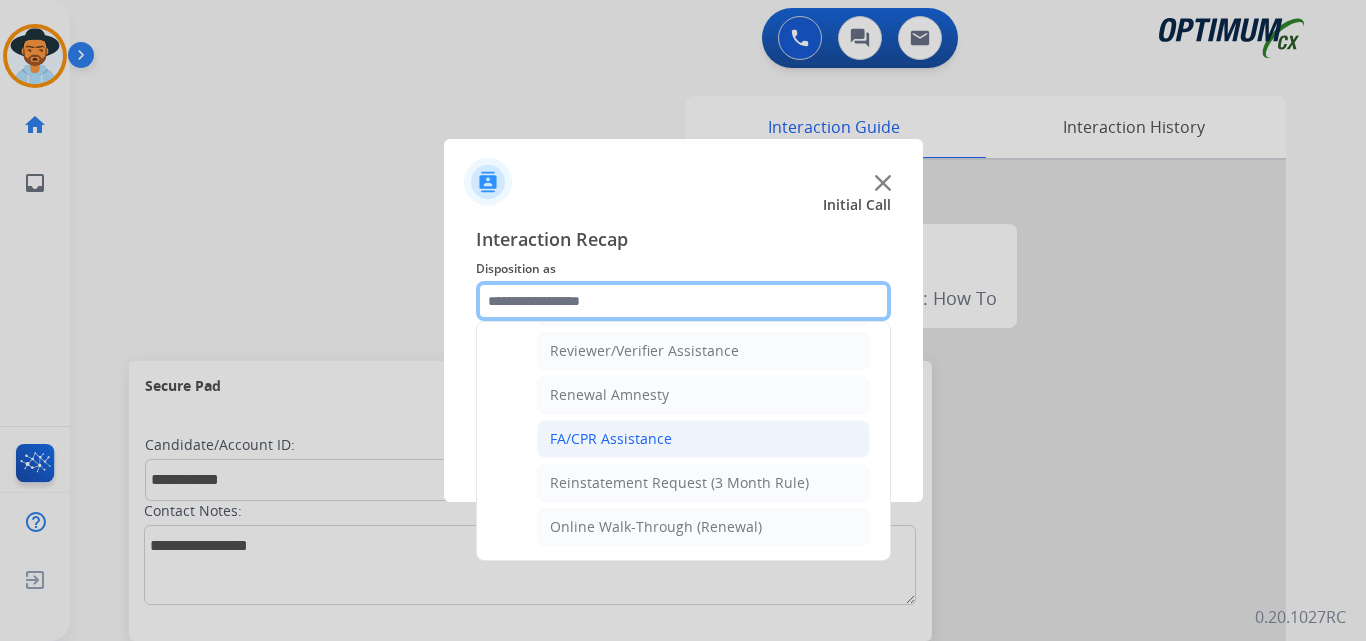scroll, scrollTop: 439, scrollLeft: 0, axis: vertical 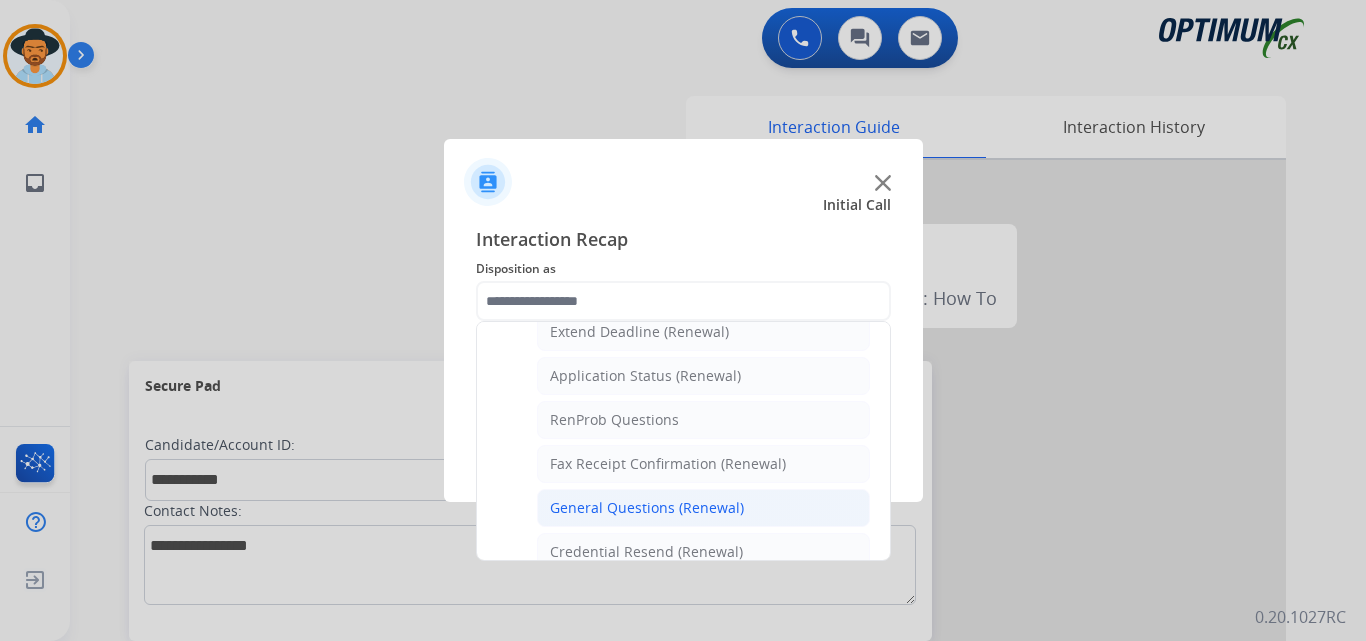 click on "General Questions (Renewal)" 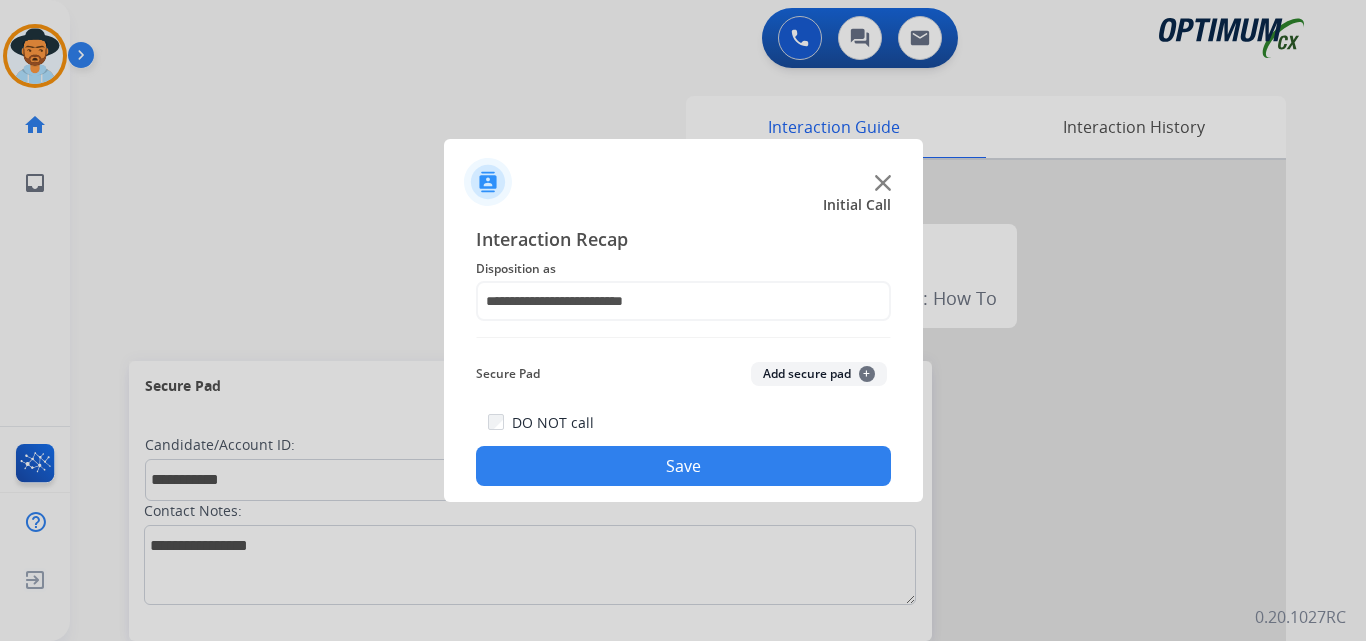 click on "Save" 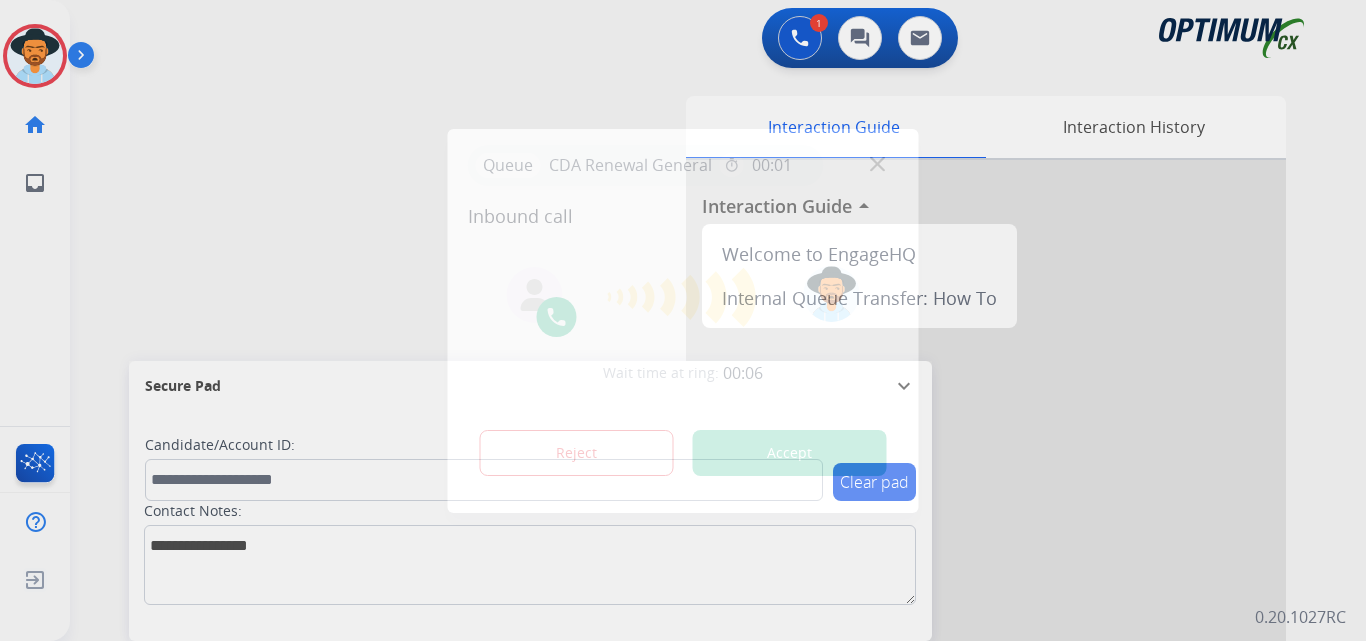 click at bounding box center [683, 320] 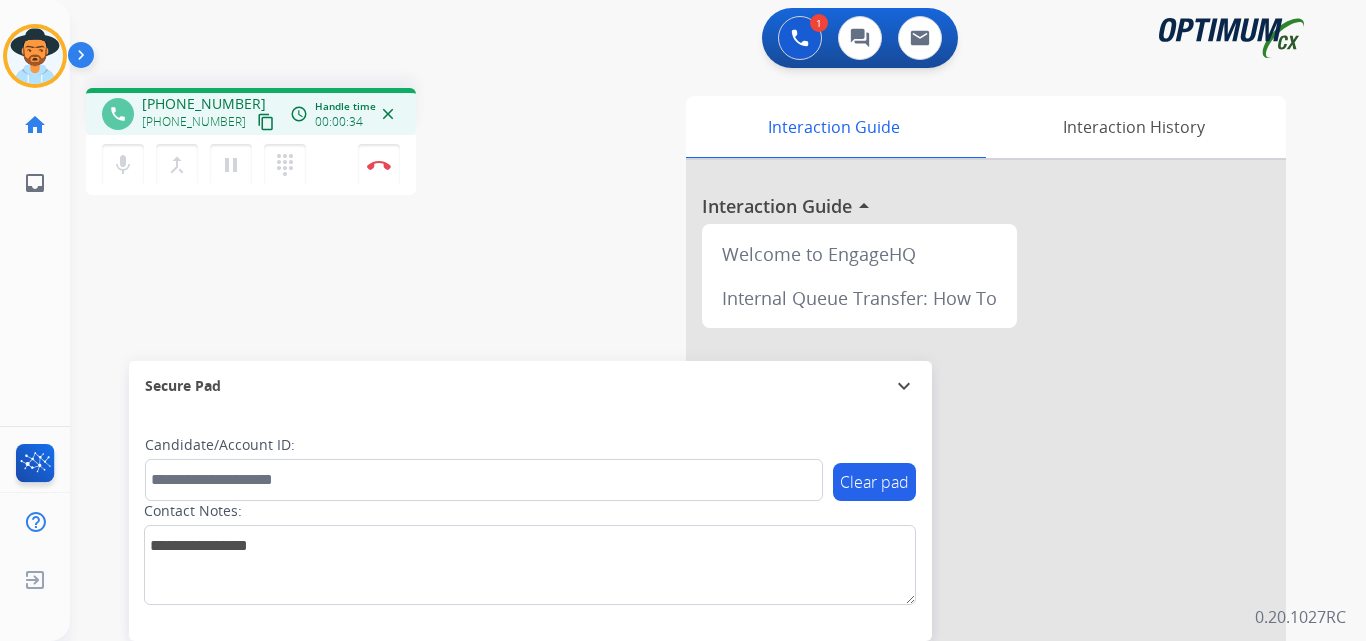 click on "+15164577537" at bounding box center (204, 104) 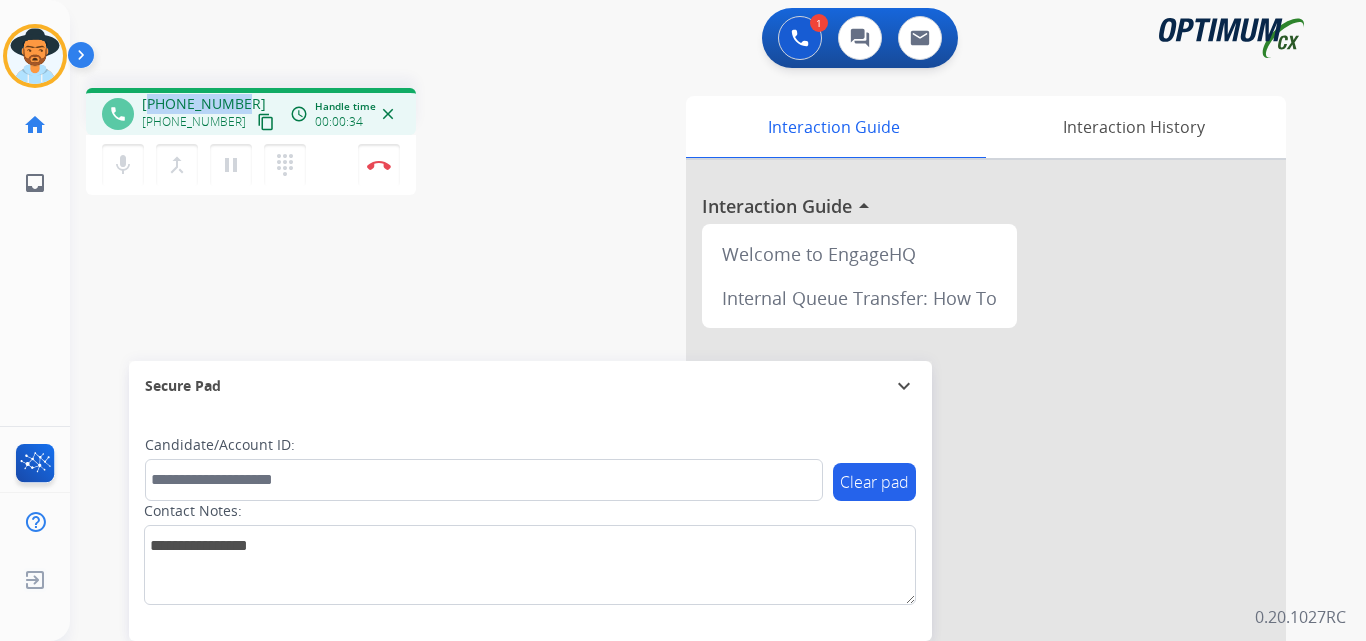 click on "+15164577537" at bounding box center [204, 104] 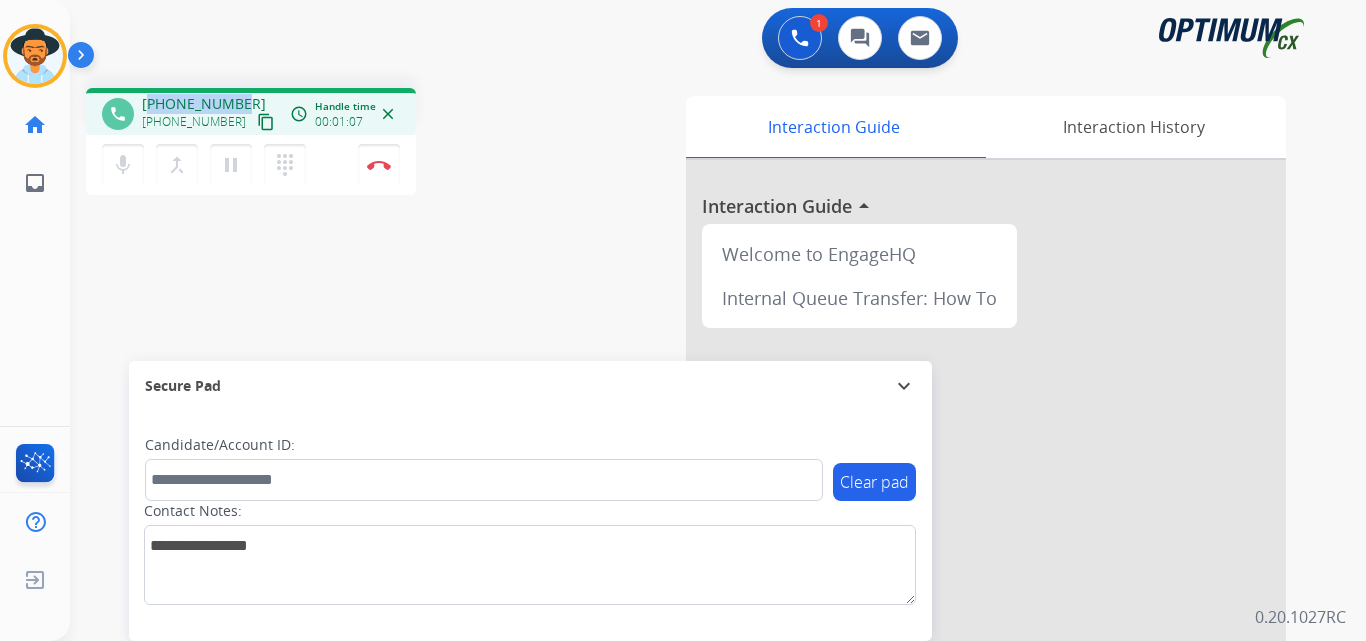 click on "+15164577537" at bounding box center (204, 104) 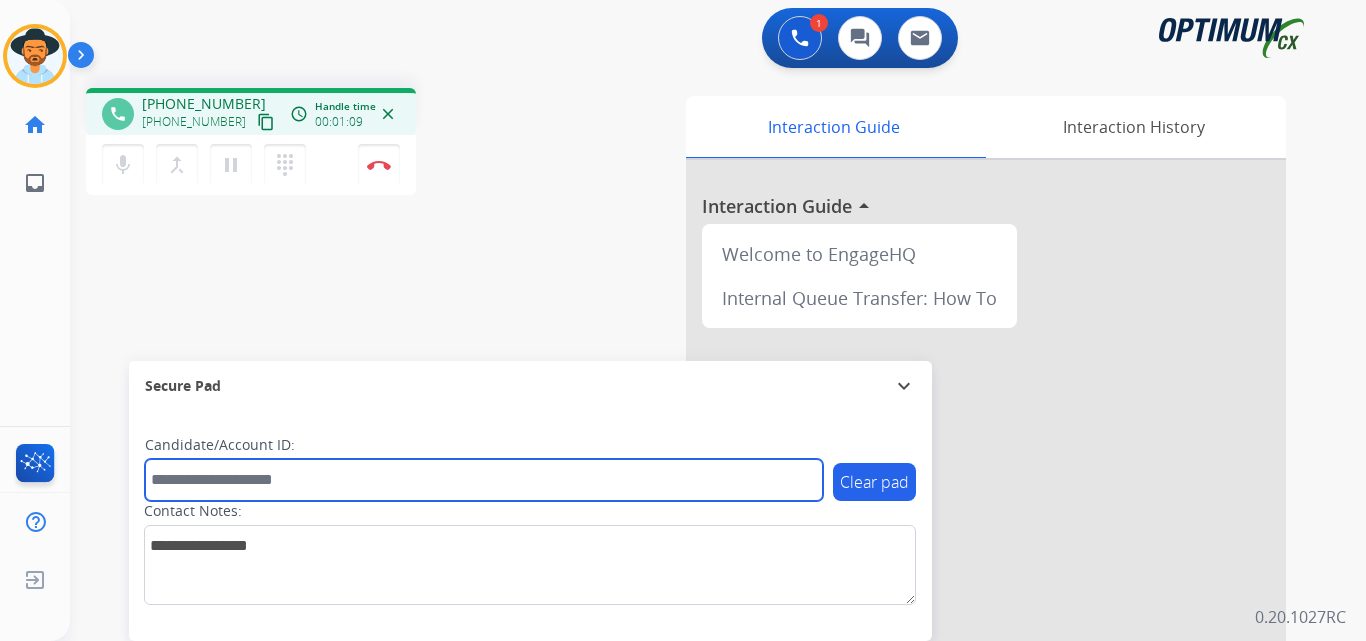 click at bounding box center (484, 480) 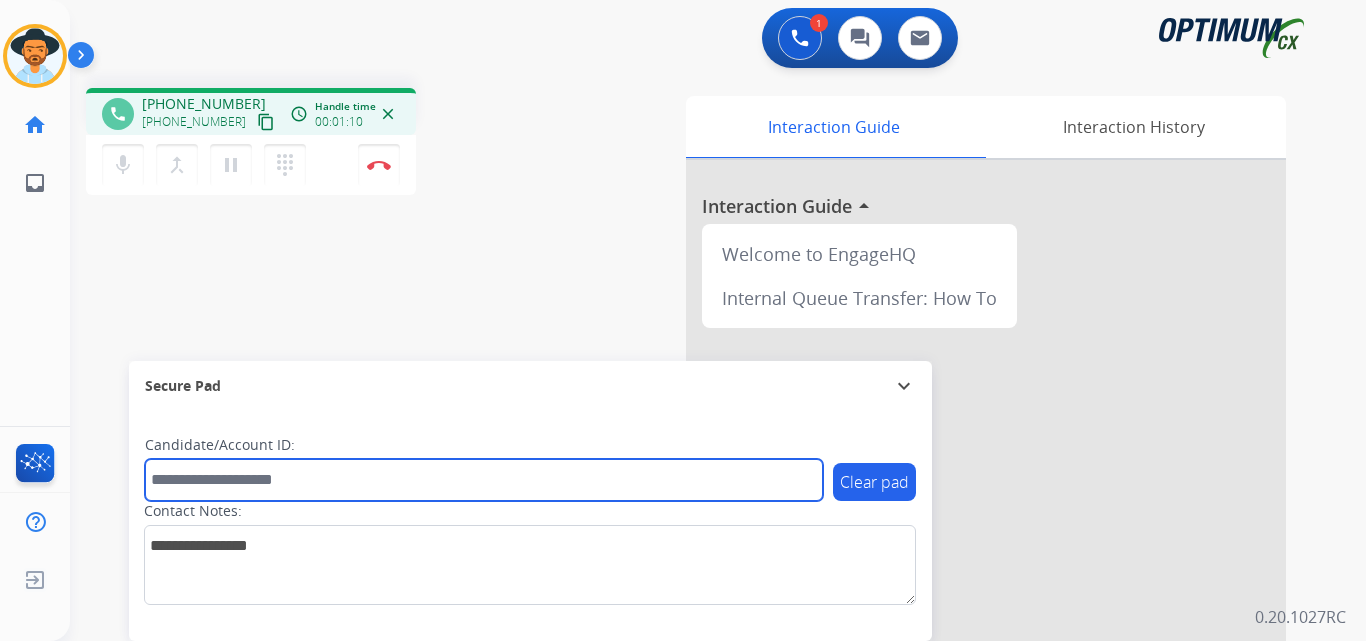 paste on "**********" 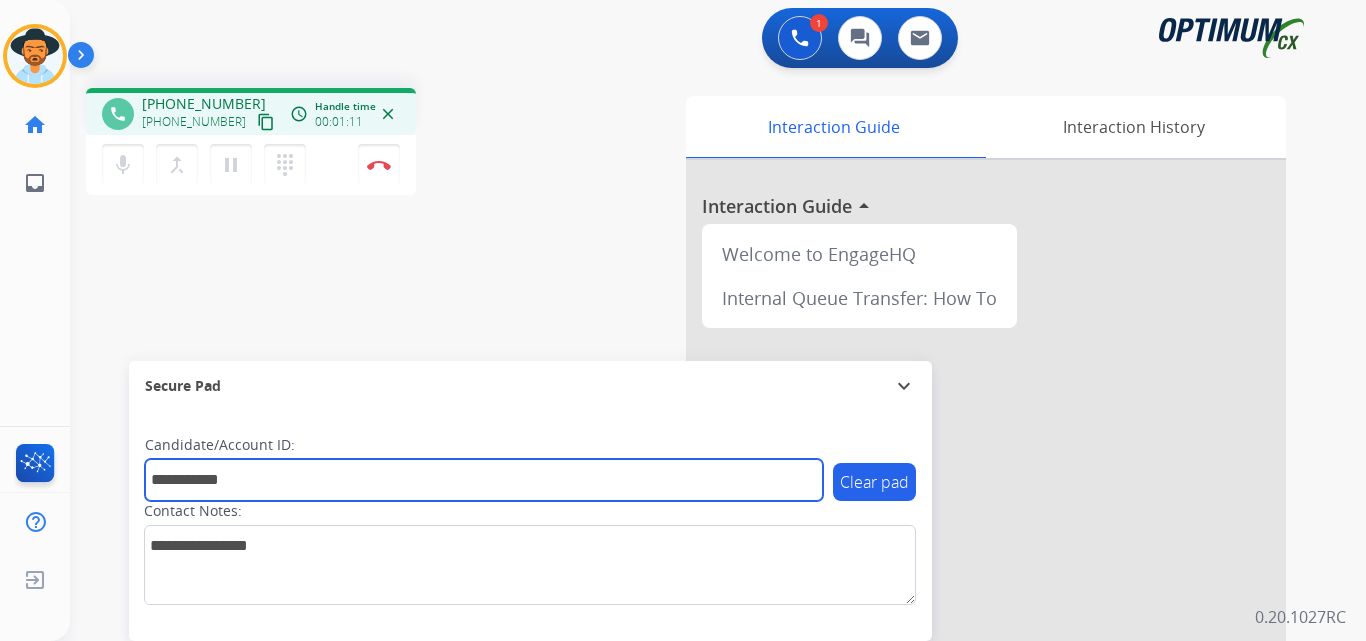 click on "**********" at bounding box center (484, 480) 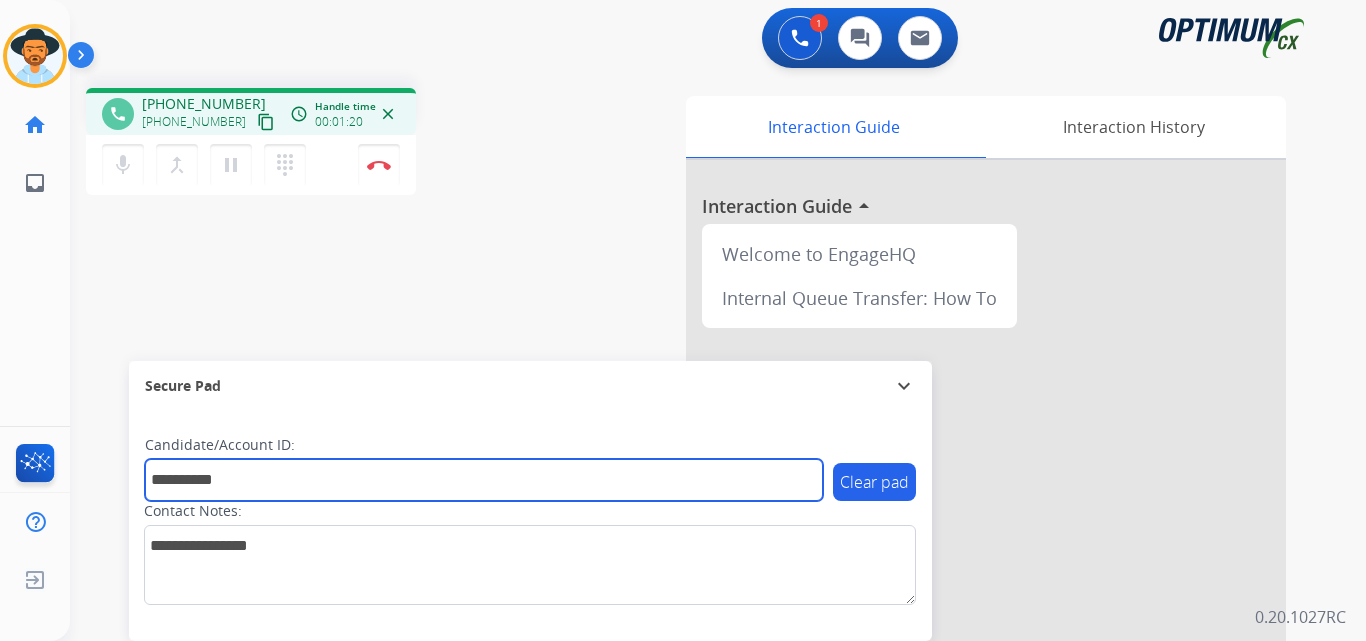 type on "**********" 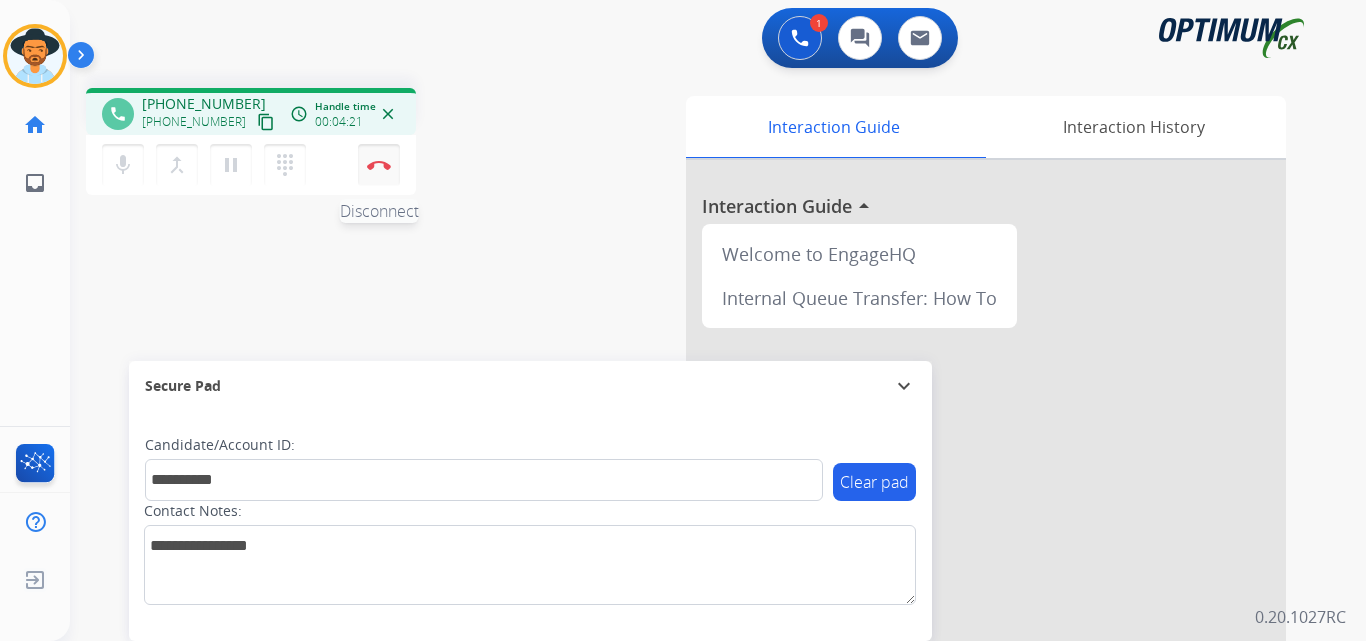click on "Disconnect" at bounding box center [379, 165] 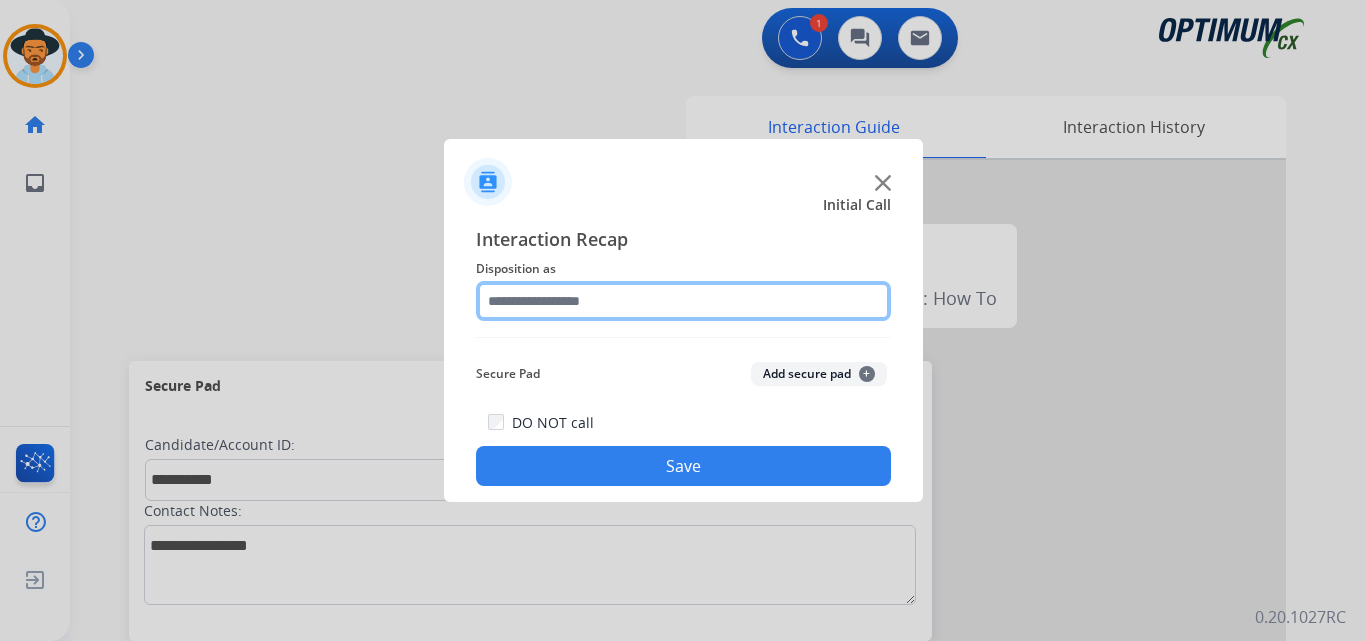 click 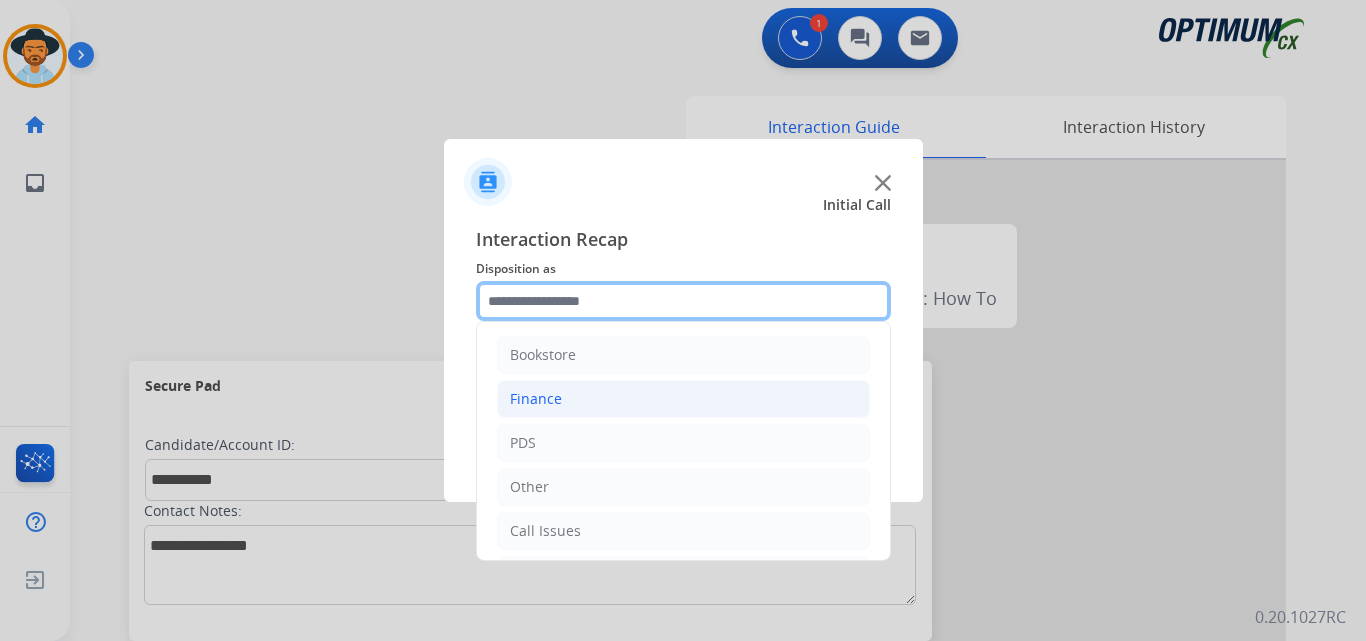 scroll, scrollTop: 136, scrollLeft: 0, axis: vertical 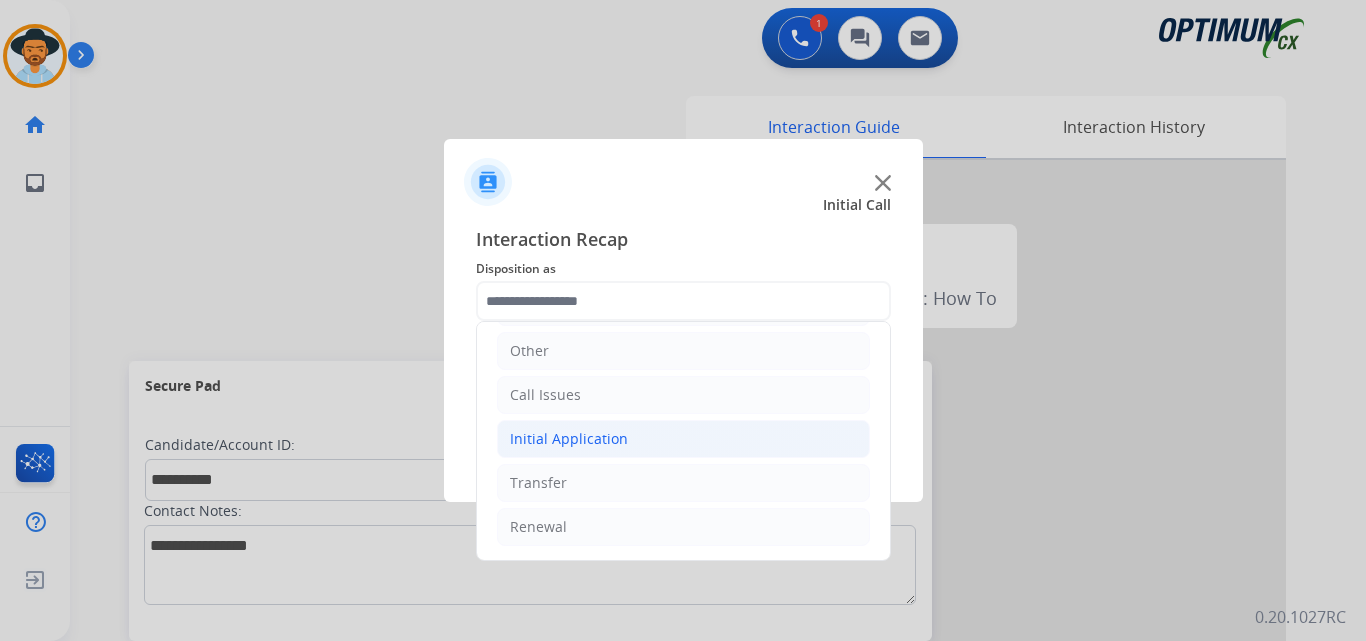 click on "Initial Application" 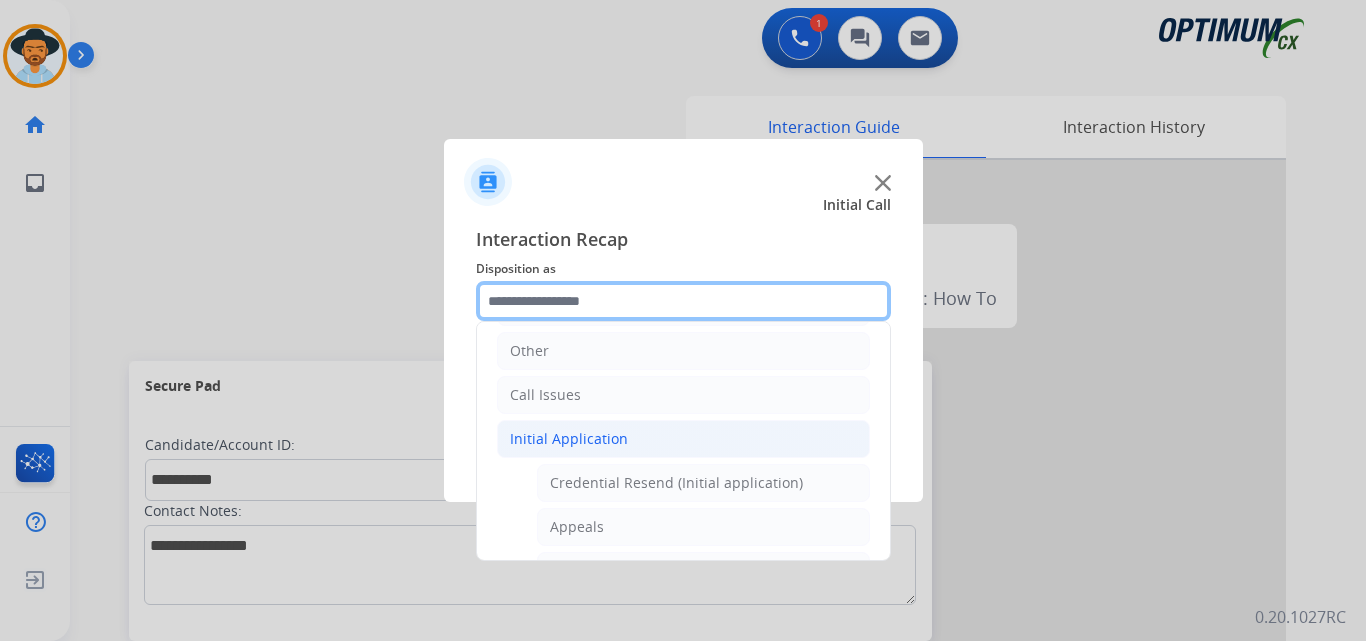 scroll, scrollTop: 1136, scrollLeft: 0, axis: vertical 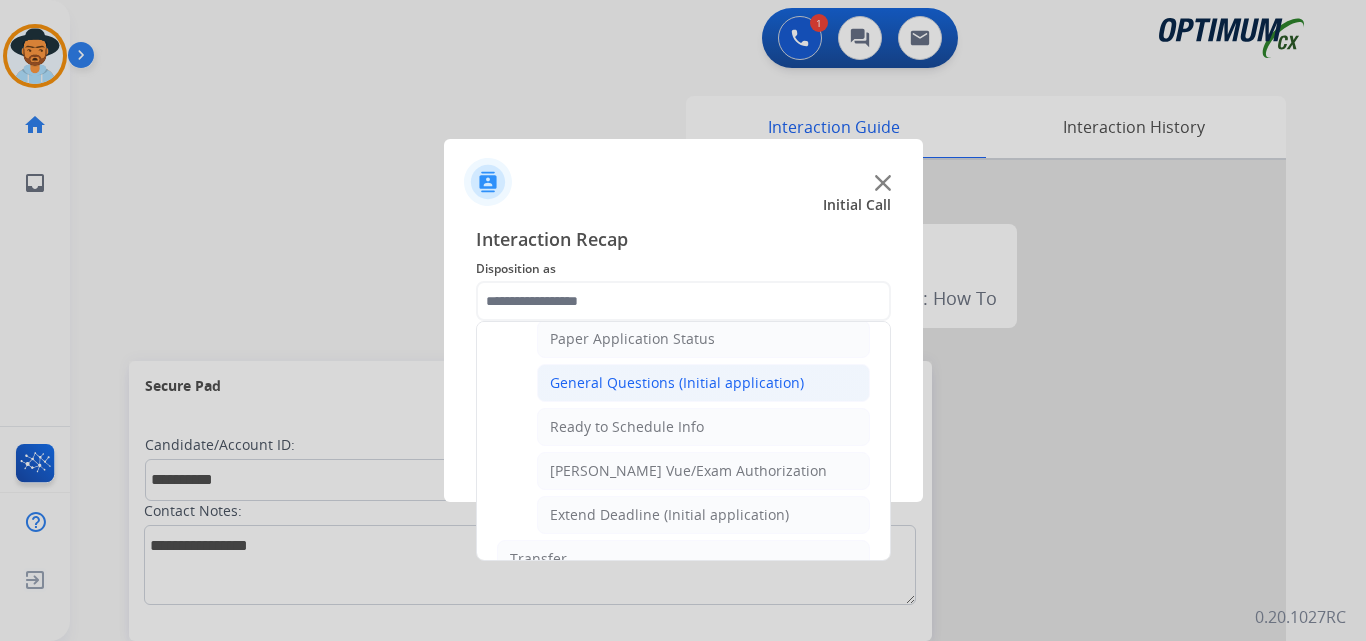 click on "General Questions (Initial application)" 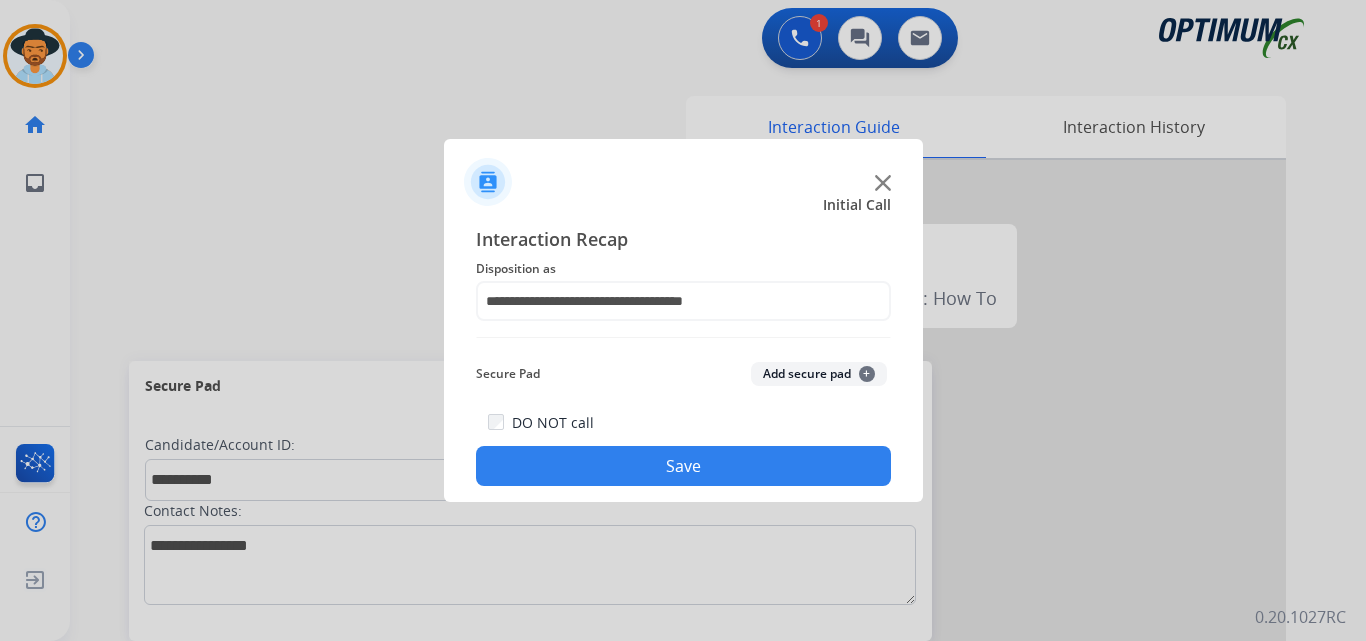 click on "Save" 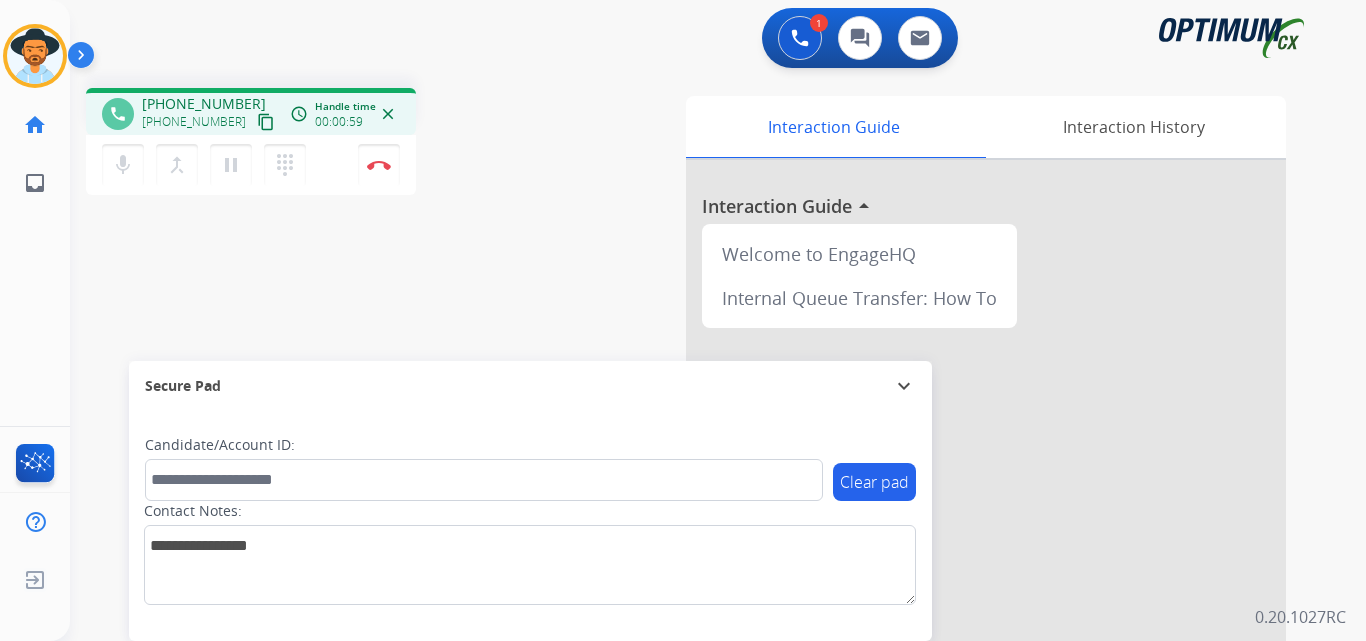 click on "+13202121007" at bounding box center (204, 104) 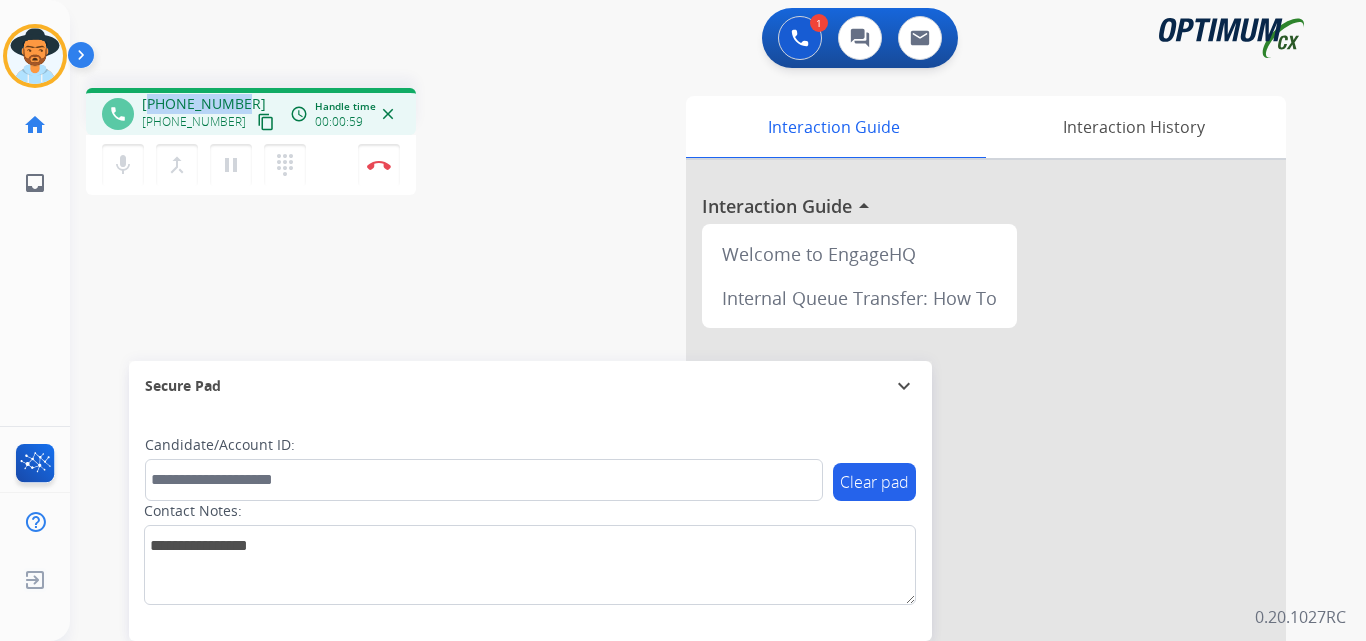 click on "+13202121007" at bounding box center (204, 104) 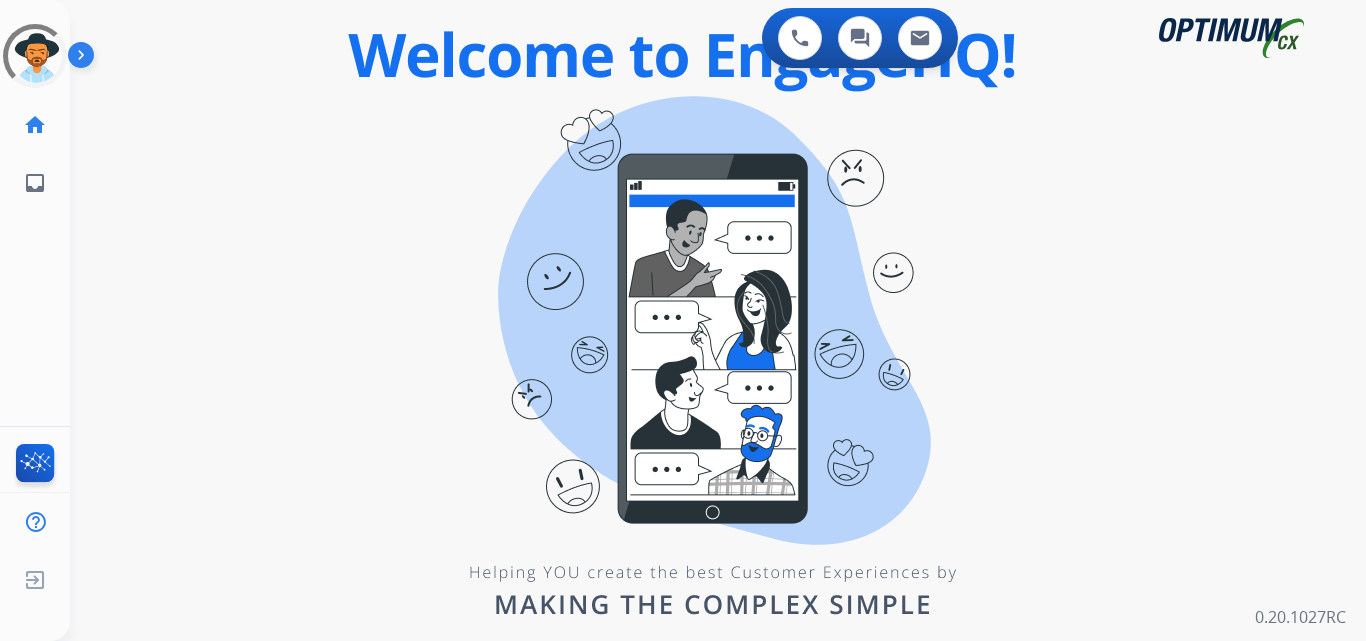 scroll, scrollTop: 0, scrollLeft: 0, axis: both 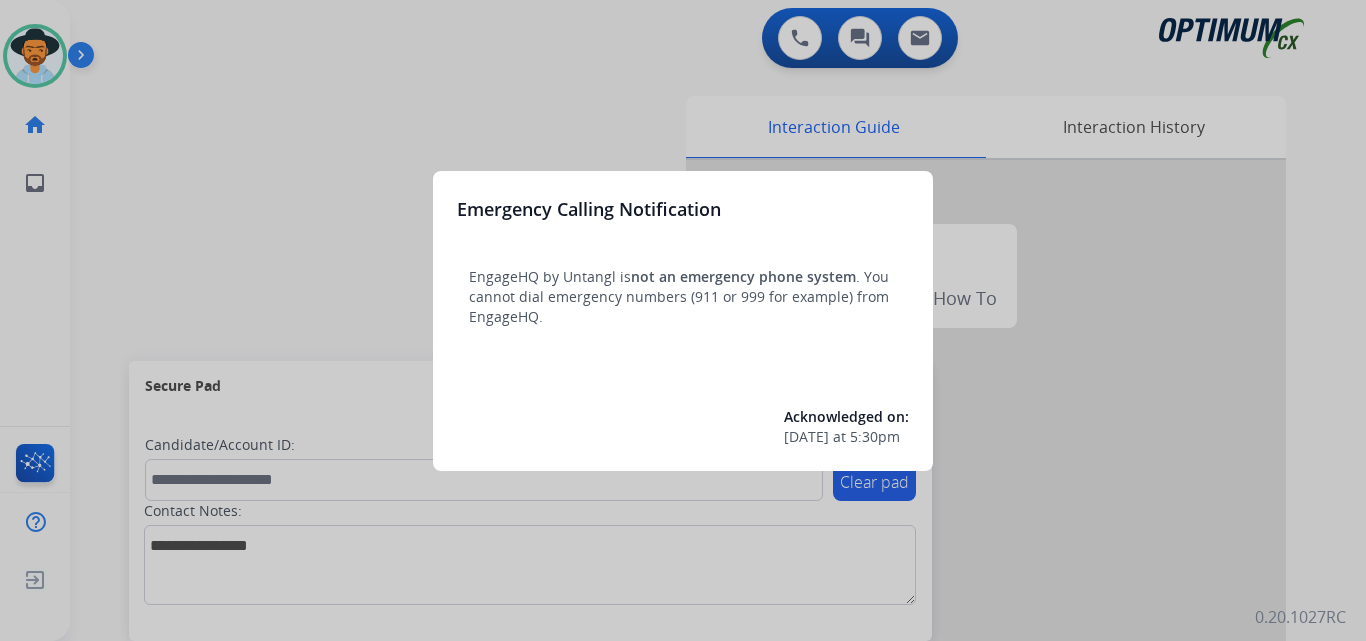 click at bounding box center [683, 320] 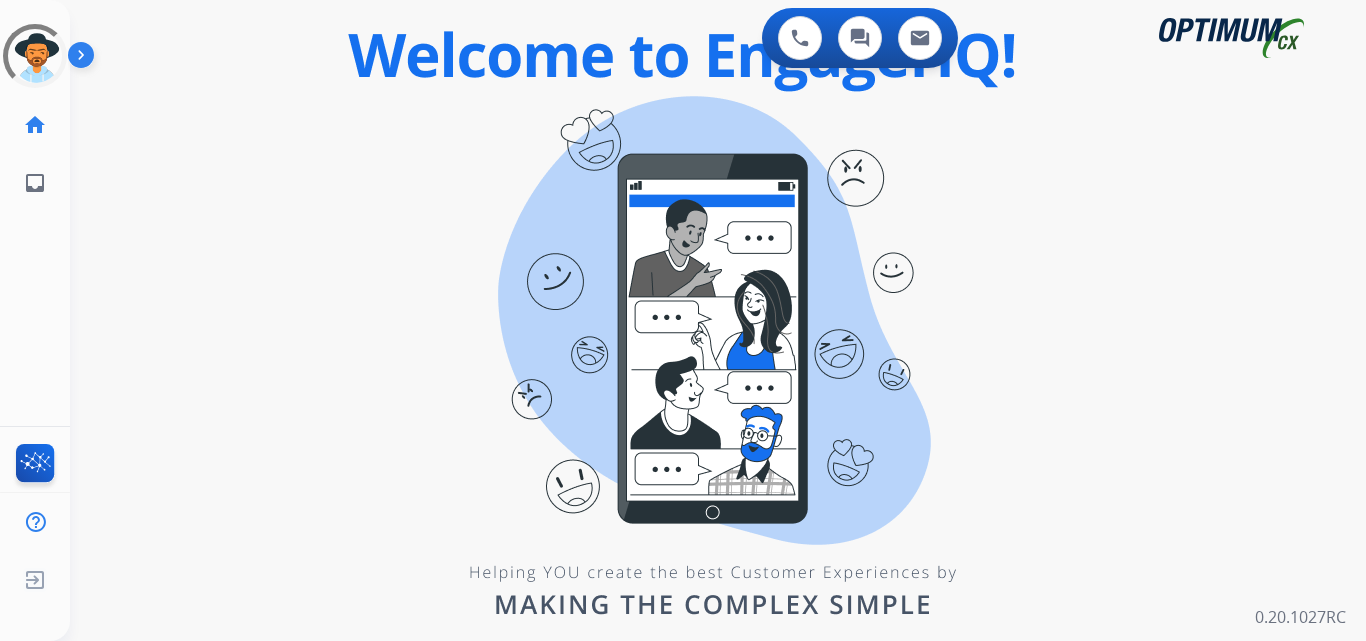 scroll, scrollTop: 0, scrollLeft: 0, axis: both 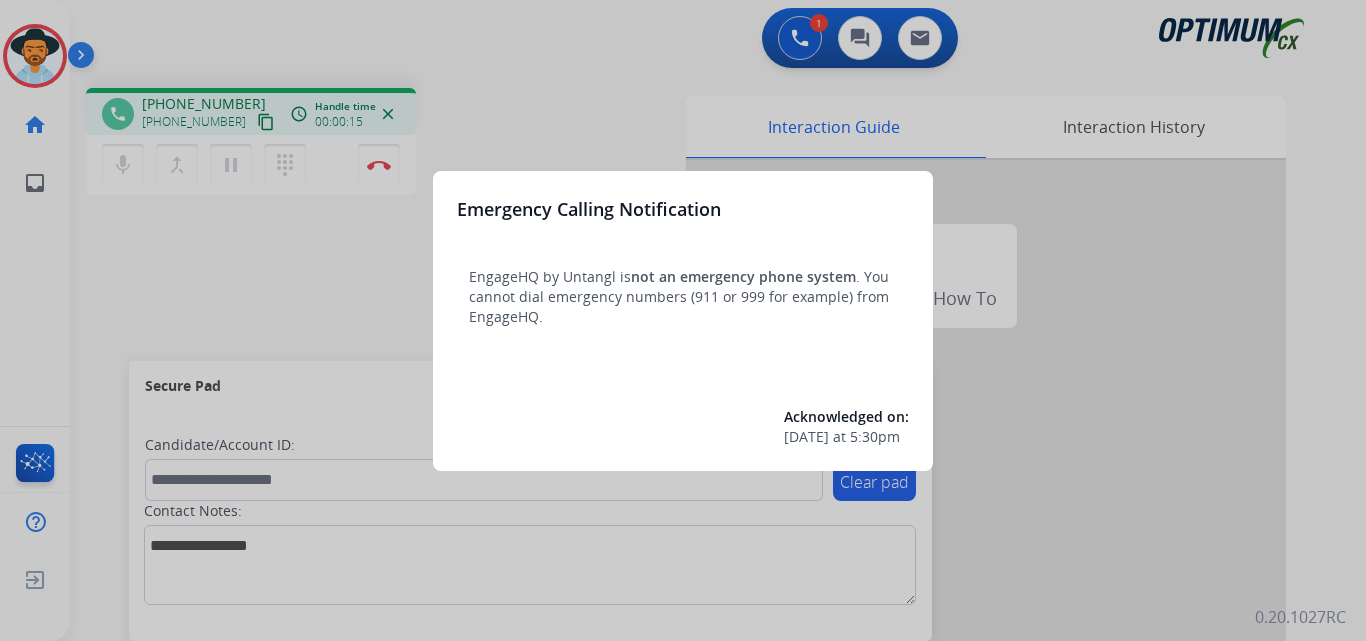 click at bounding box center (683, 320) 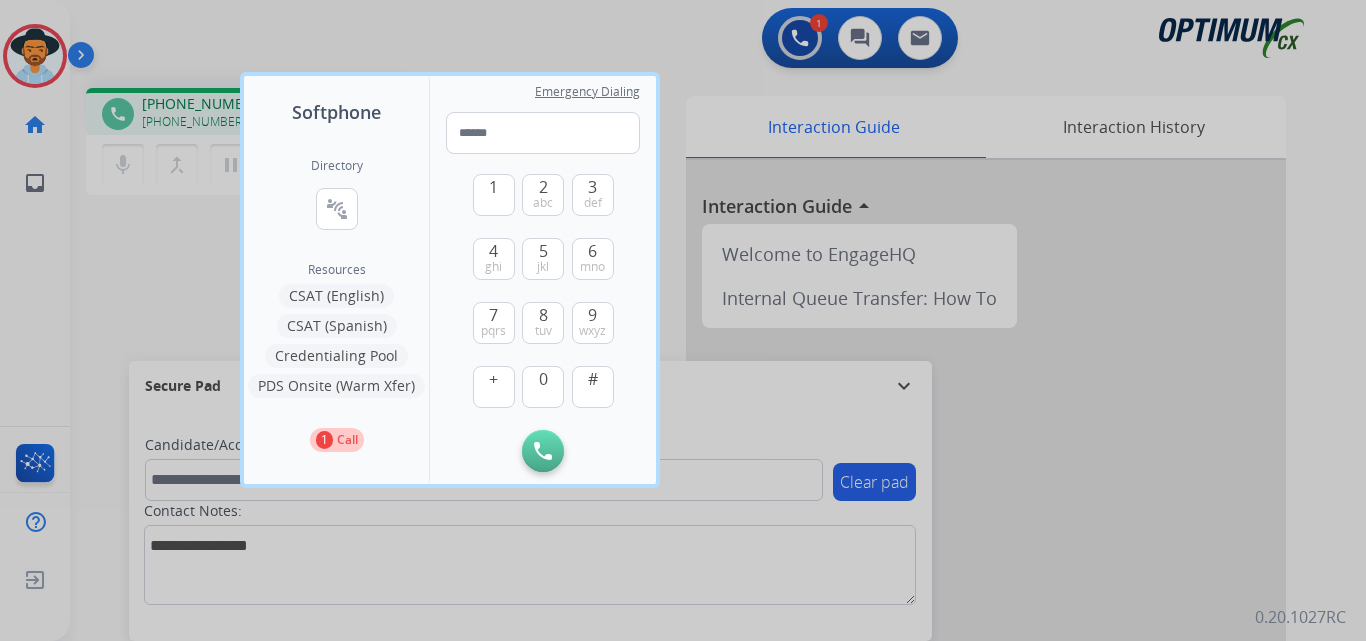 click at bounding box center [683, 320] 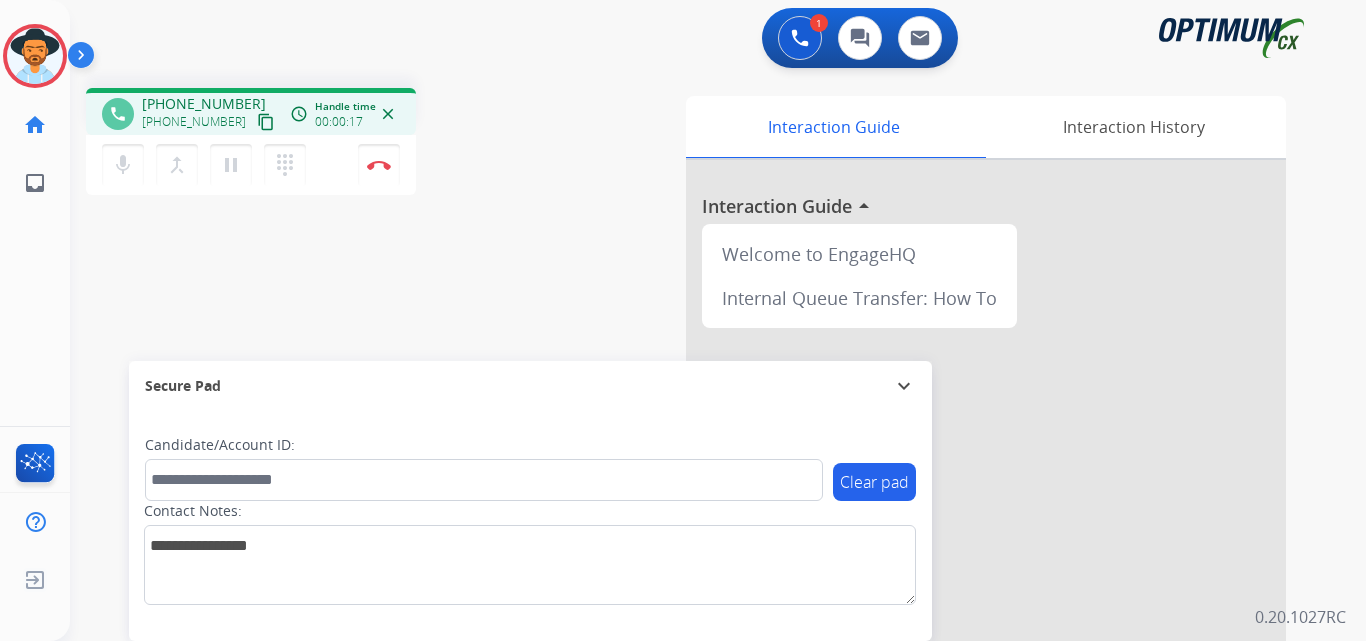 click on "mic" at bounding box center (123, 165) 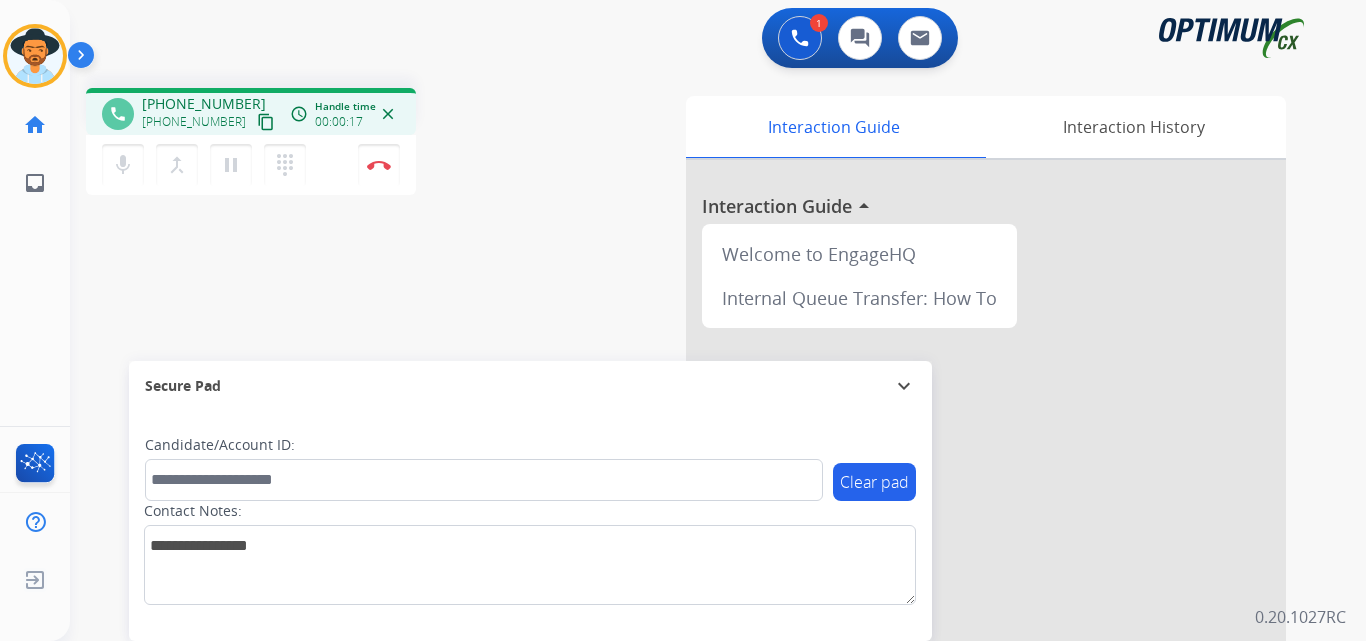 click on "mic" at bounding box center [123, 165] 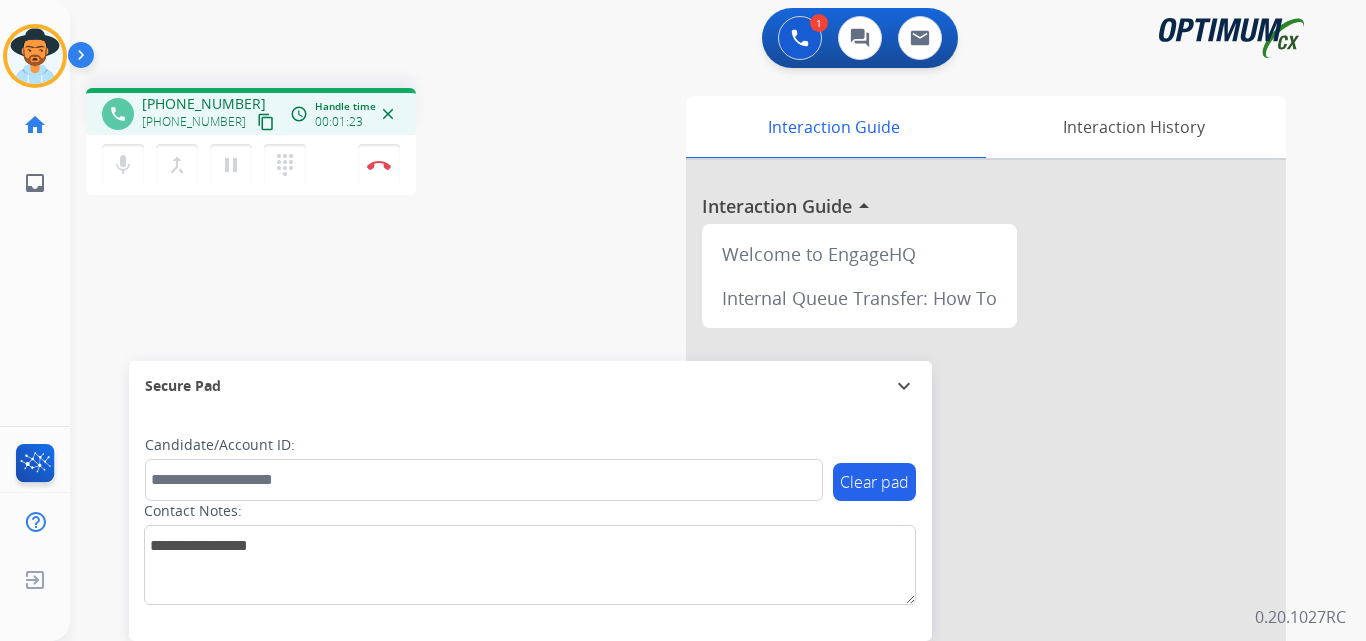 type 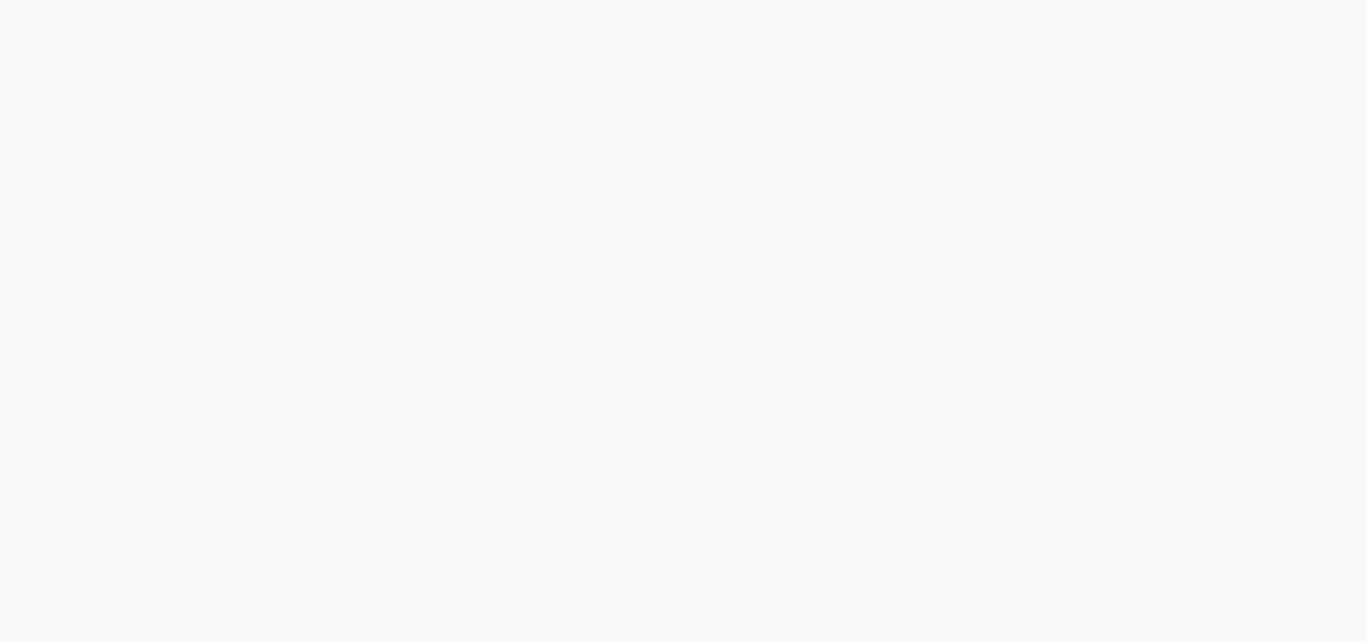 scroll, scrollTop: 0, scrollLeft: 0, axis: both 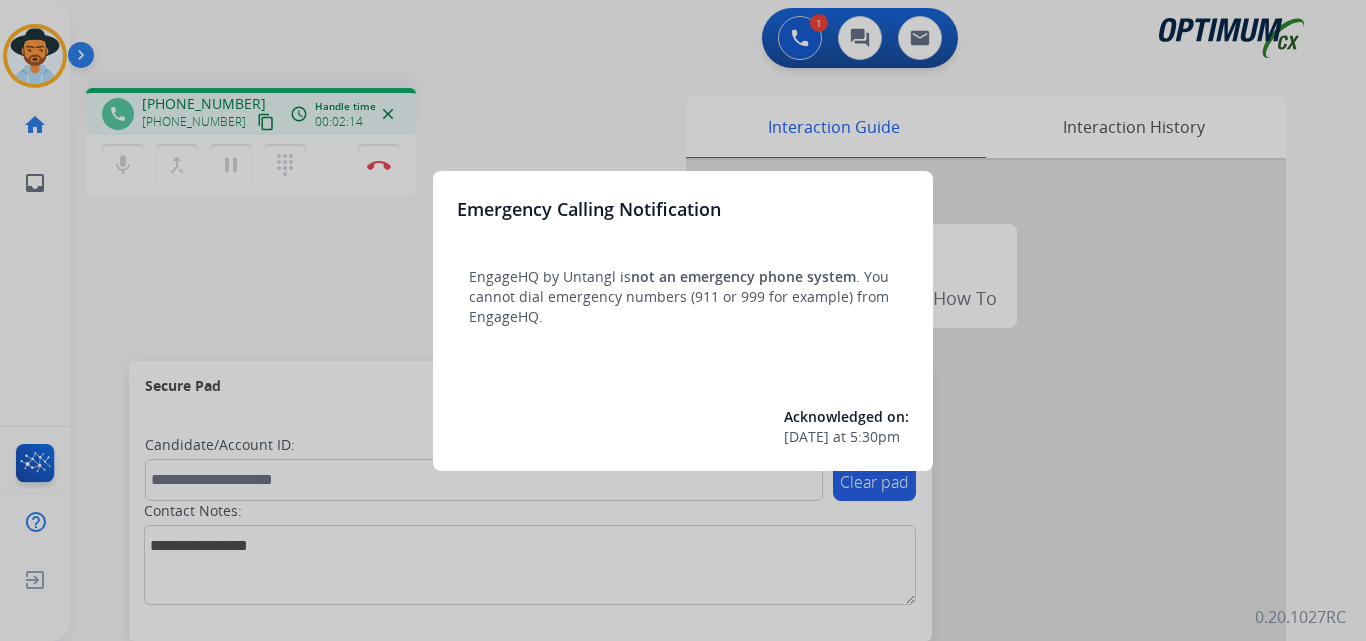 click at bounding box center [683, 320] 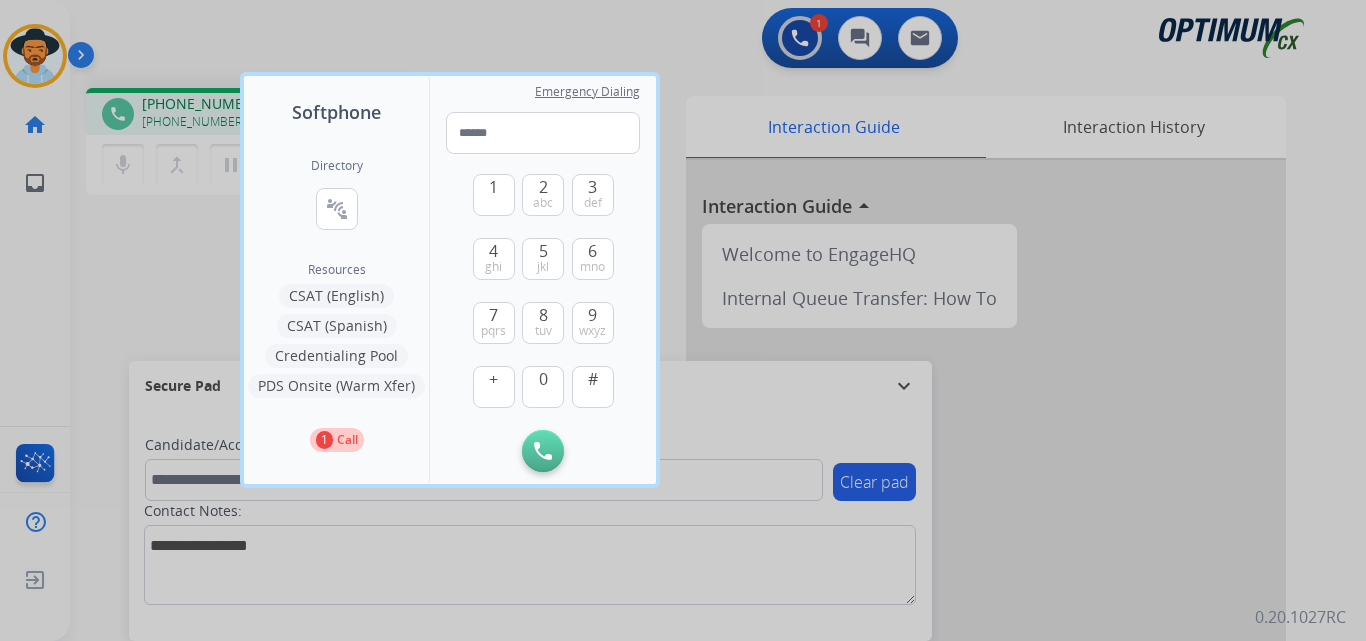 click at bounding box center (683, 320) 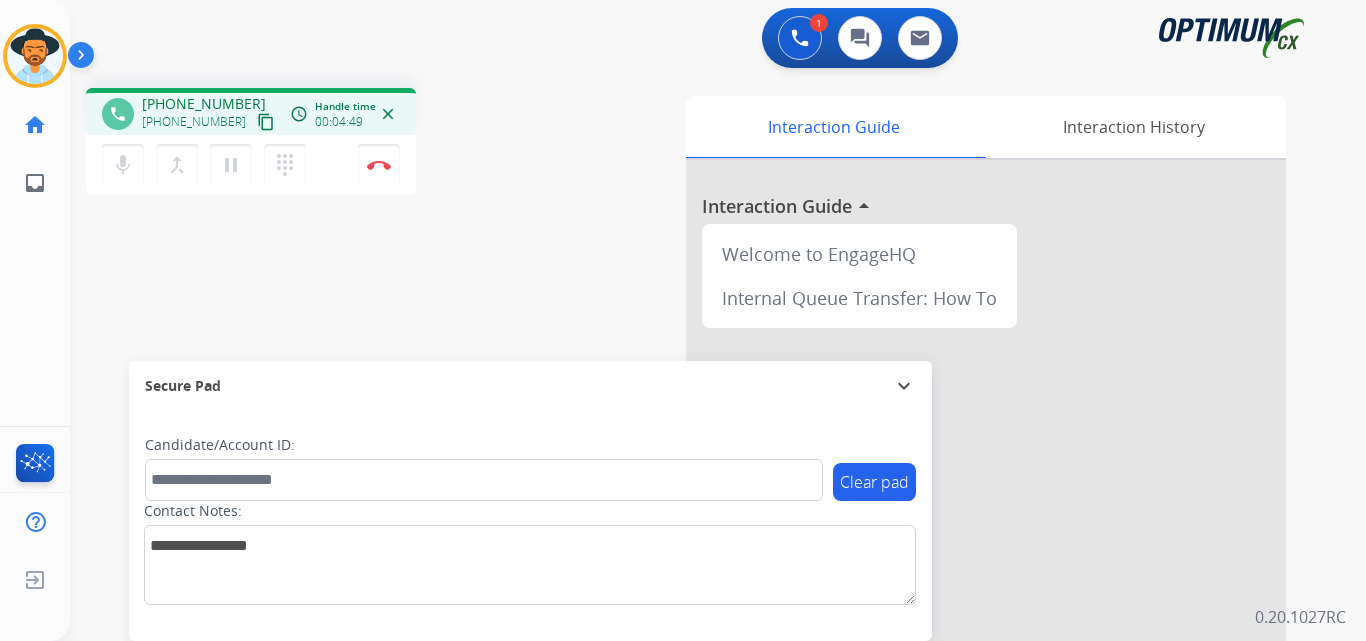click on "[PHONE_NUMBER]" at bounding box center [204, 104] 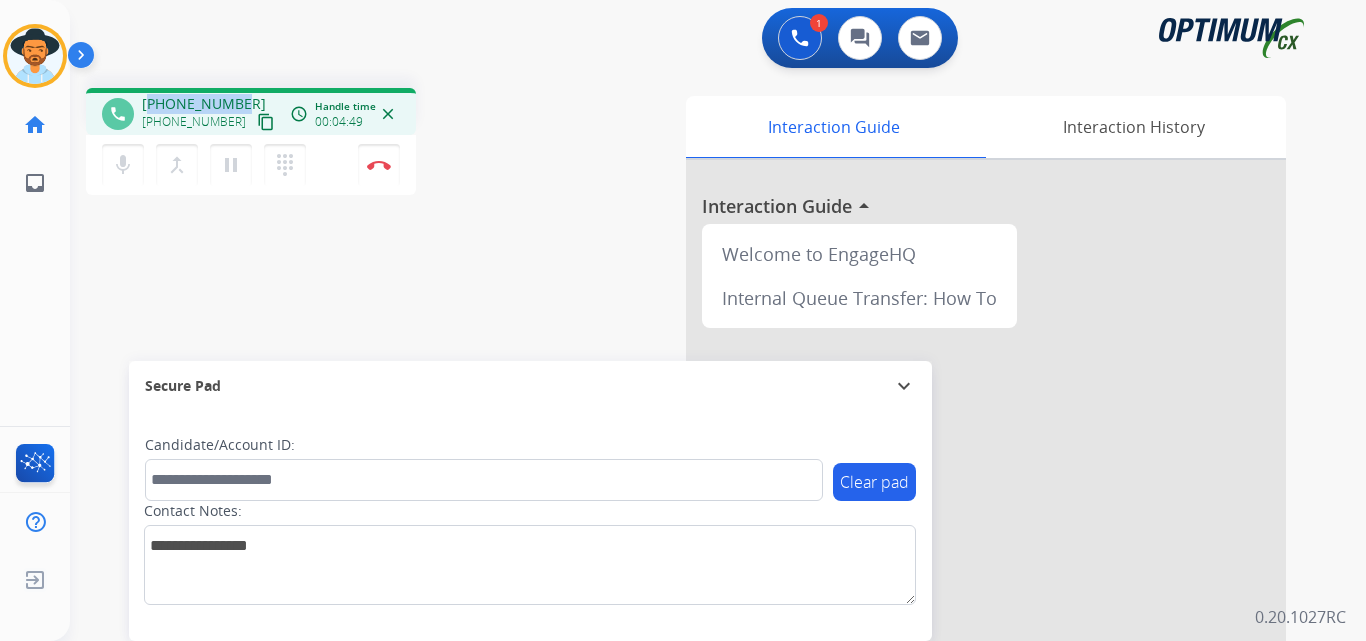 click on "[PHONE_NUMBER]" at bounding box center [204, 104] 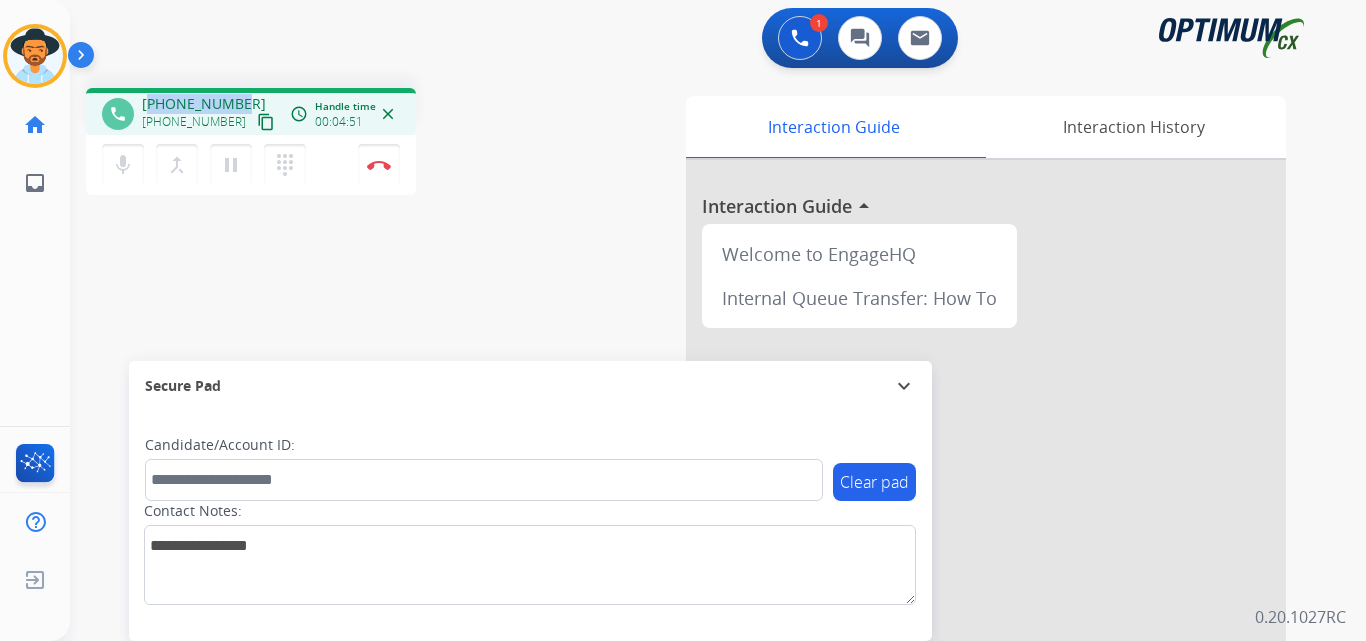 copy on "13206740286" 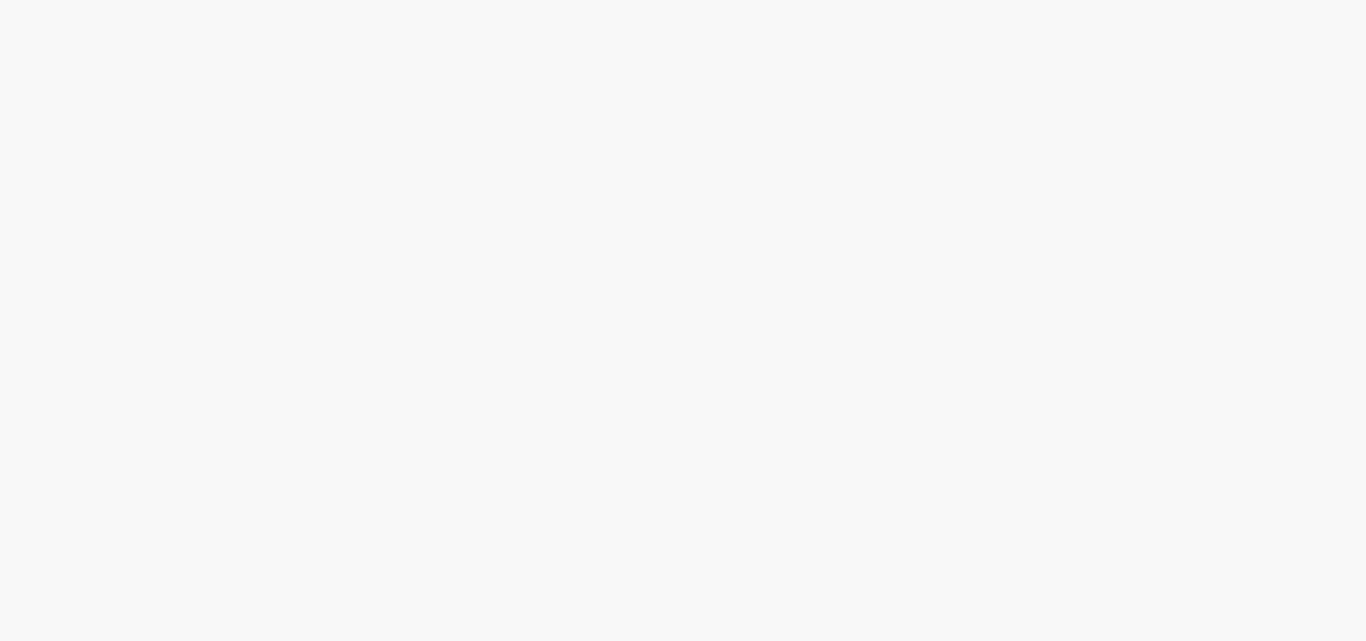 scroll, scrollTop: 0, scrollLeft: 0, axis: both 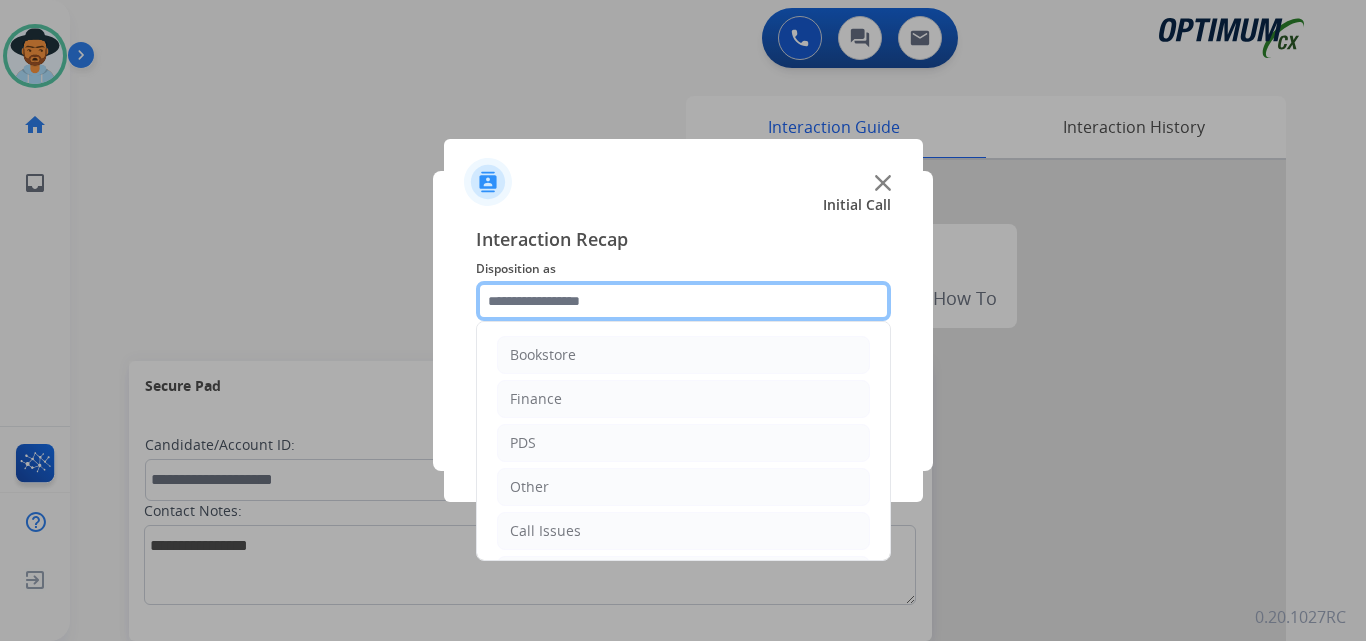 click 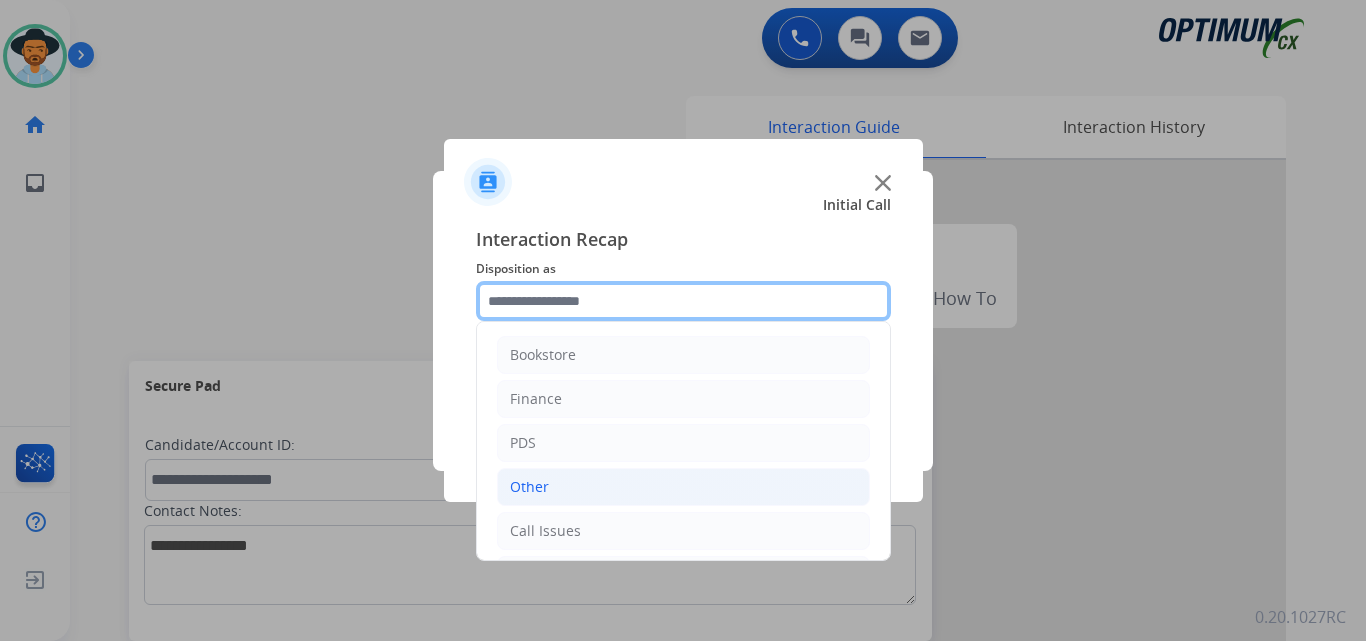 scroll, scrollTop: 136, scrollLeft: 0, axis: vertical 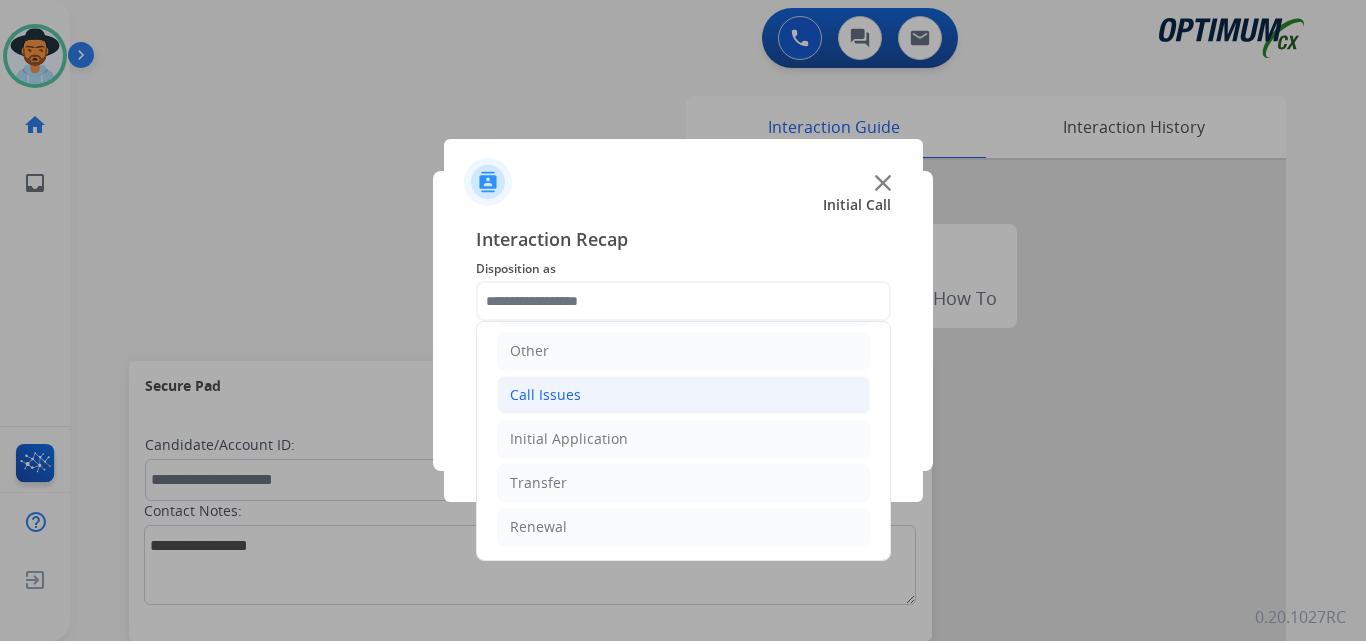 click on "Call Issues" 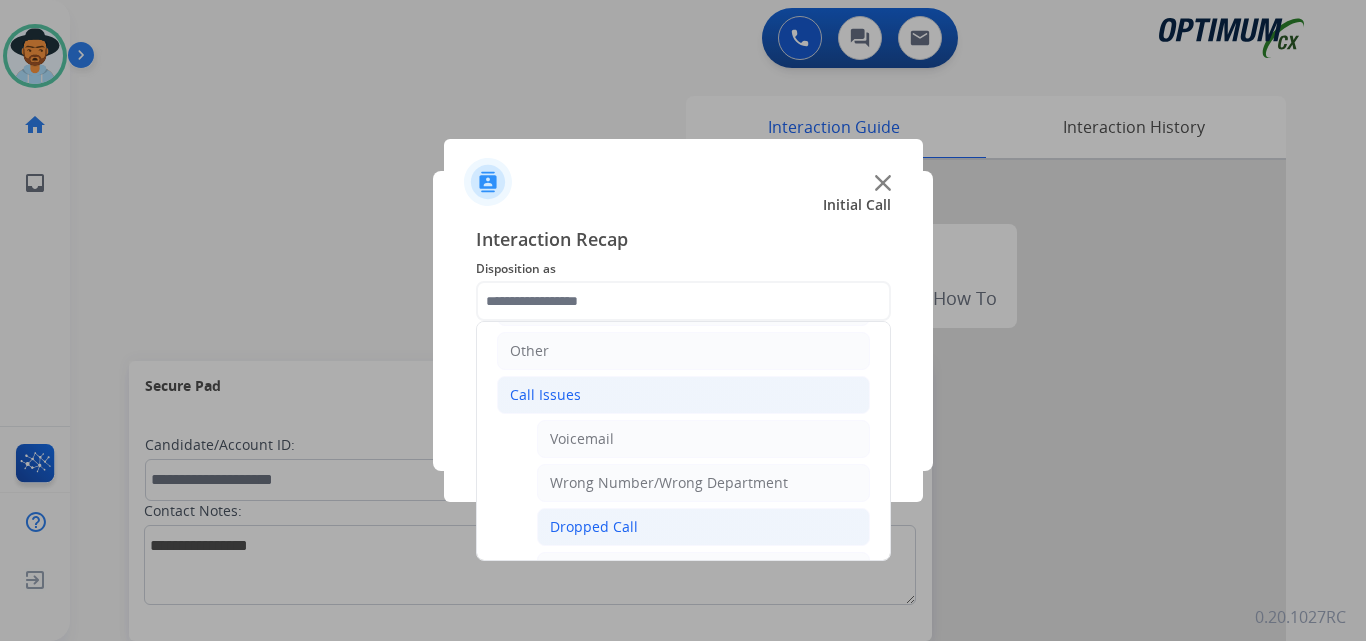click on "Dropped Call" 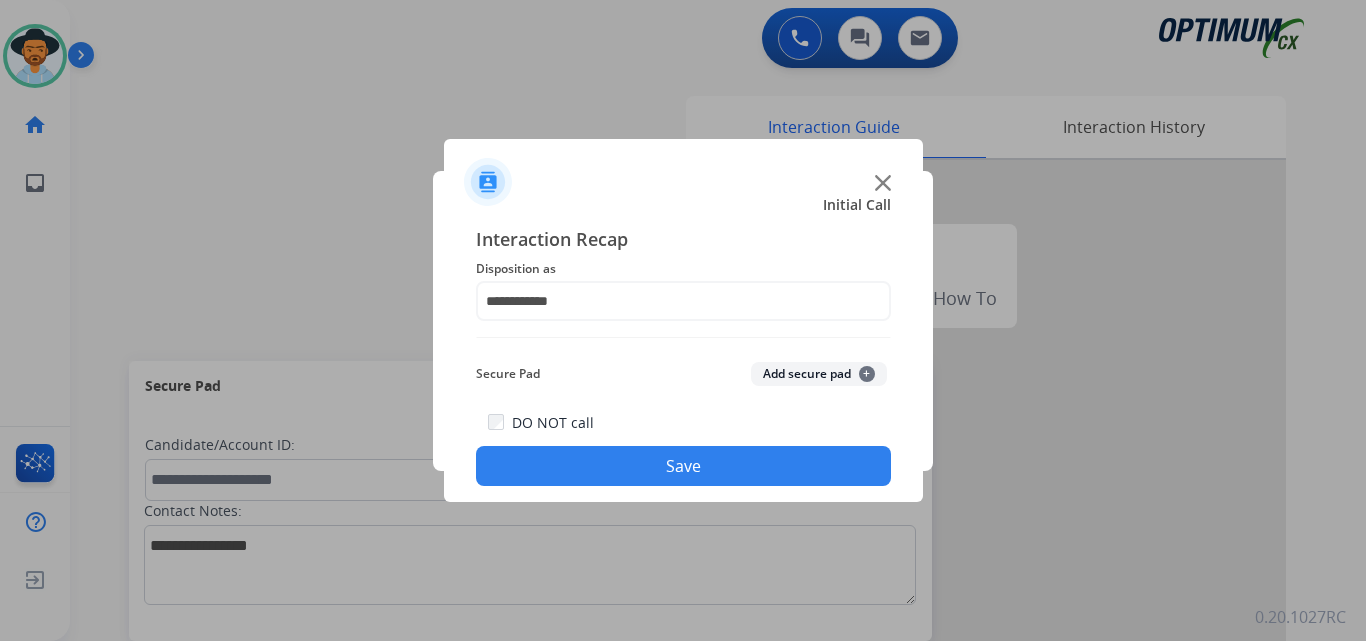 click on "Save" 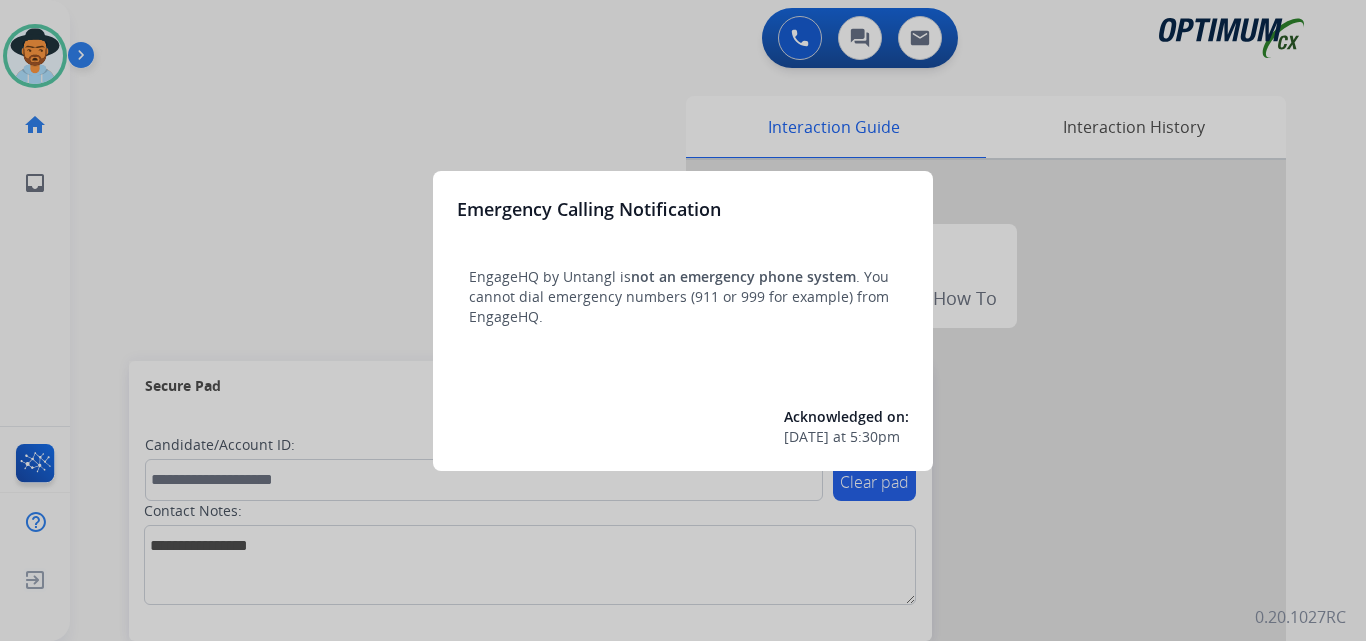 click at bounding box center (683, 320) 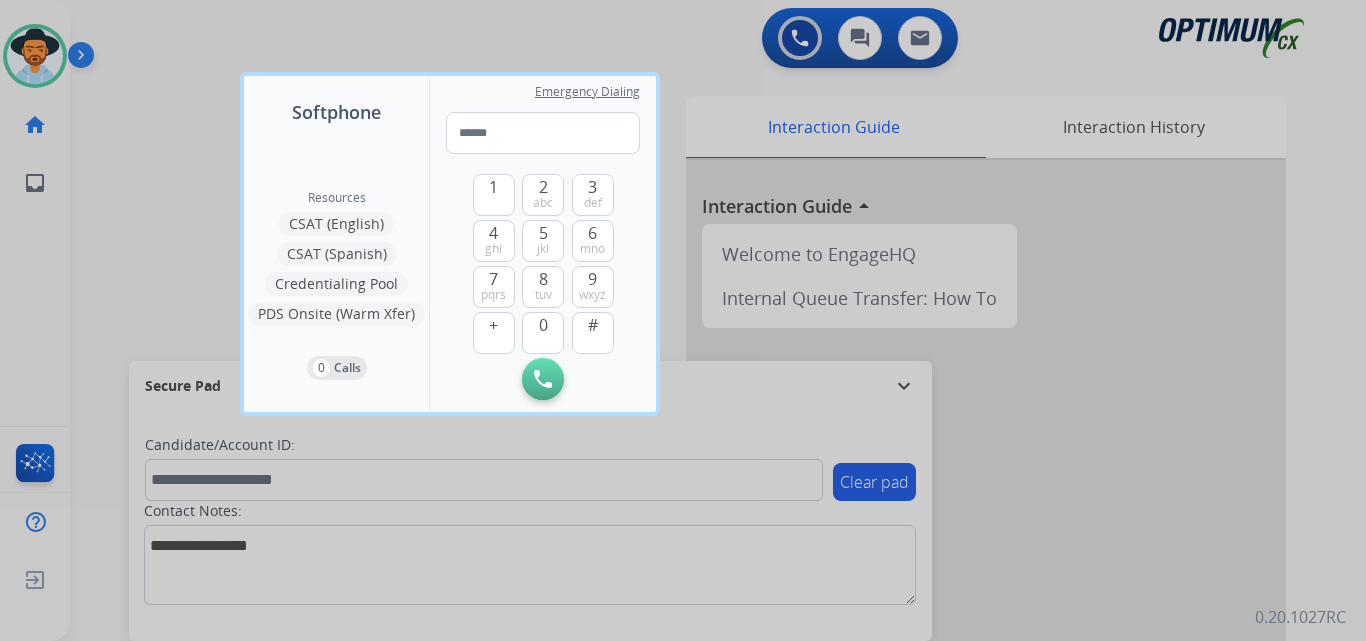 click at bounding box center [683, 320] 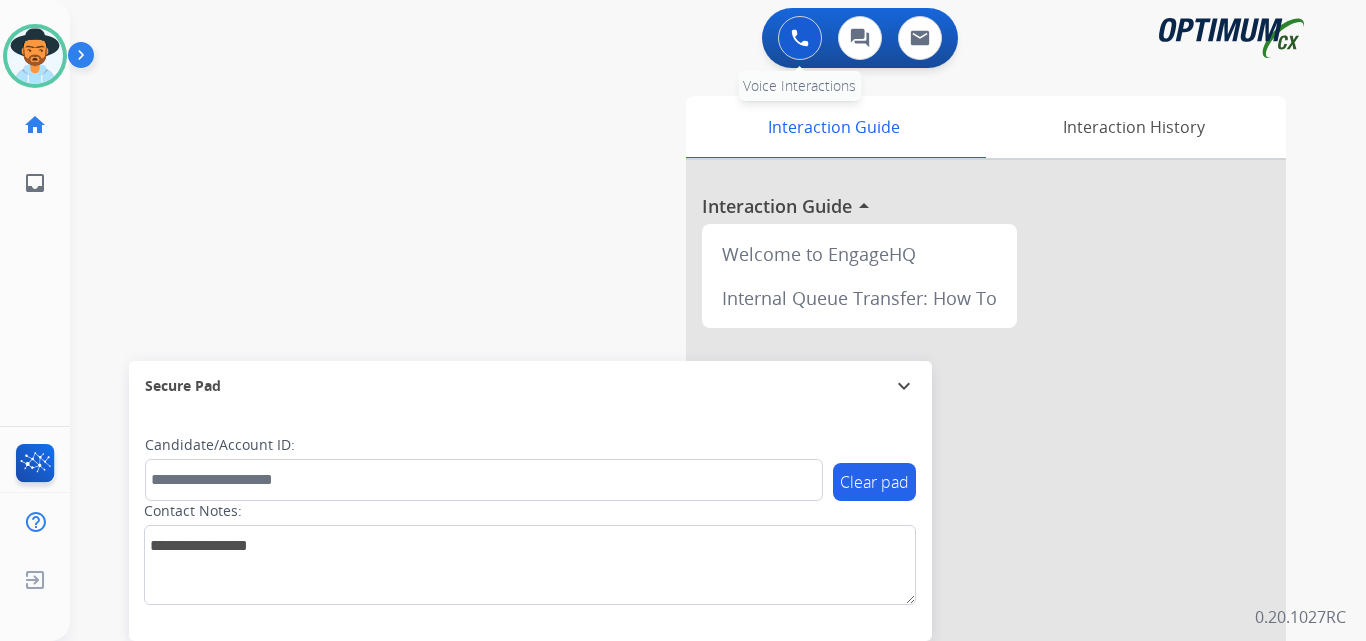 click at bounding box center [800, 38] 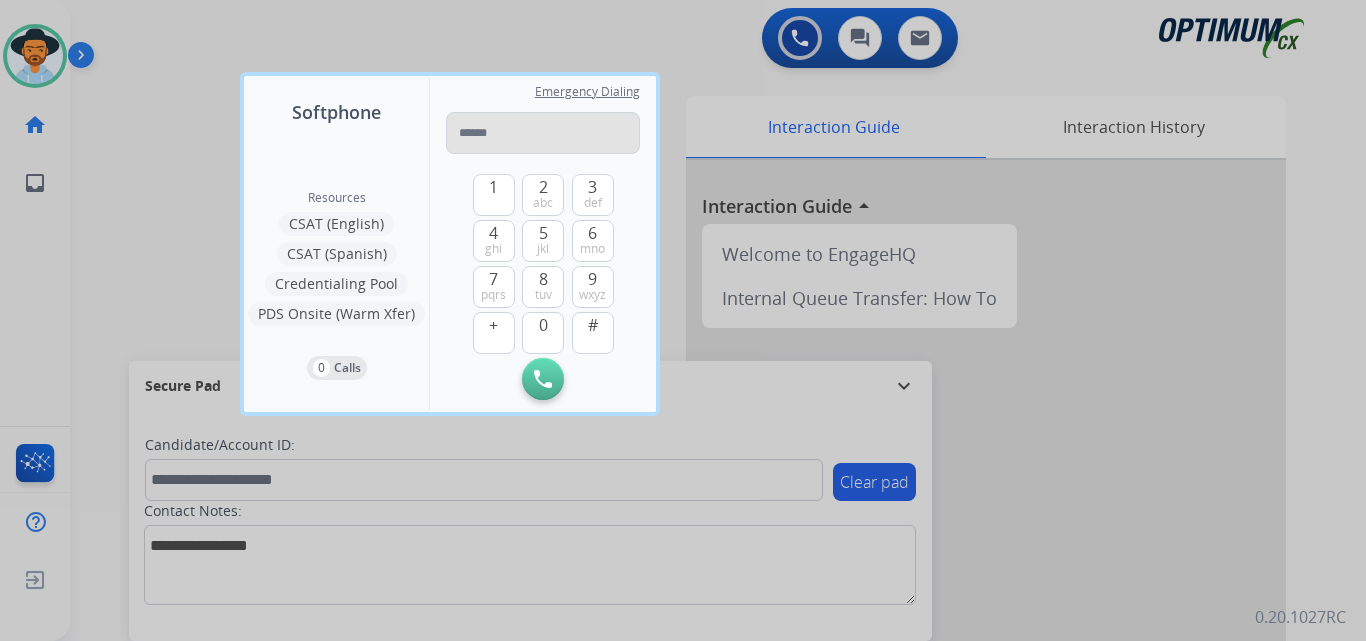 click at bounding box center (543, 133) 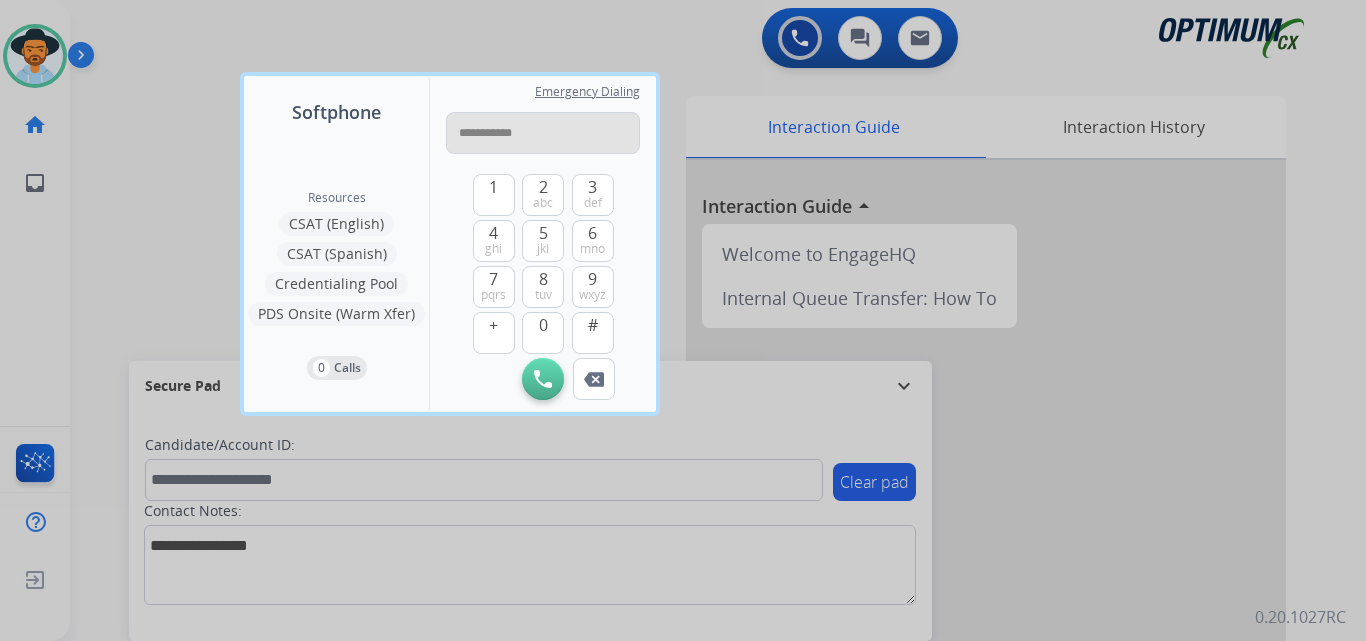 click on "**********" at bounding box center (543, 133) 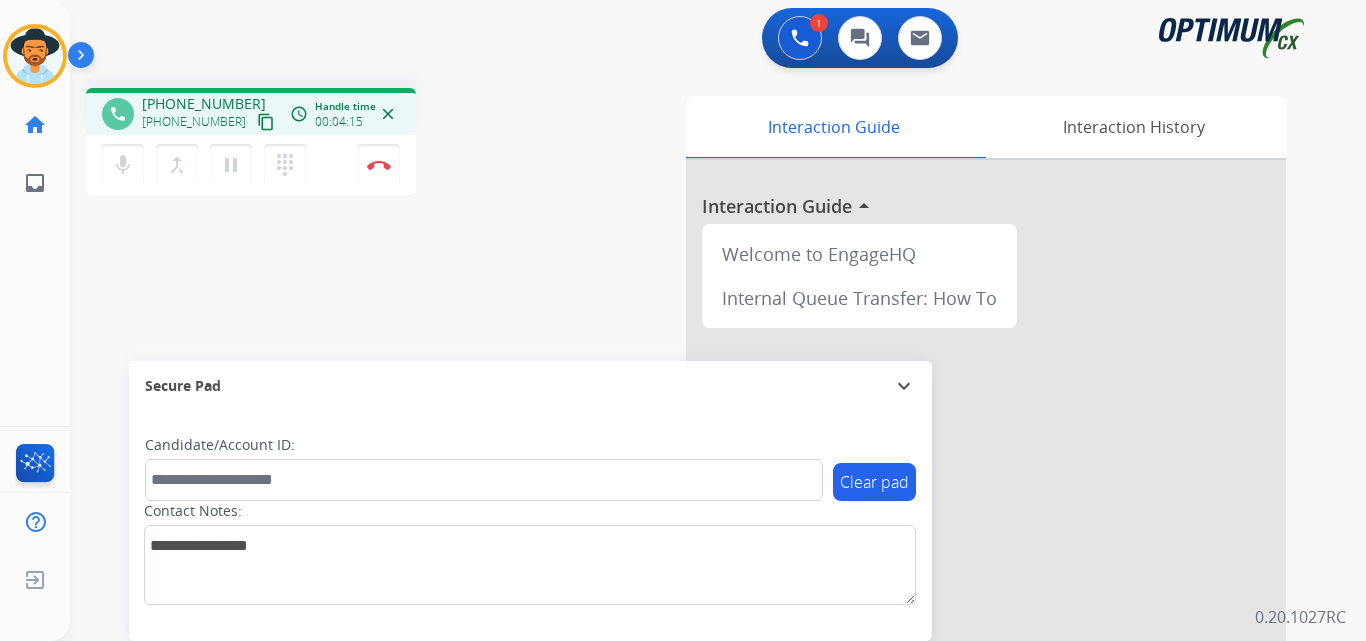 click on "phone [PHONE_NUMBER] [PHONE_NUMBER] content_copy access_time Call metrics Queue   00:10 Hold   00:00 Talk   04:16 Total   04:25 Handle time 00:04:15 close mic Mute merge_type Bridge pause Hold dialpad Dialpad Disconnect swap_horiz Break voice bridge close_fullscreen Connect 3-Way Call merge_type Separate 3-Way Call  Interaction Guide   Interaction History  Interaction Guide arrow_drop_up  Welcome to EngageHQ   Internal Queue Transfer: How To  Secure Pad expand_more Clear pad Candidate/Account ID: Contact Notes:" at bounding box center [694, 489] 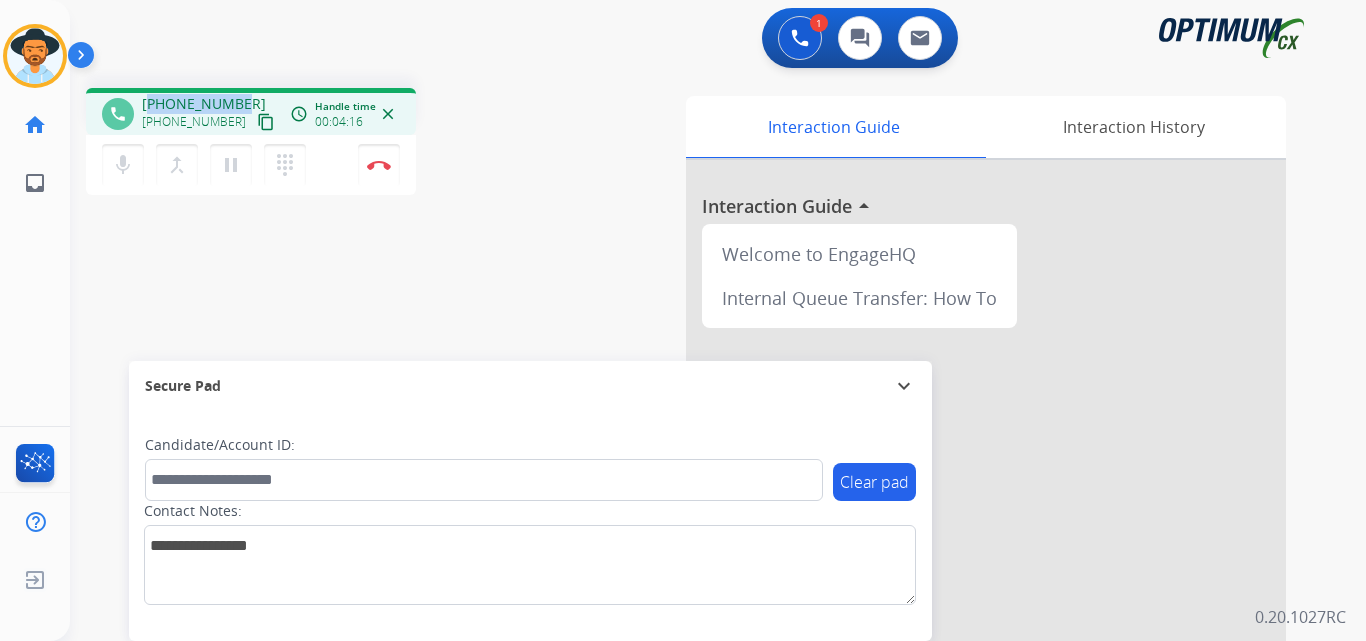 click on "[PHONE_NUMBER]" at bounding box center [204, 104] 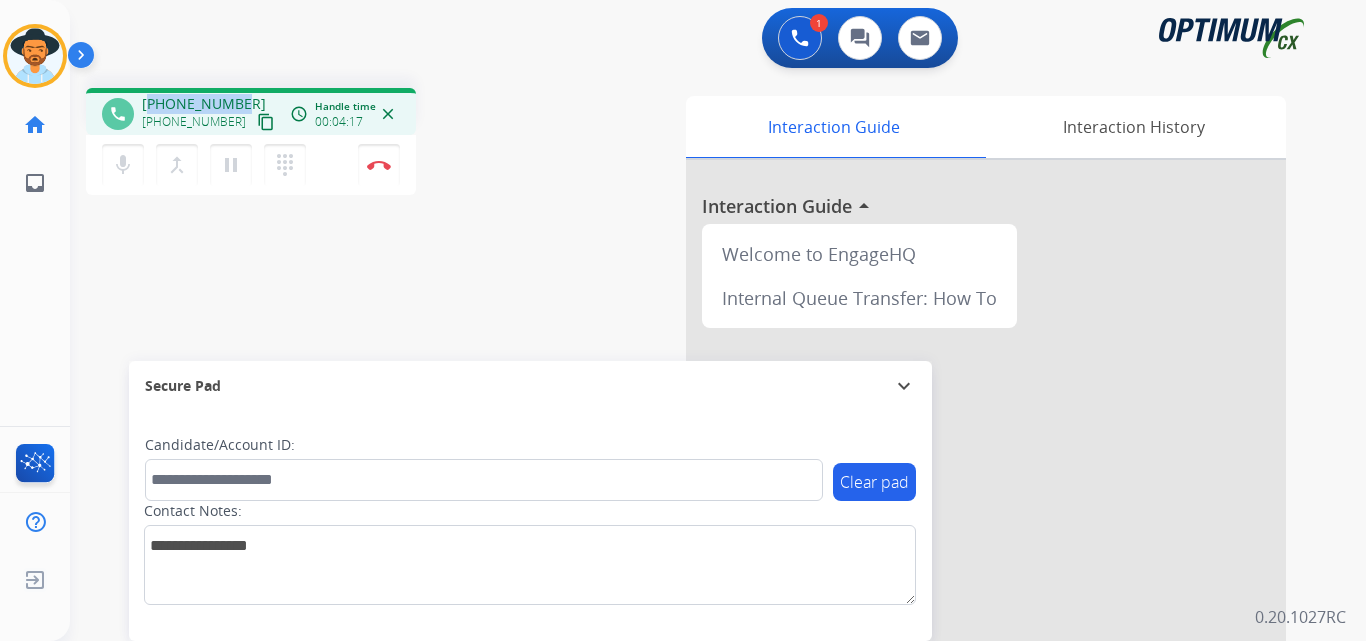 copy on "13206740286" 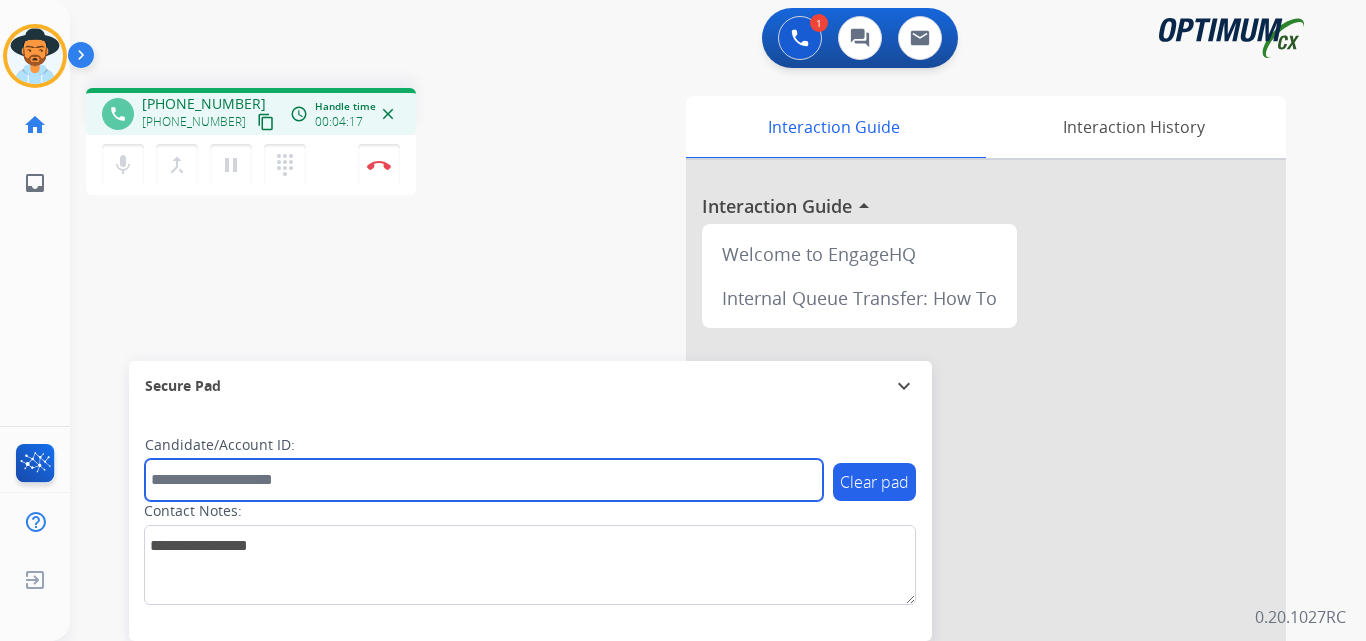 click at bounding box center [484, 480] 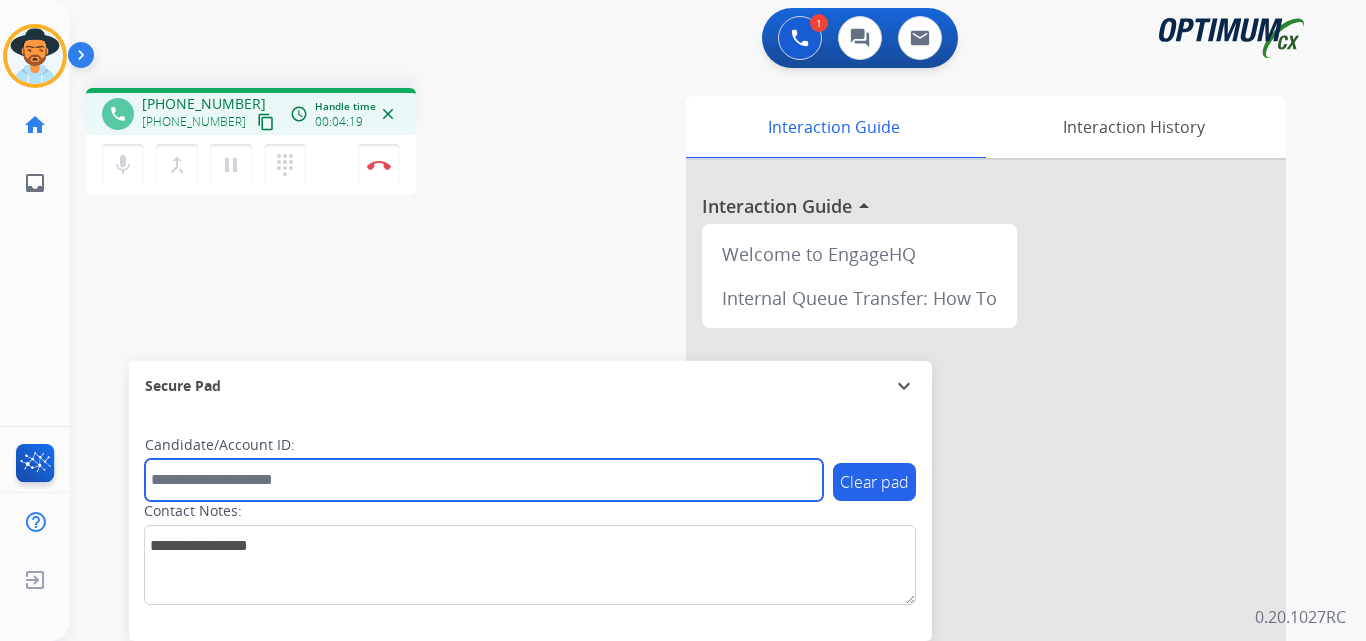 paste on "**********" 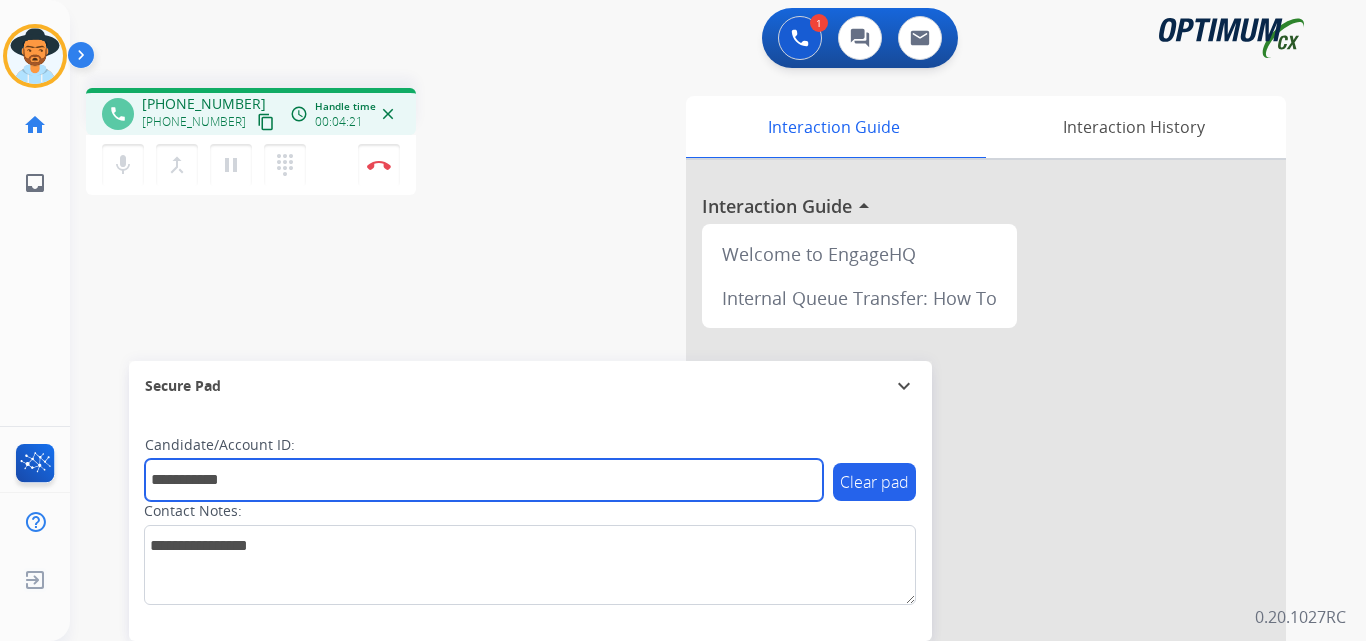click on "**********" at bounding box center [484, 480] 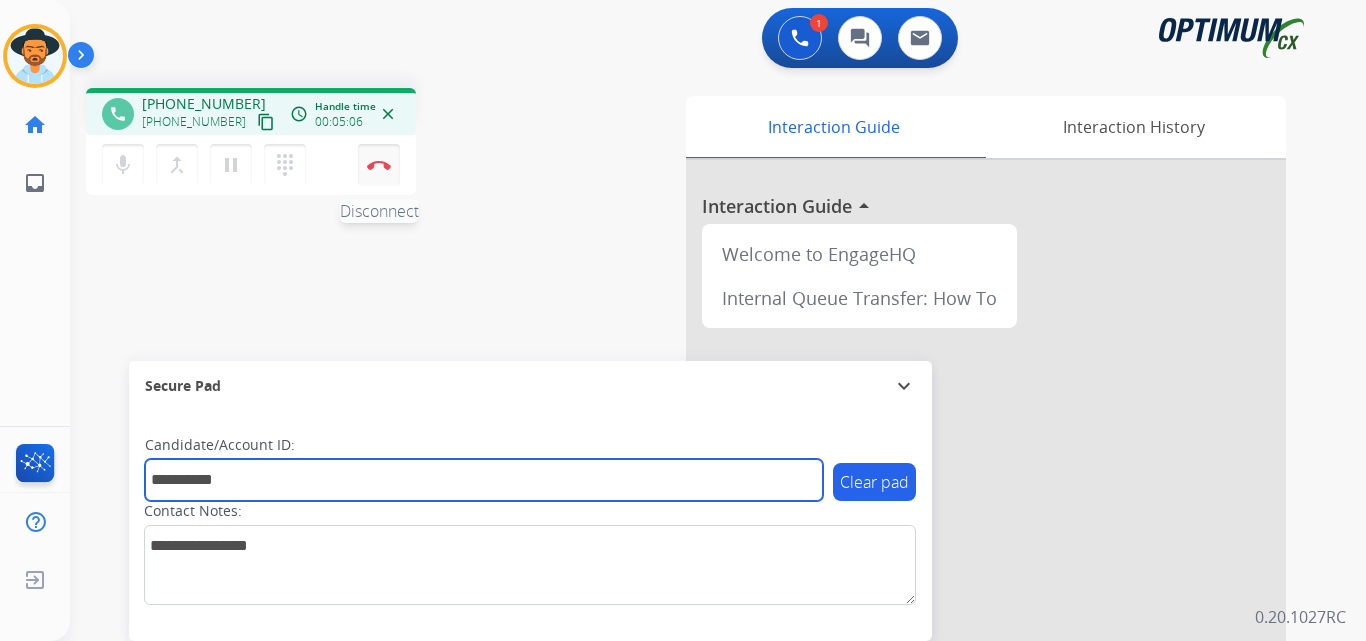 type on "**********" 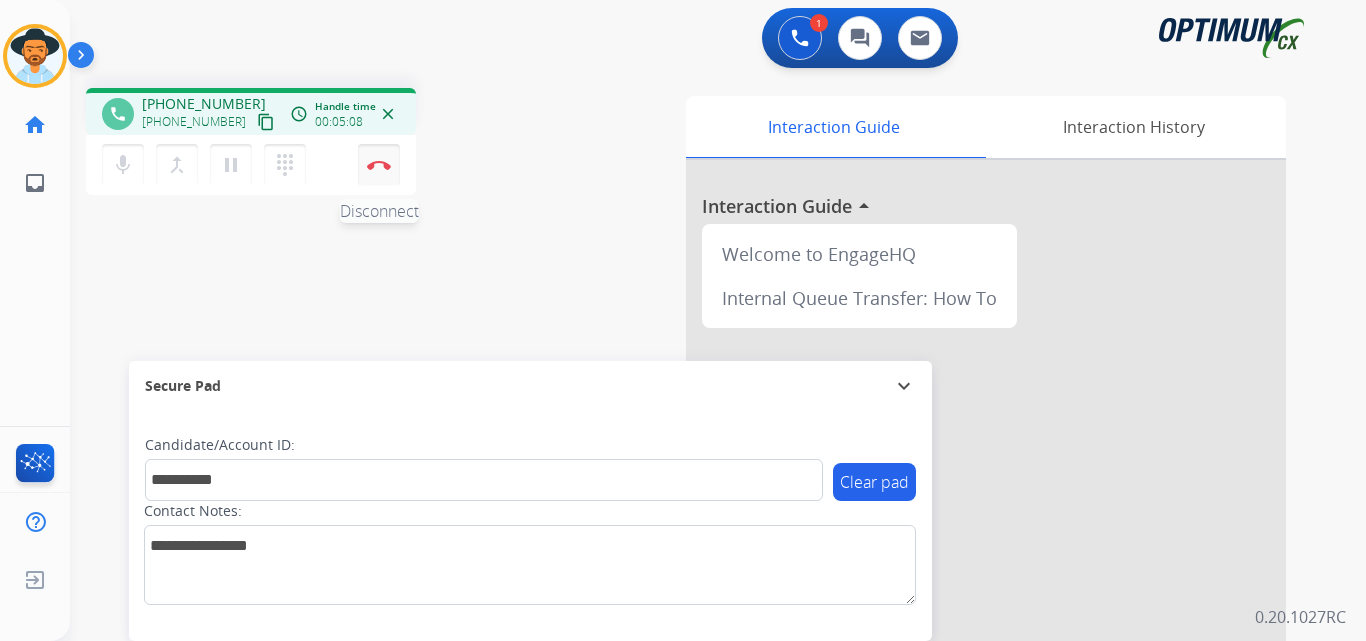 click on "Disconnect" at bounding box center (379, 165) 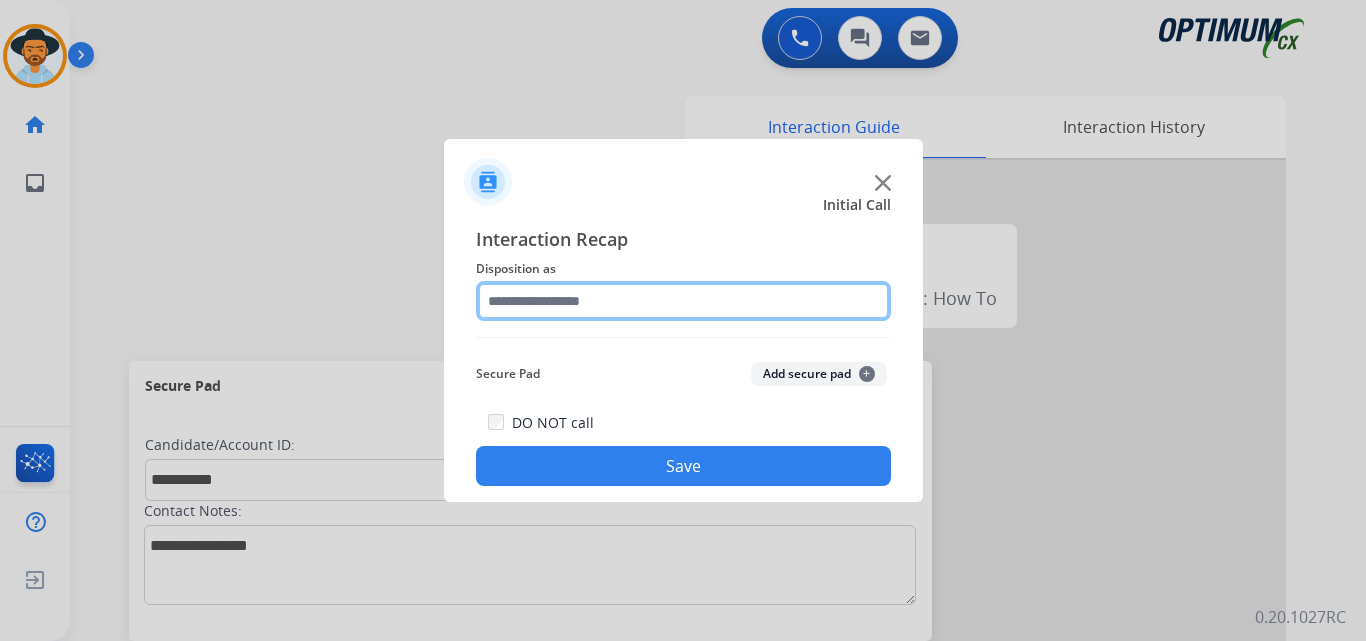 click 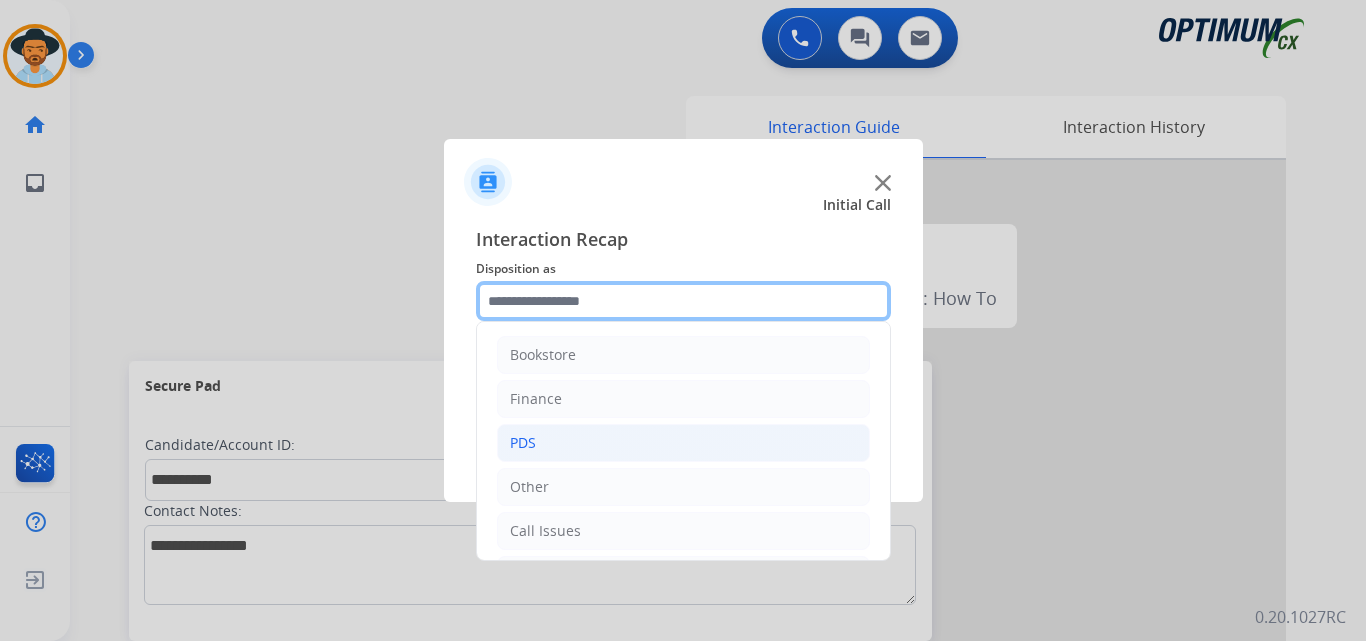 scroll, scrollTop: 136, scrollLeft: 0, axis: vertical 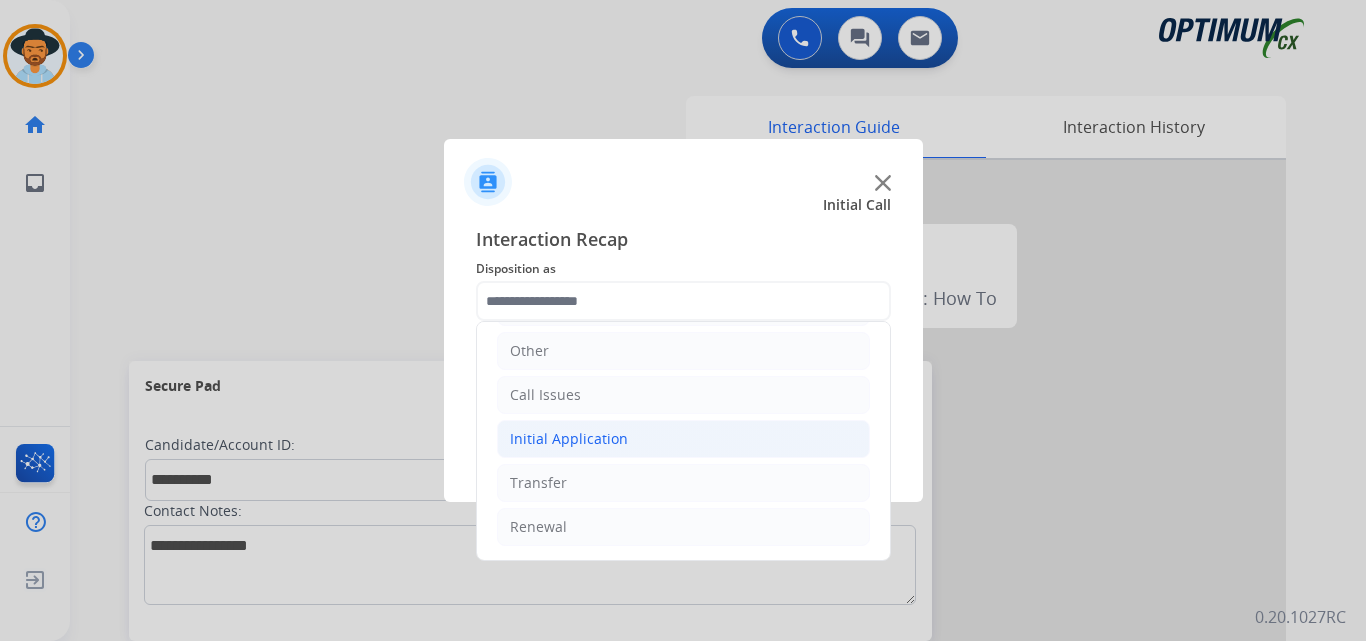 click on "Initial Application" 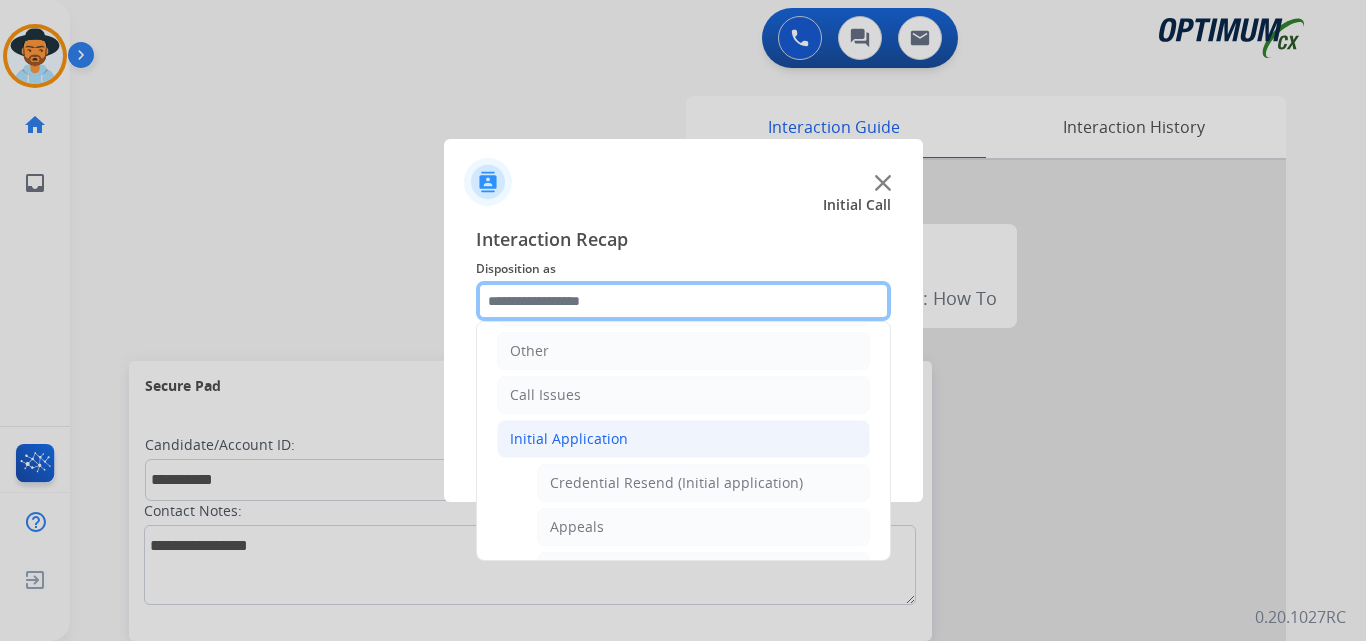 scroll, scrollTop: 0, scrollLeft: 0, axis: both 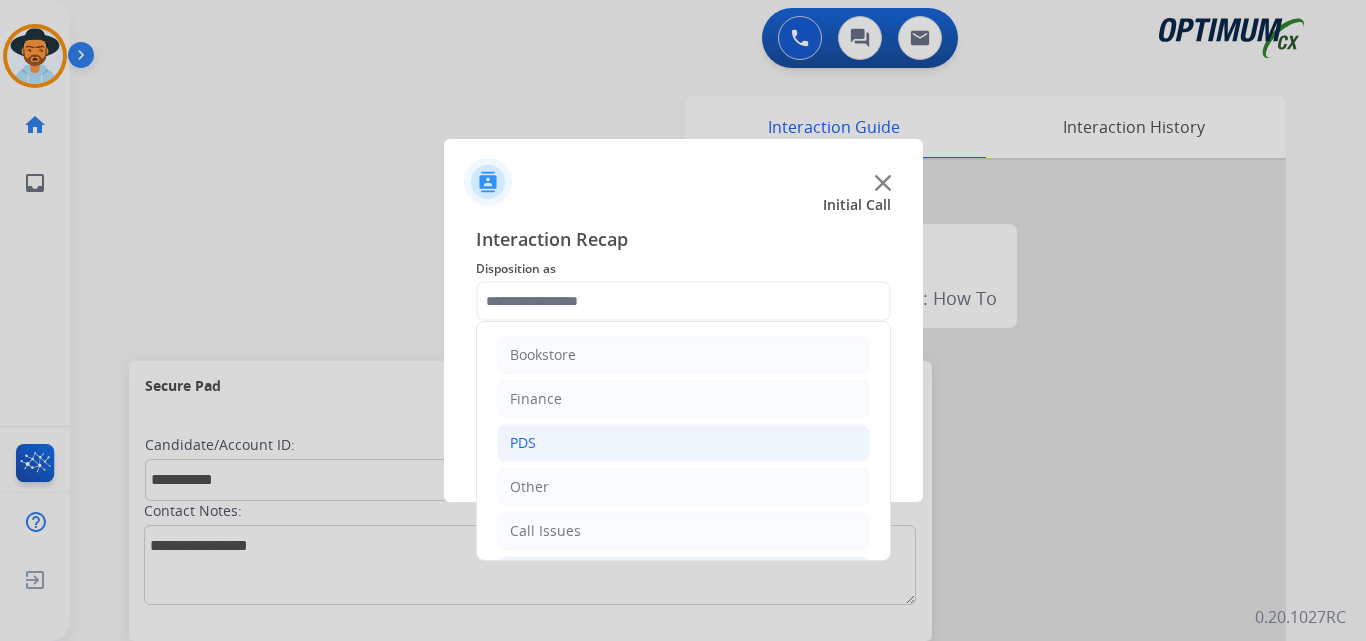 click on "PDS" 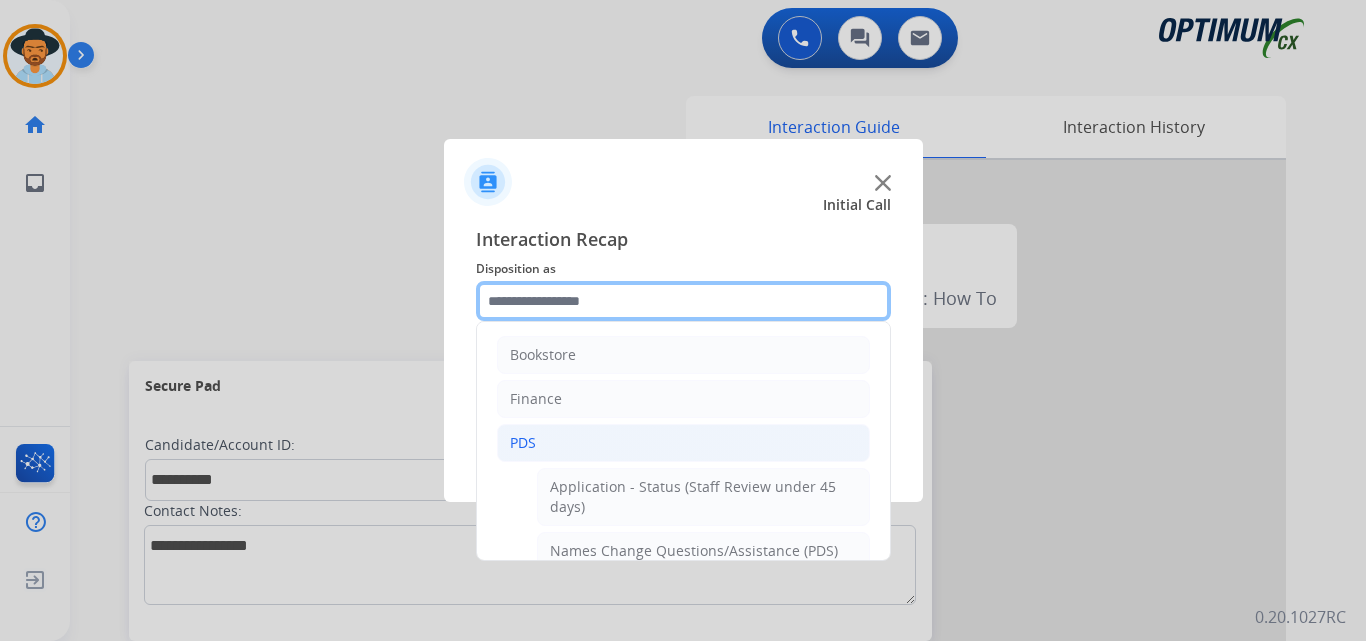 scroll, scrollTop: 167, scrollLeft: 0, axis: vertical 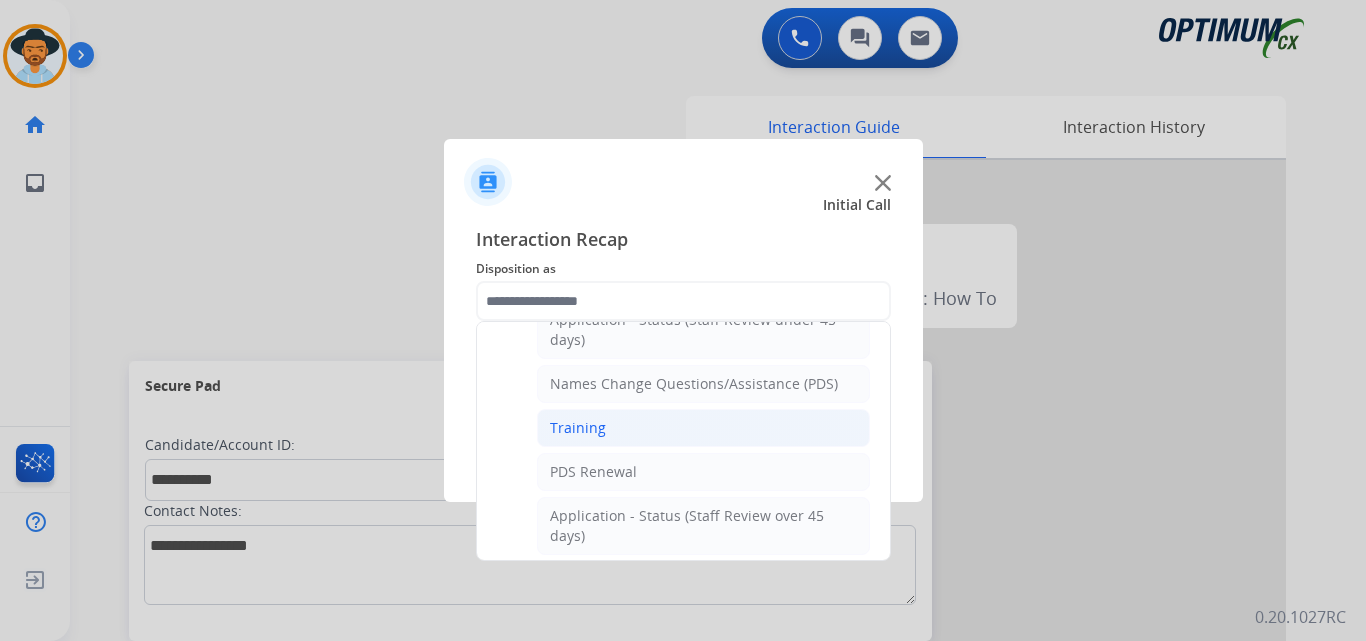 click on "Training" 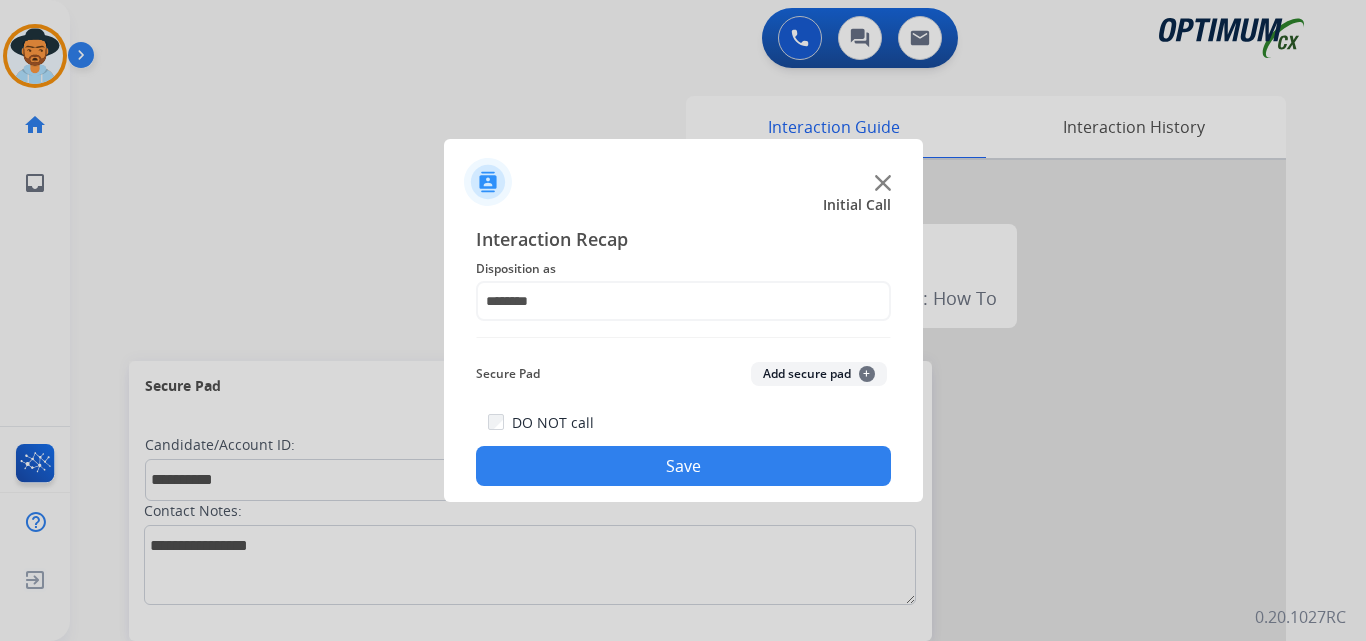 click on "Save" 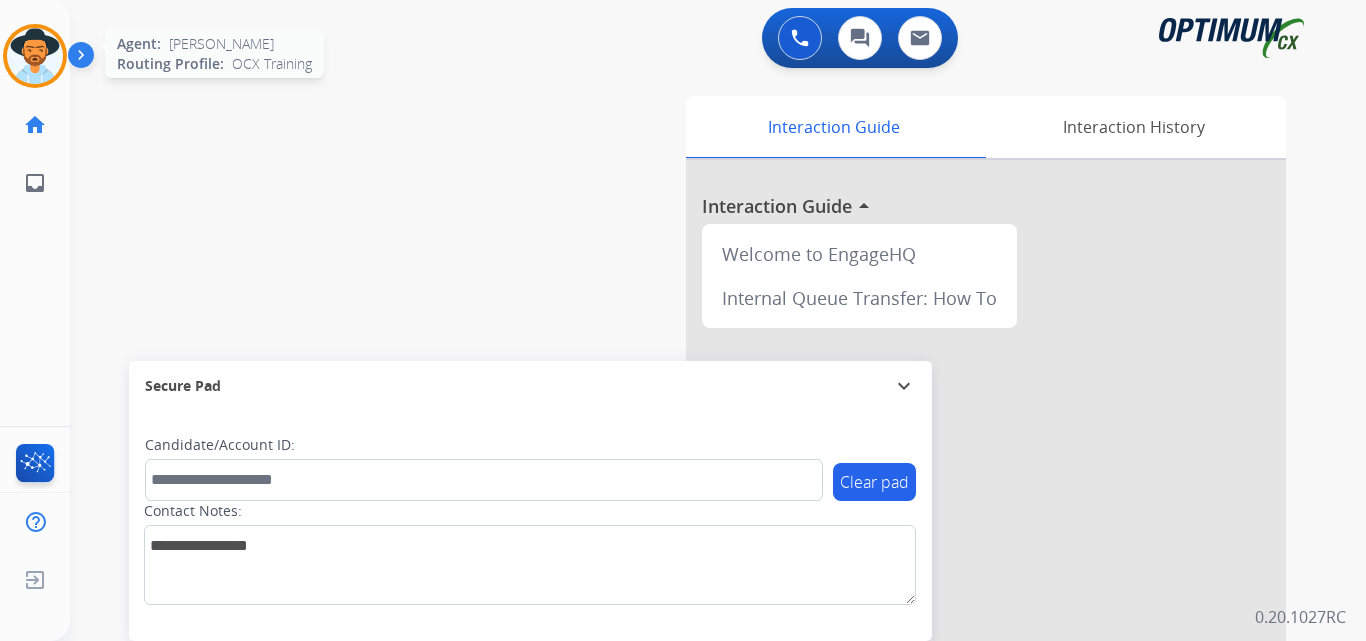 click at bounding box center [35, 56] 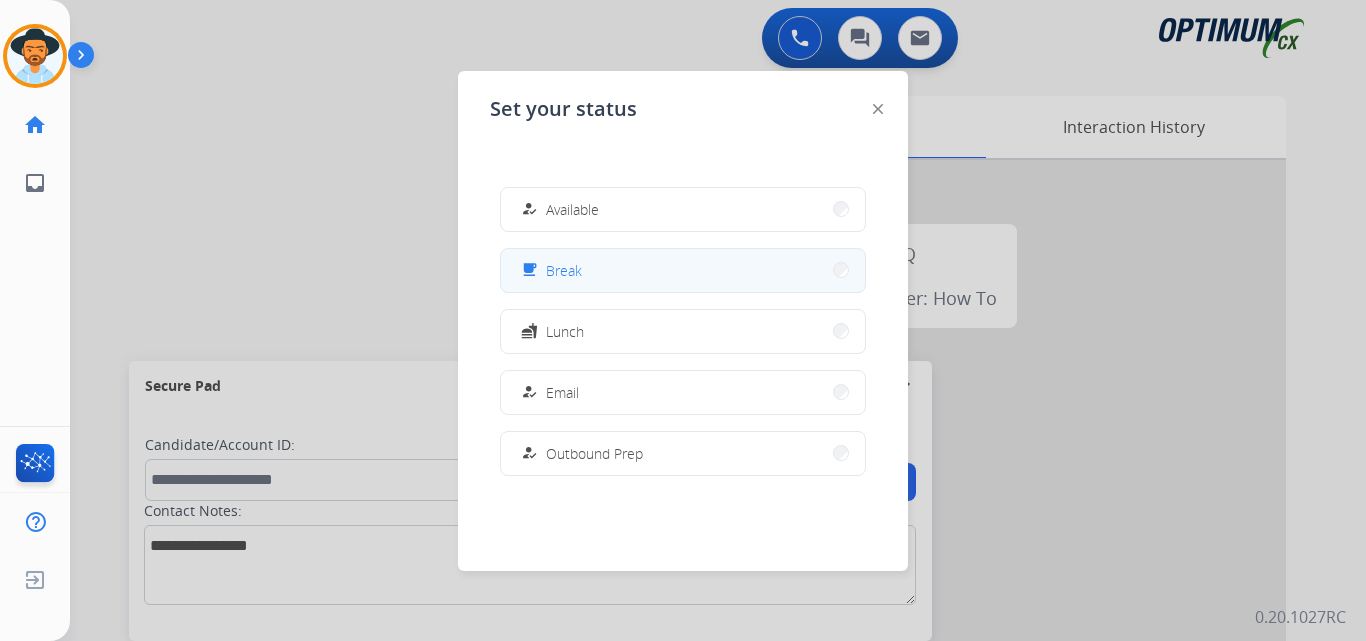 click on "free_breakfast Break" at bounding box center [683, 270] 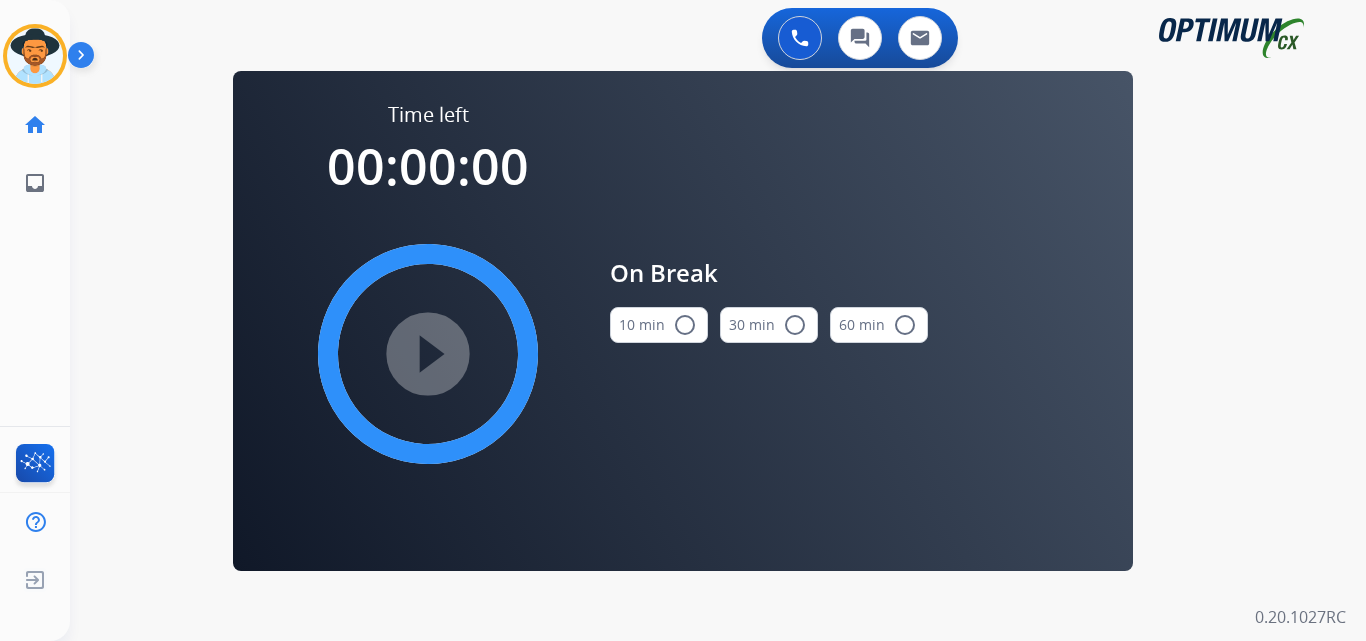 click on "radio_button_unchecked" at bounding box center [685, 325] 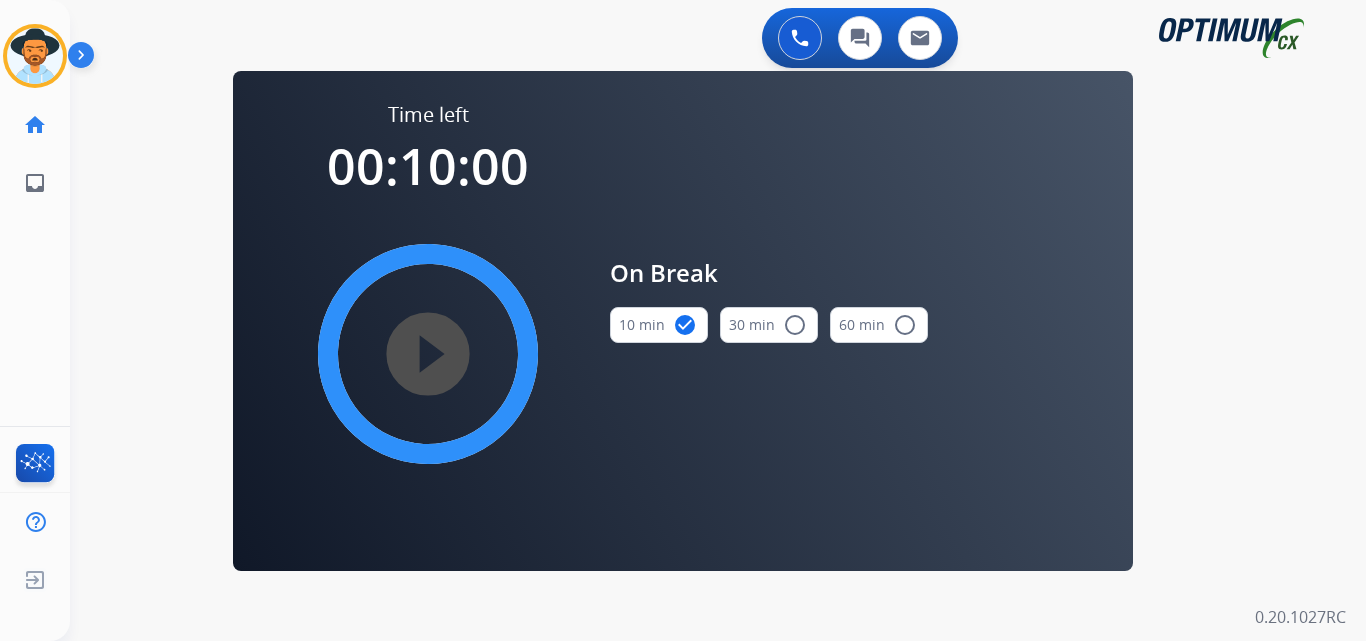 click on "play_circle_filled" at bounding box center (428, 354) 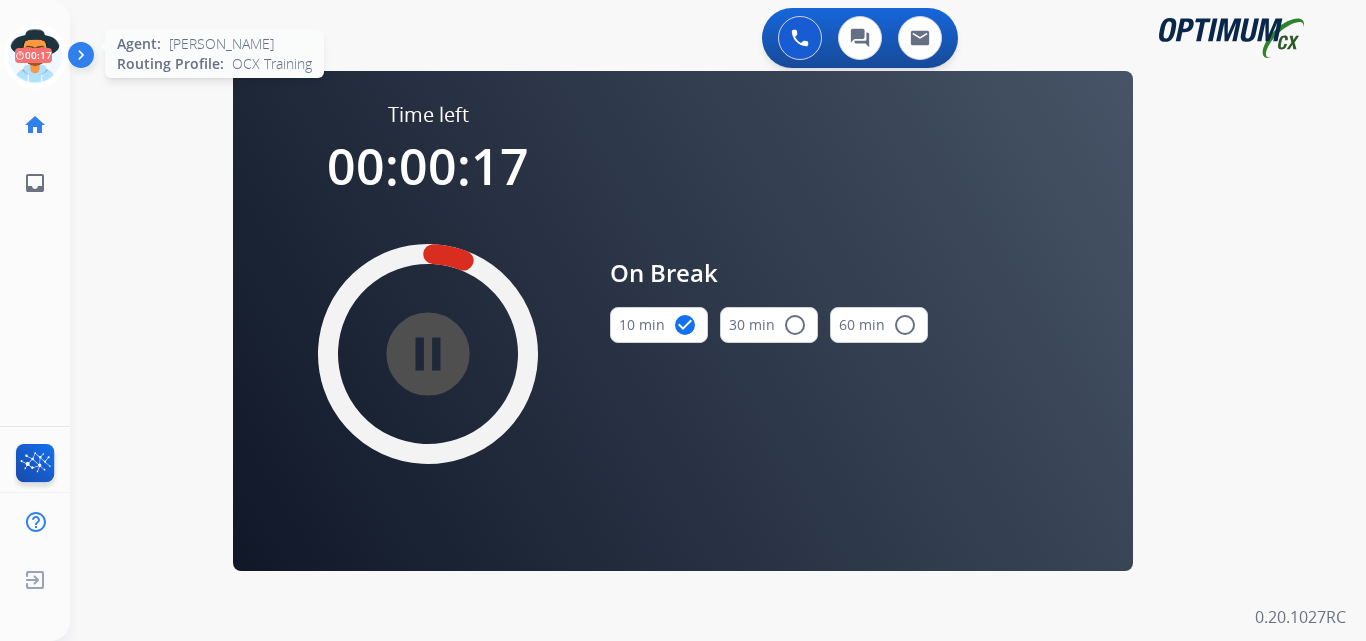 click 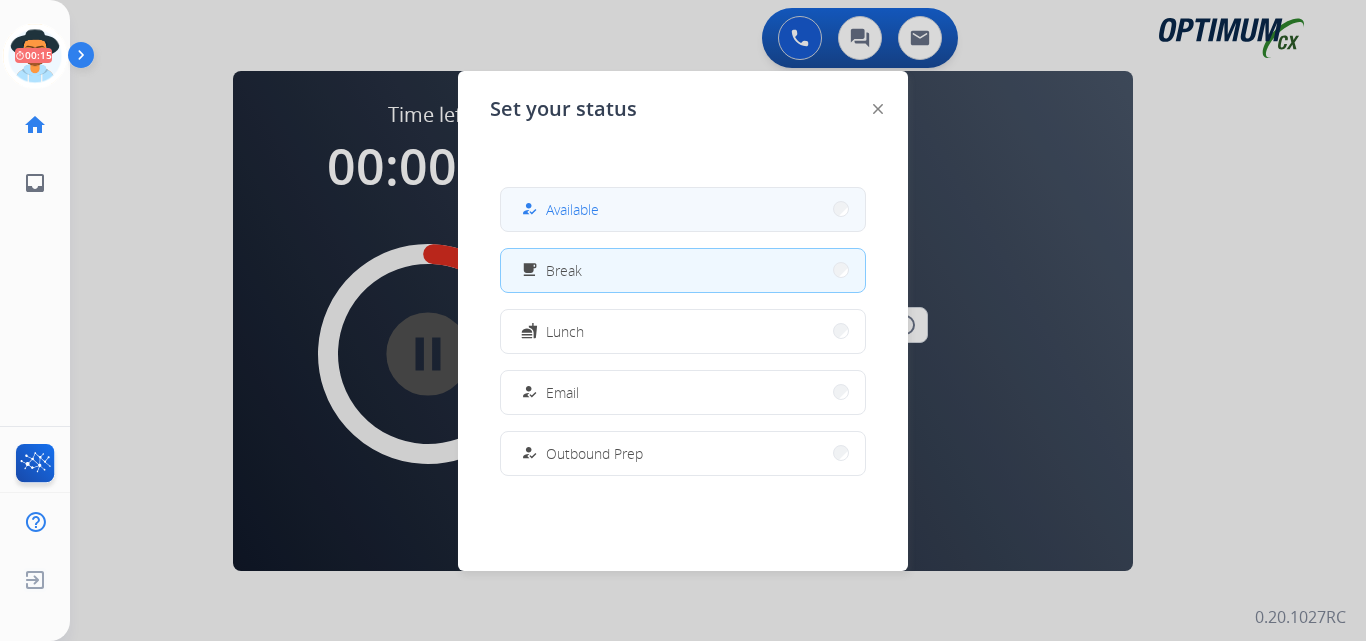 click on "how_to_reg" at bounding box center [531, 209] 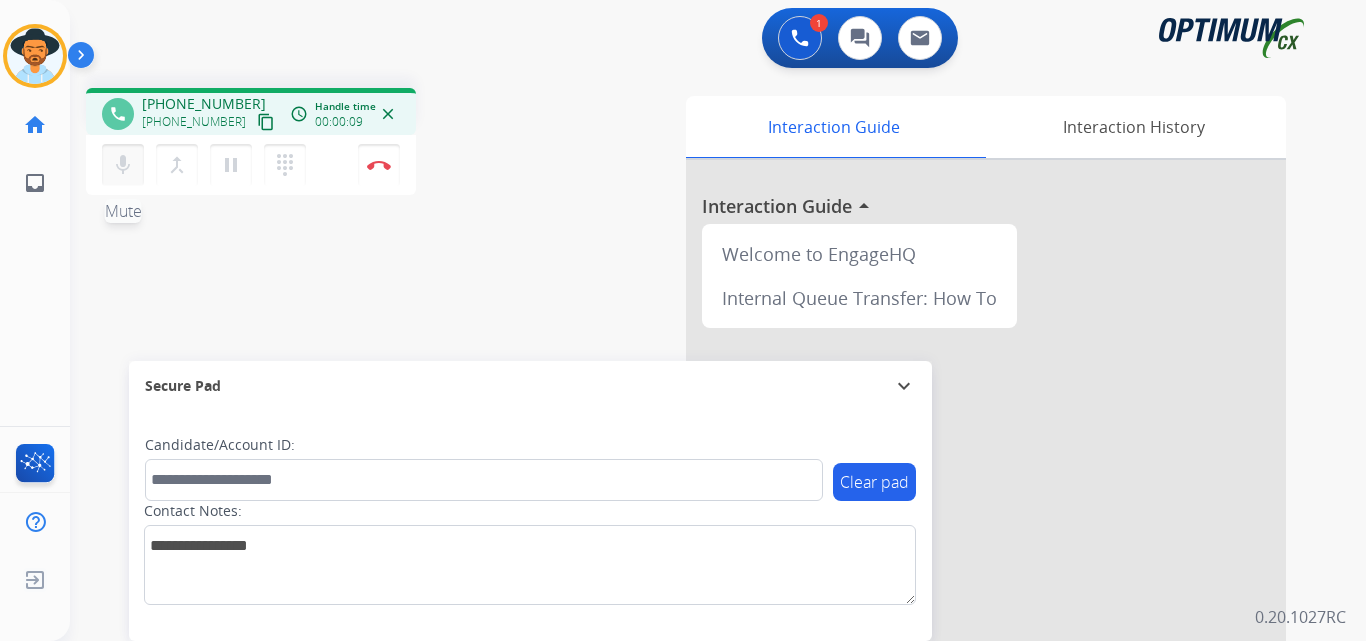 click on "mic" at bounding box center [123, 165] 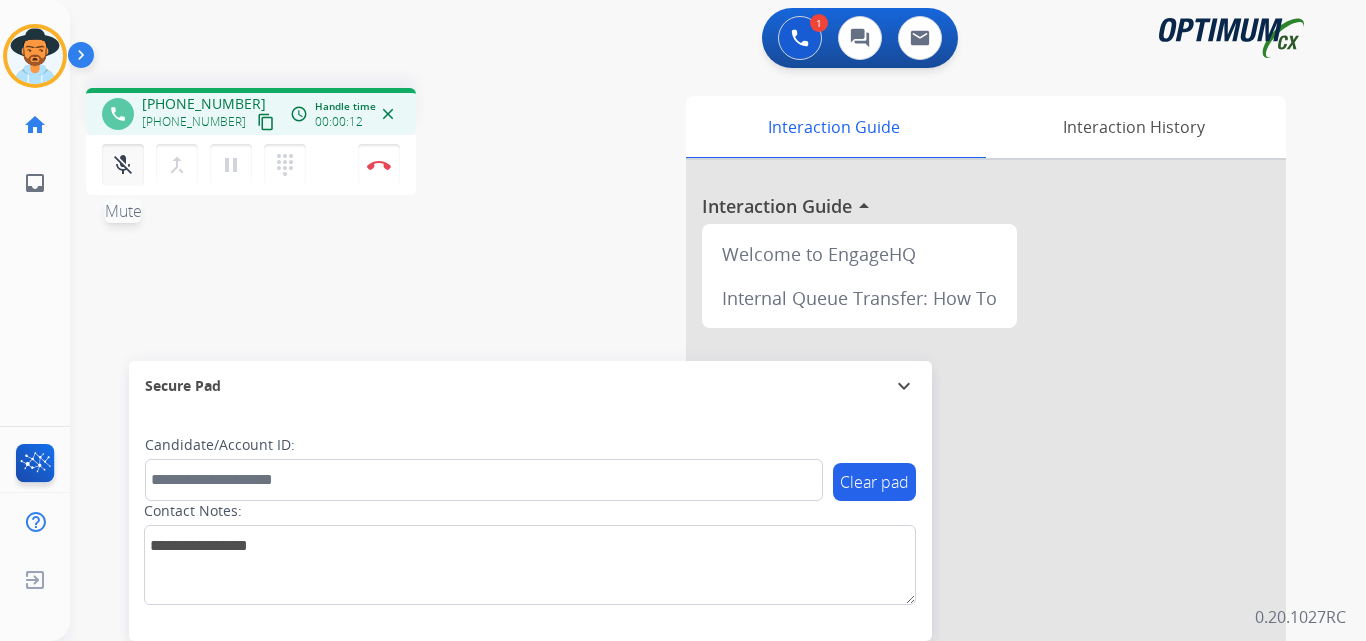 click on "mic_off" at bounding box center (123, 165) 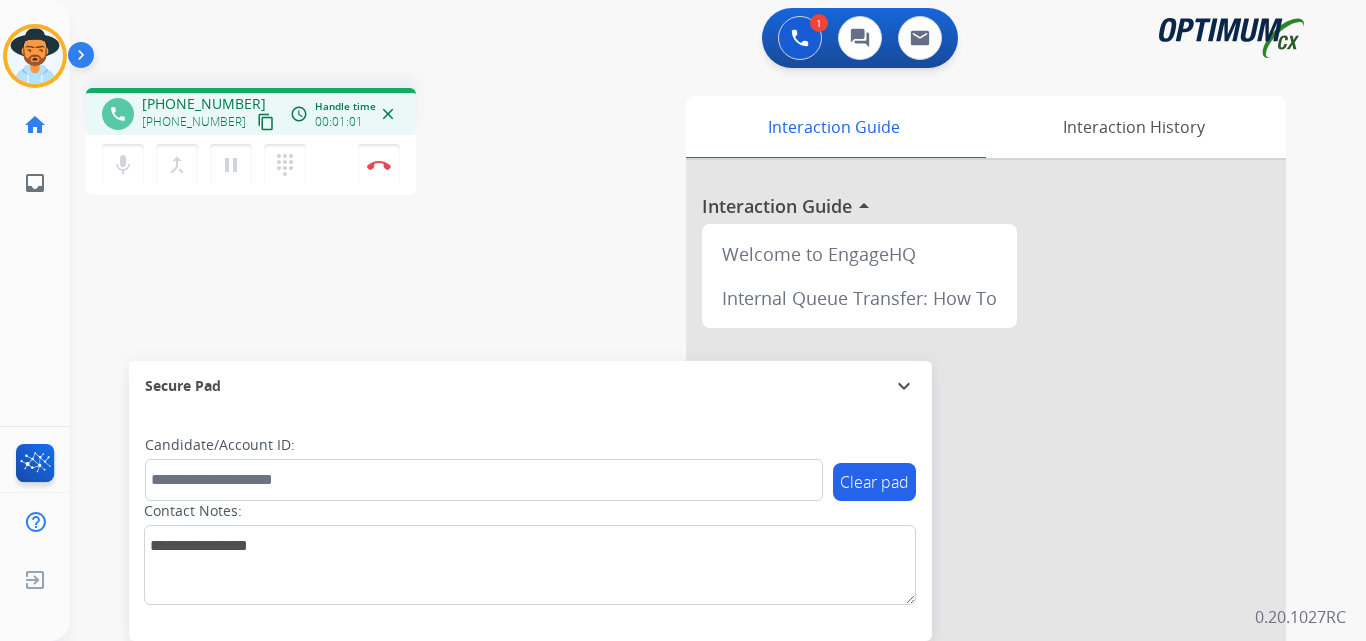 click on "[PHONE_NUMBER]" at bounding box center [204, 104] 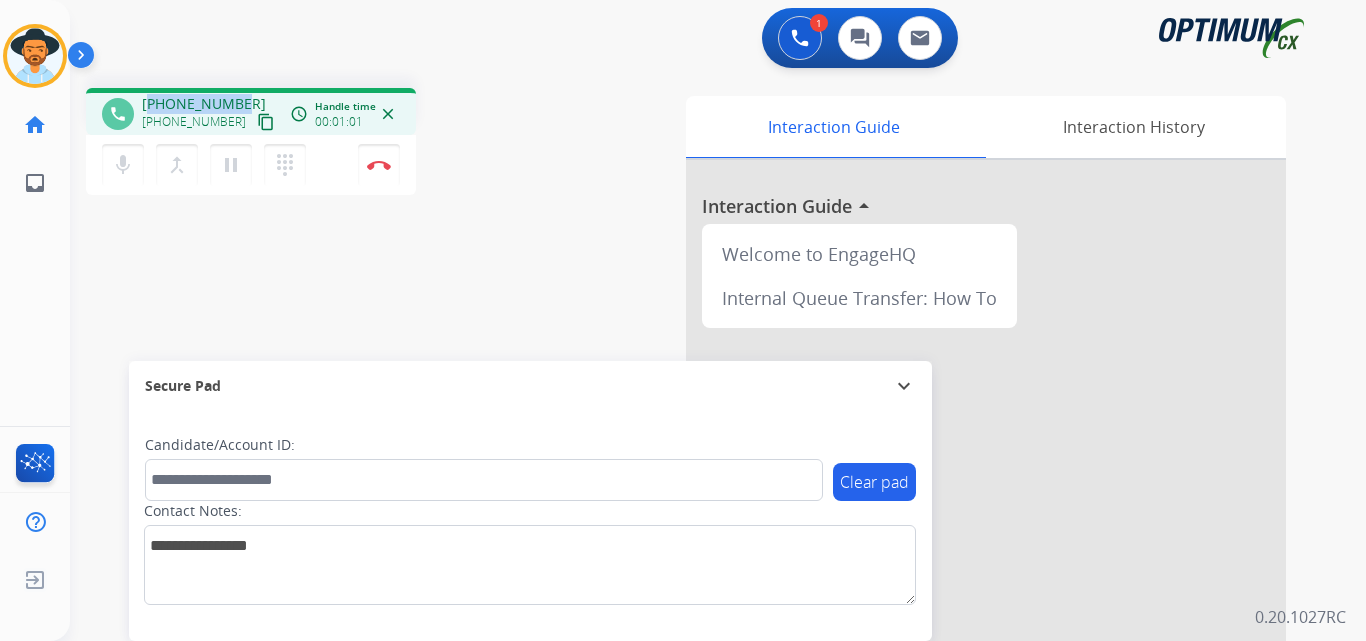 click on "[PHONE_NUMBER]" at bounding box center (204, 104) 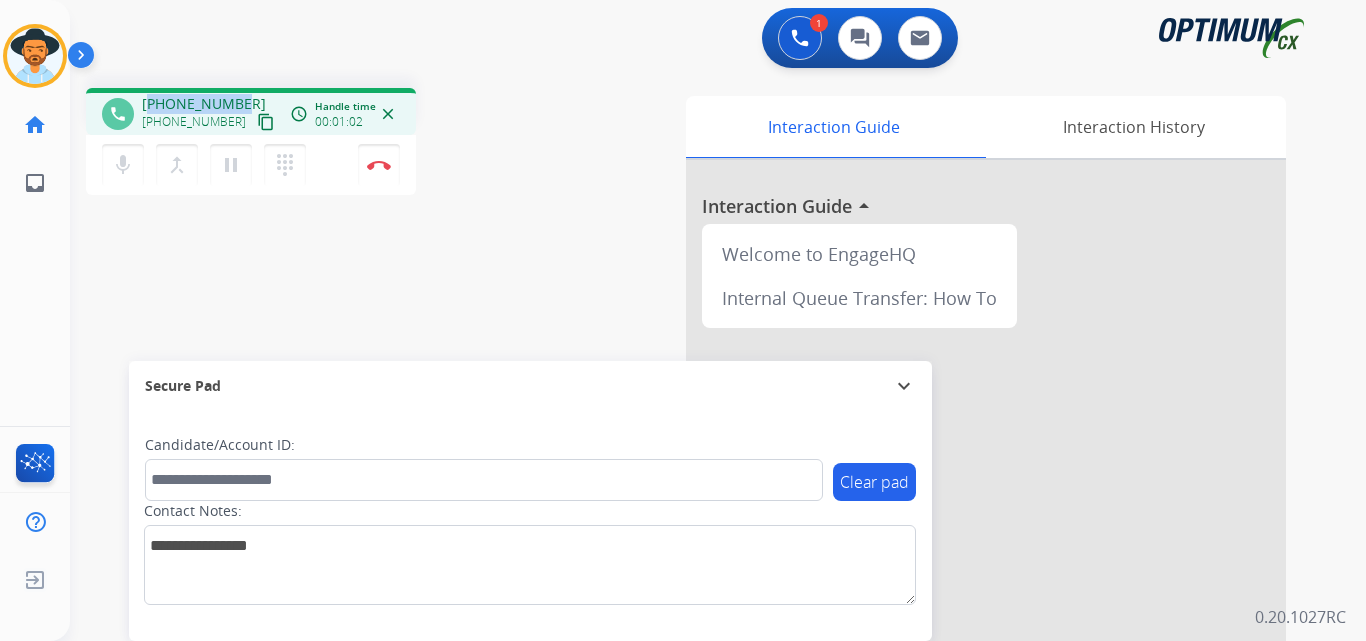 copy on "12397456702" 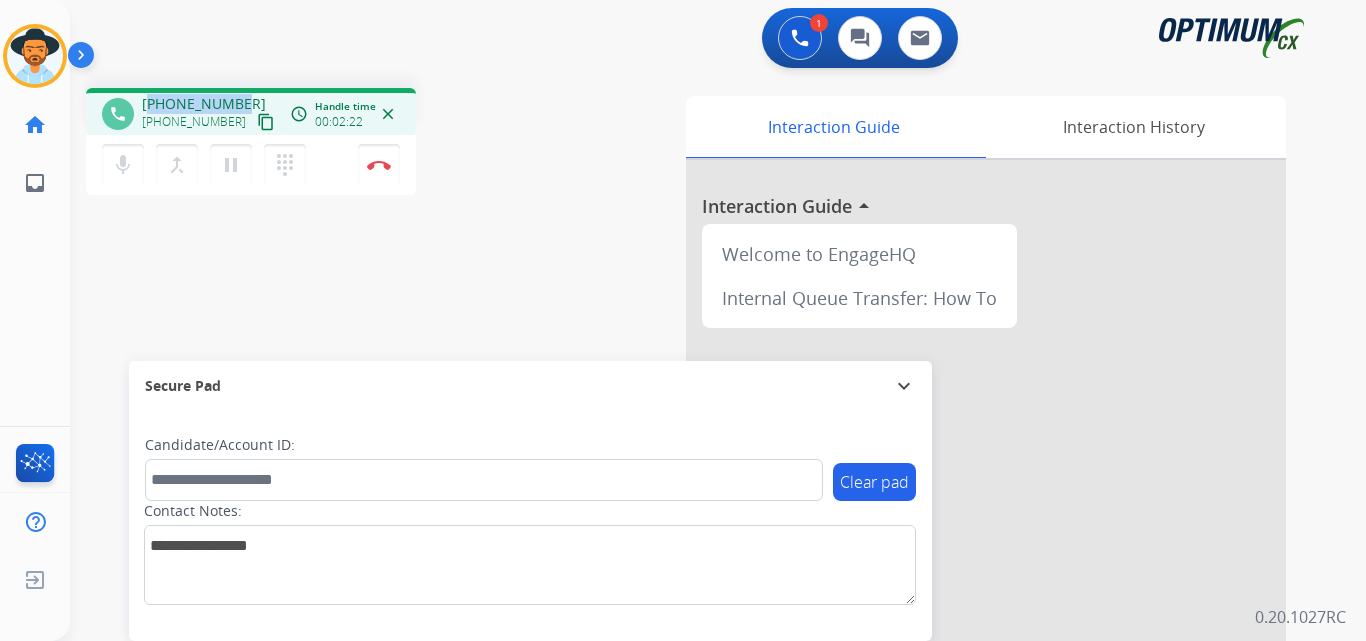click on "[PHONE_NUMBER]" at bounding box center (204, 104) 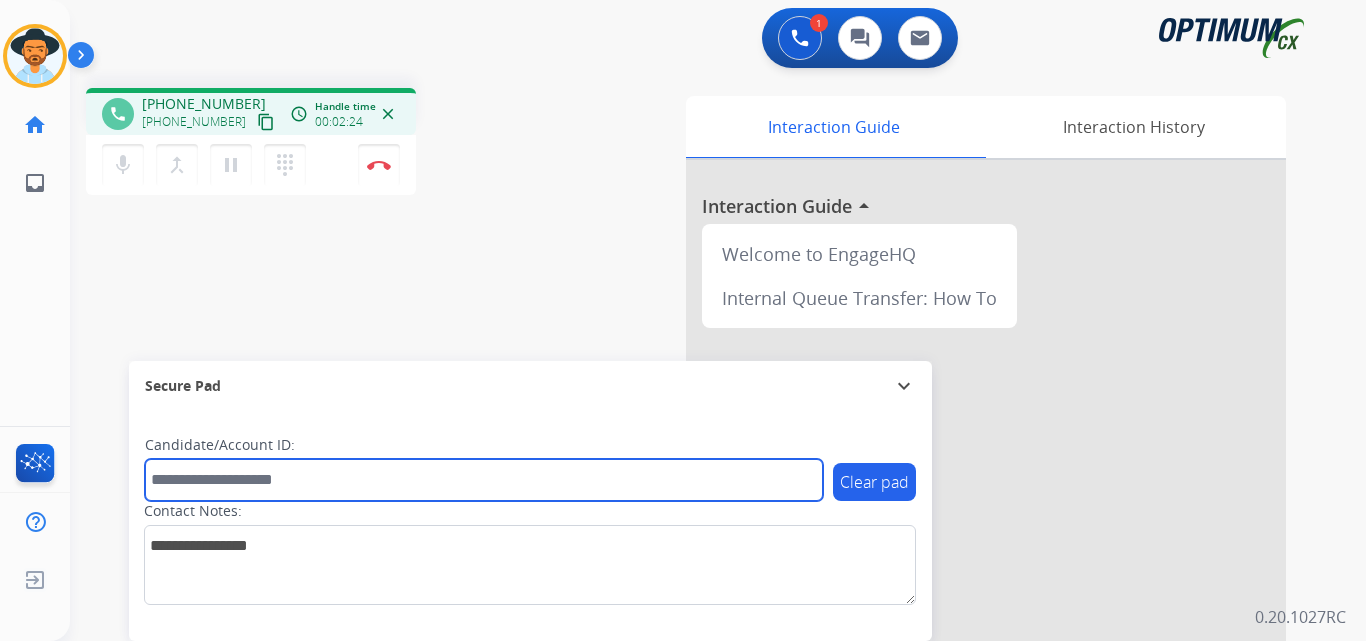 click at bounding box center (484, 480) 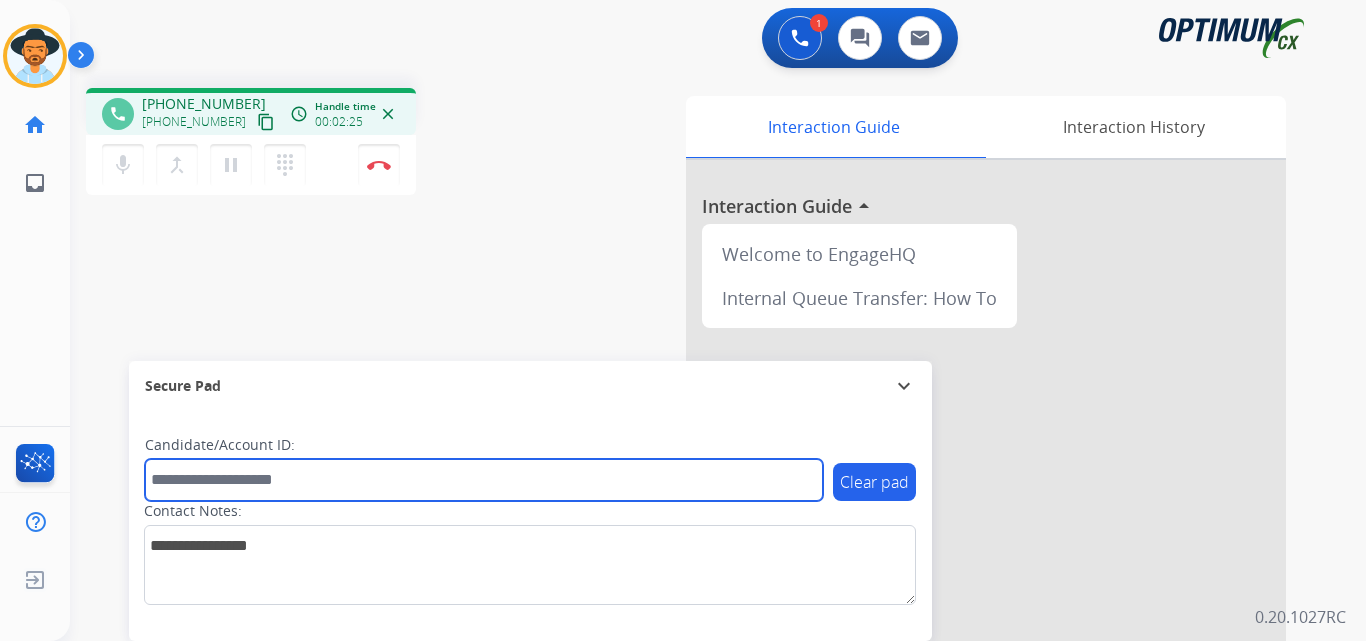 paste on "**********" 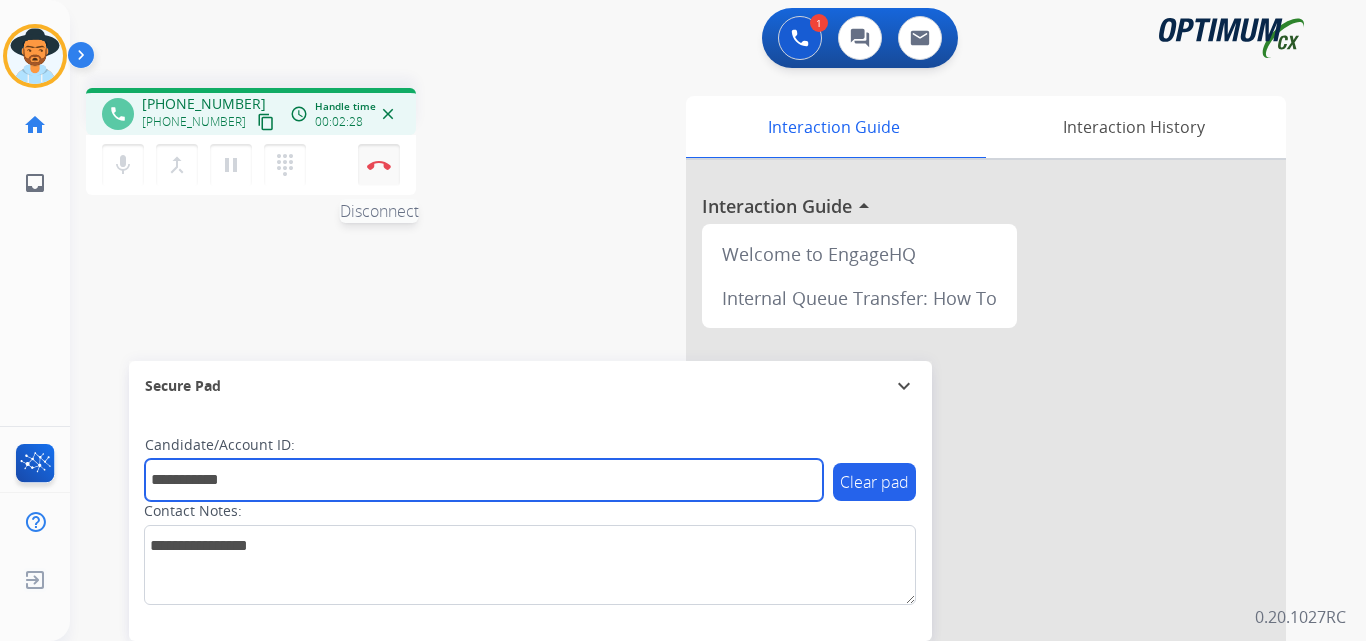 type on "**********" 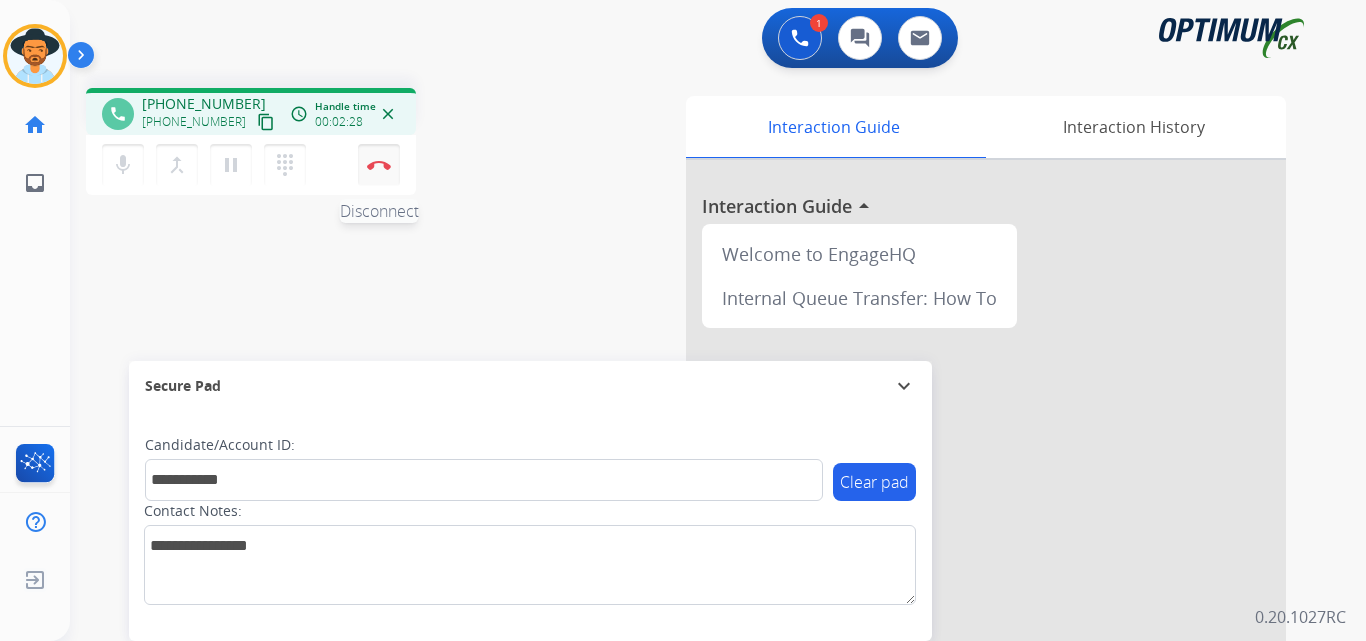 click on "Disconnect" at bounding box center (379, 165) 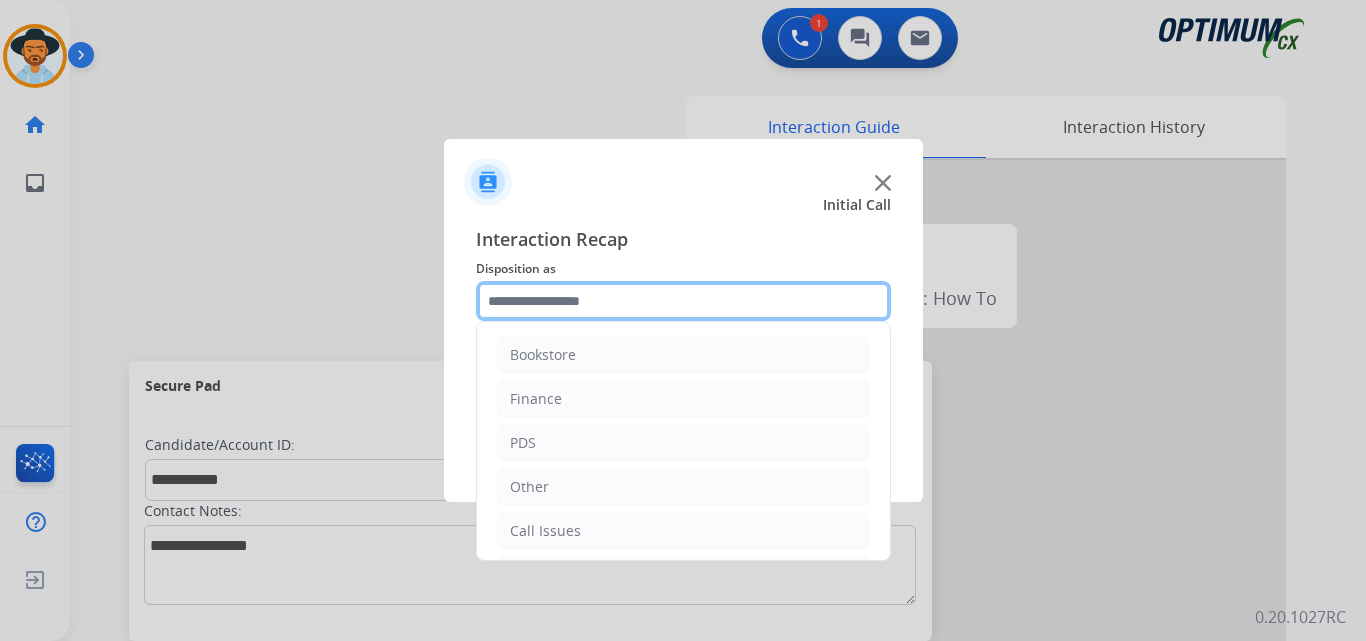 click 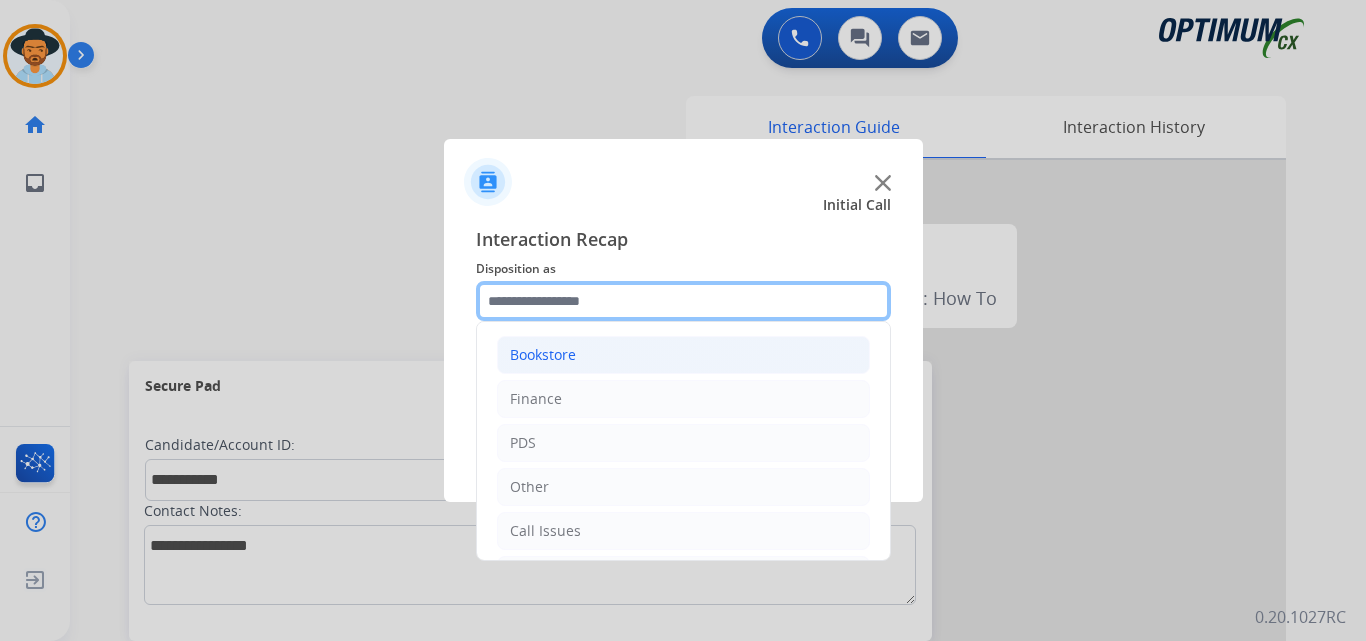 scroll, scrollTop: 136, scrollLeft: 0, axis: vertical 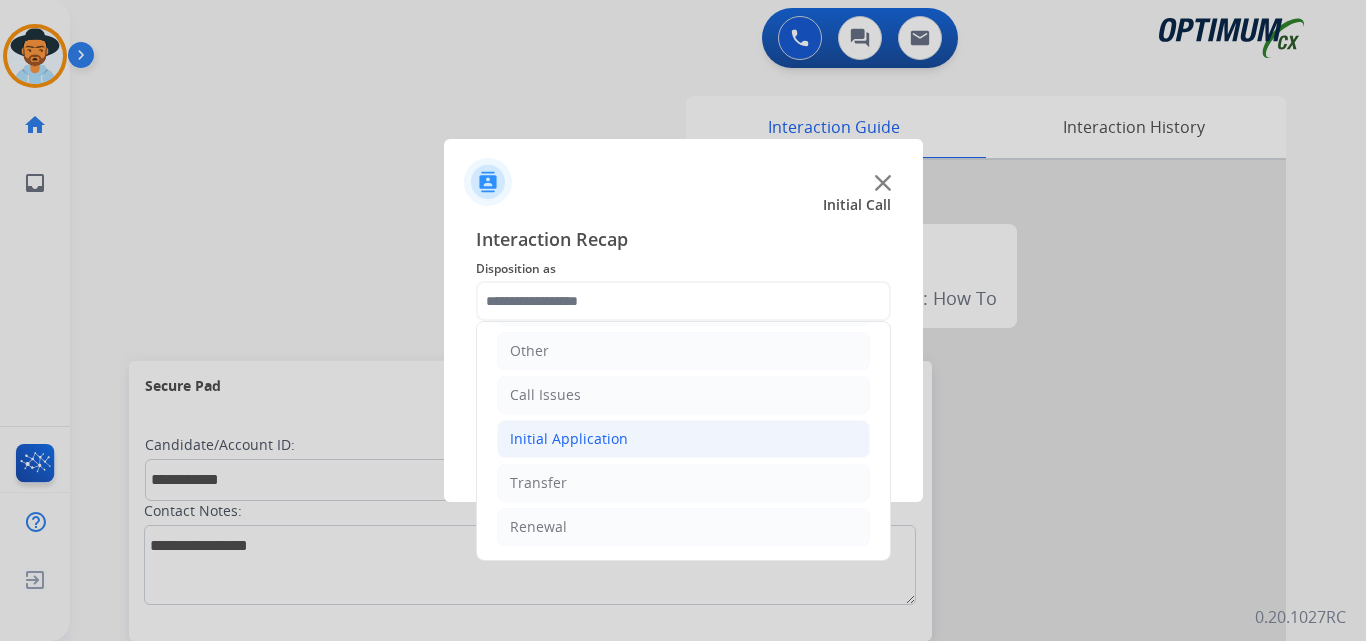 click on "Initial Application" 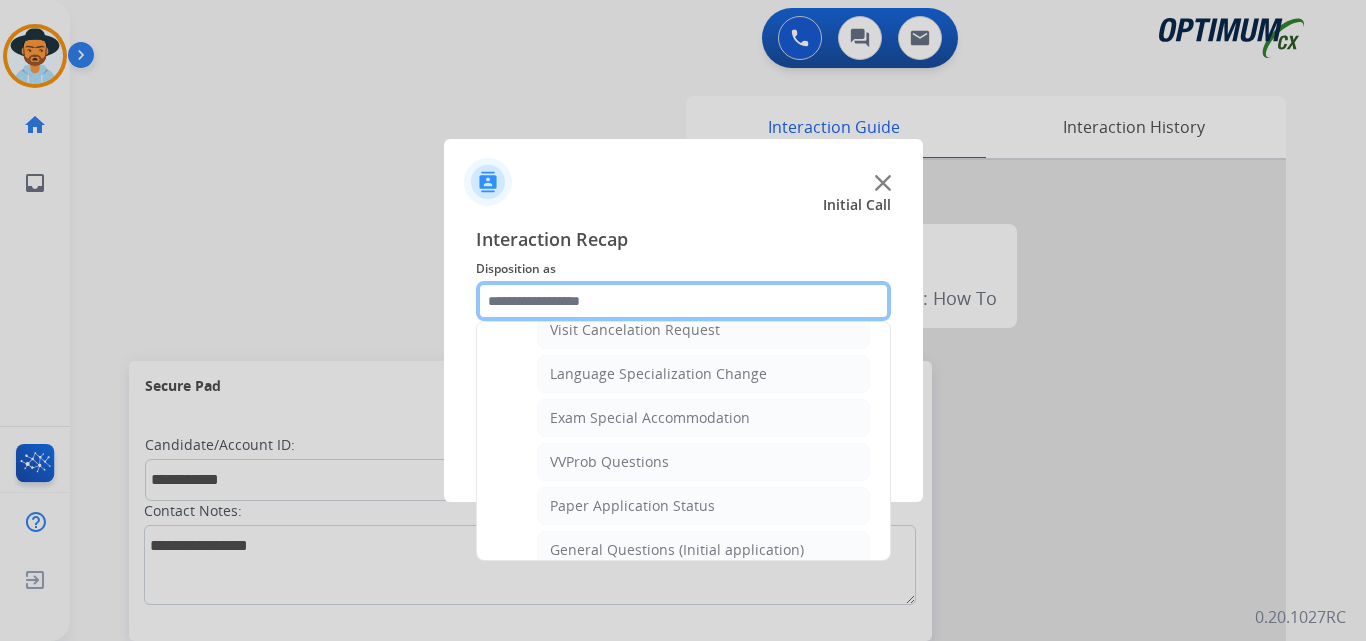 scroll, scrollTop: 1136, scrollLeft: 0, axis: vertical 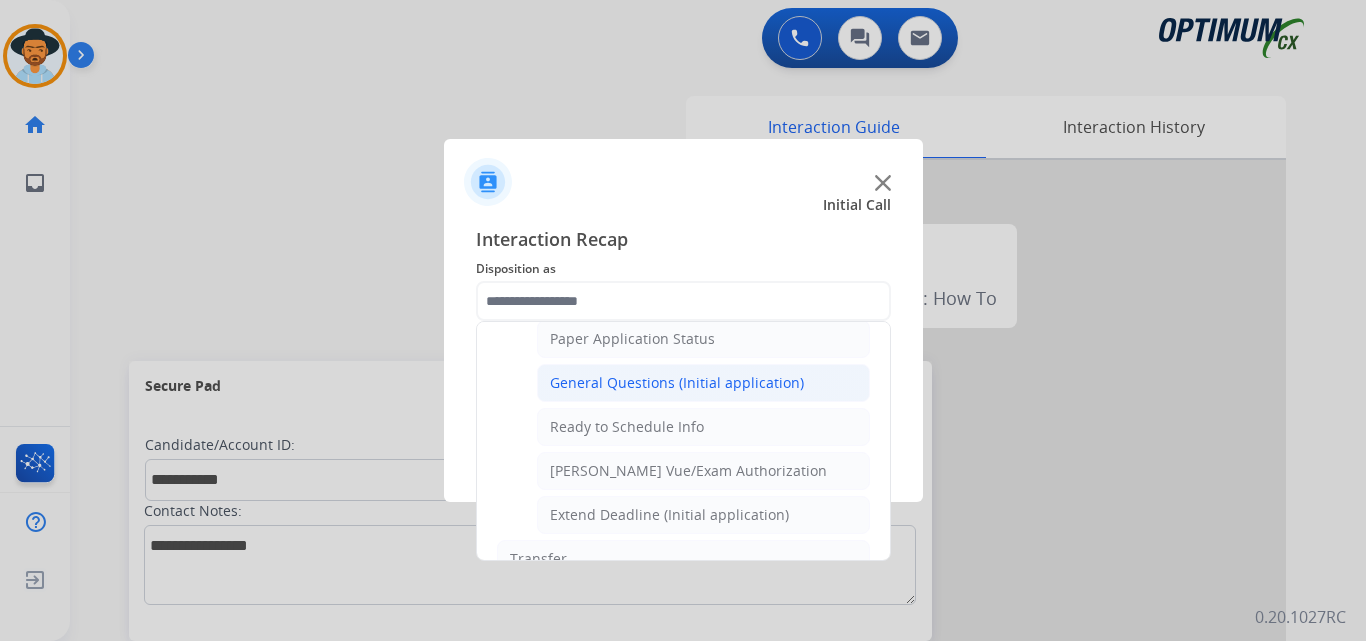 click on "General Questions (Initial application)" 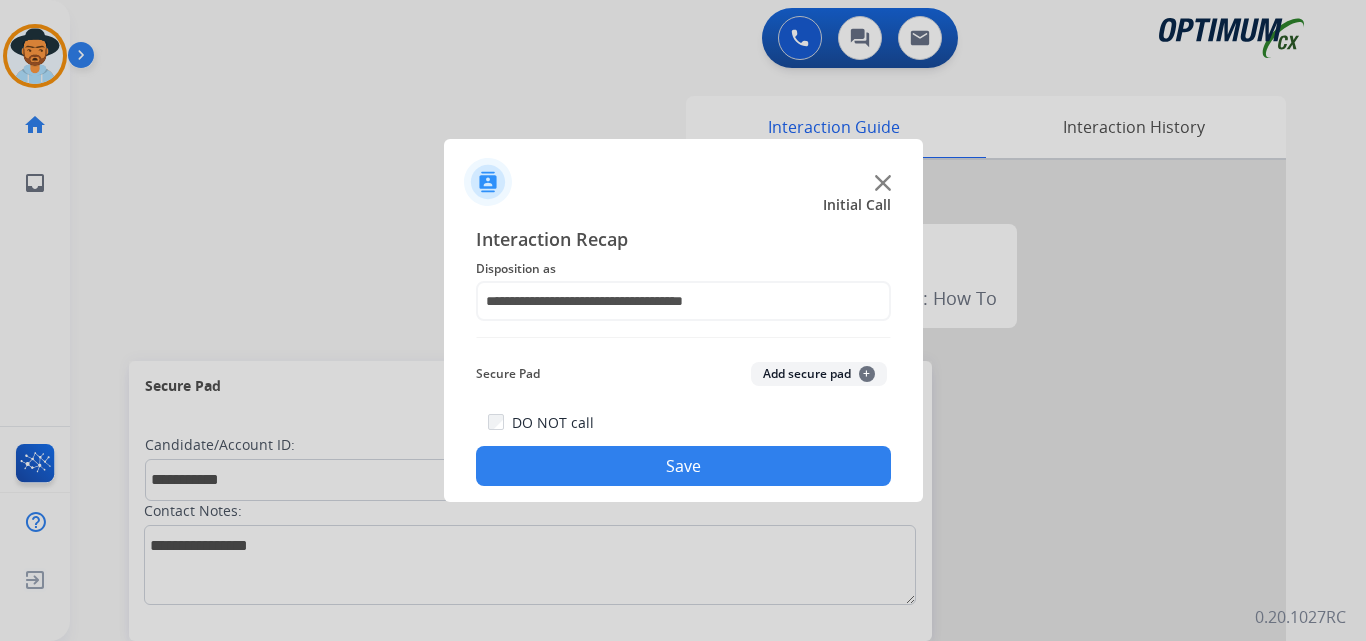 click on "Save" 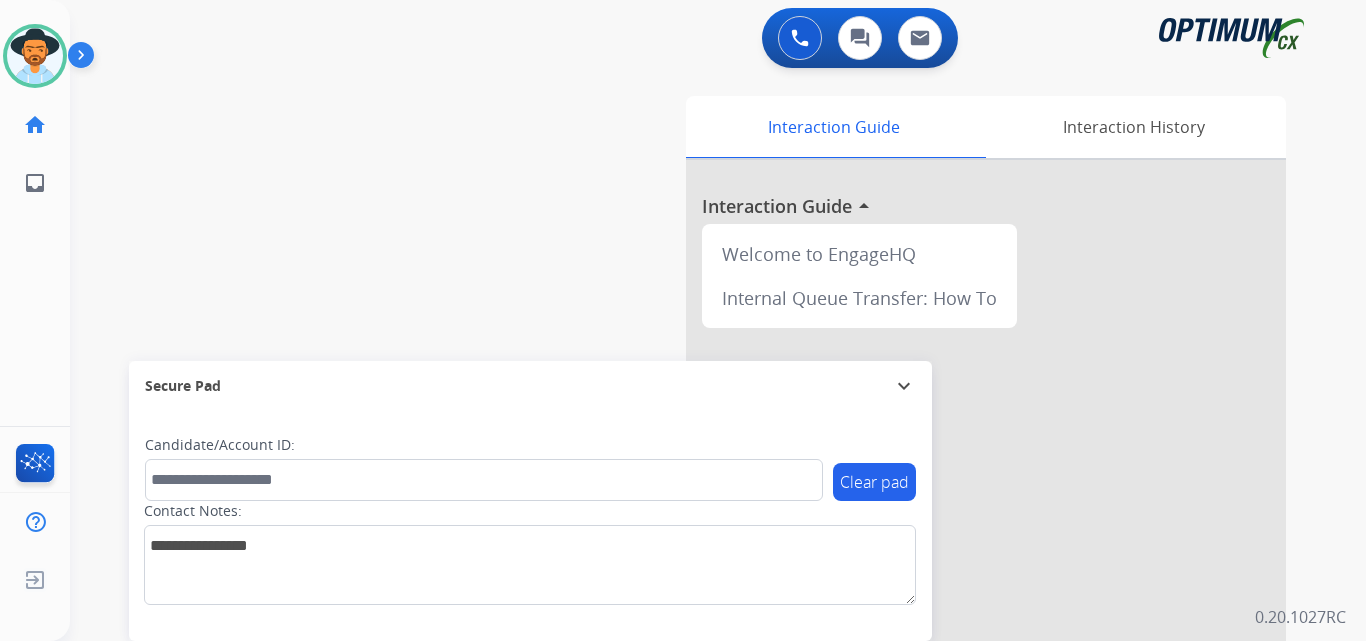 click on "swap_horiz Break voice bridge close_fullscreen Connect 3-Way Call merge_type Separate 3-Way Call  Interaction Guide   Interaction History  Interaction Guide arrow_drop_up  Welcome to EngageHQ   Internal Queue Transfer: How To  Secure Pad expand_more Clear pad Candidate/Account ID: Contact Notes:" at bounding box center (694, 489) 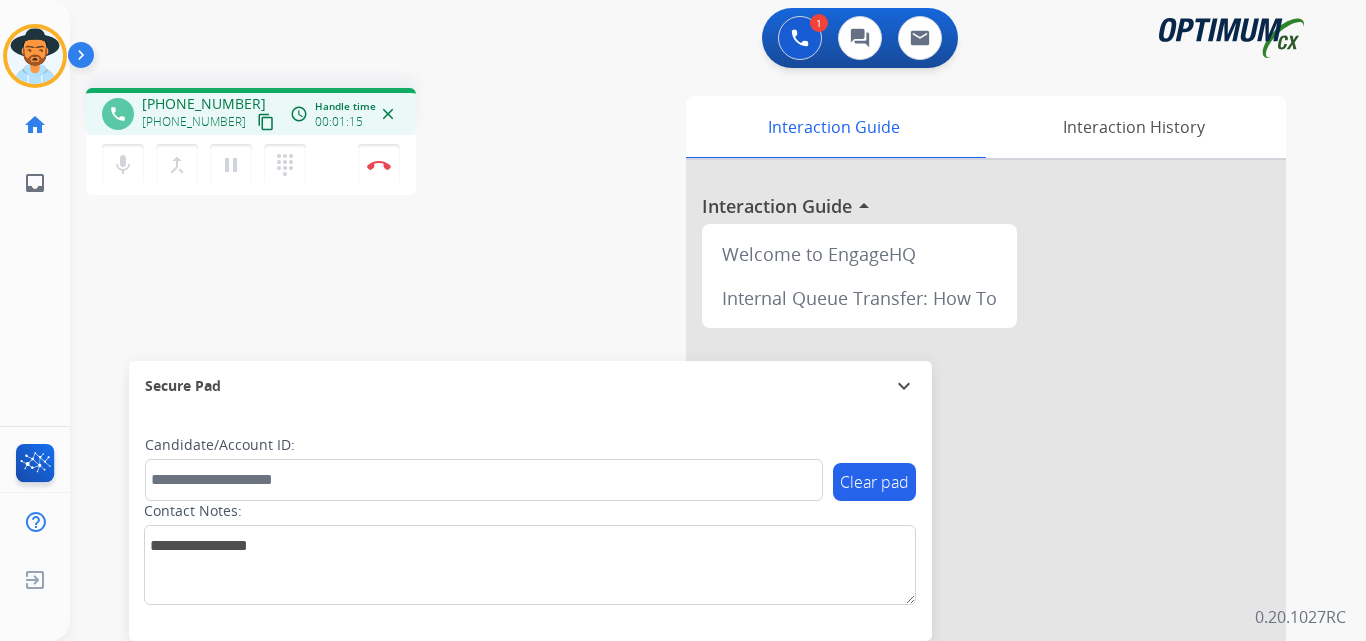 click on "[PHONE_NUMBER]" at bounding box center (204, 104) 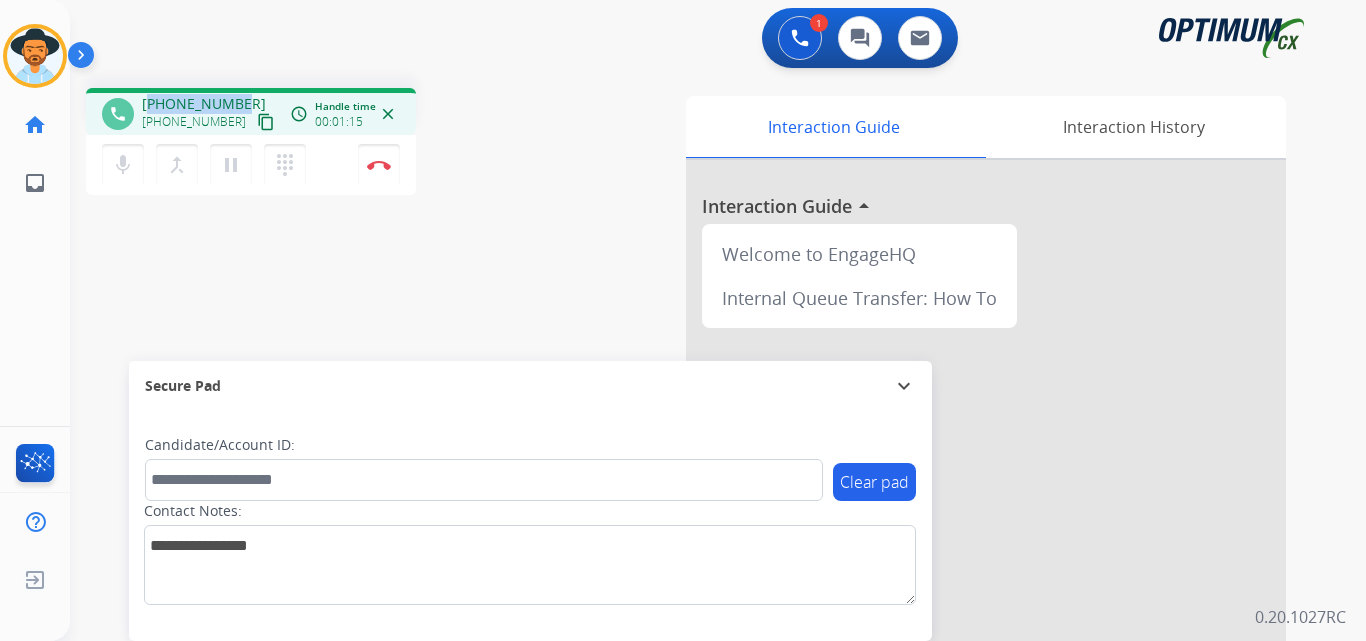 click on "[PHONE_NUMBER]" at bounding box center [204, 104] 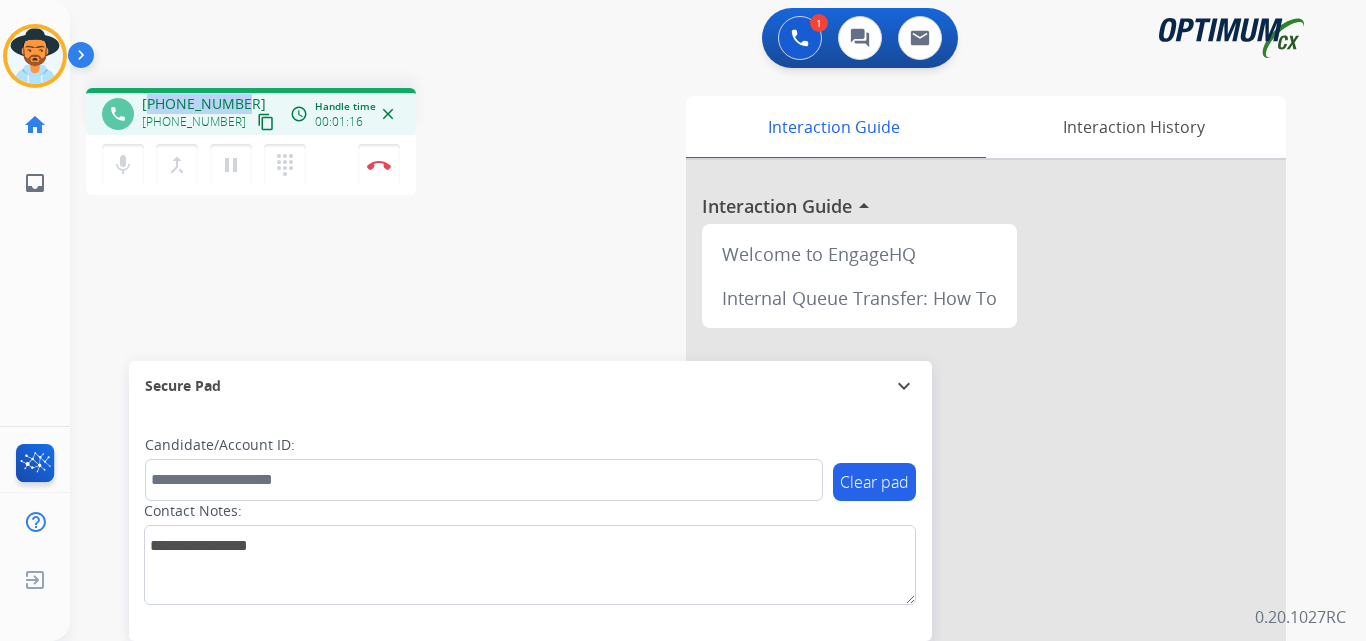 copy on "13474817637" 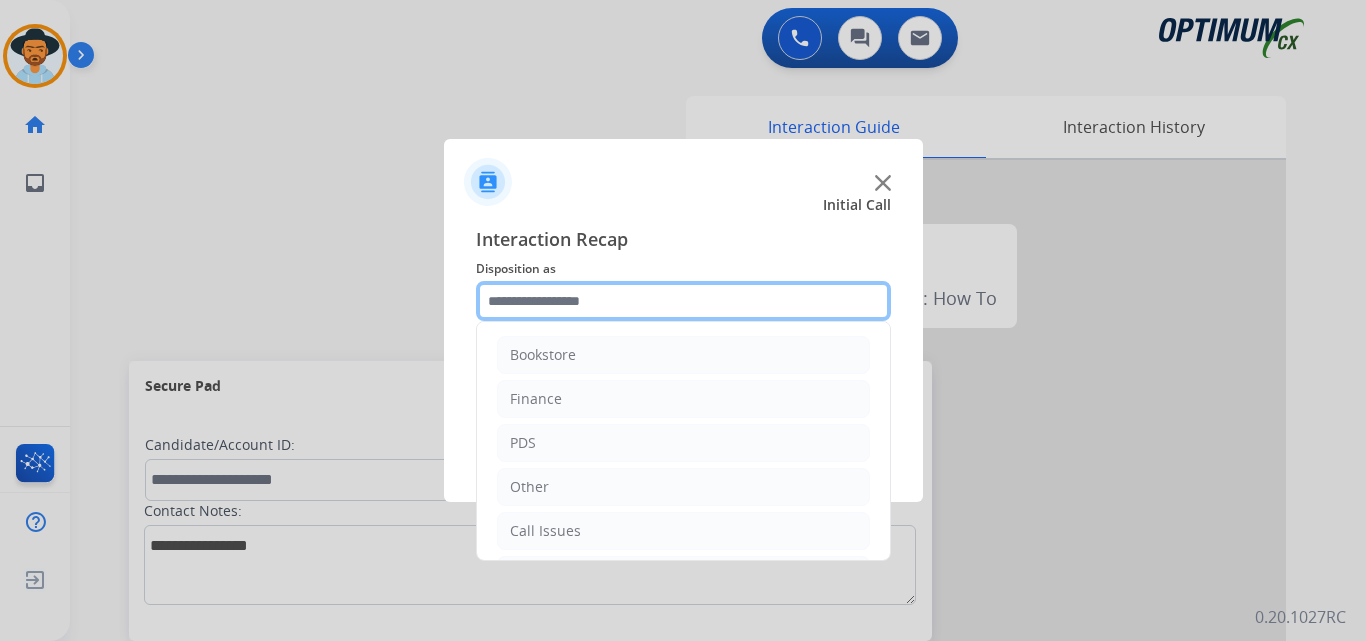 click 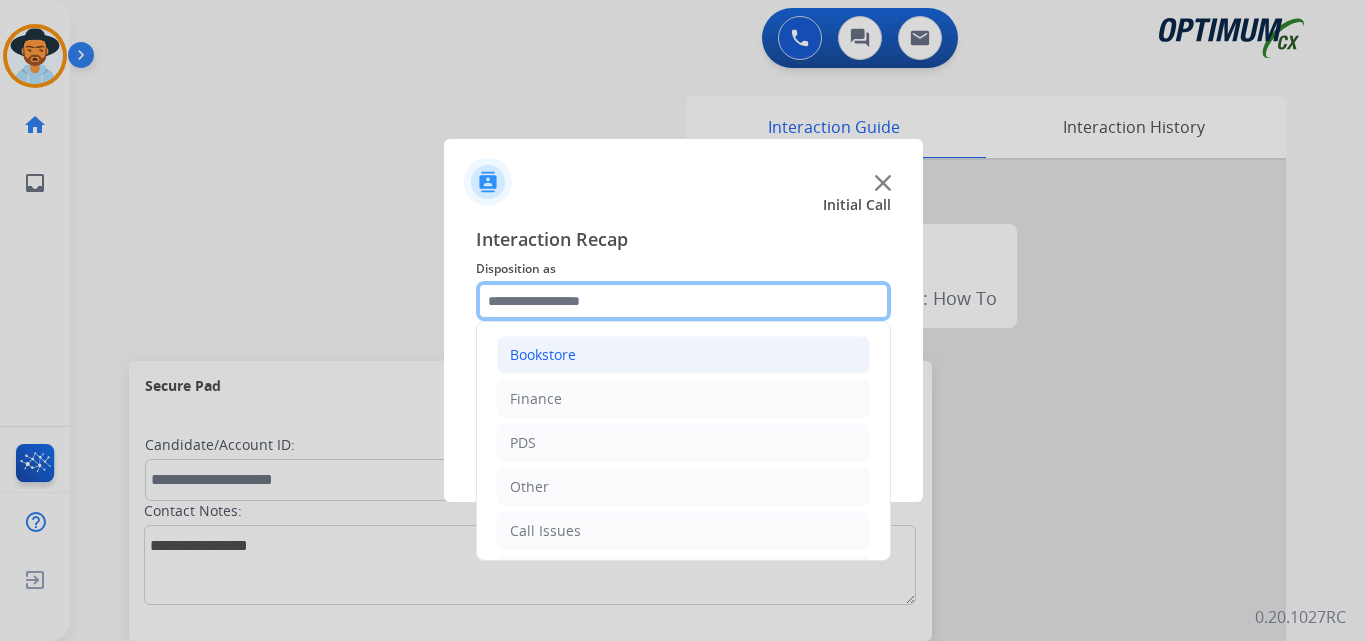 scroll, scrollTop: 136, scrollLeft: 0, axis: vertical 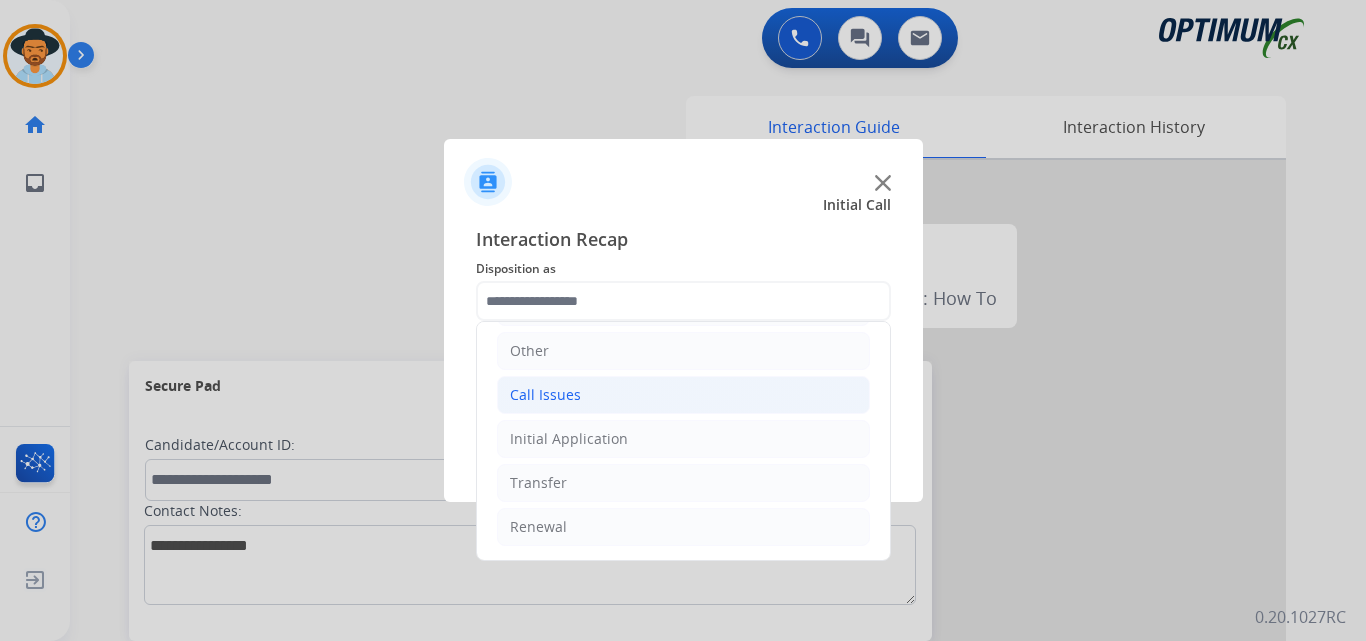 click on "Call Issues" 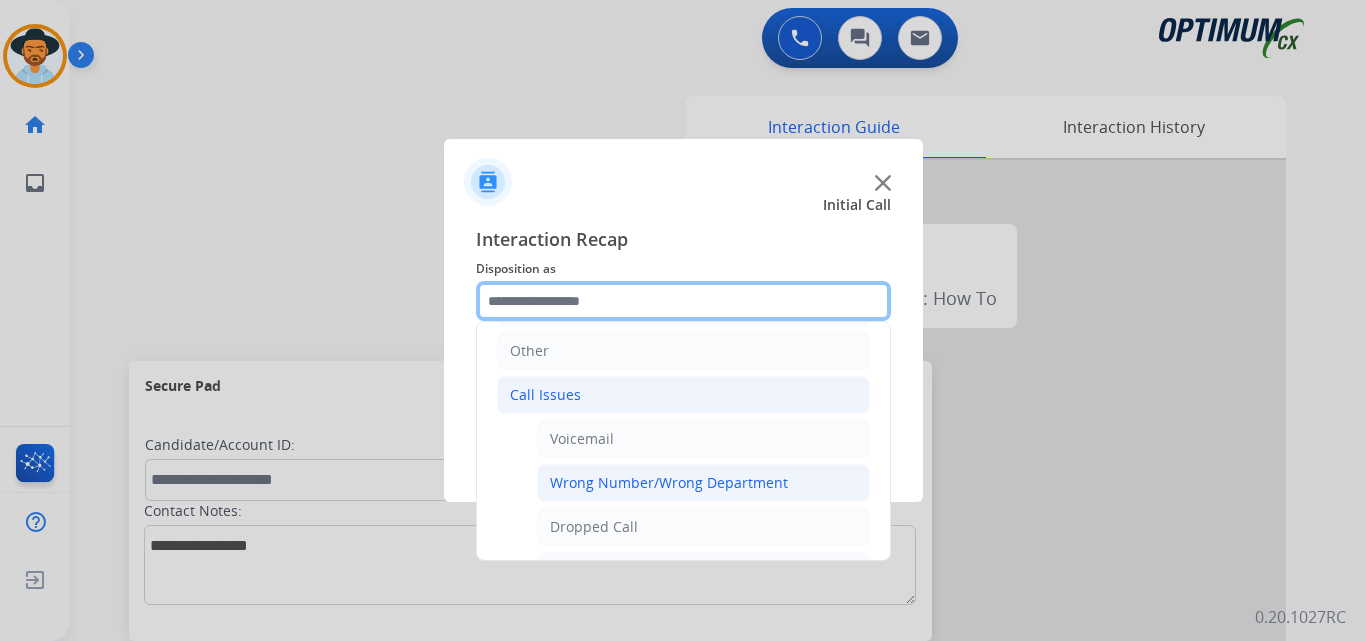 scroll, scrollTop: 303, scrollLeft: 0, axis: vertical 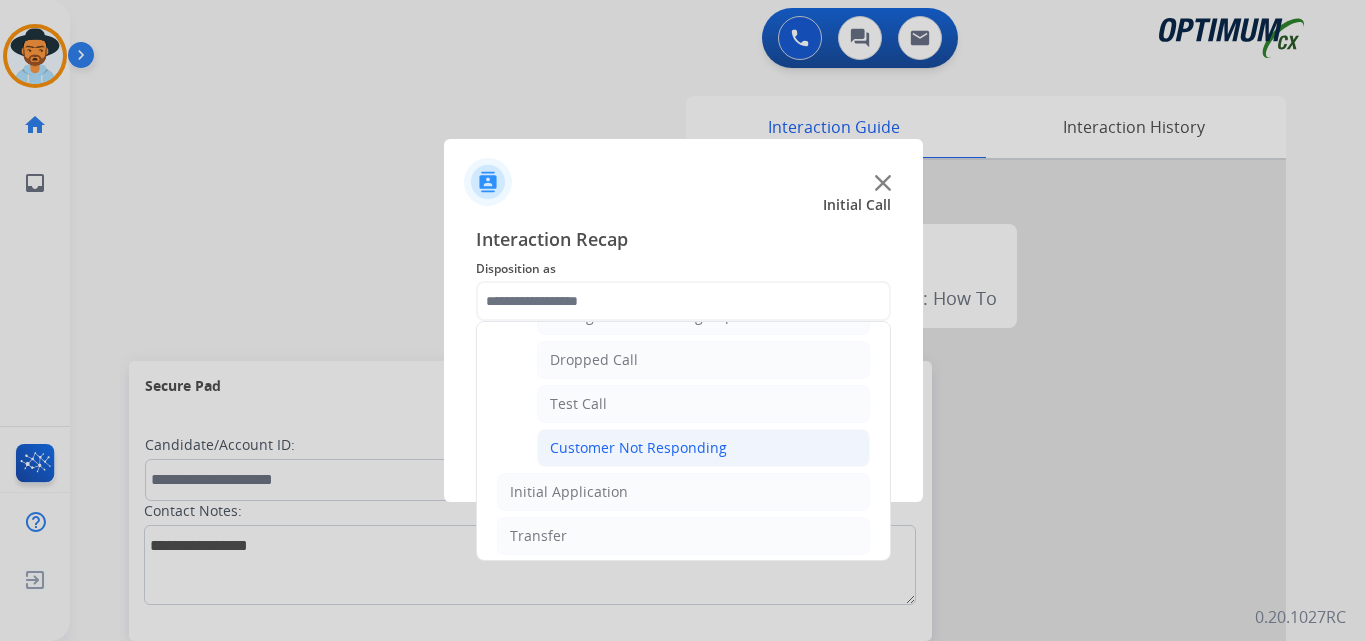 click on "Customer Not Responding" 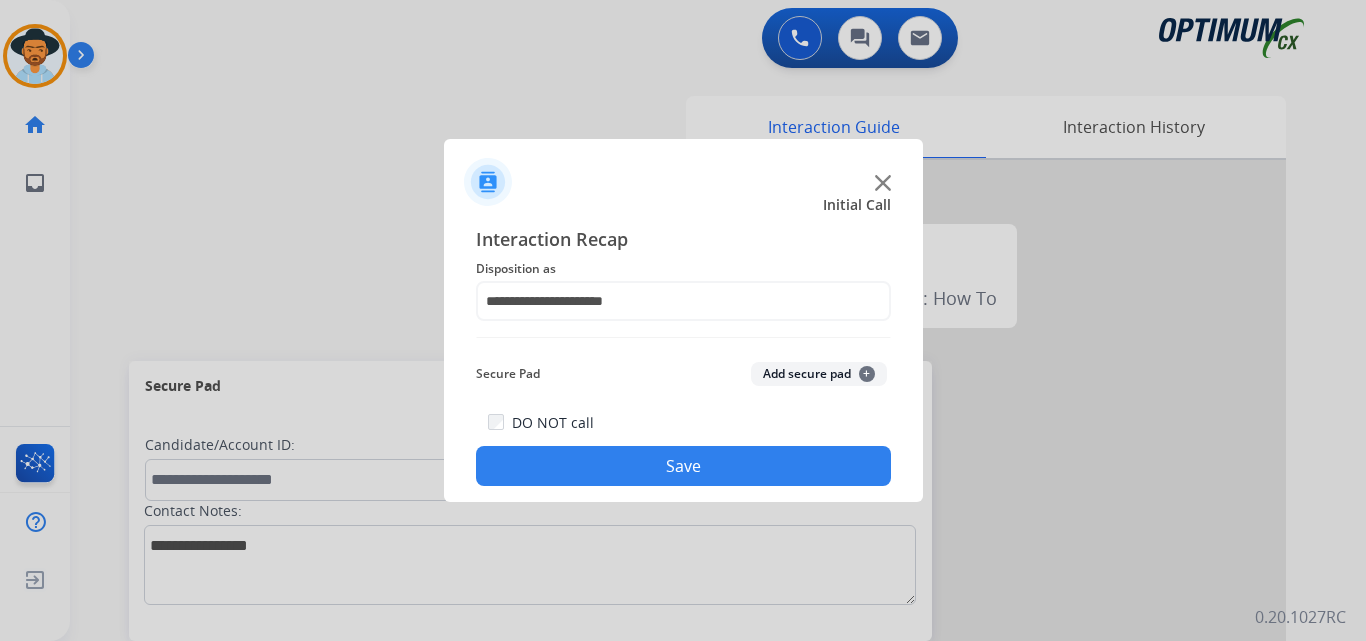 click on "Save" 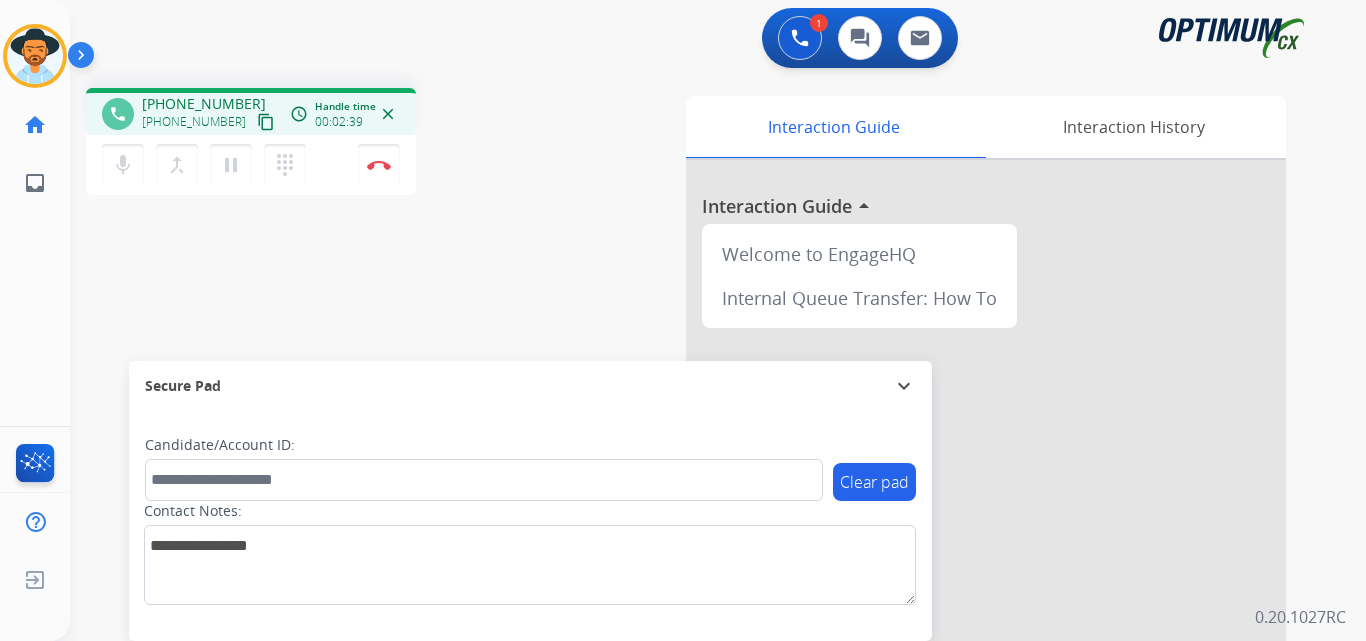 click on "[PHONE_NUMBER]" at bounding box center [204, 104] 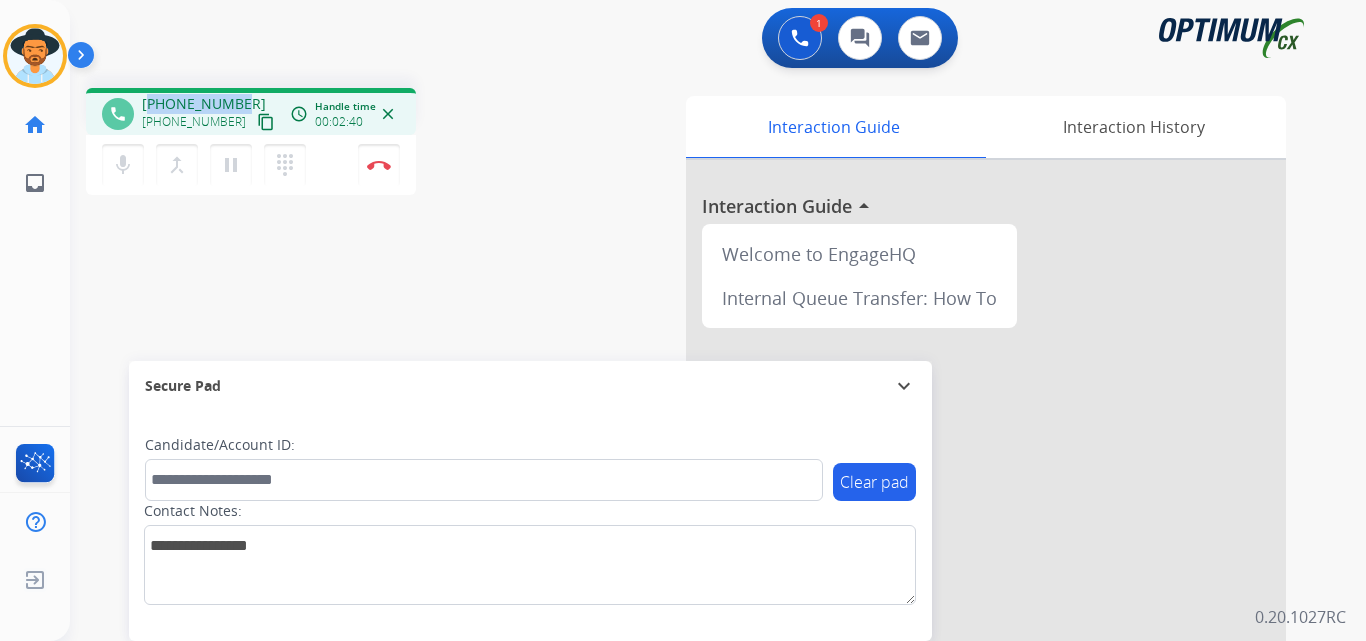 click on "[PHONE_NUMBER]" at bounding box center [204, 104] 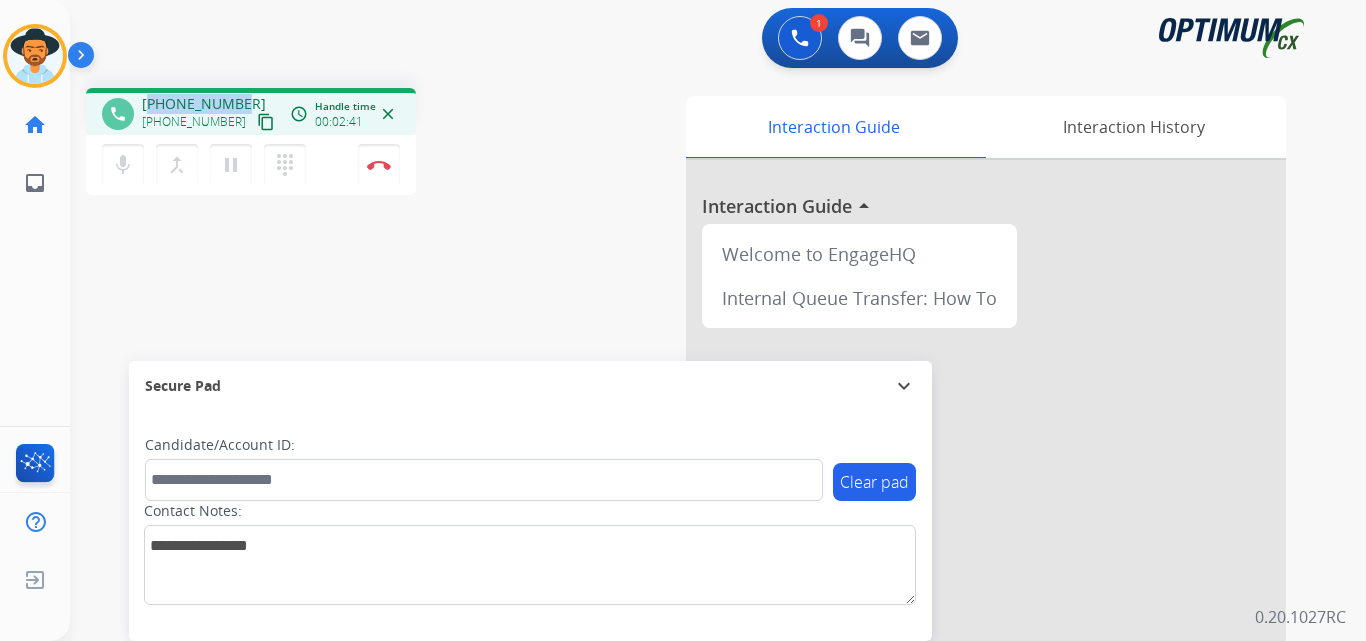 copy on "14078445009" 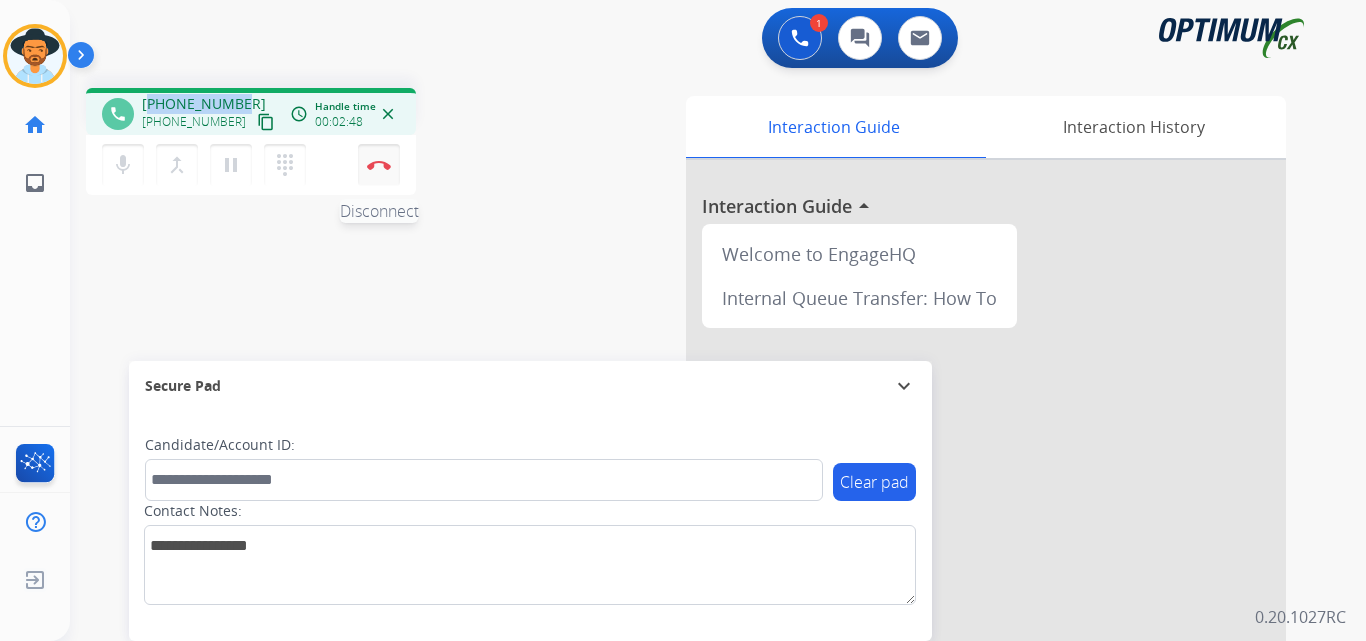 click at bounding box center (379, 165) 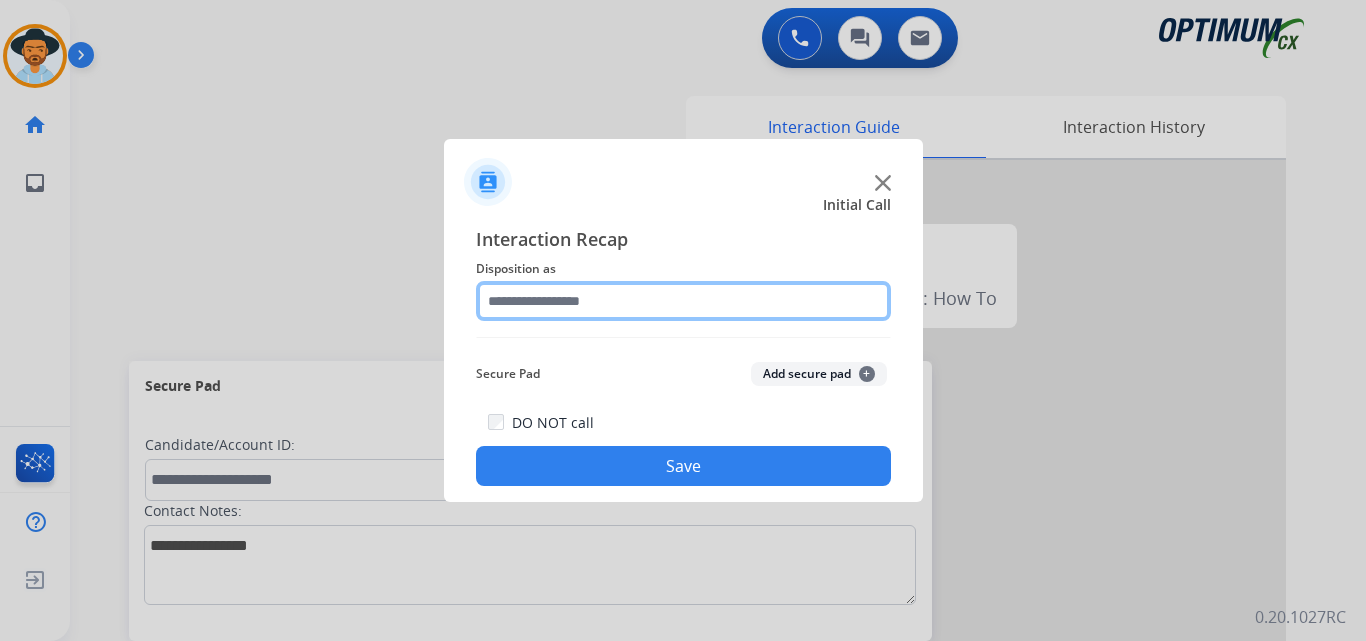 click 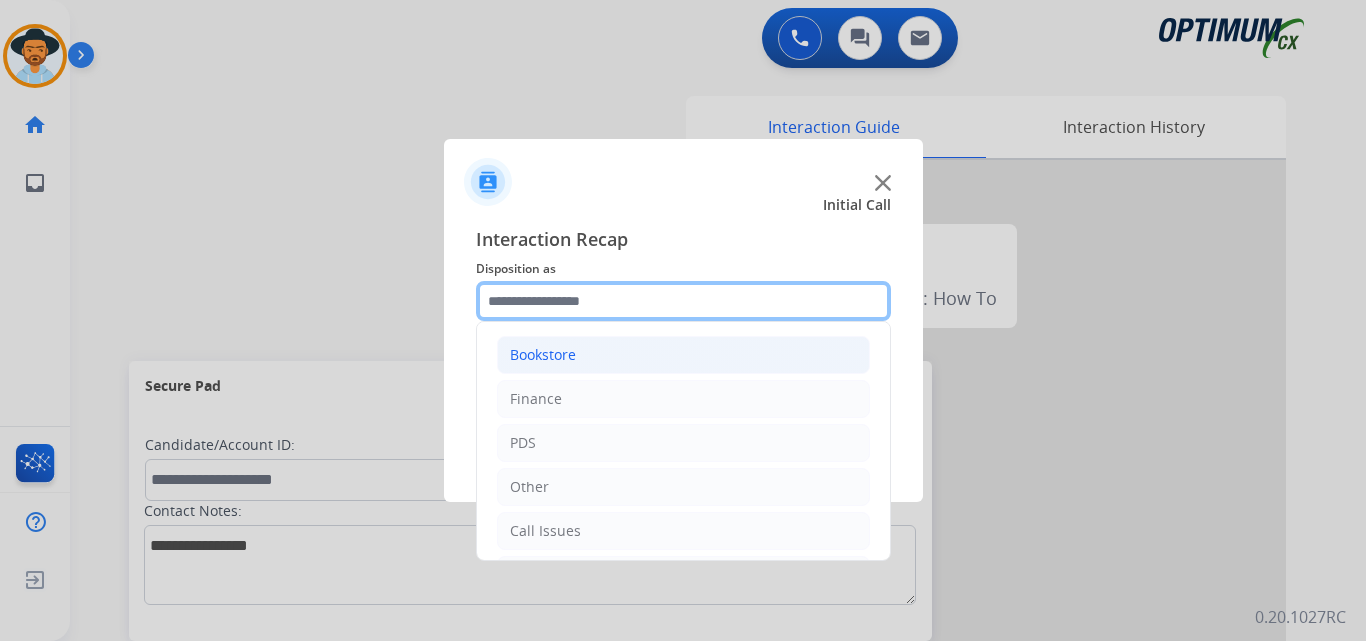scroll, scrollTop: 136, scrollLeft: 0, axis: vertical 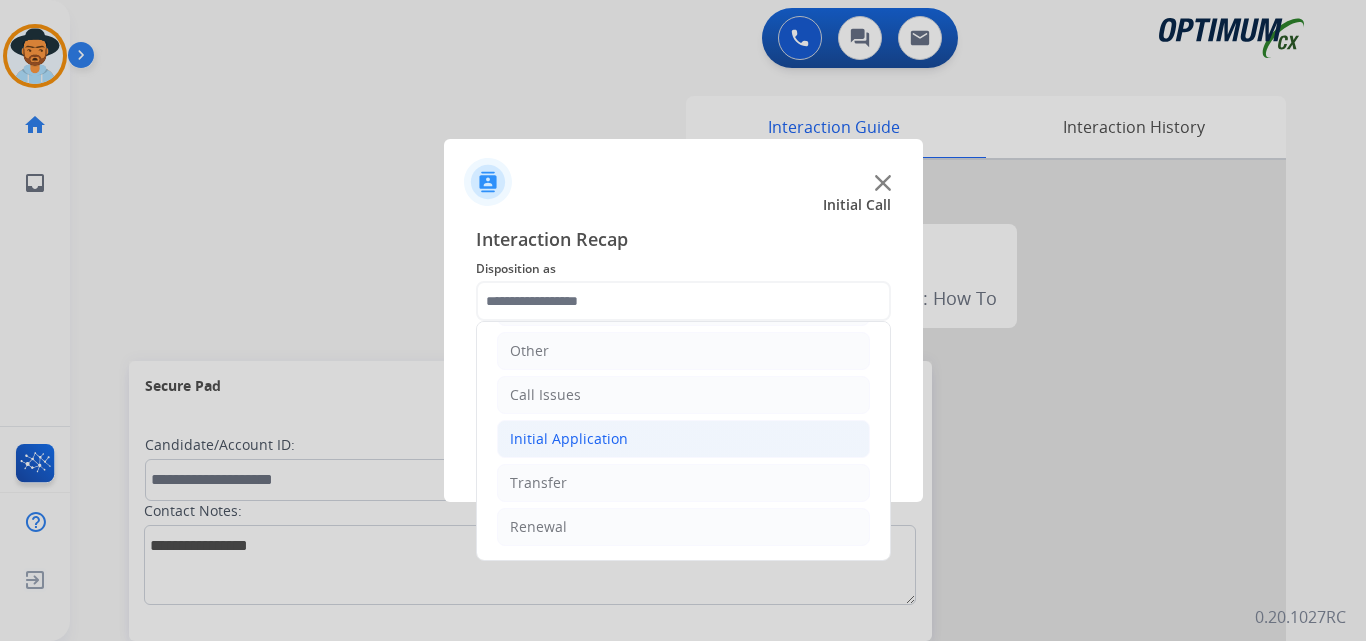 click on "Initial Application" 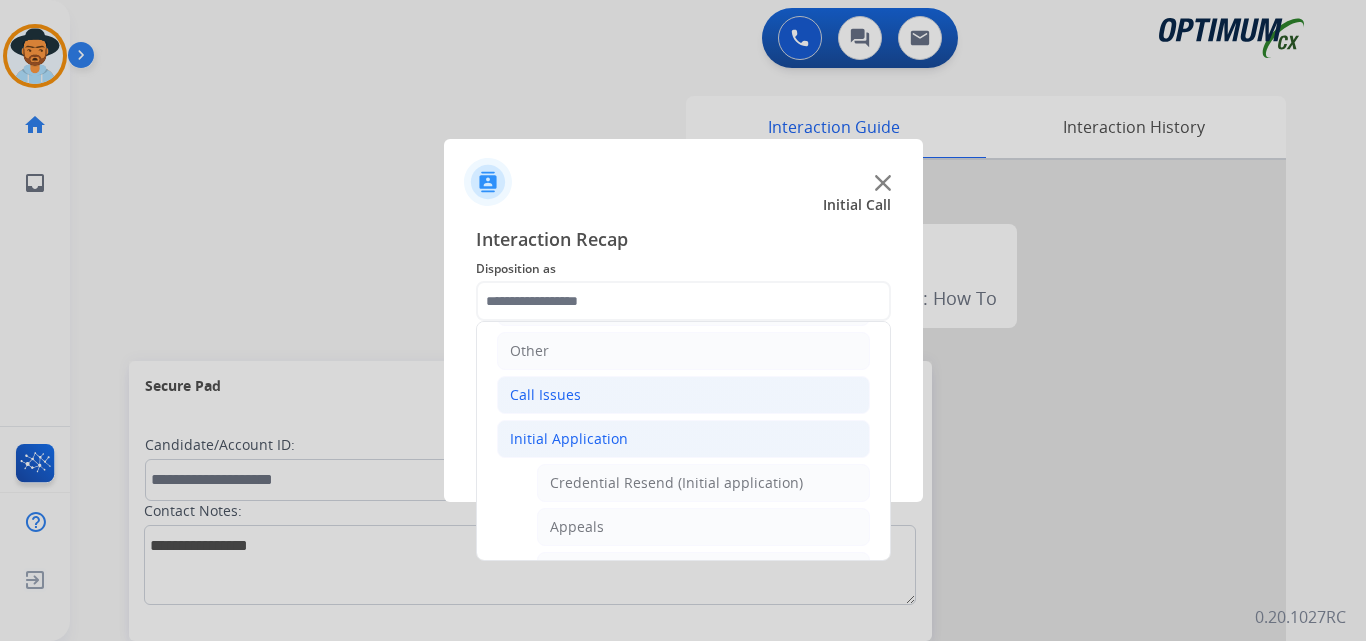 click on "Call Issues" 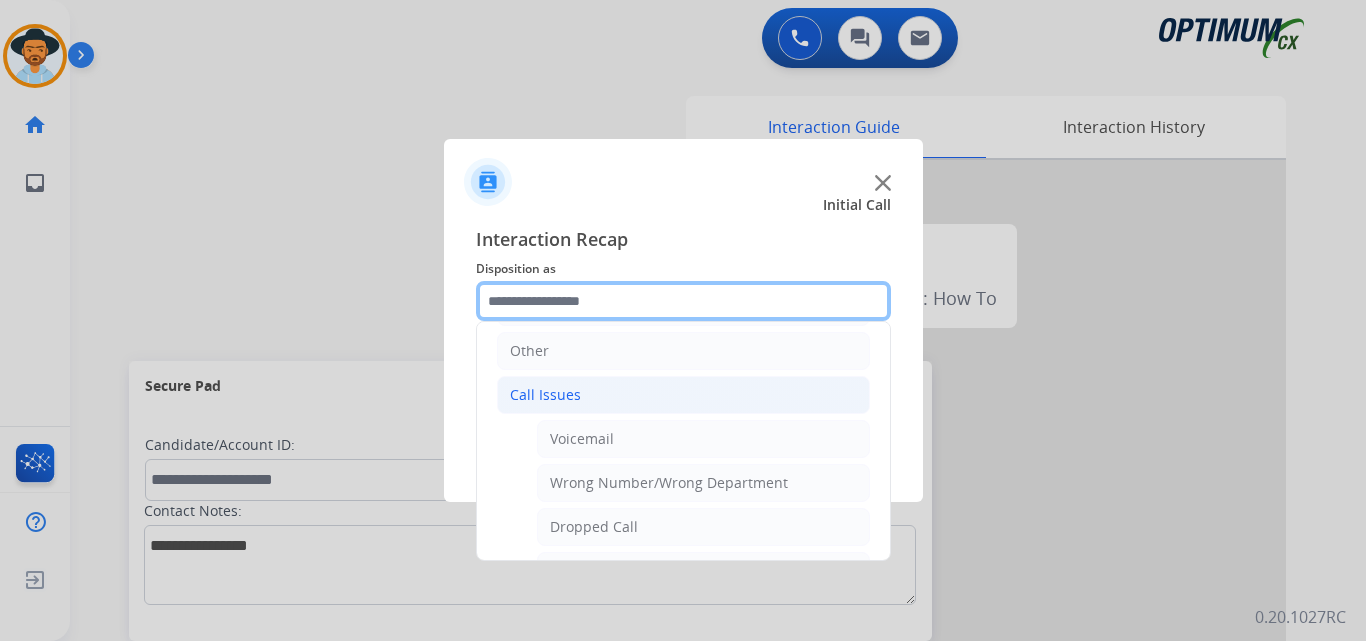 scroll, scrollTop: 356, scrollLeft: 0, axis: vertical 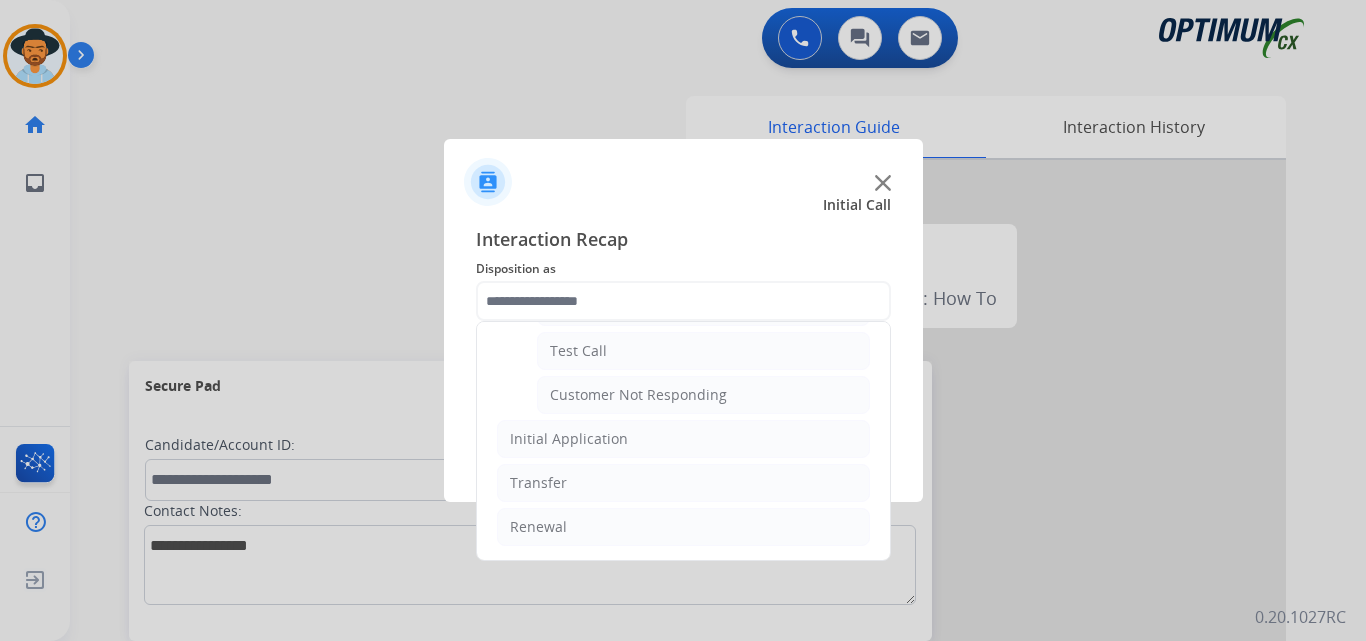 click on "Customer Not Responding" 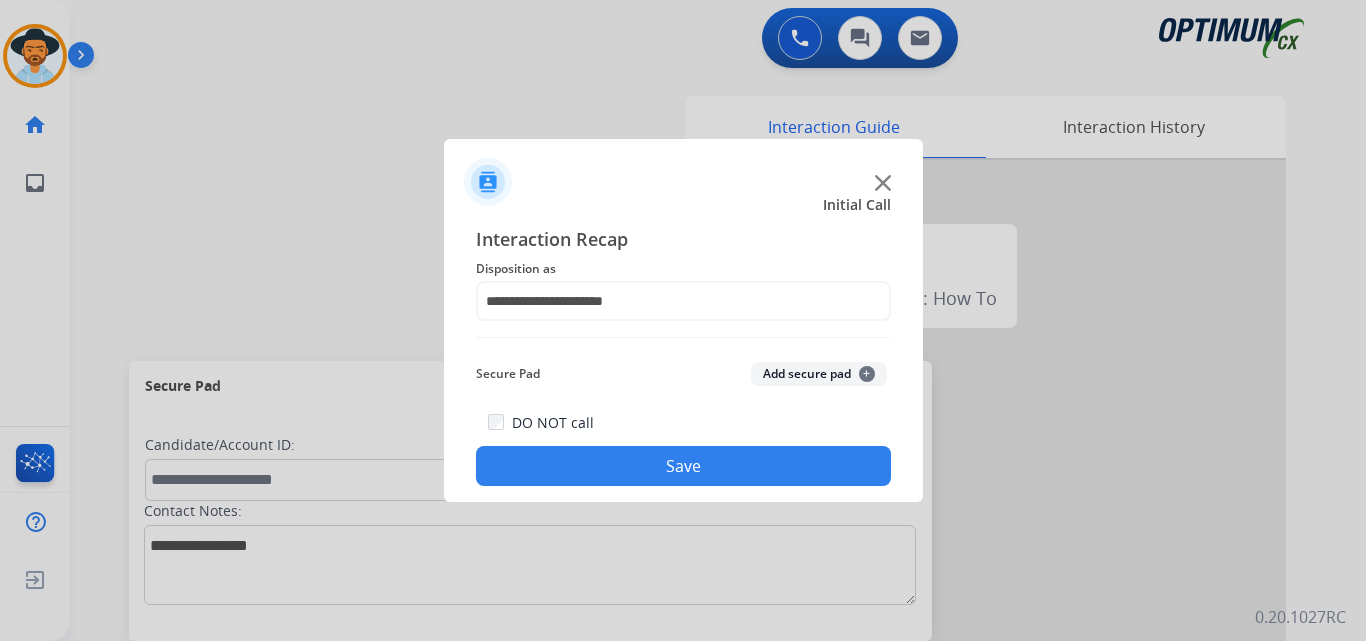 click on "Save" 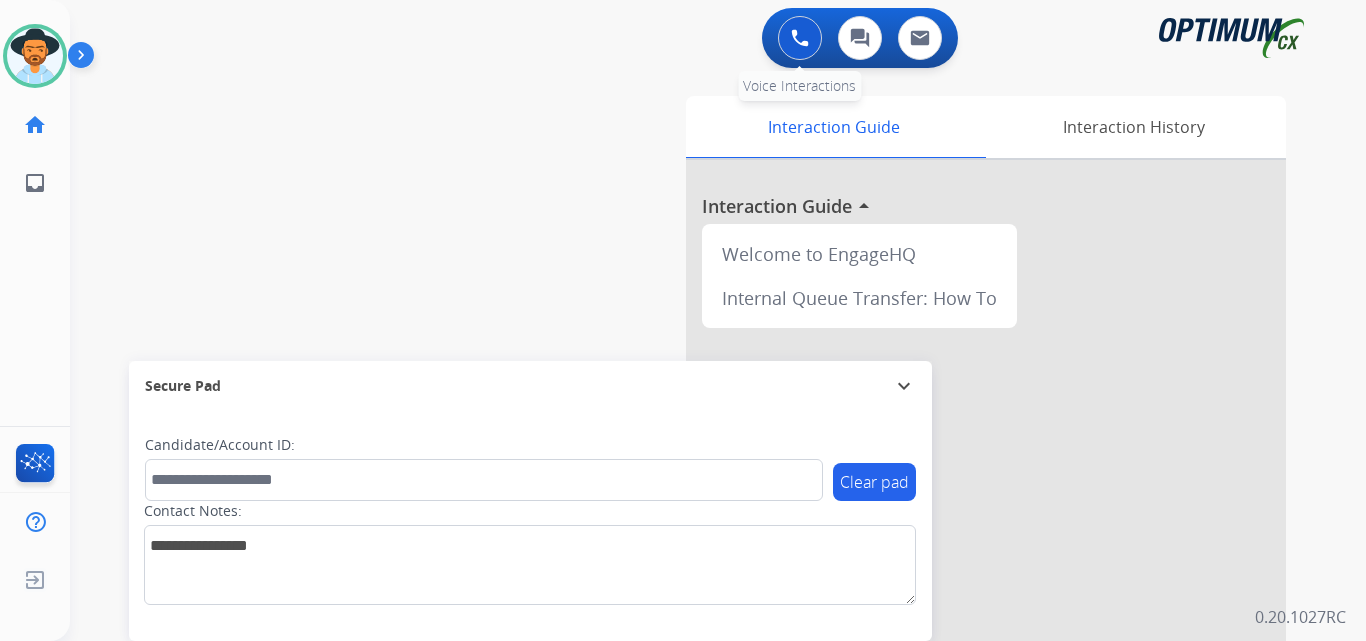 click at bounding box center (800, 38) 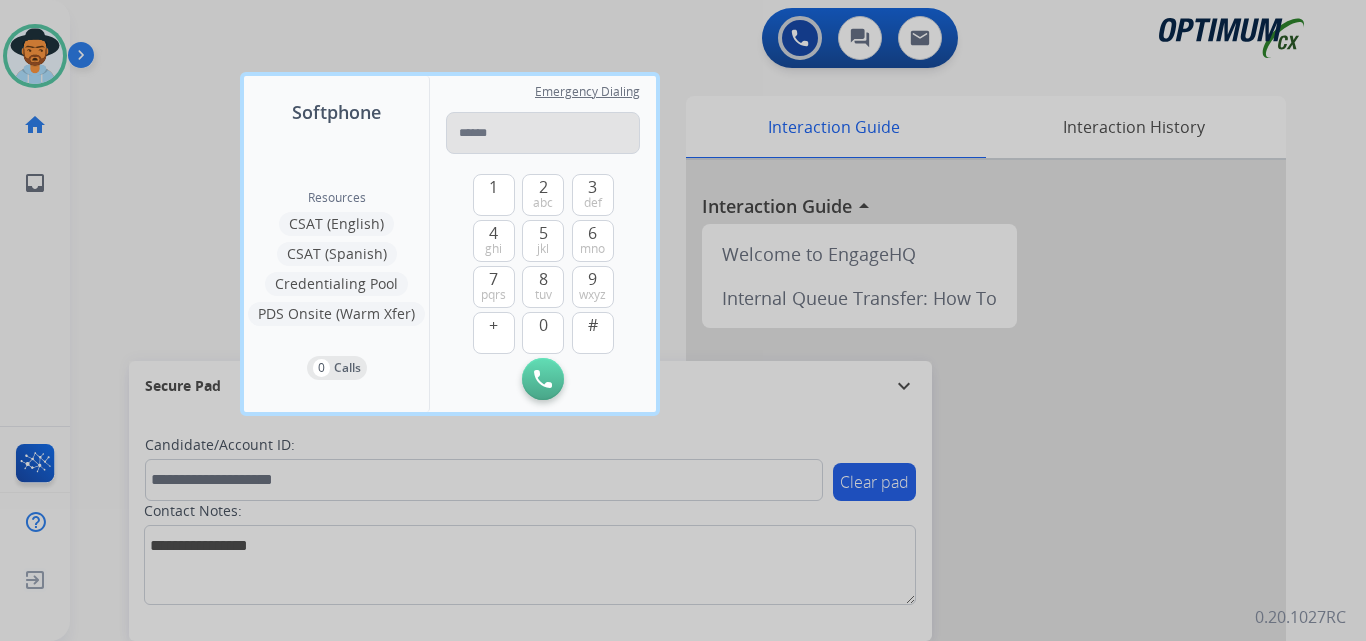 click at bounding box center [543, 133] 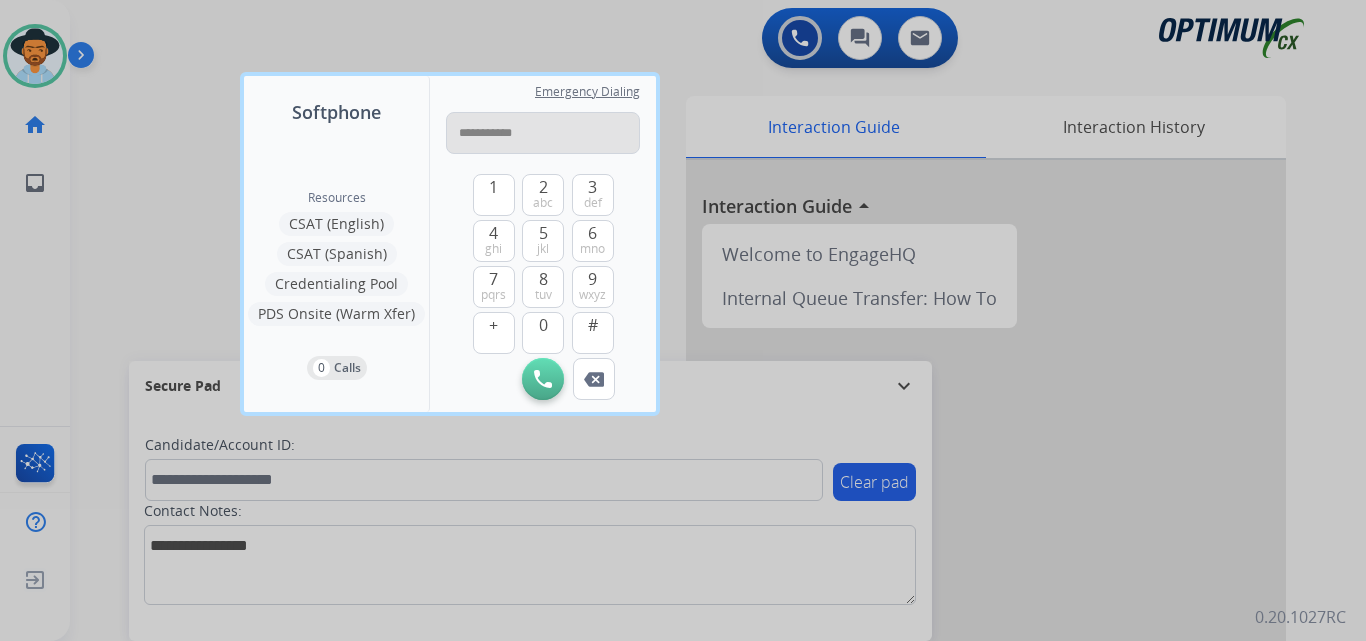 click on "**********" at bounding box center [543, 133] 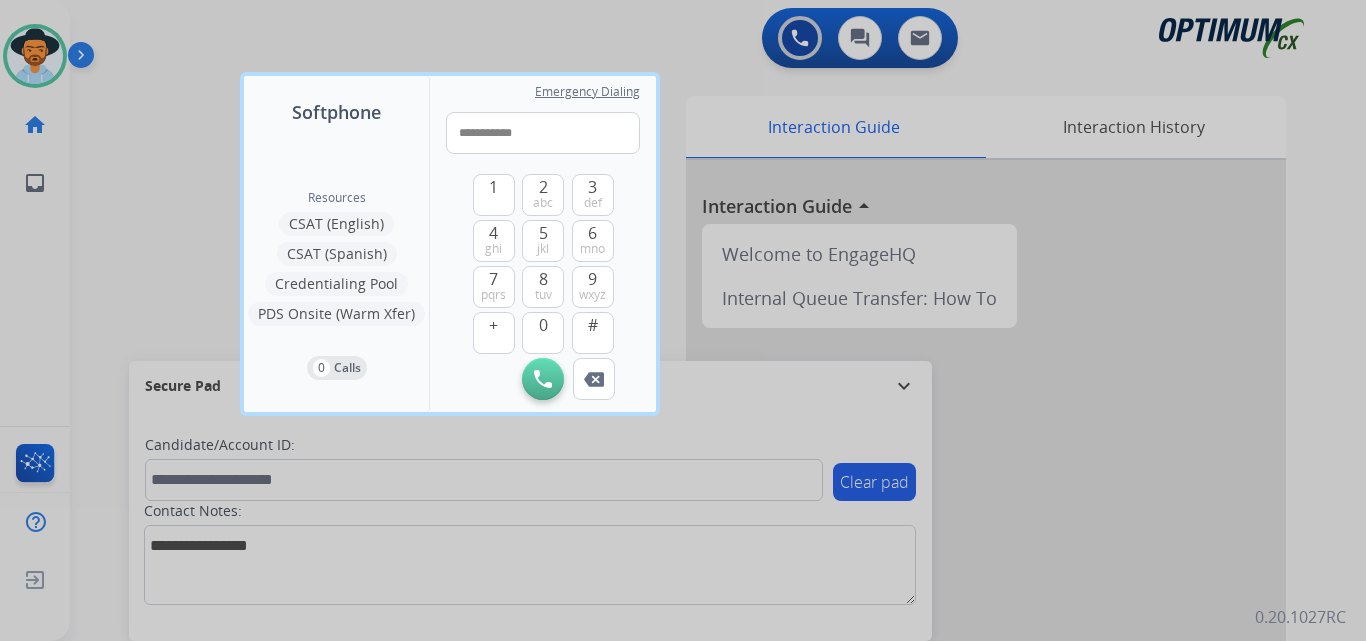 type on "**********" 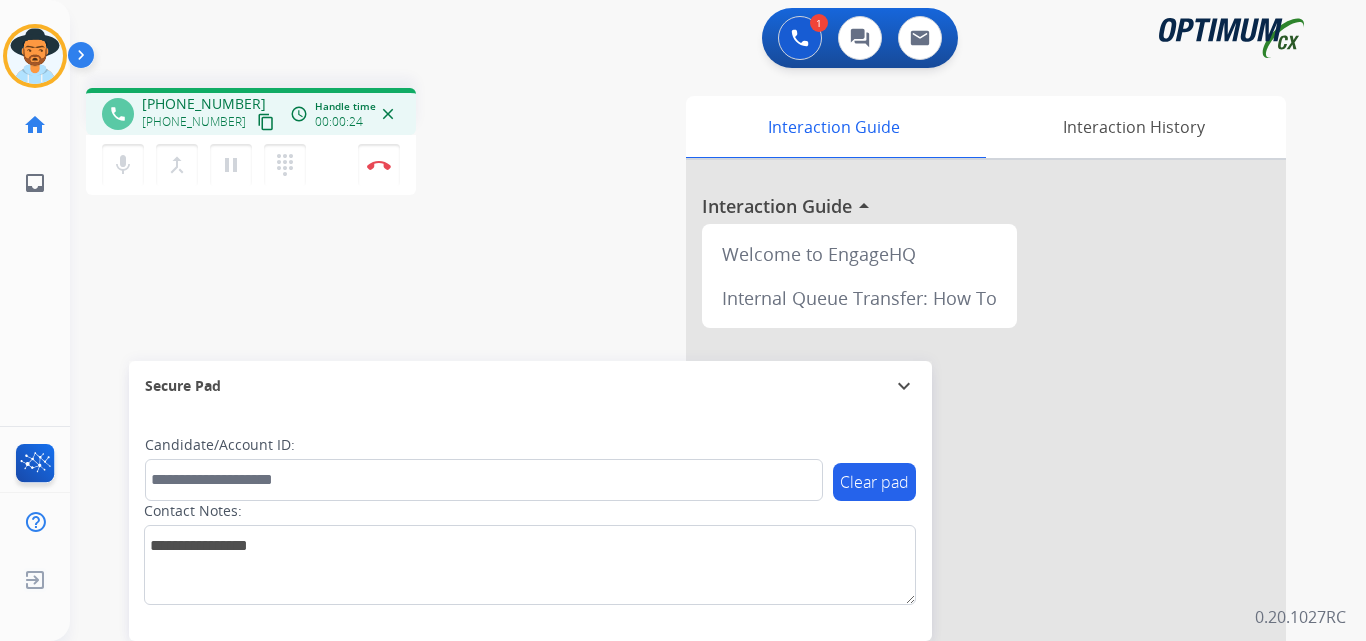 click on "[PHONE_NUMBER]" at bounding box center [204, 104] 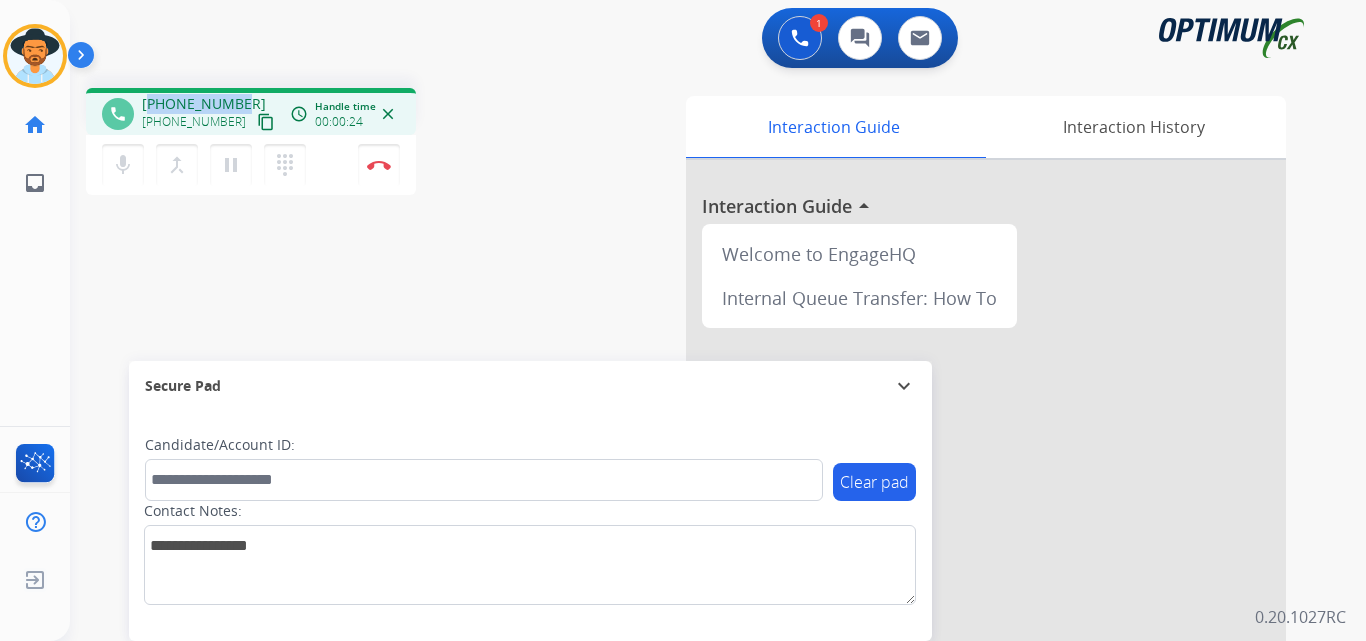 click on "[PHONE_NUMBER]" at bounding box center [204, 104] 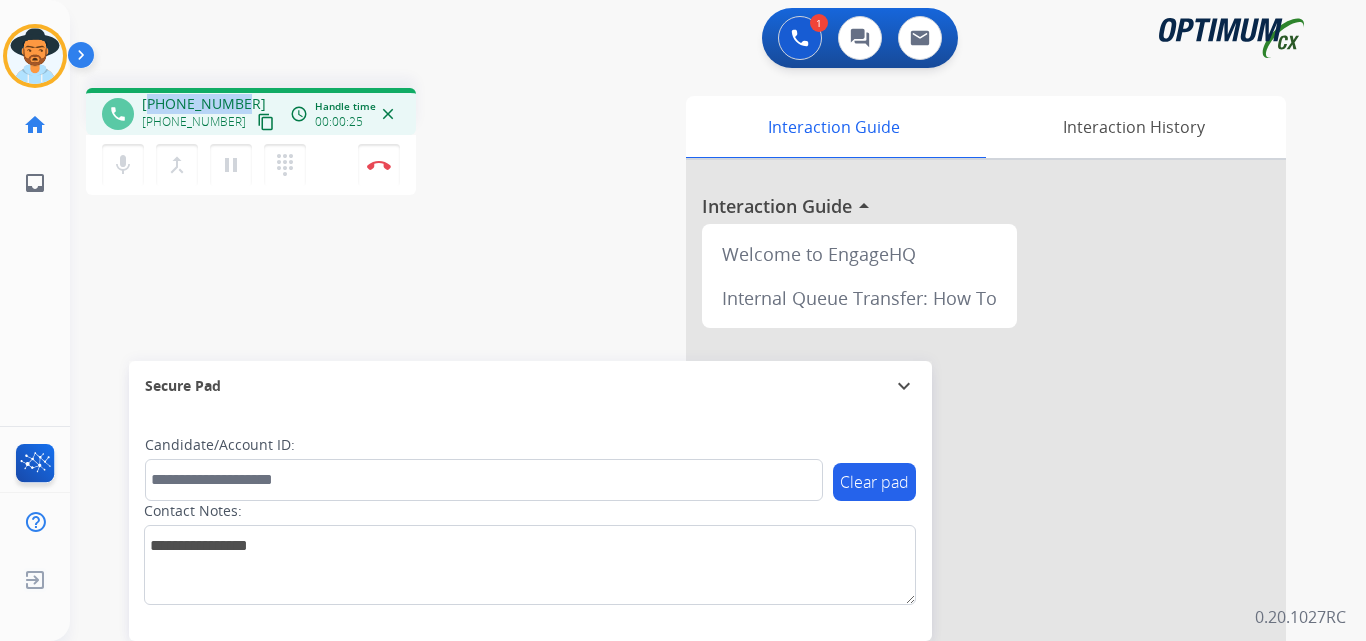 copy on "14078445009" 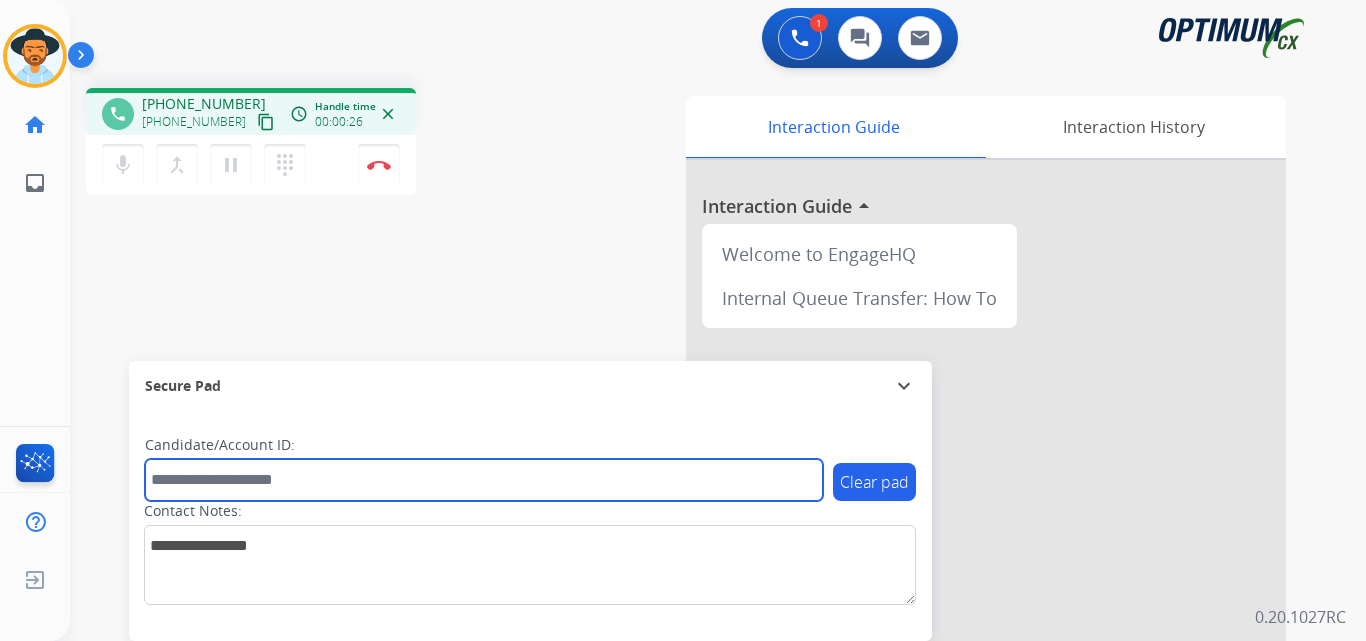 click at bounding box center (484, 480) 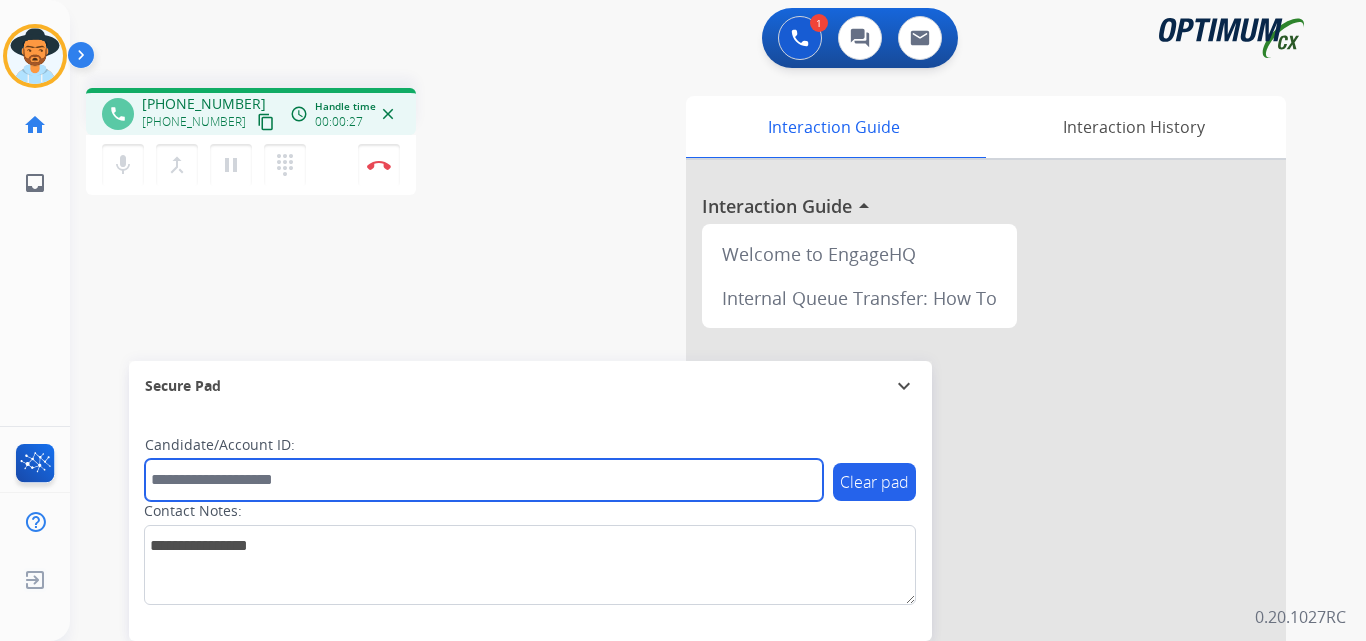 paste on "**********" 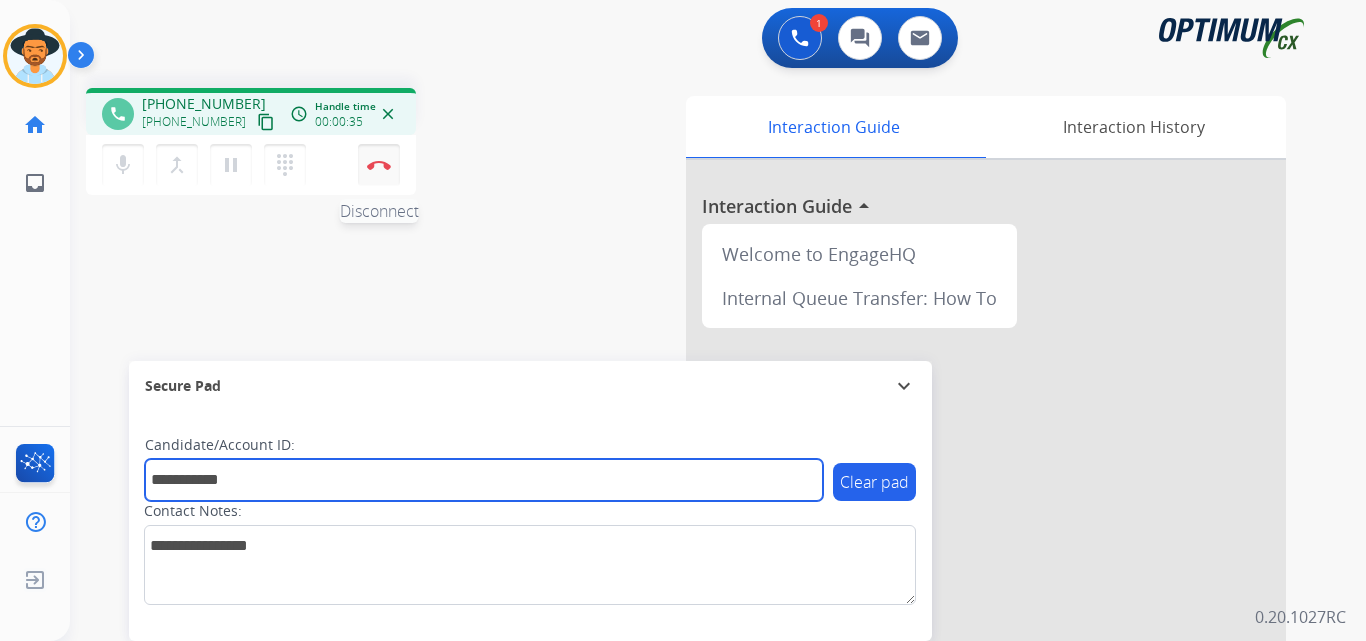 type on "**********" 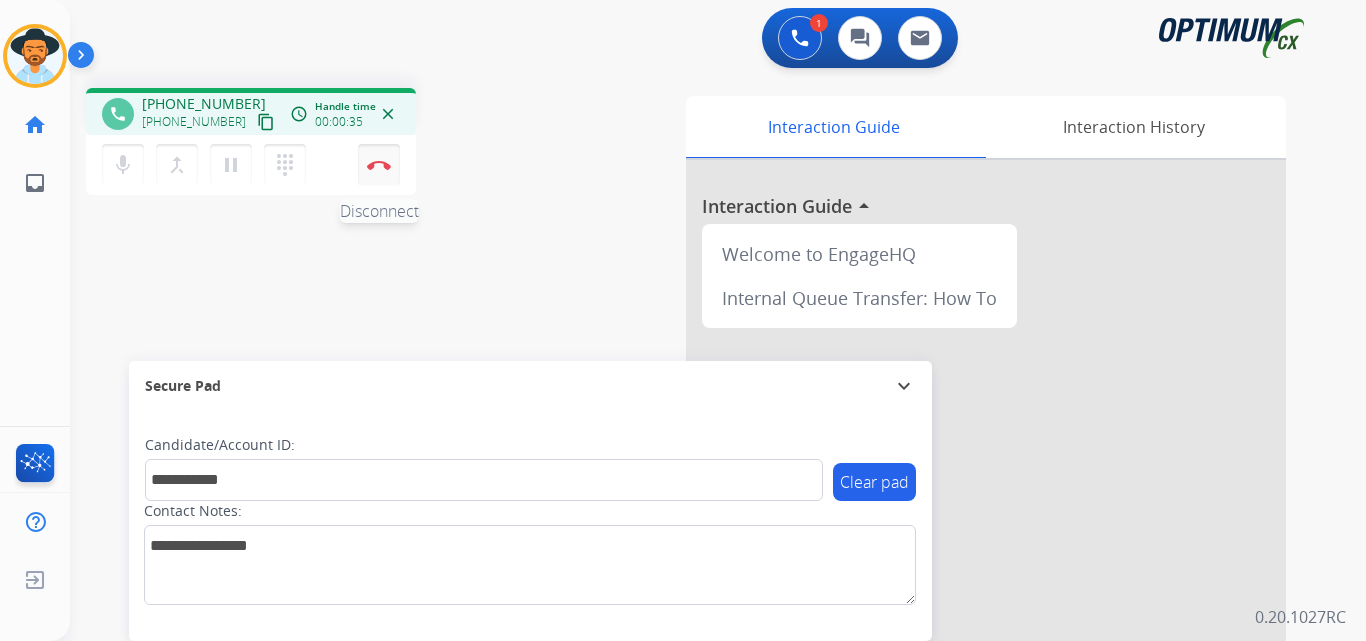 click on "Disconnect" at bounding box center [379, 165] 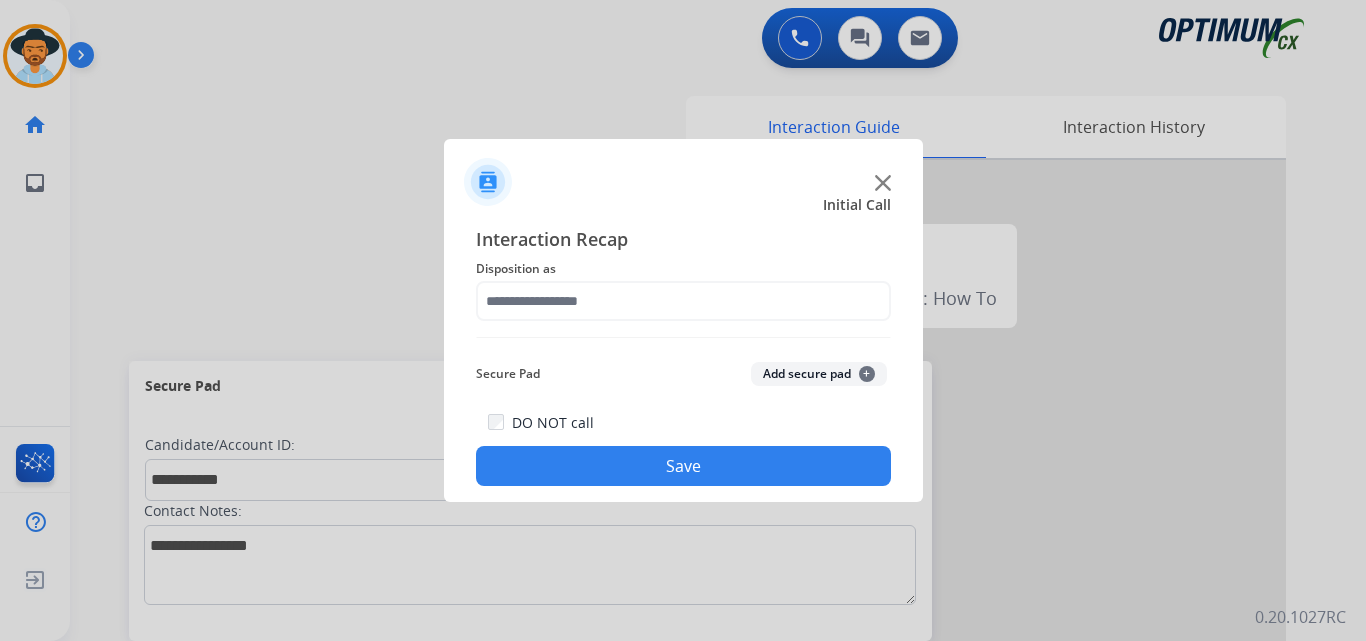 click on "Save" 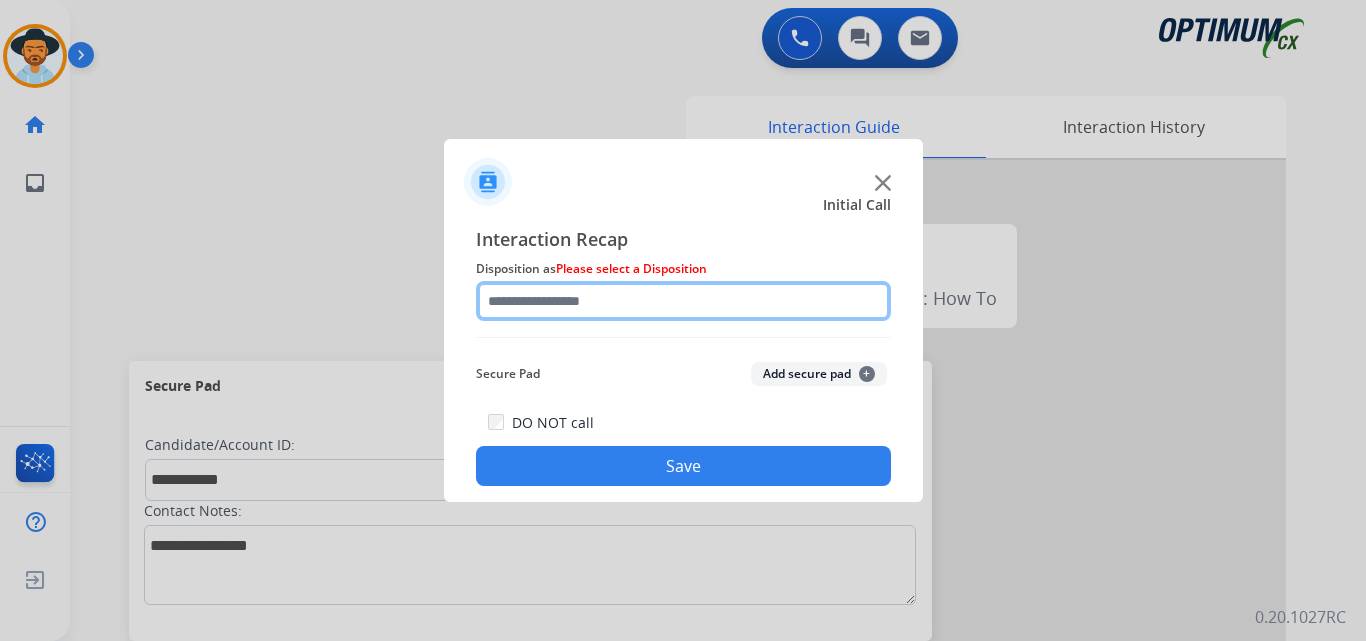 click 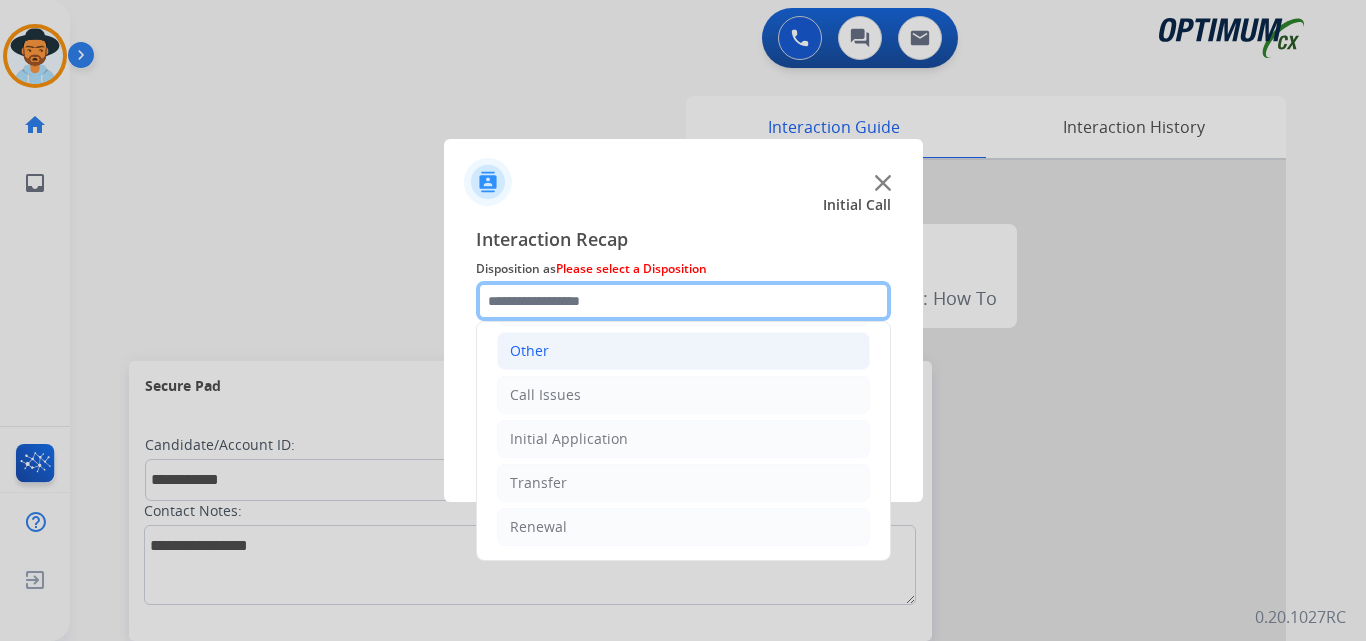 scroll, scrollTop: 0, scrollLeft: 0, axis: both 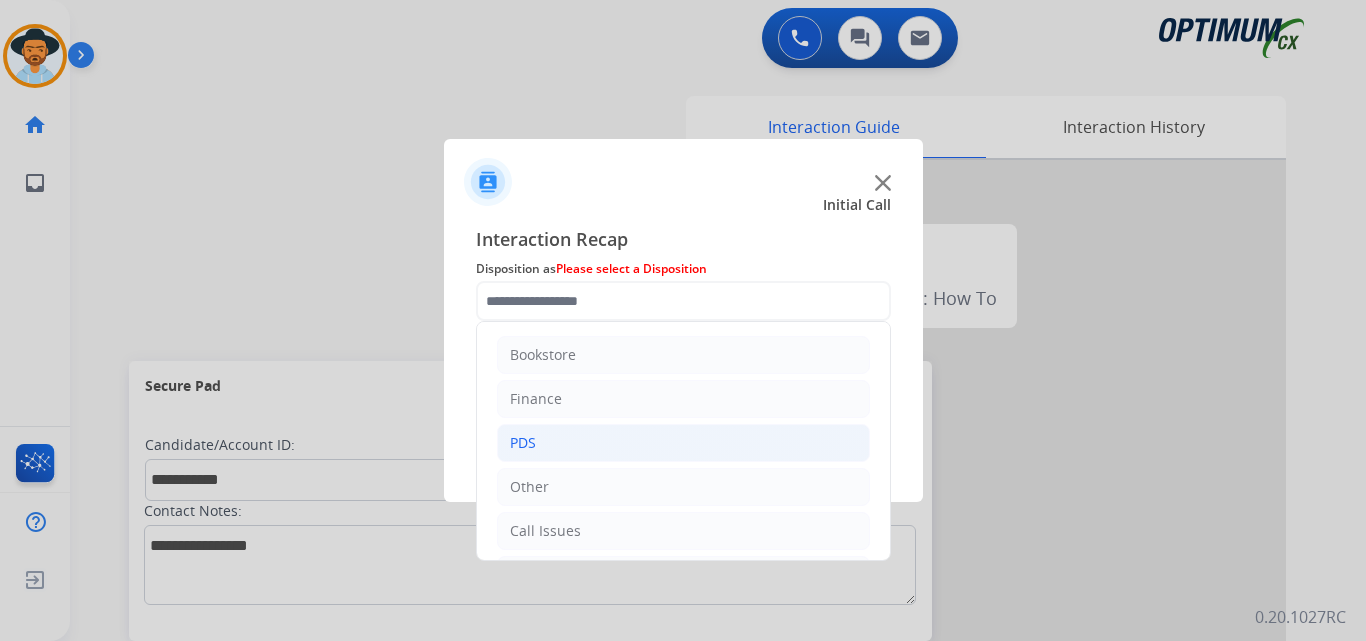 click on "PDS" 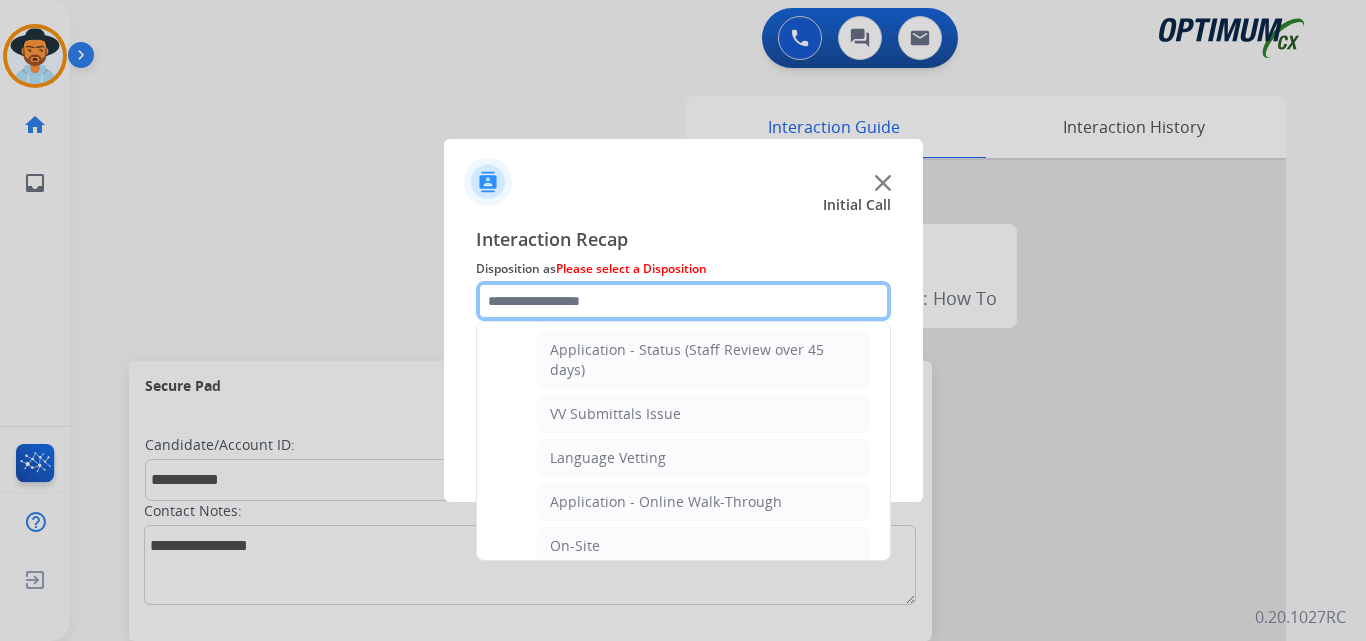 scroll, scrollTop: 500, scrollLeft: 0, axis: vertical 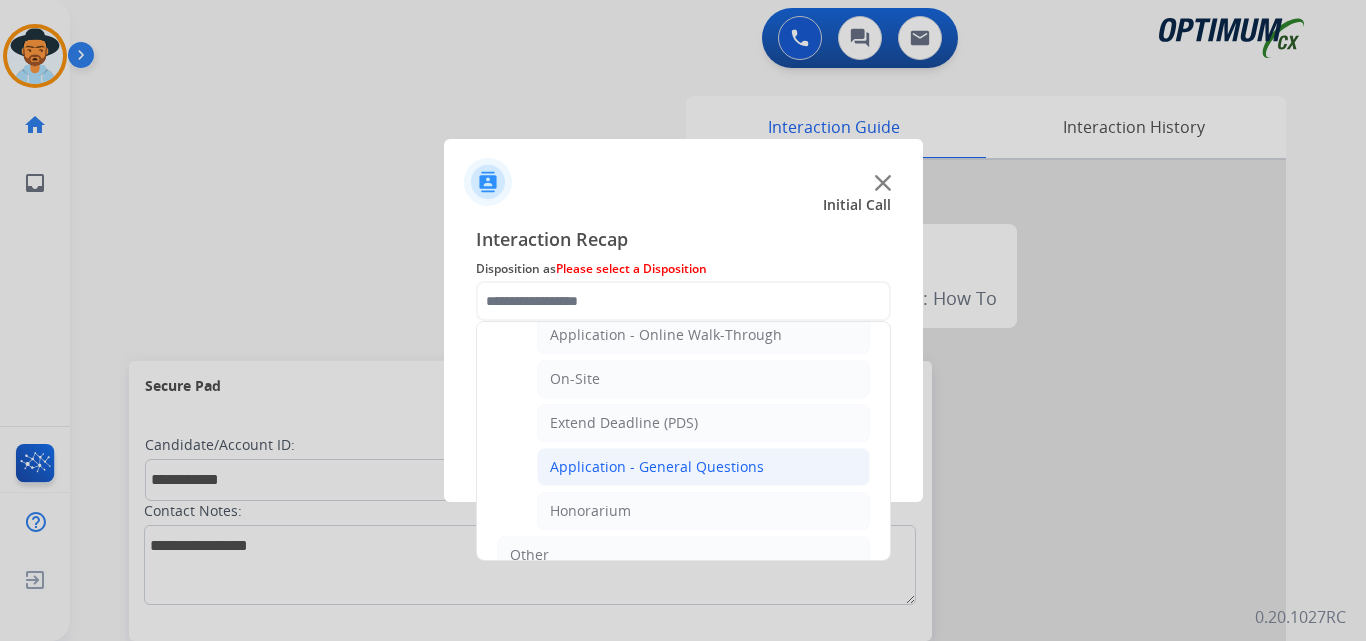 click on "Application - General Questions" 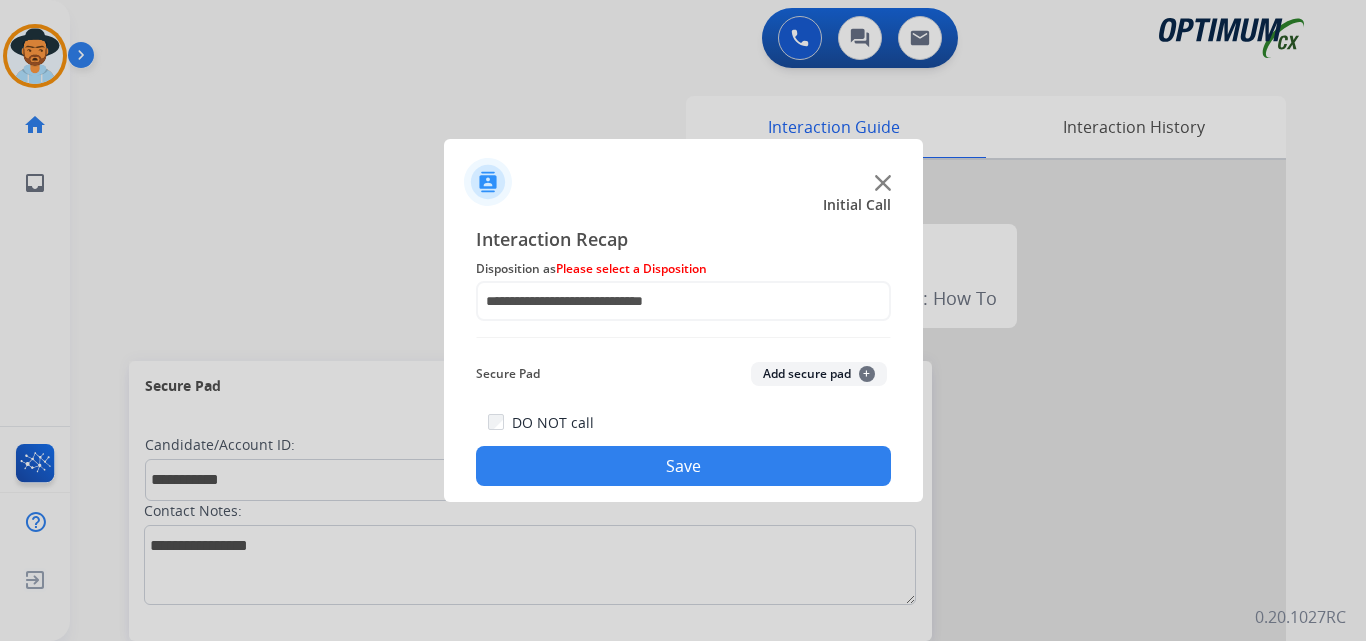 click on "Save" 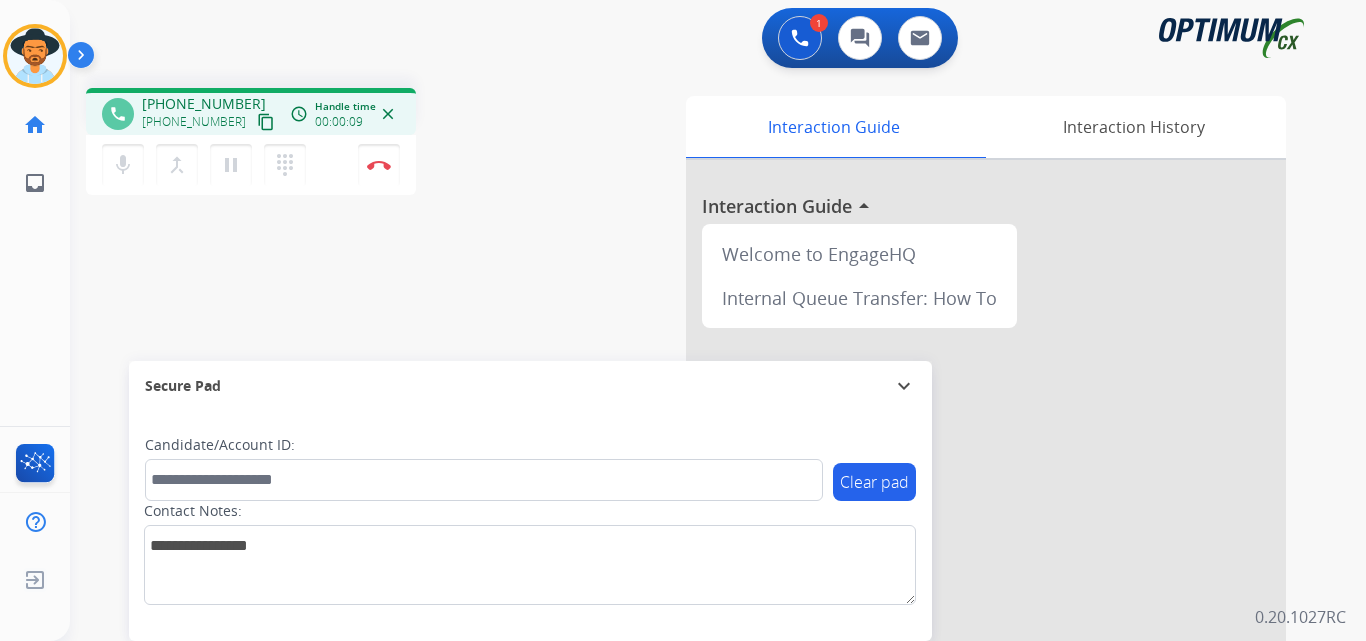 click on "[PHONE_NUMBER]" at bounding box center (204, 104) 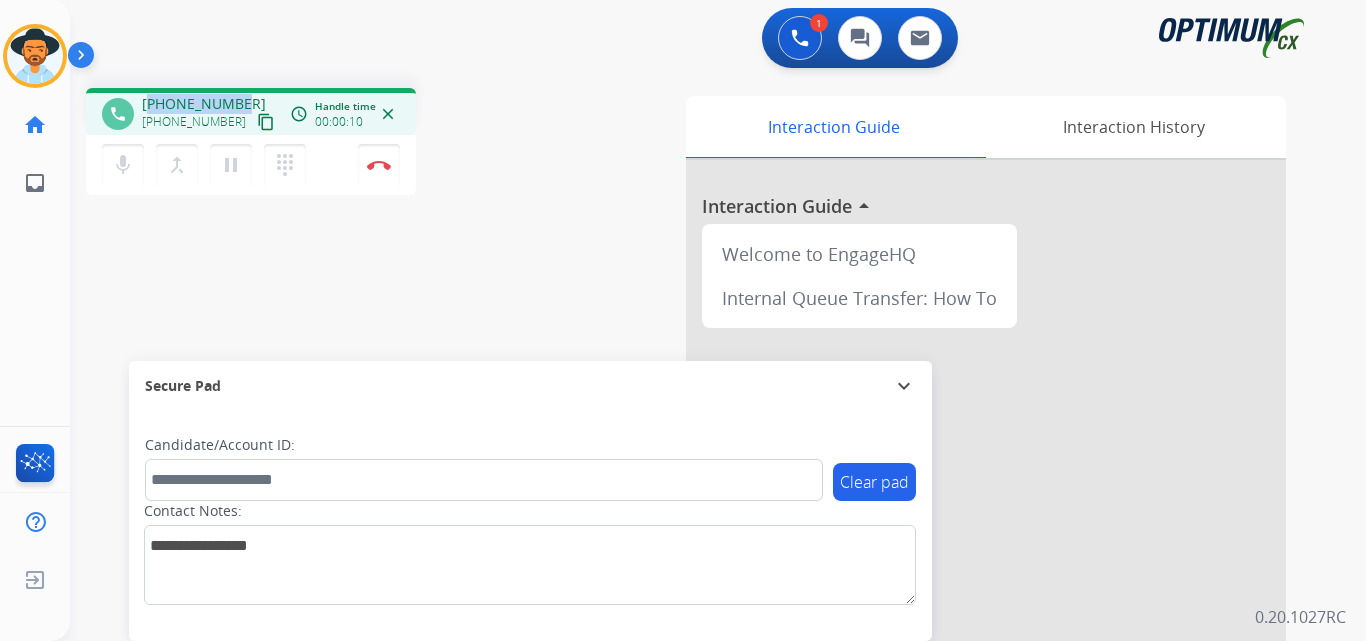 click on "[PHONE_NUMBER]" at bounding box center [204, 104] 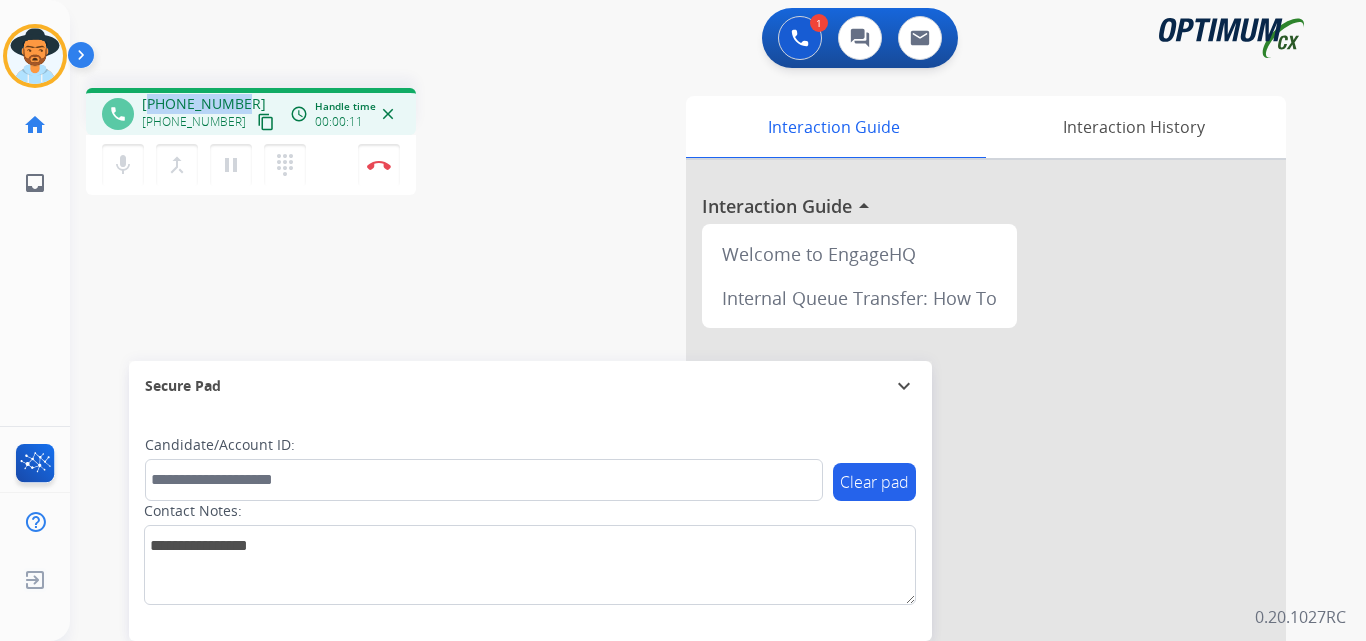 copy on "19788606889" 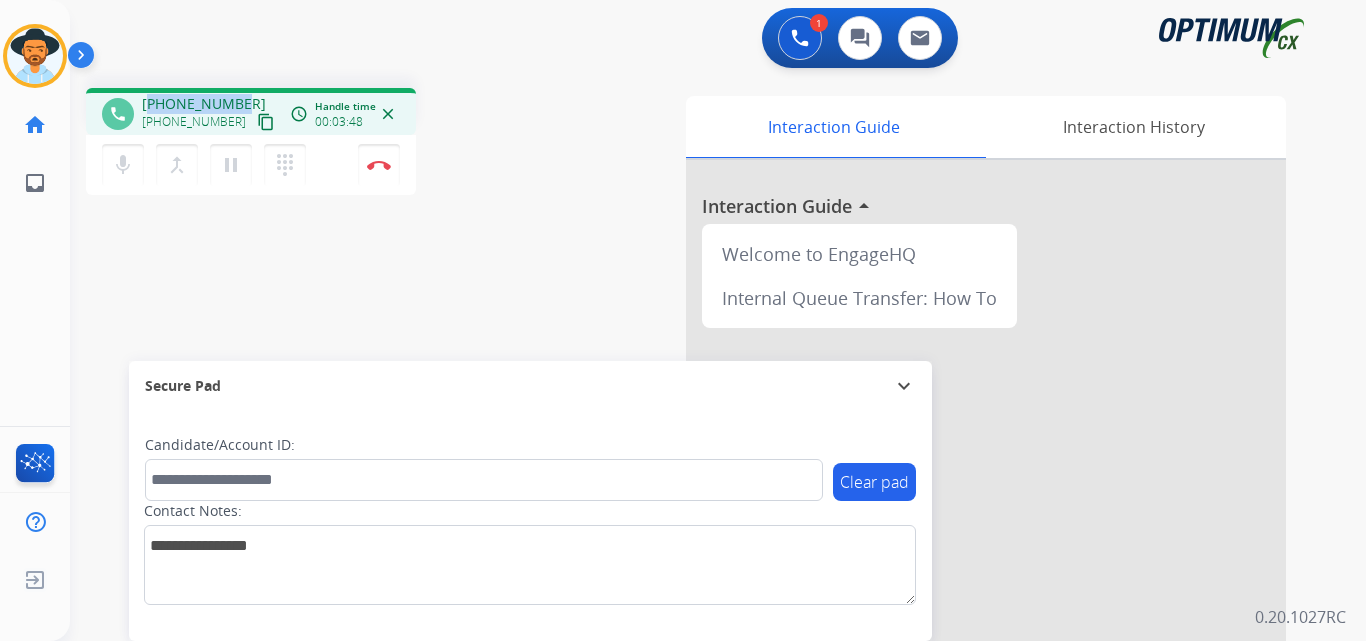 click on "[PHONE_NUMBER]" at bounding box center (204, 104) 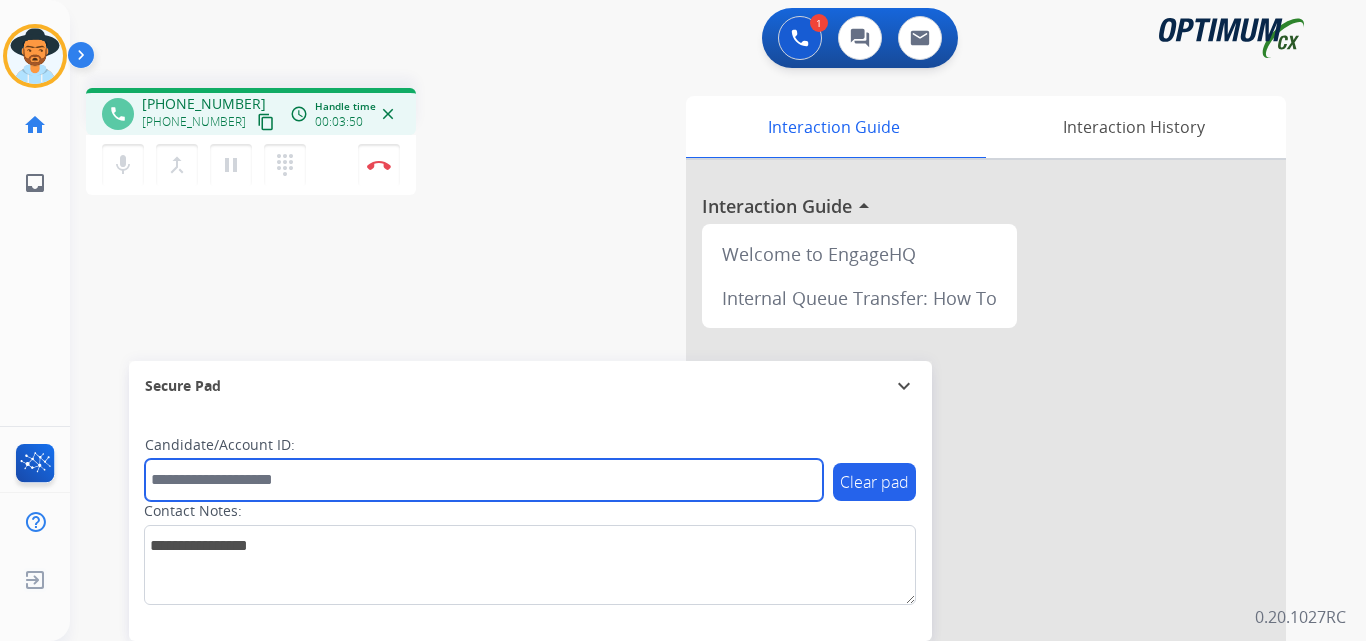 click at bounding box center [484, 480] 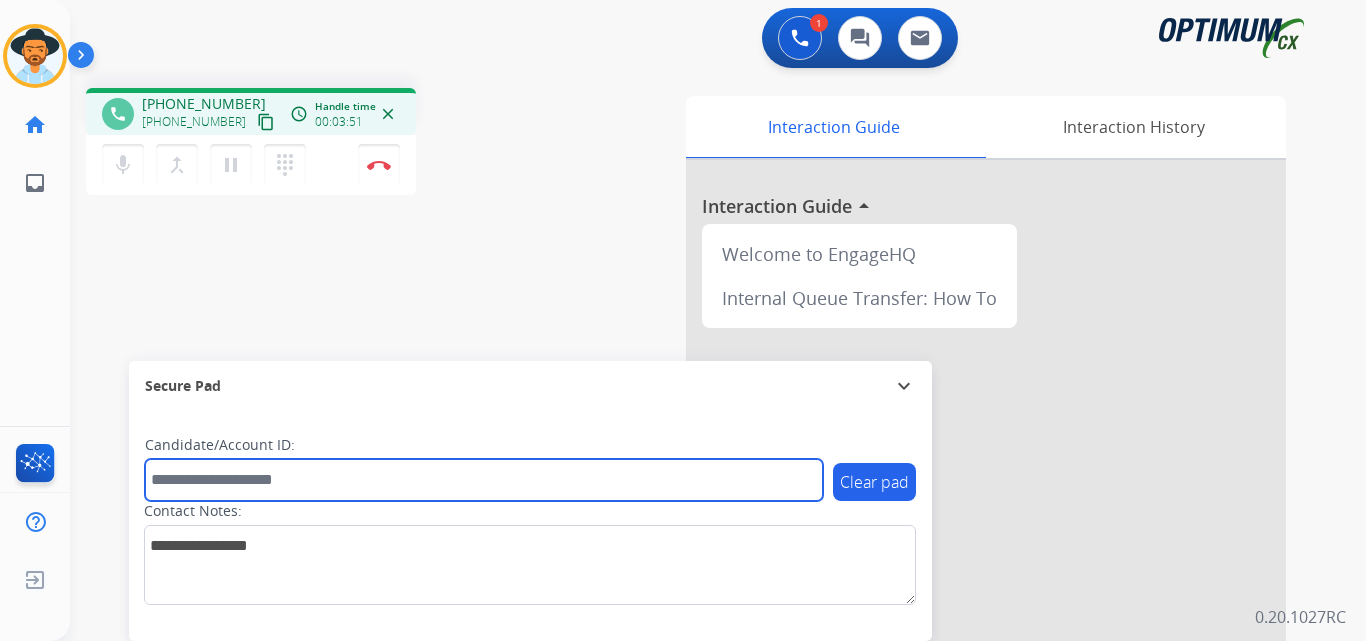 paste on "**********" 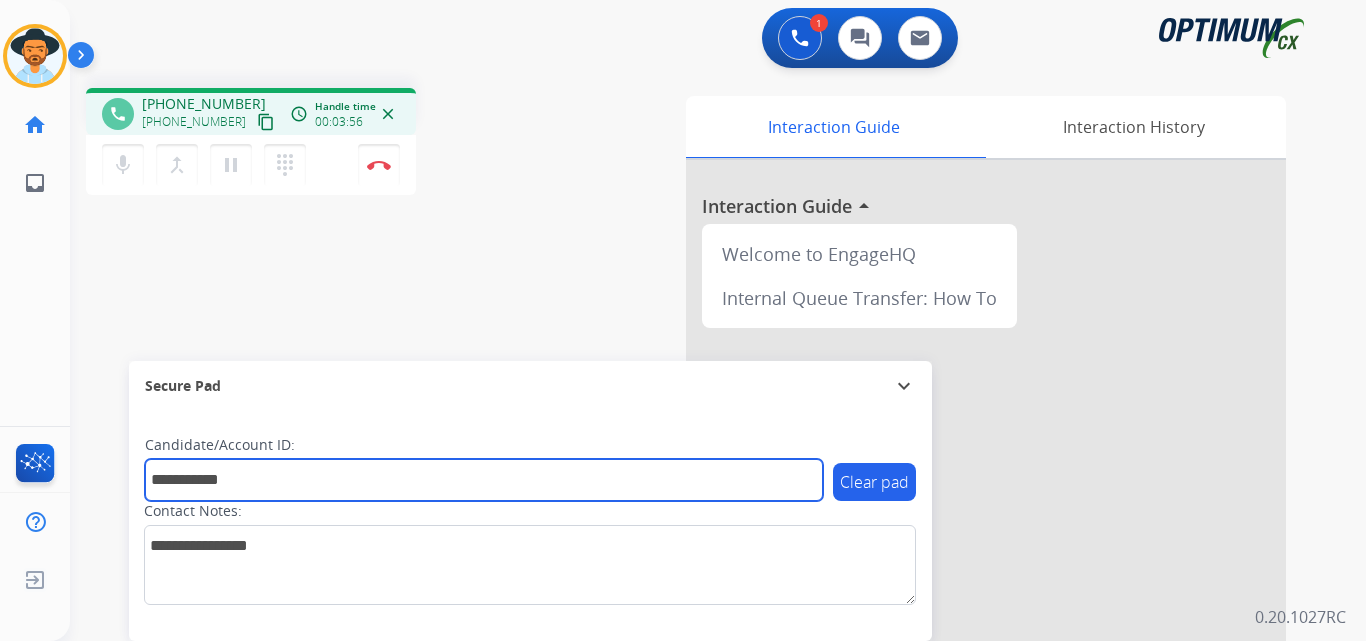 type on "**********" 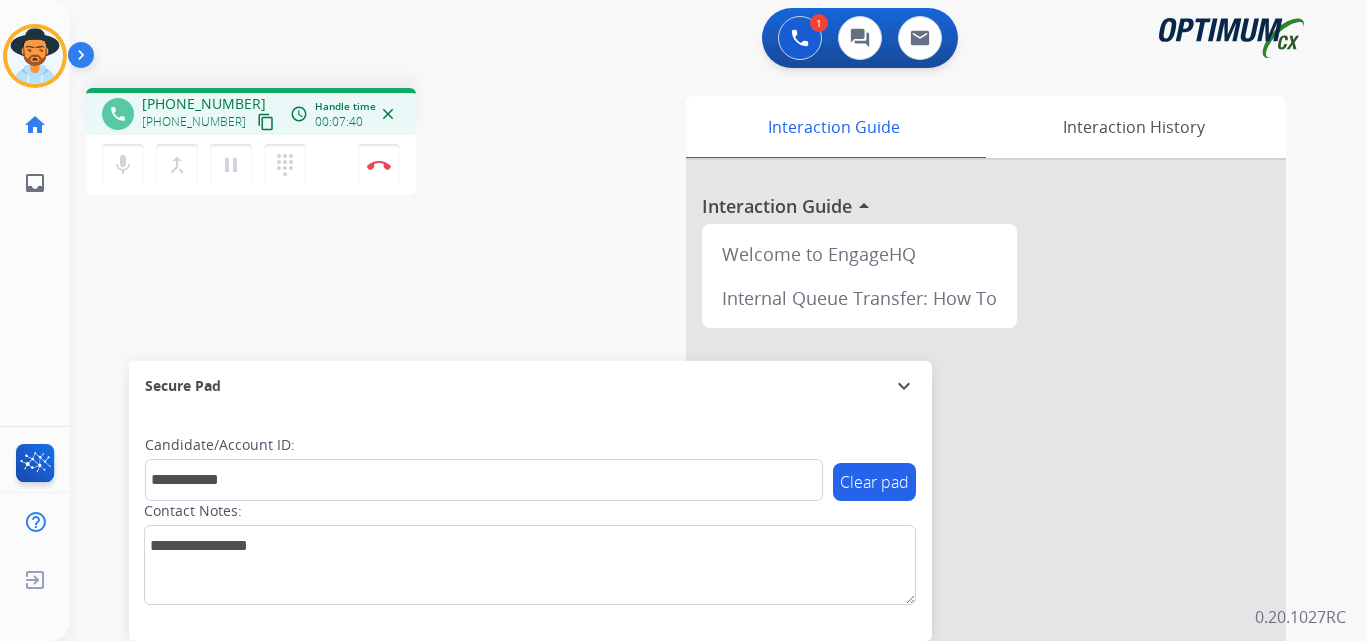 click on "**********" at bounding box center (694, 489) 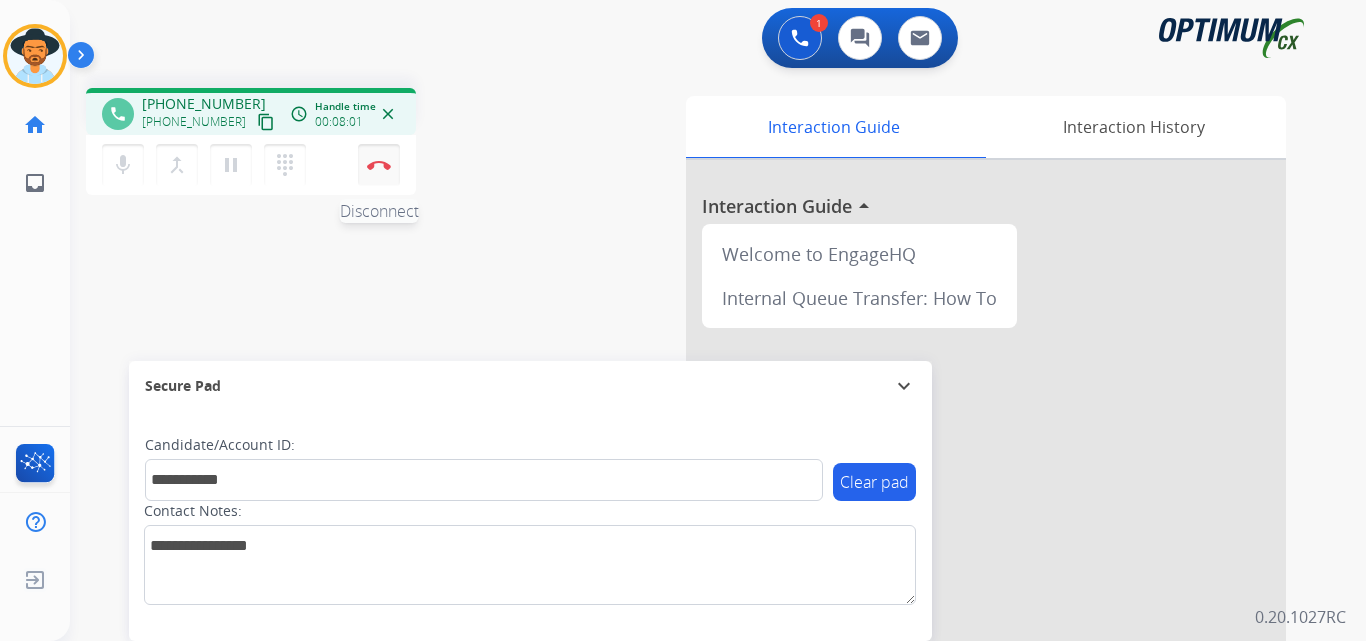click at bounding box center (379, 165) 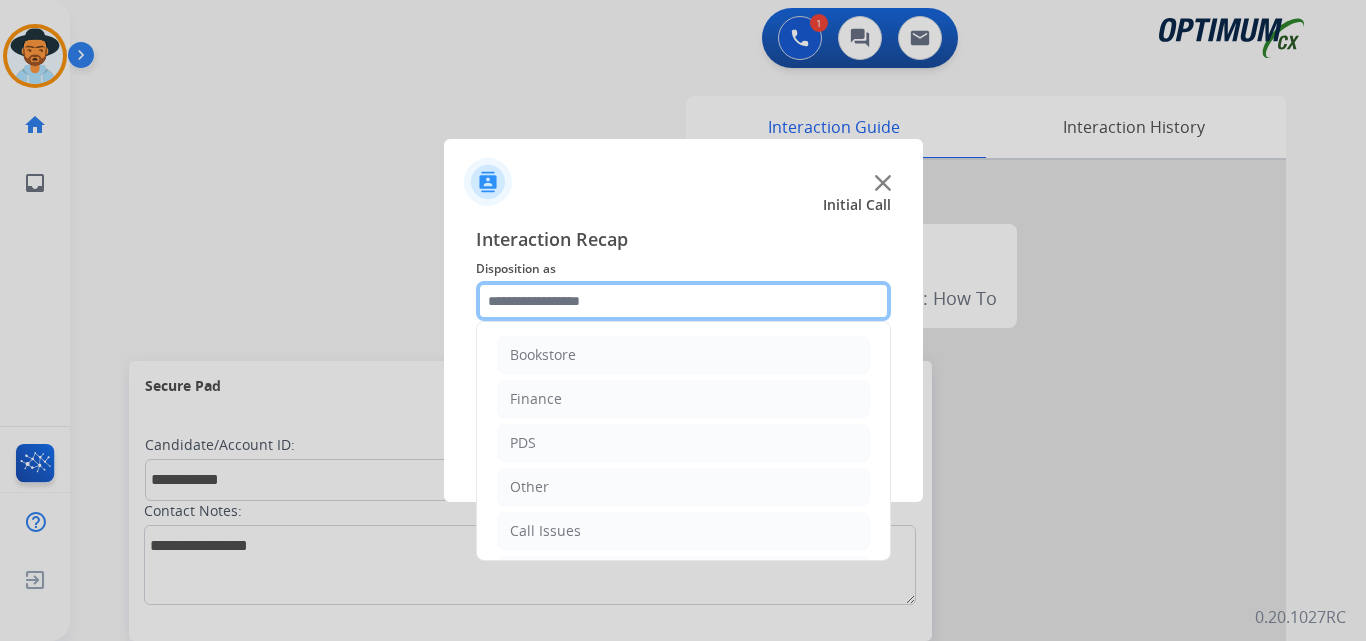 click 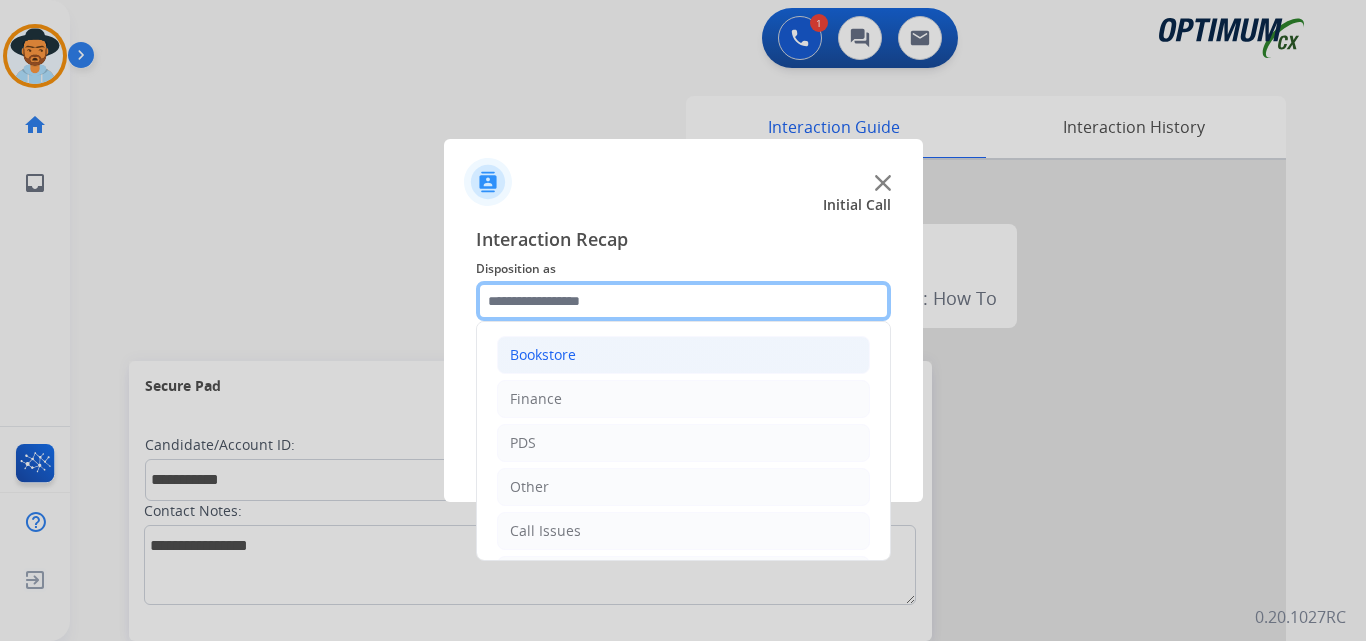 scroll, scrollTop: 136, scrollLeft: 0, axis: vertical 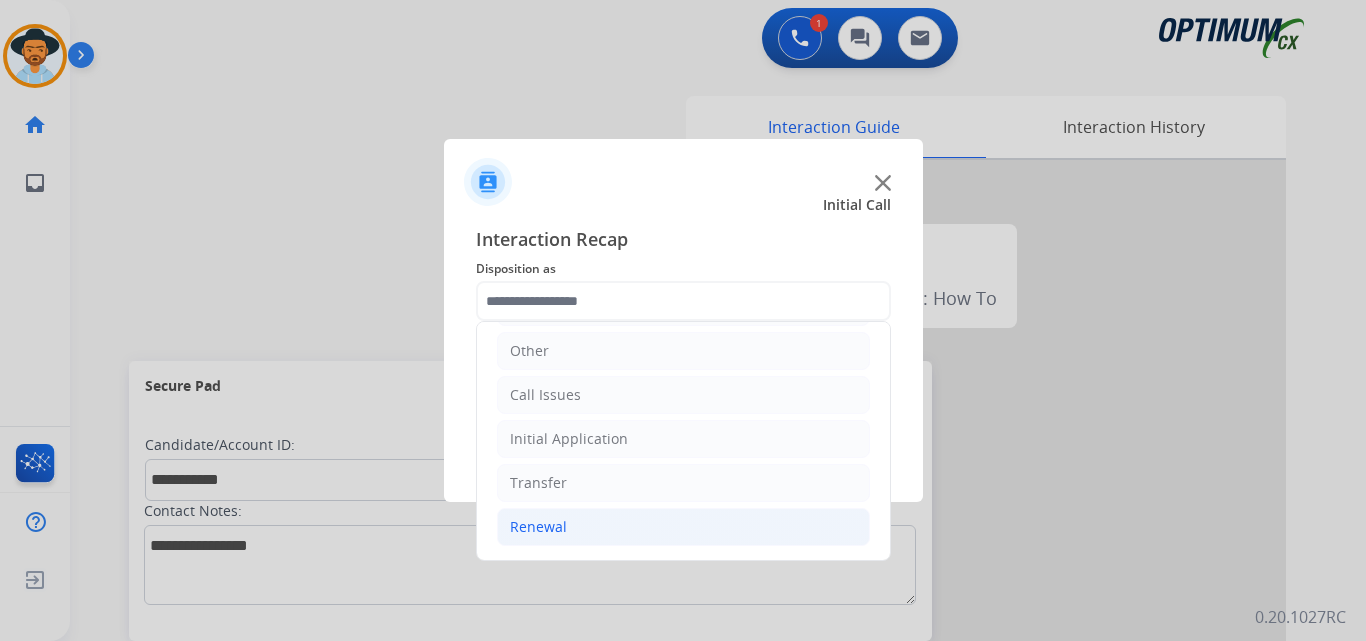 click on "Renewal" 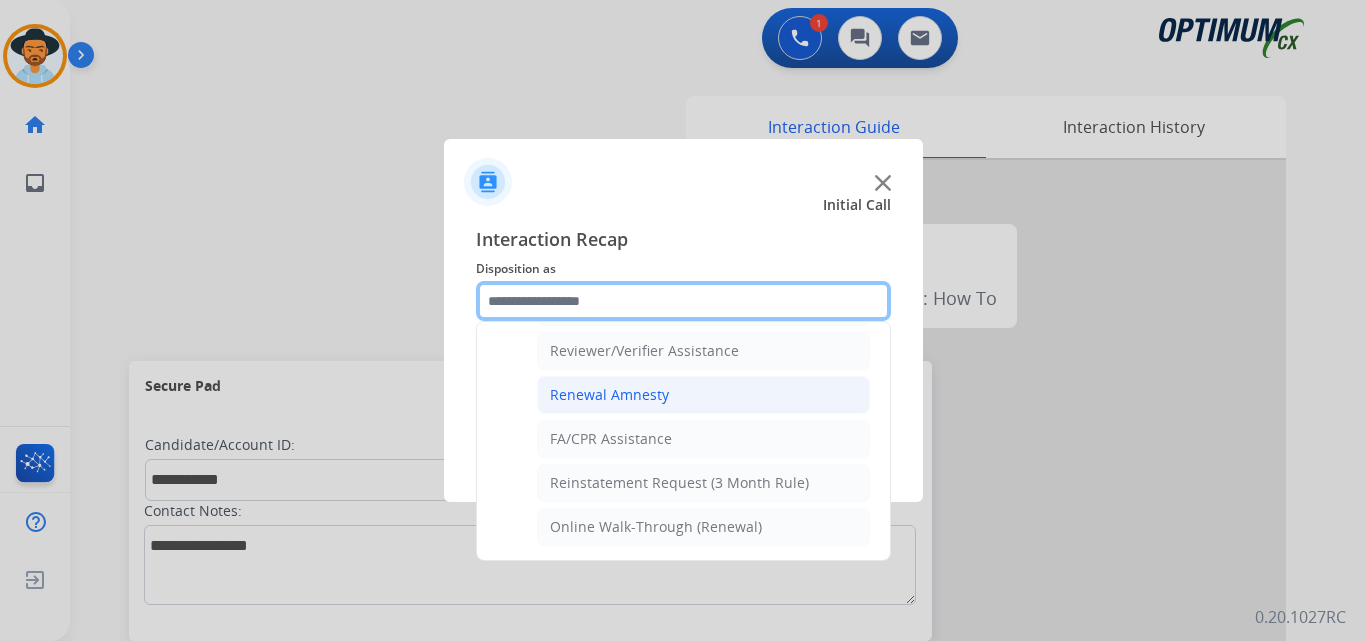 scroll, scrollTop: 605, scrollLeft: 0, axis: vertical 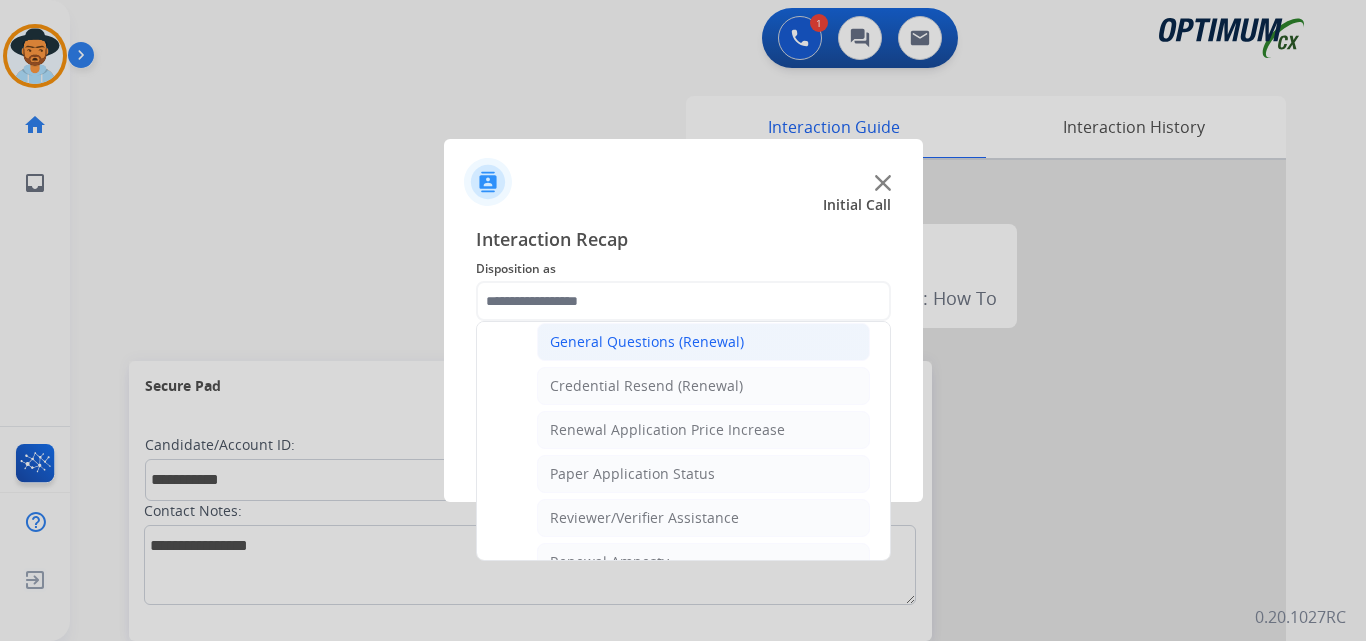 click on "General Questions (Renewal)" 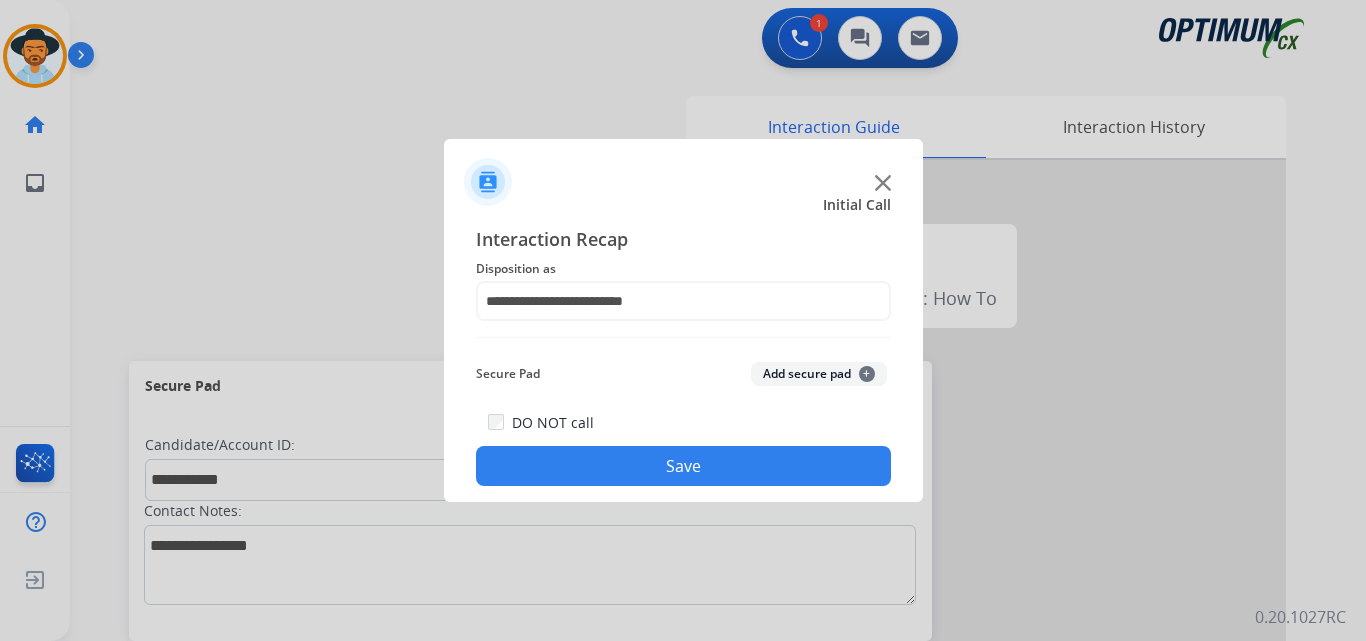 click on "Save" 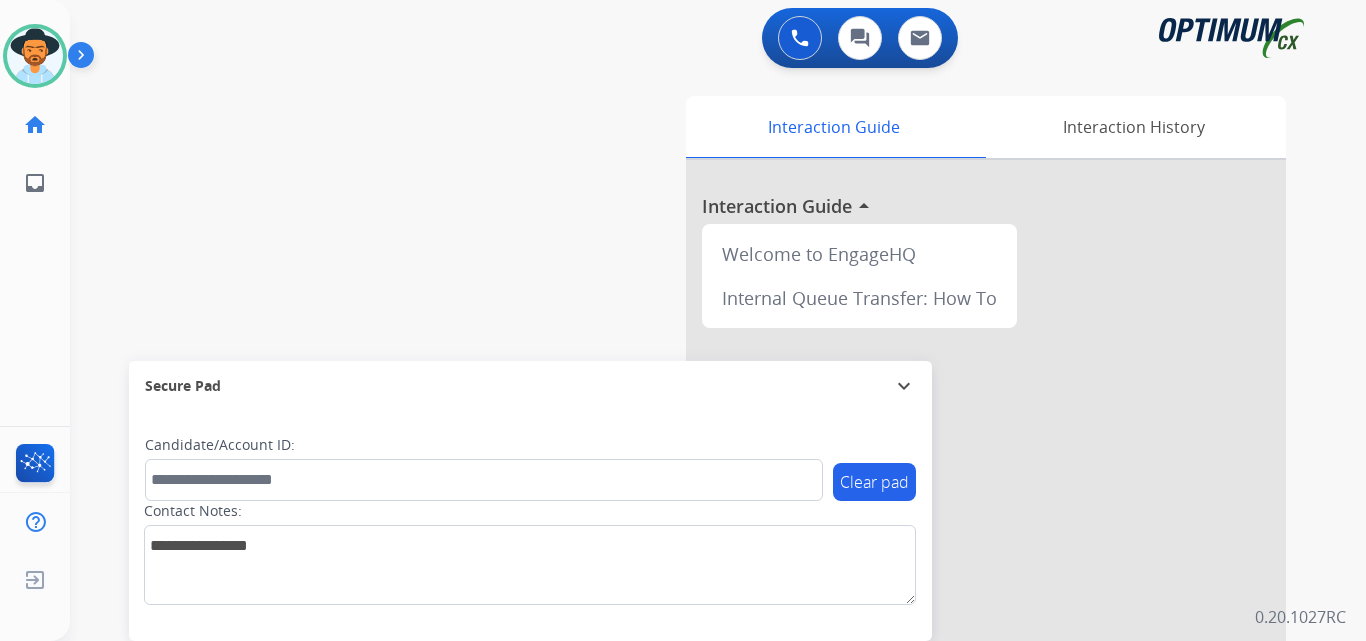 click on "swap_horiz Break voice bridge close_fullscreen Connect 3-Way Call merge_type Separate 3-Way Call  Interaction Guide   Interaction History  Interaction Guide arrow_drop_up  Welcome to EngageHQ   Internal Queue Transfer: How To  Secure Pad expand_more Clear pad Candidate/Account ID: Contact Notes:" at bounding box center (694, 489) 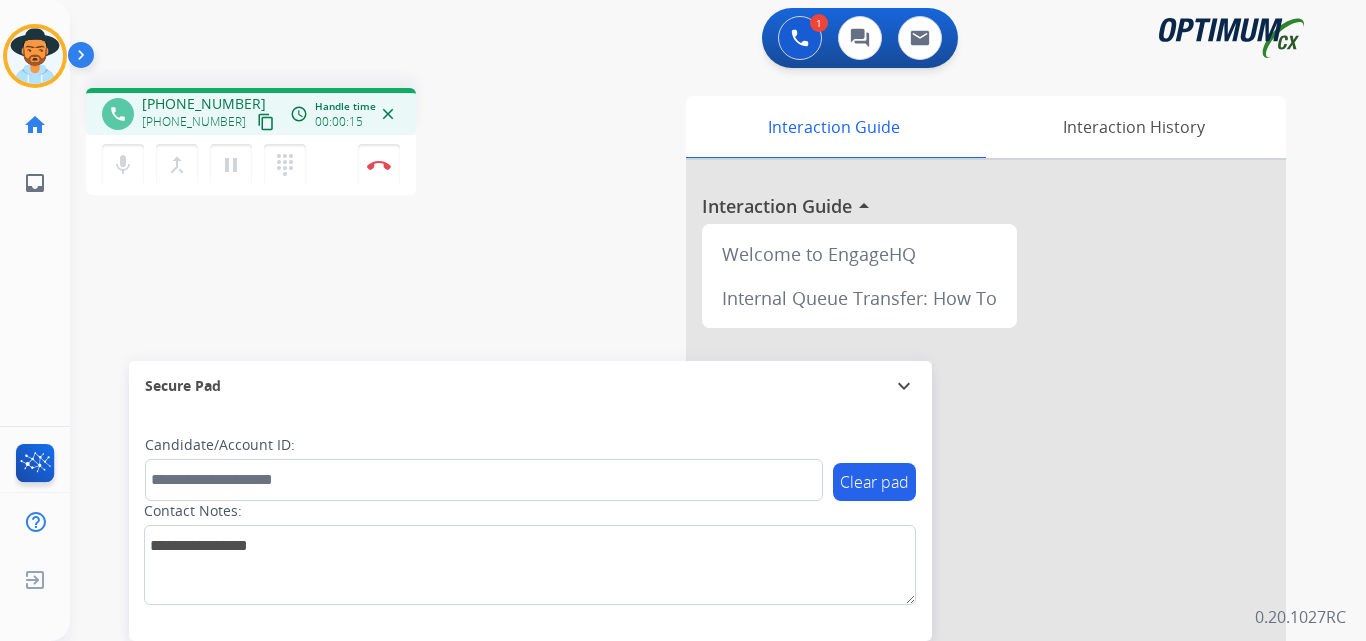 click on "[PHONE_NUMBER]" at bounding box center [204, 104] 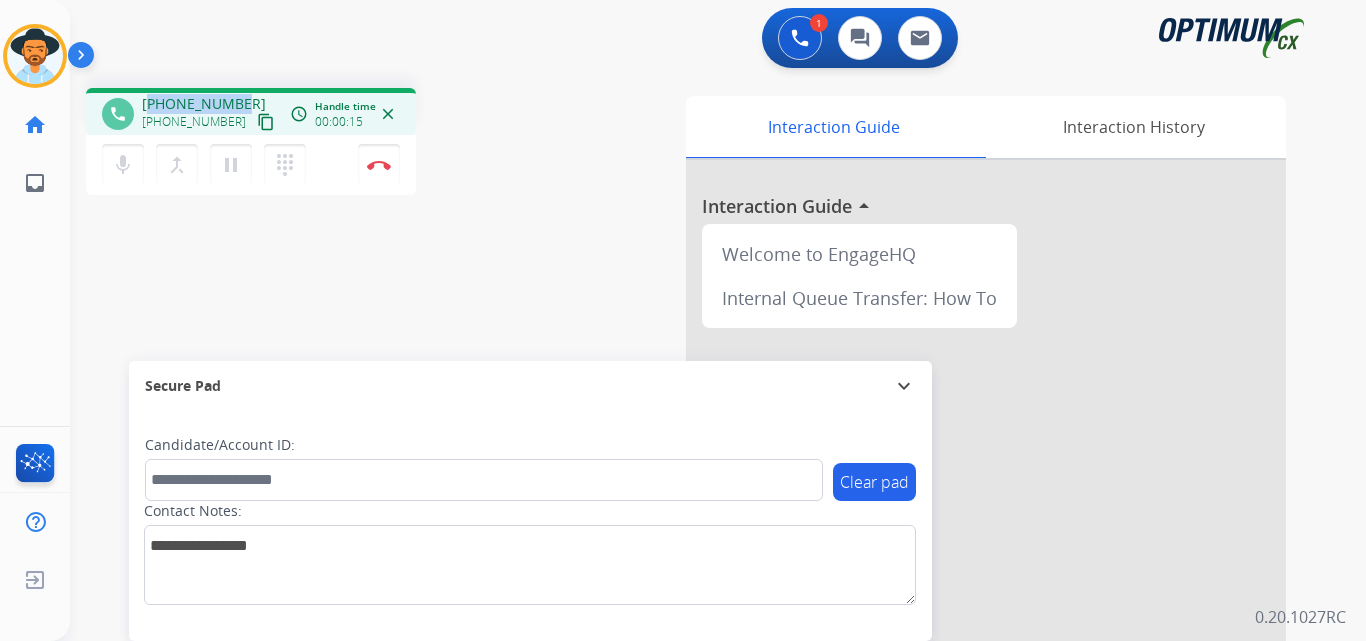 click on "[PHONE_NUMBER]" at bounding box center [204, 104] 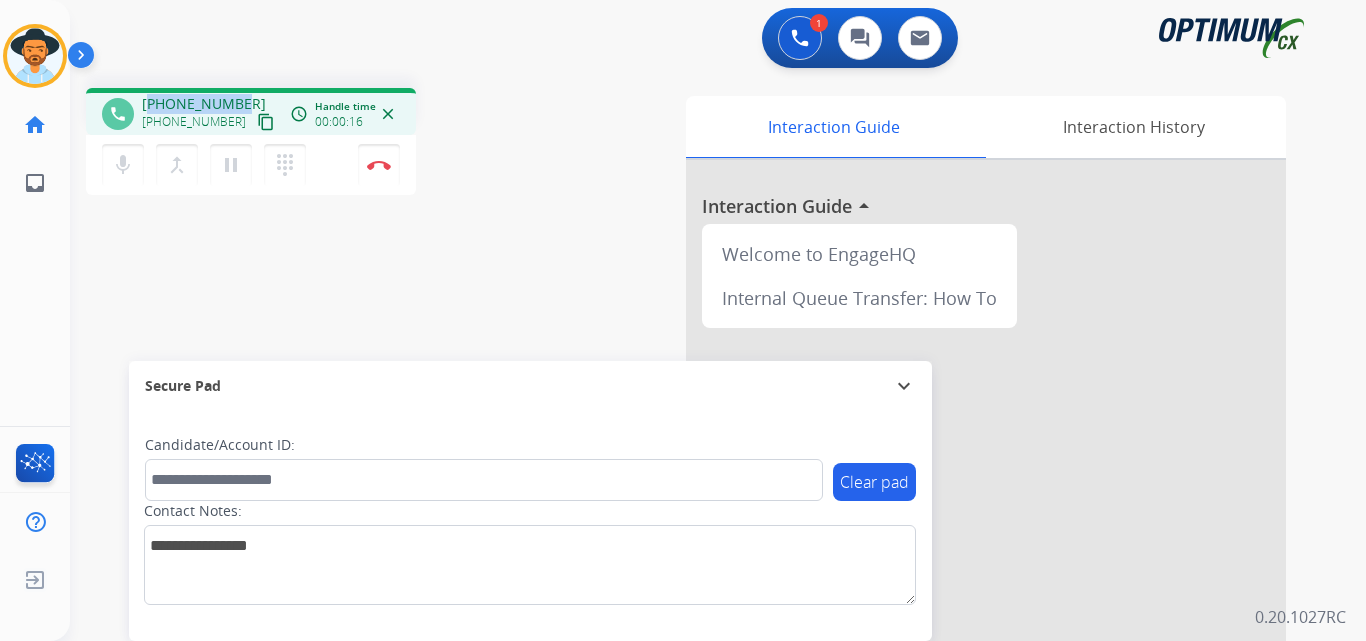 copy on "19016919674" 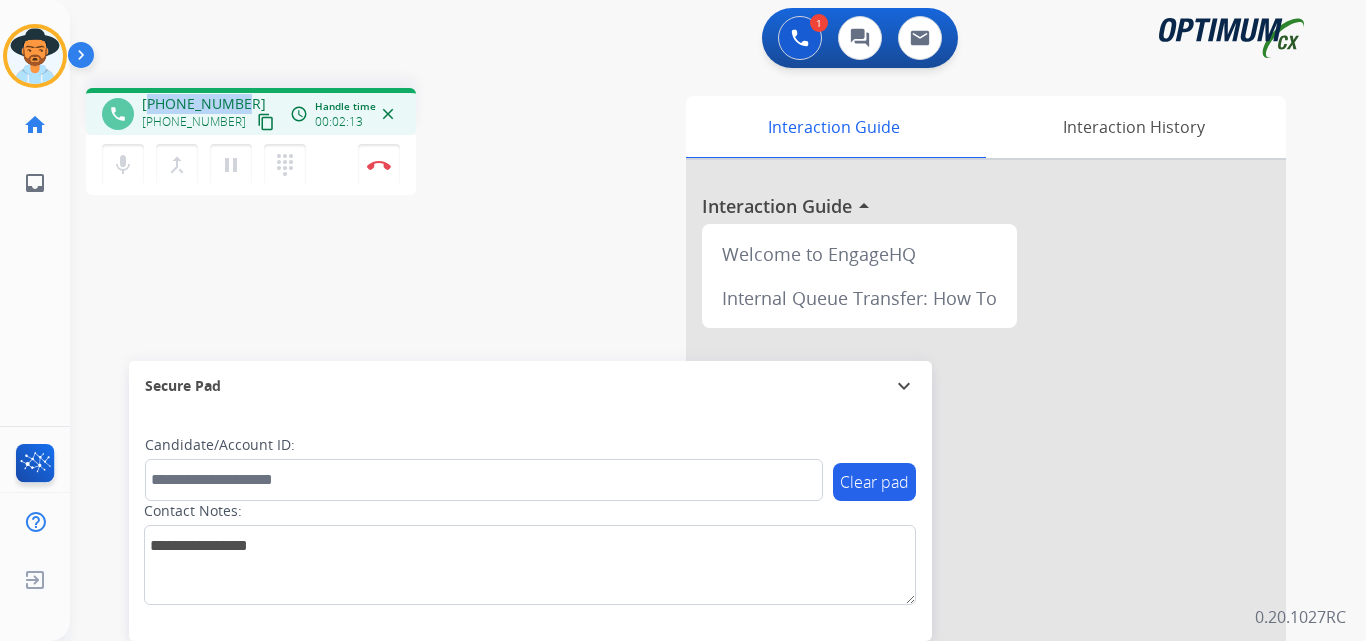 click on "[PHONE_NUMBER]" at bounding box center (204, 104) 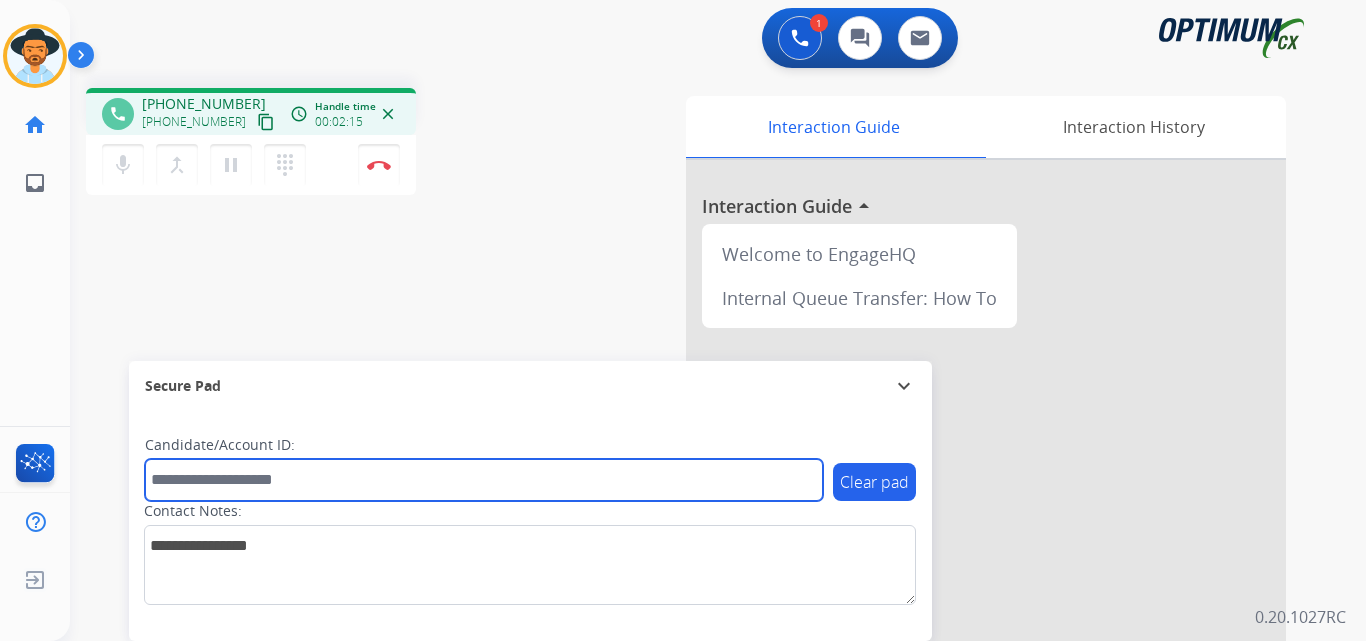 click at bounding box center (484, 480) 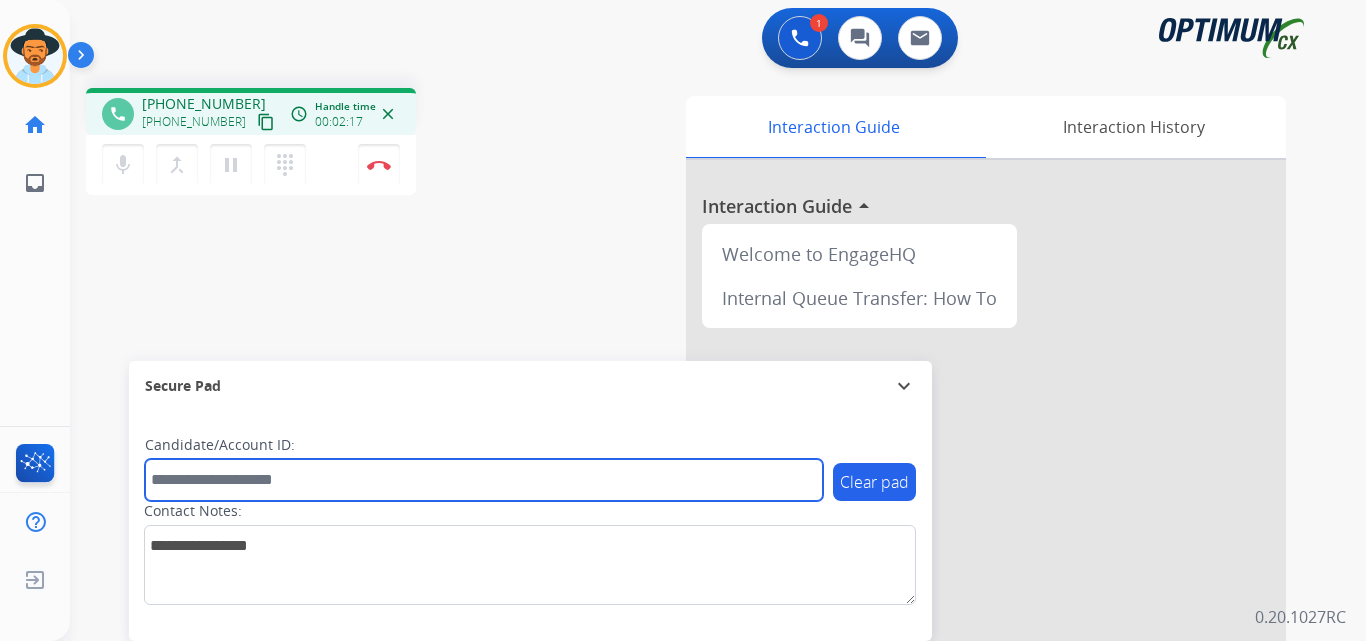 paste on "**********" 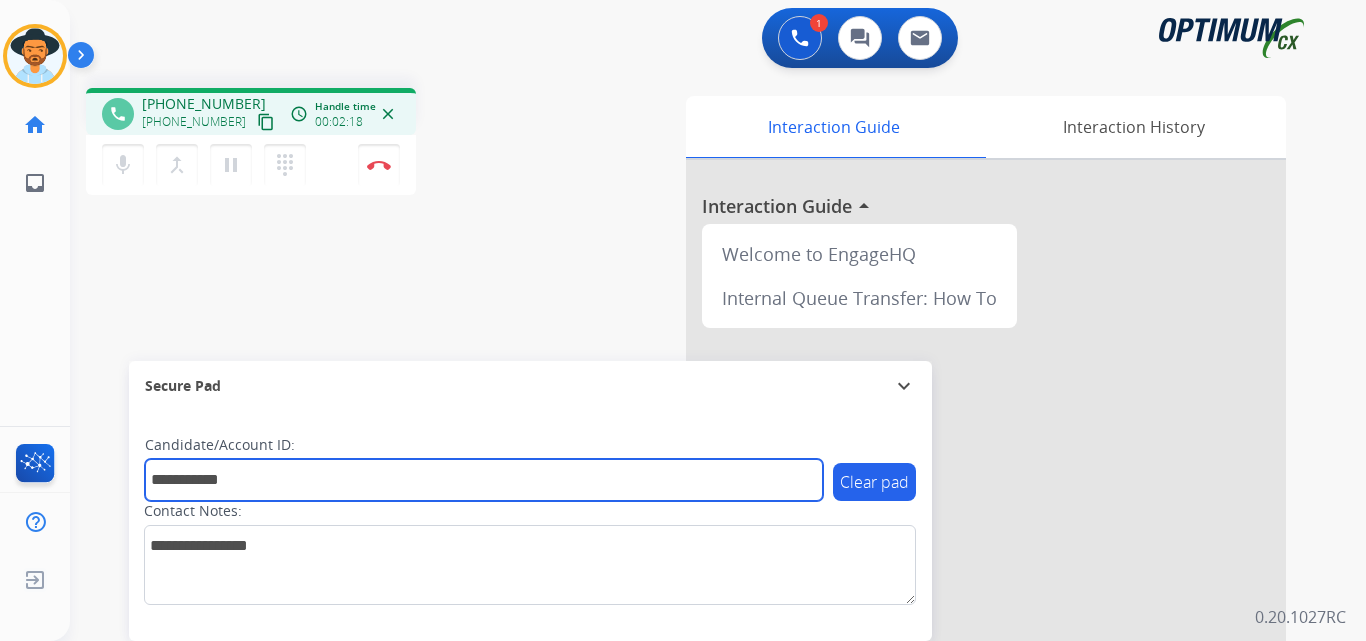 click on "**********" at bounding box center [484, 480] 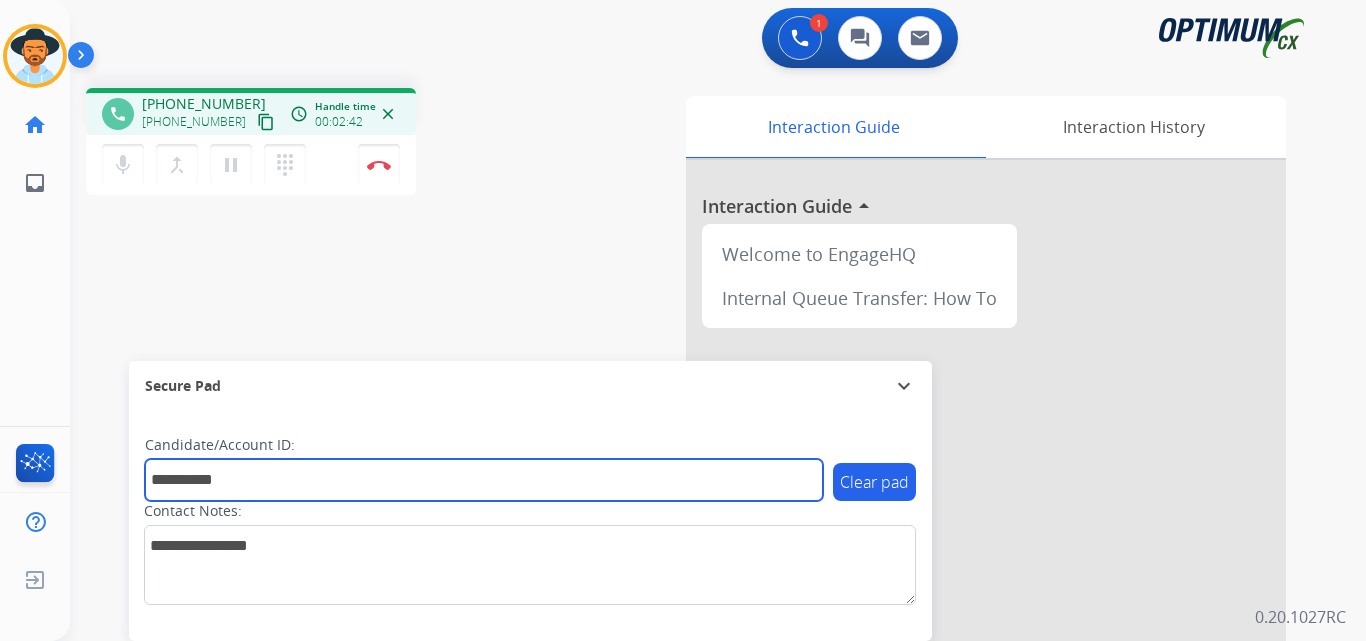 type on "**********" 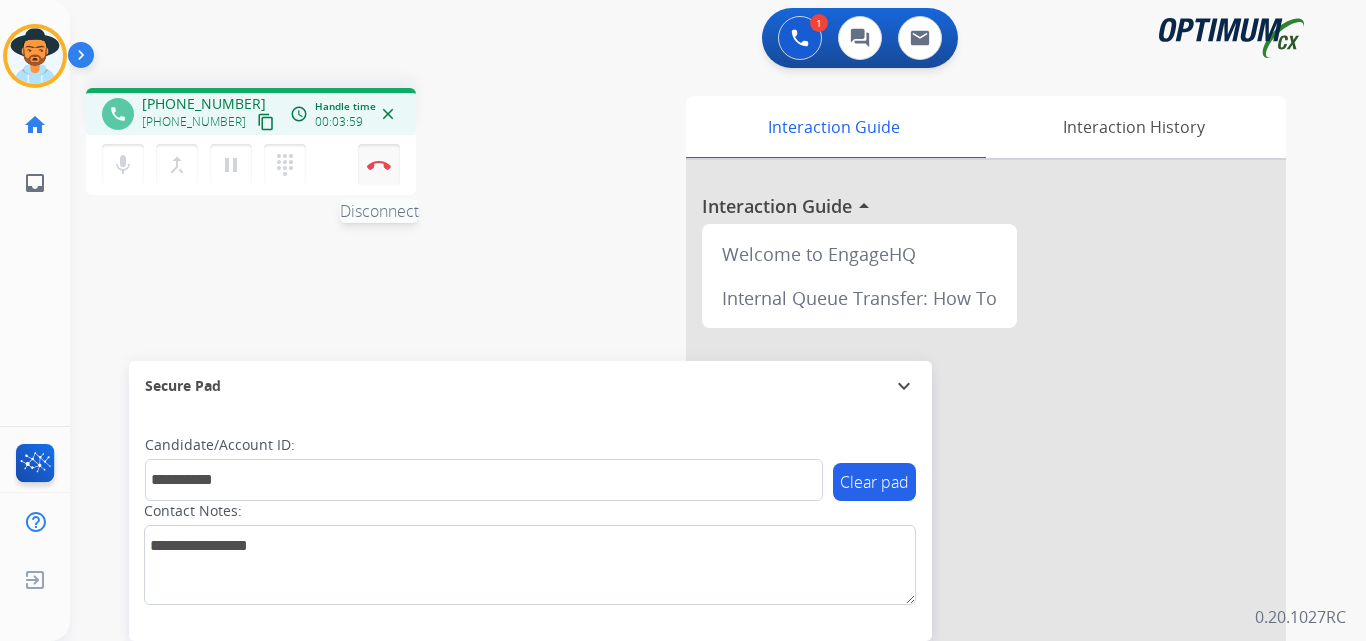 click at bounding box center (379, 165) 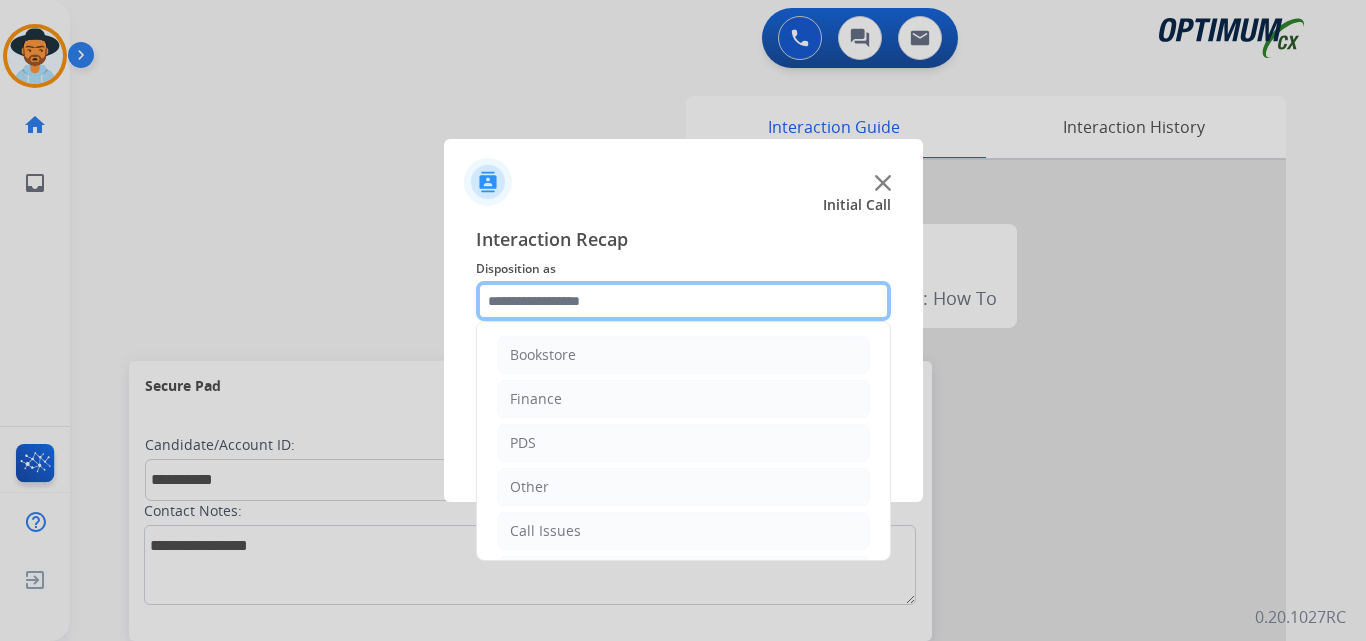 click 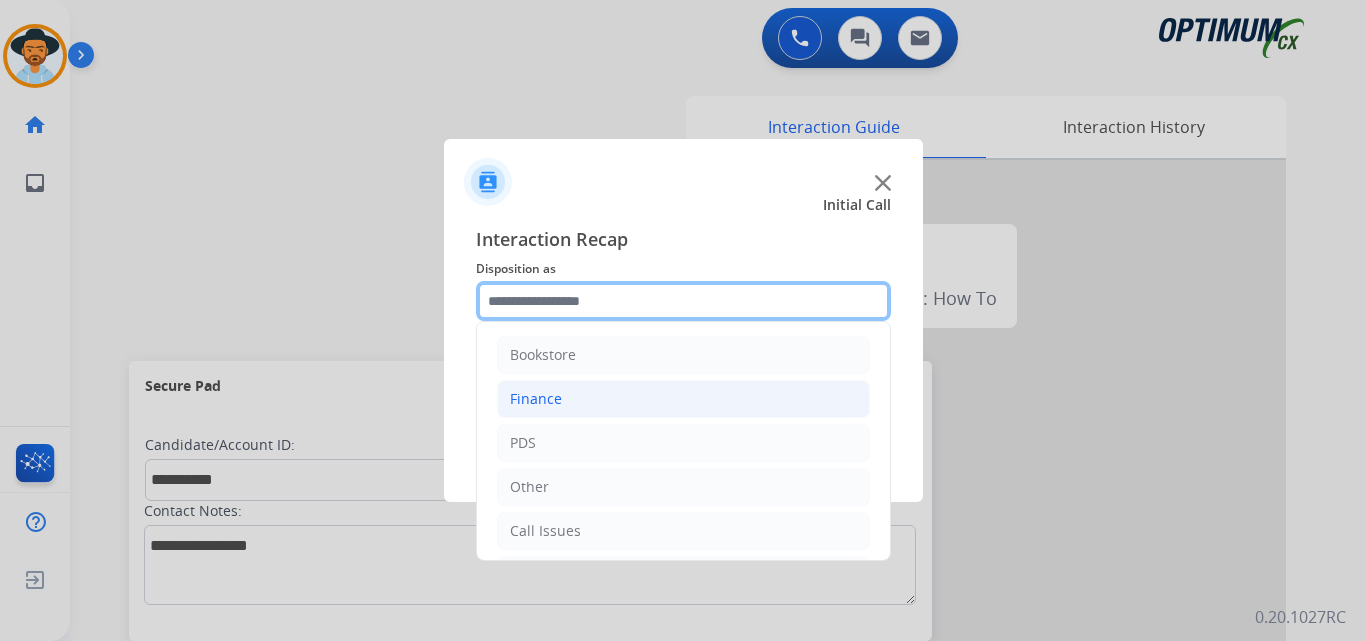 scroll, scrollTop: 136, scrollLeft: 0, axis: vertical 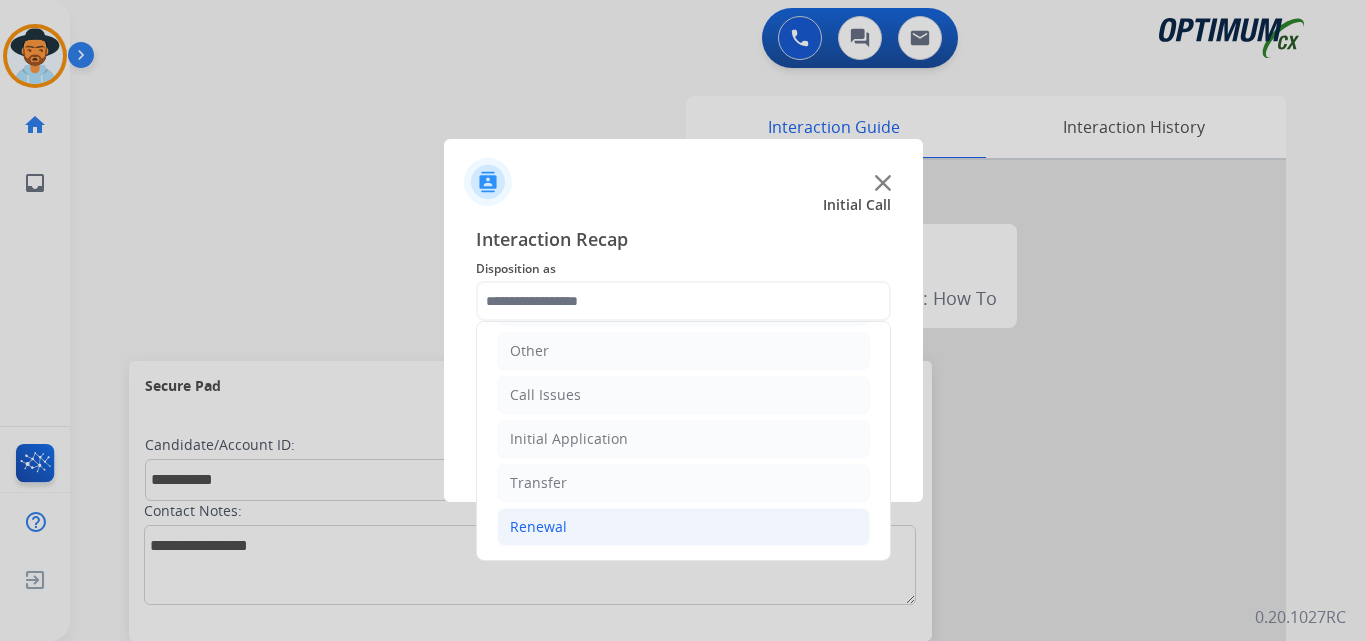 click on "Renewal" 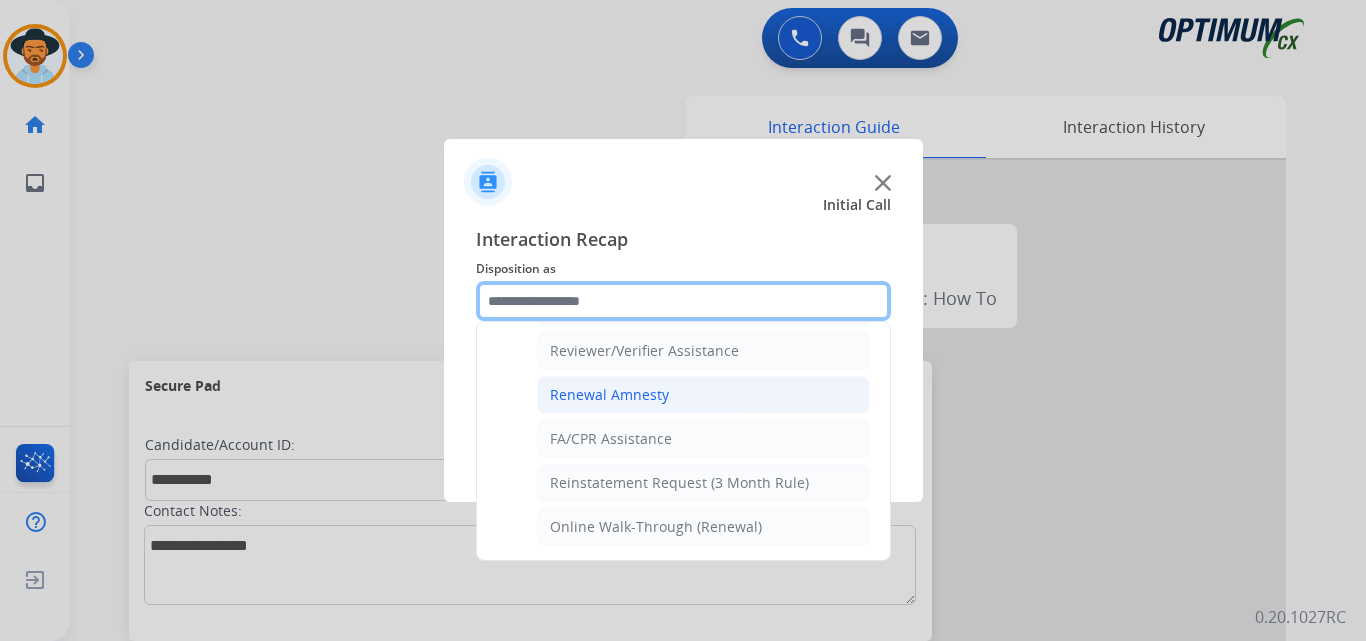 scroll, scrollTop: 605, scrollLeft: 0, axis: vertical 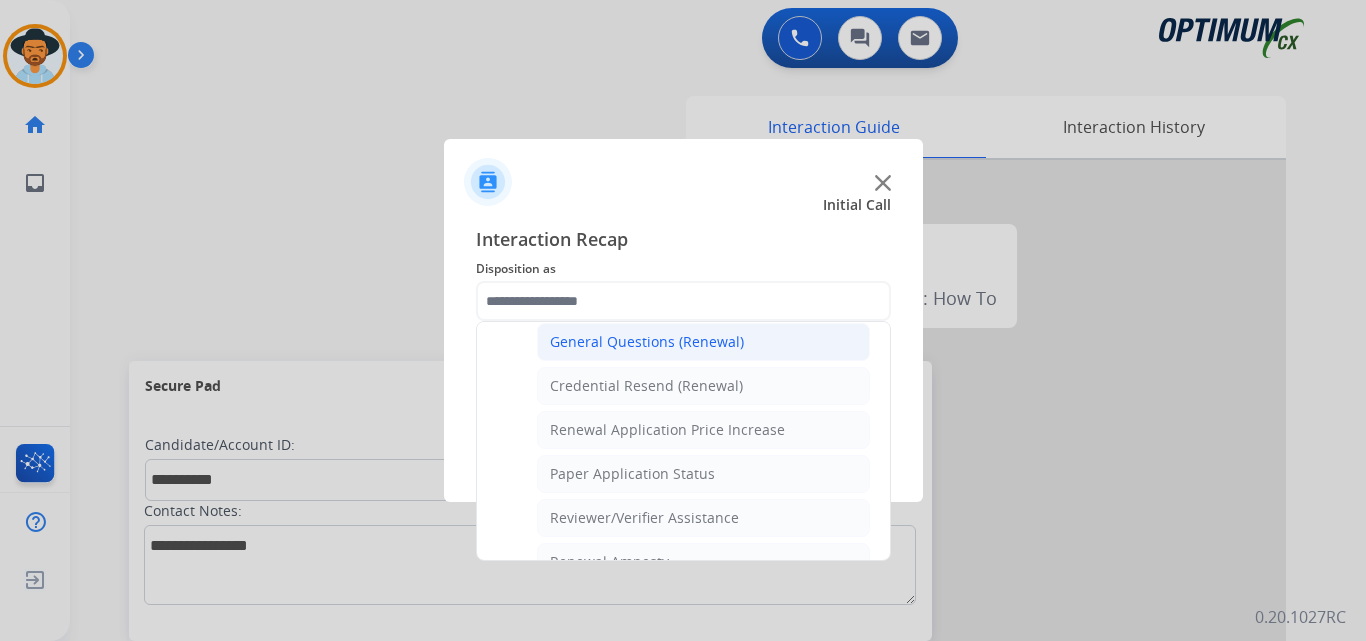 click on "General Questions (Renewal)" 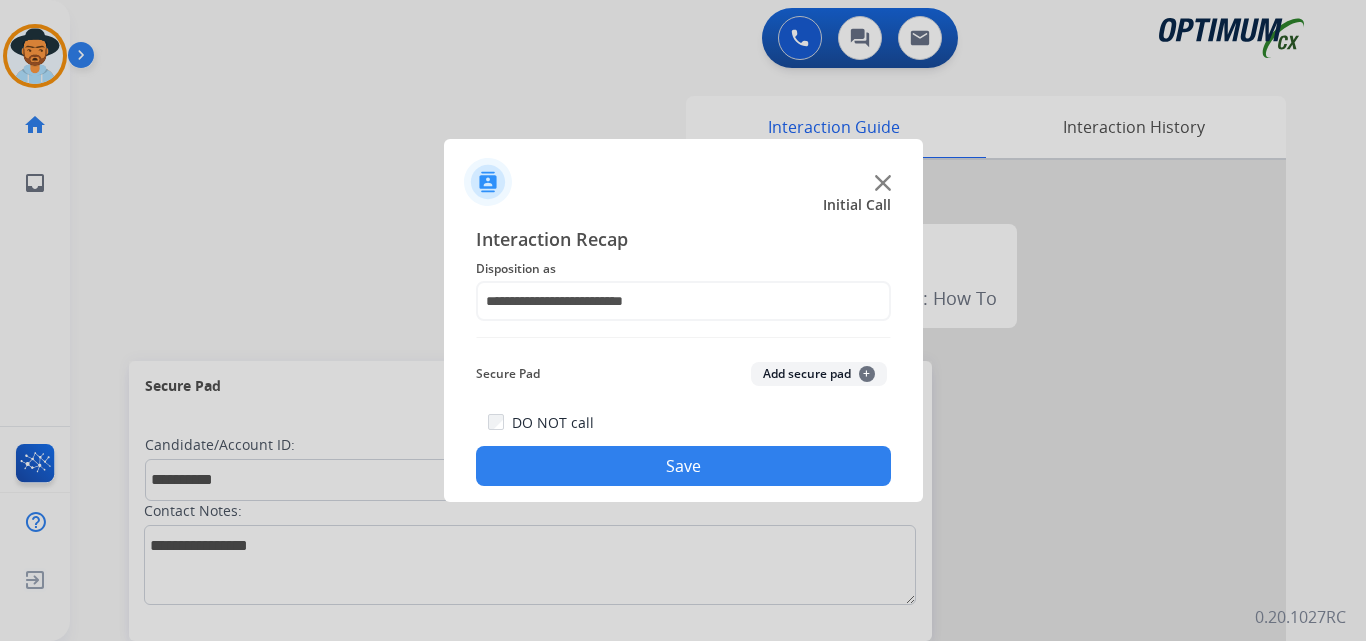 click on "Save" 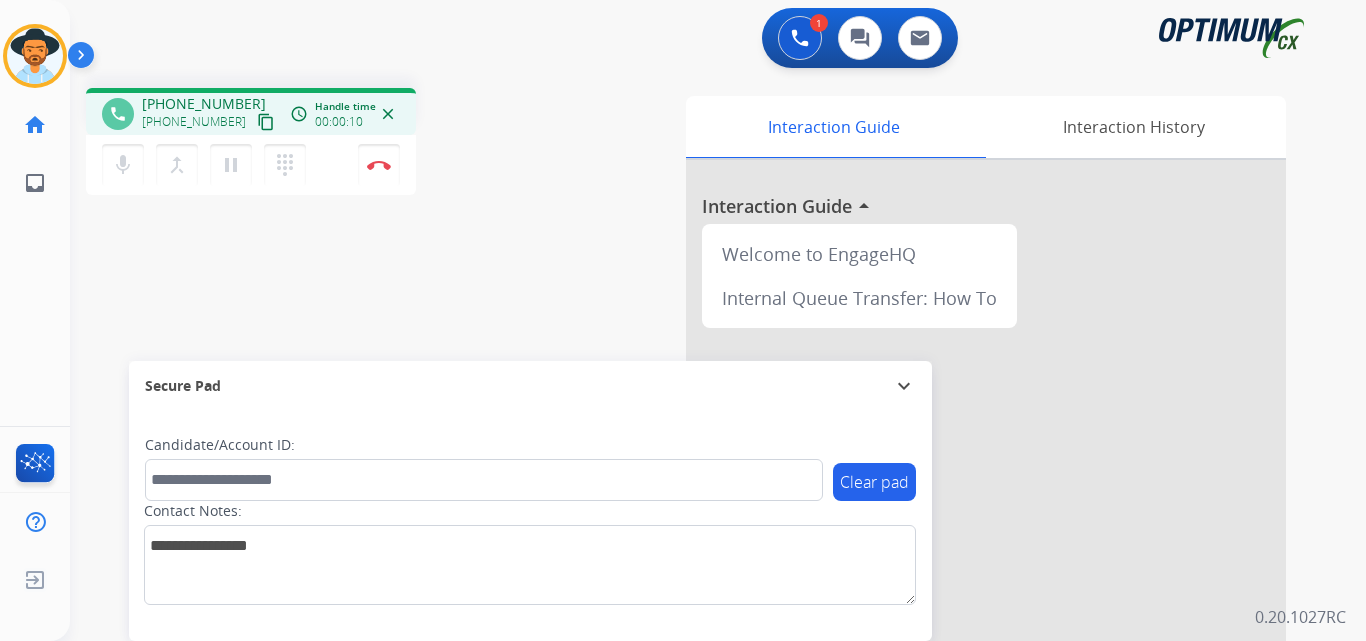 click on "[PHONE_NUMBER]" at bounding box center [204, 104] 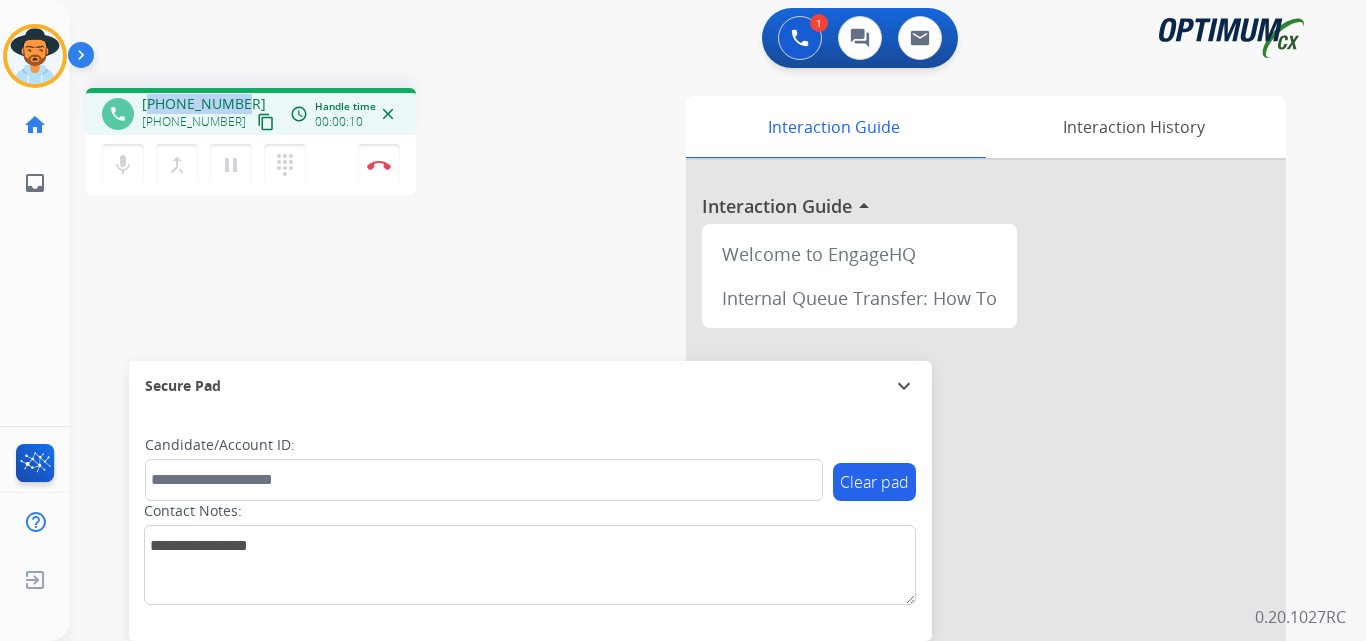 click on "[PHONE_NUMBER]" at bounding box center (204, 104) 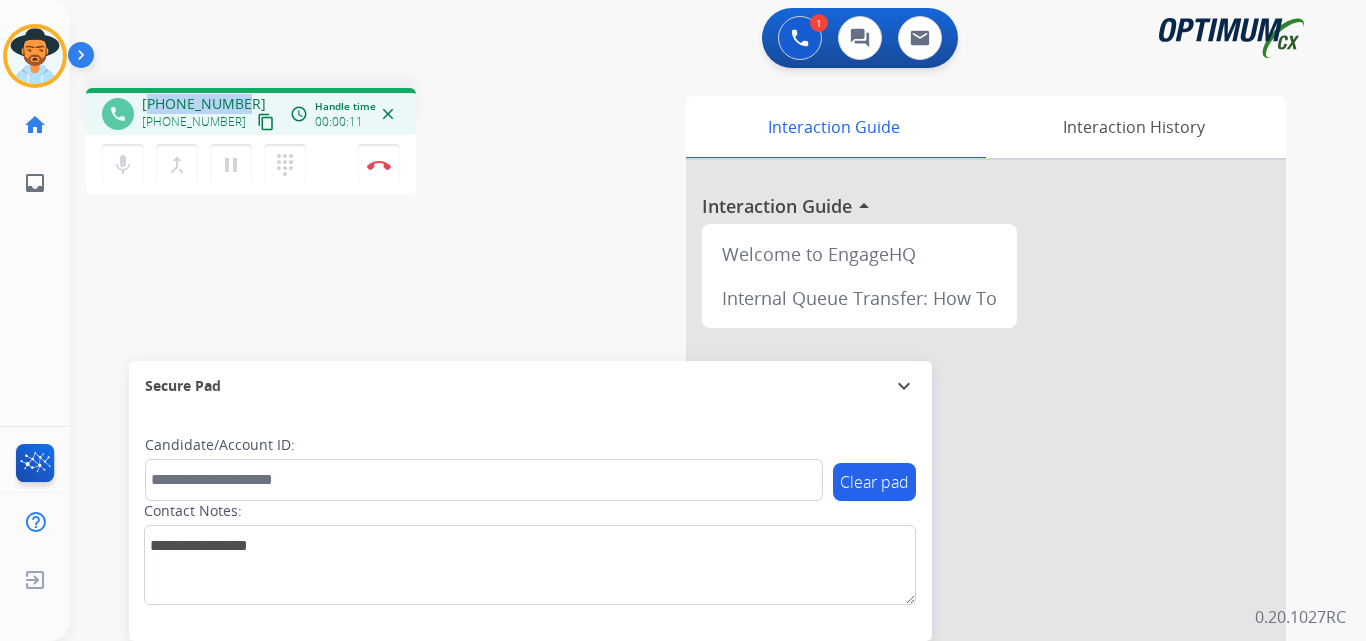 copy on "13013315346" 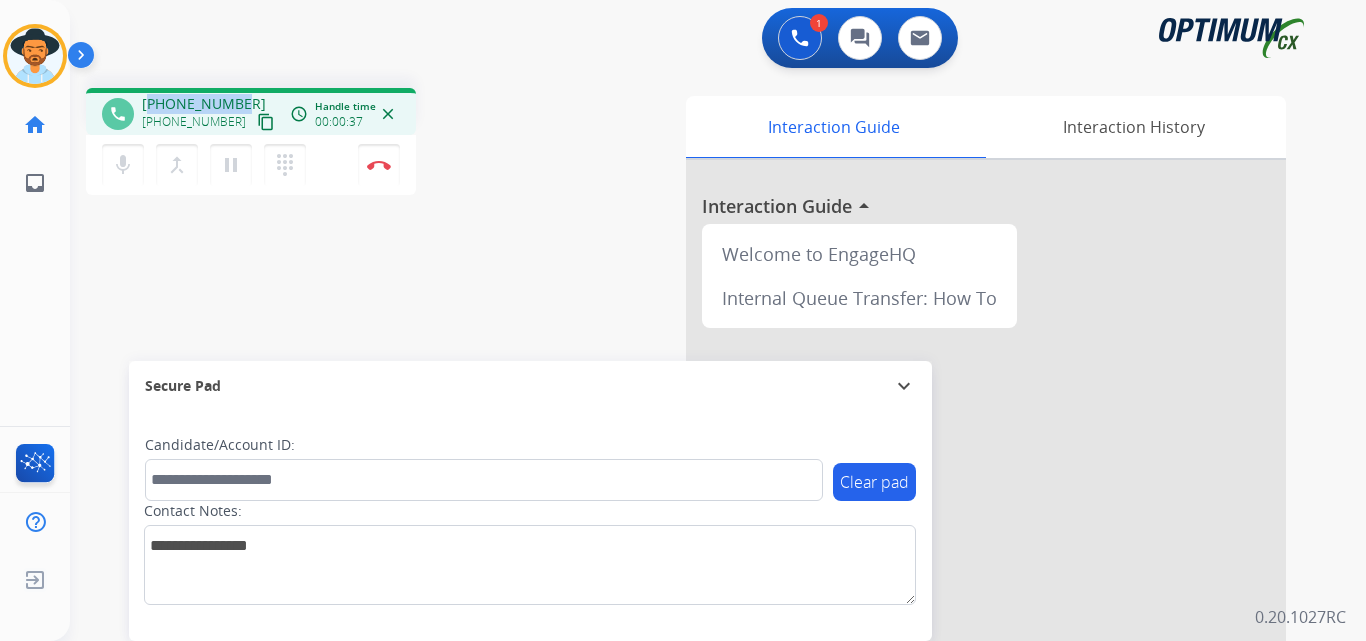 click on "[PHONE_NUMBER]" at bounding box center [204, 104] 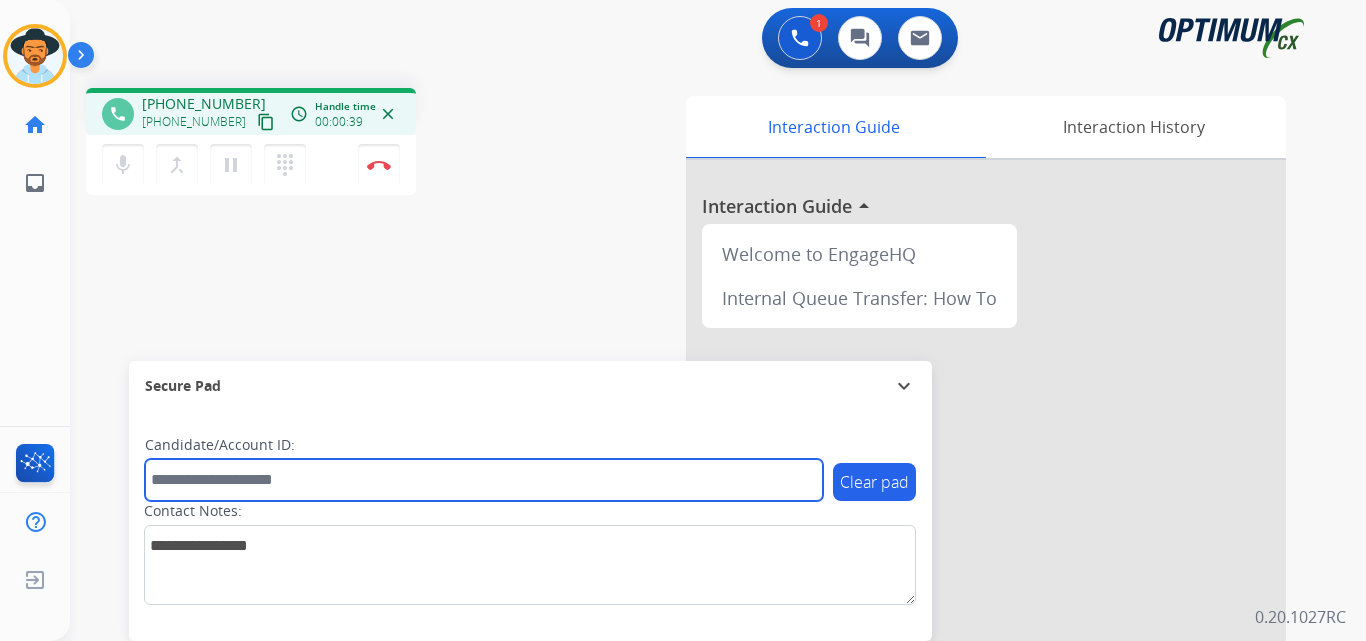 click at bounding box center (484, 480) 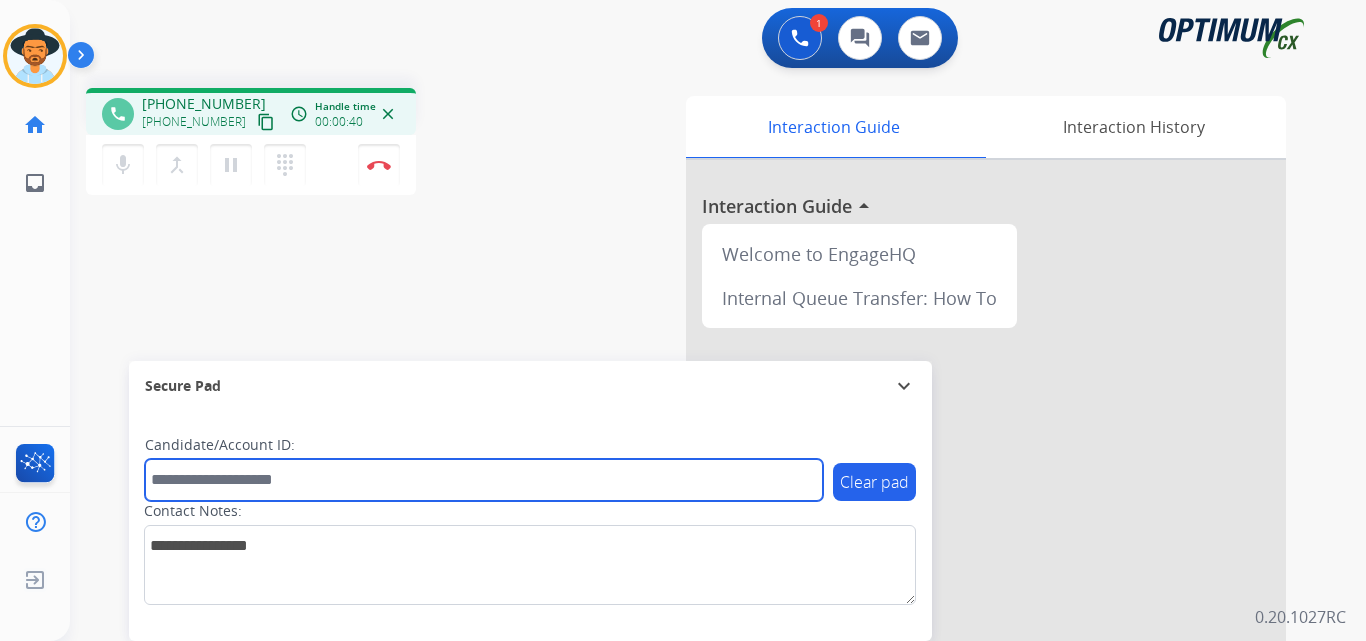 paste on "**********" 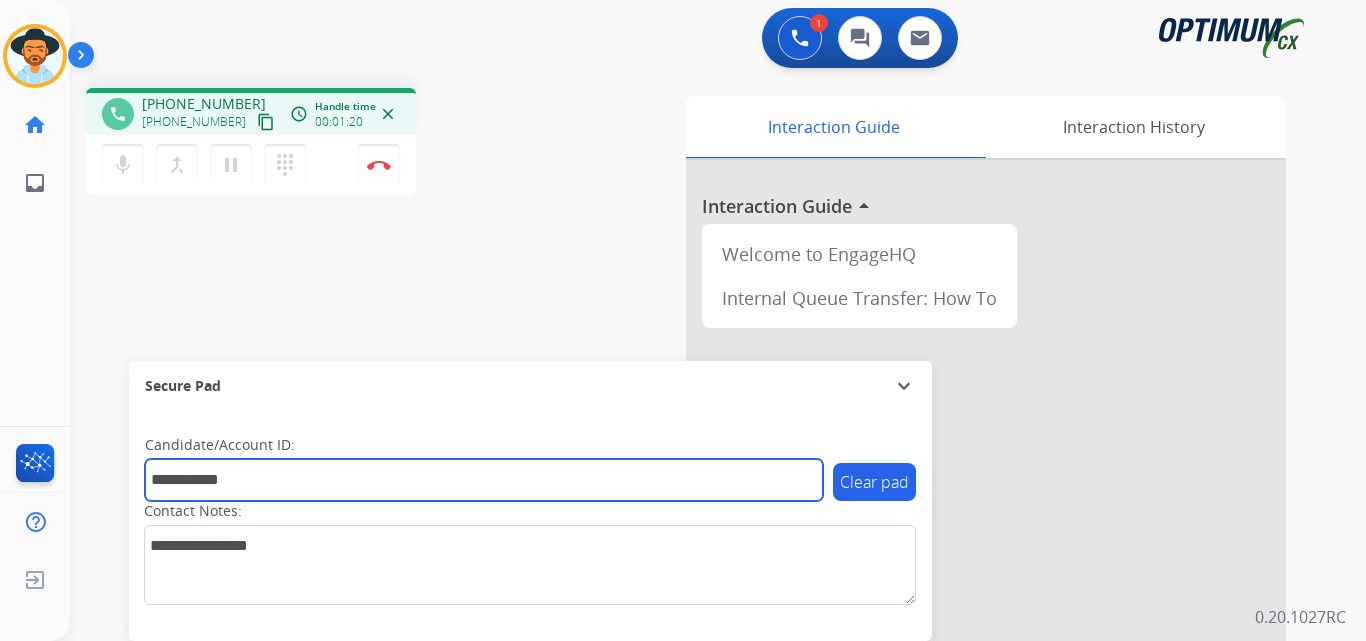 type on "**********" 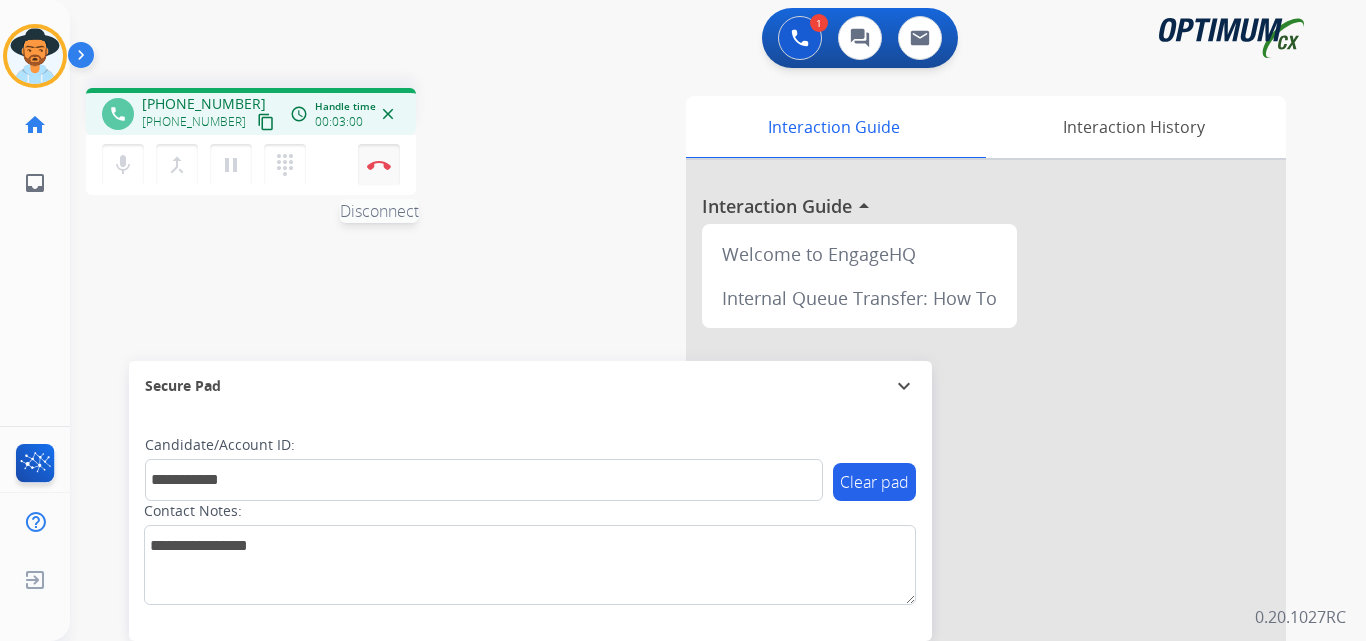 click on "Disconnect" at bounding box center (379, 165) 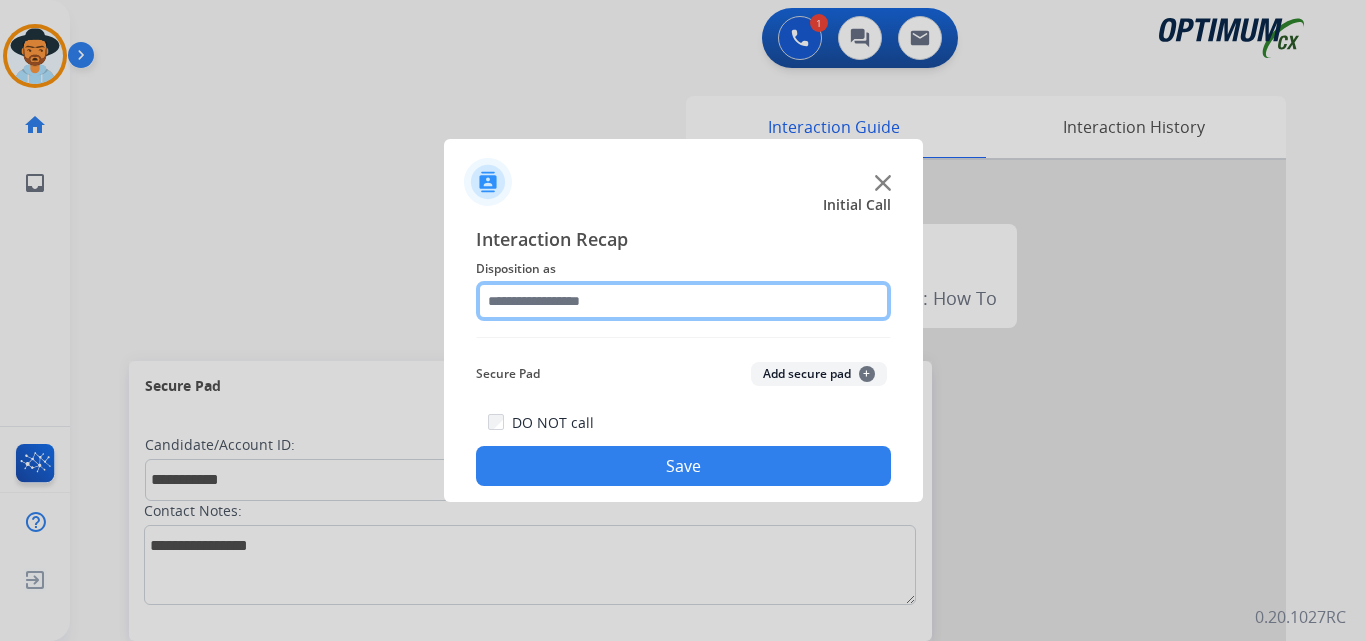 click 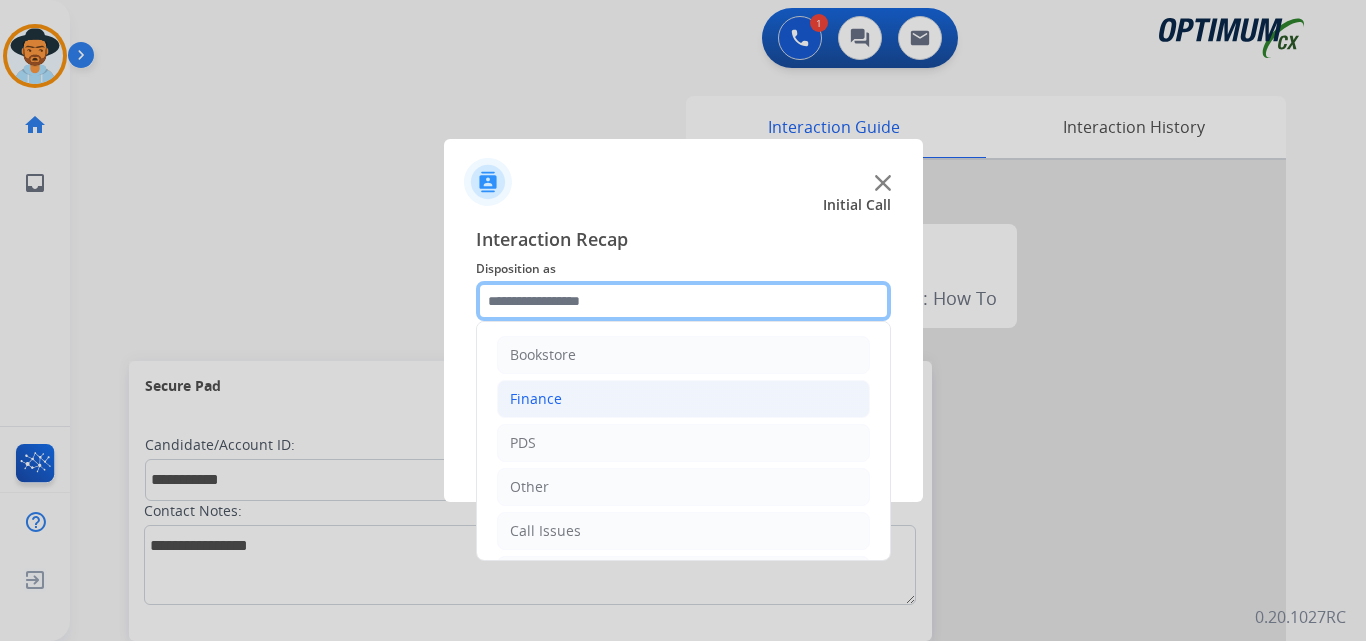 scroll, scrollTop: 136, scrollLeft: 0, axis: vertical 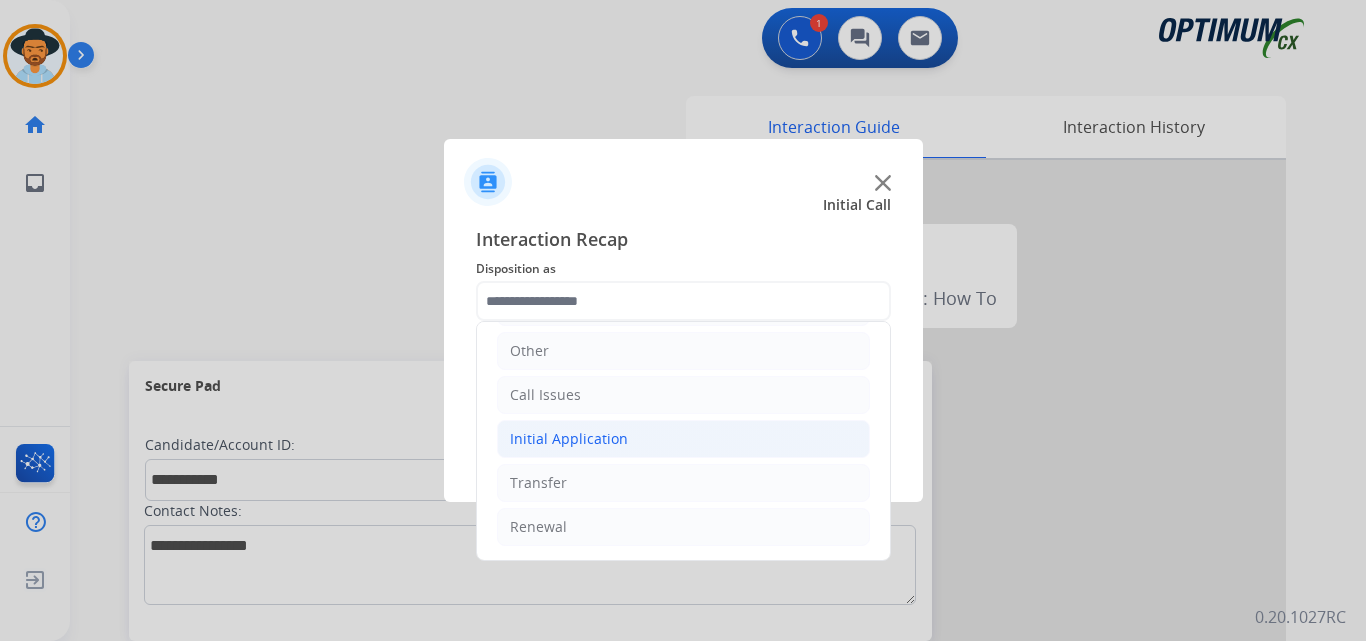 click on "Initial Application" 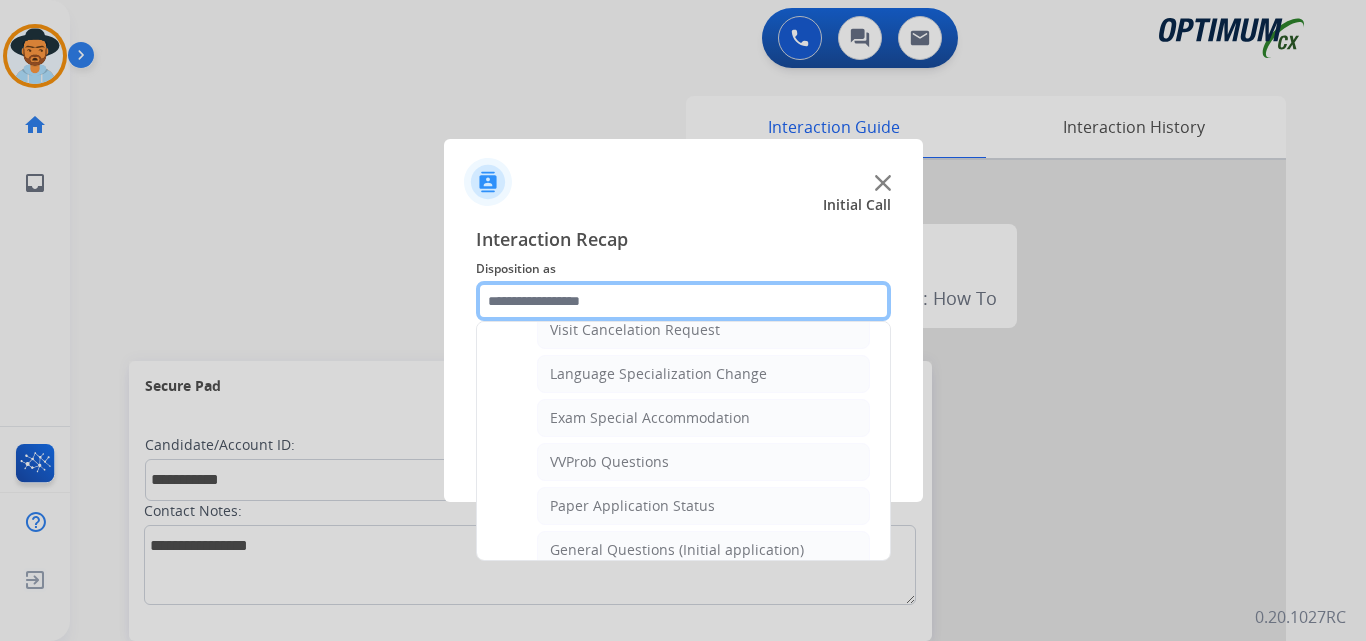 scroll, scrollTop: 1136, scrollLeft: 0, axis: vertical 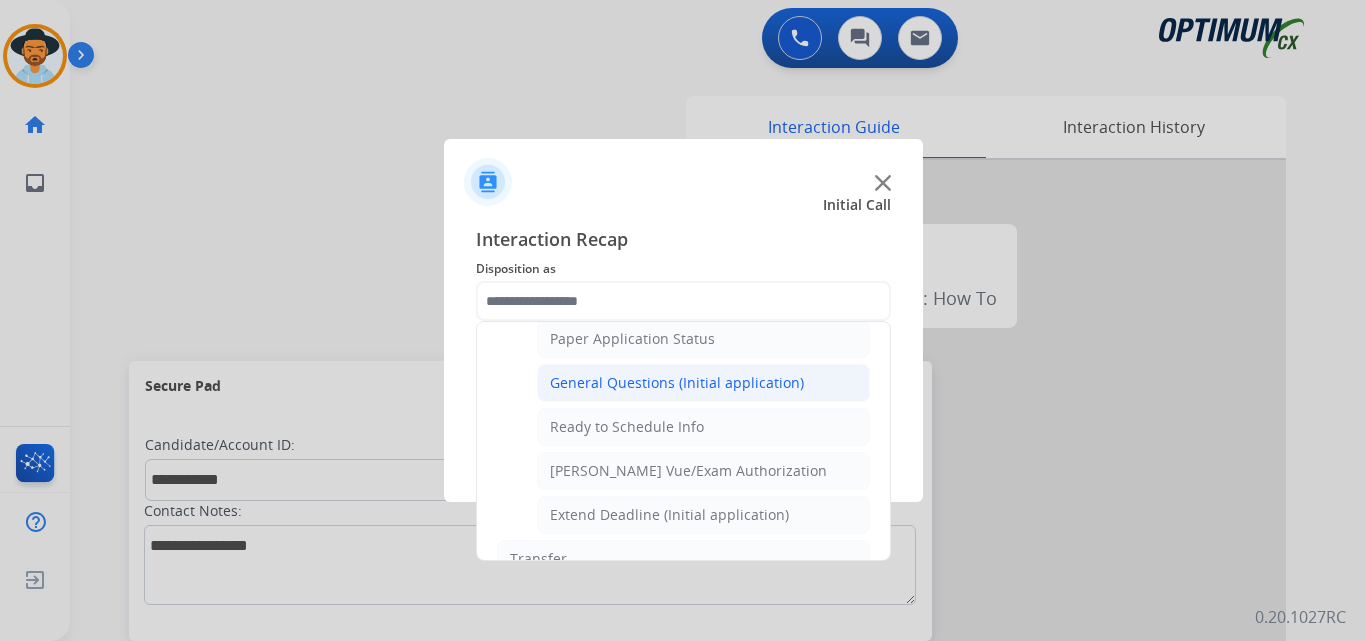 click on "General Questions (Initial application)" 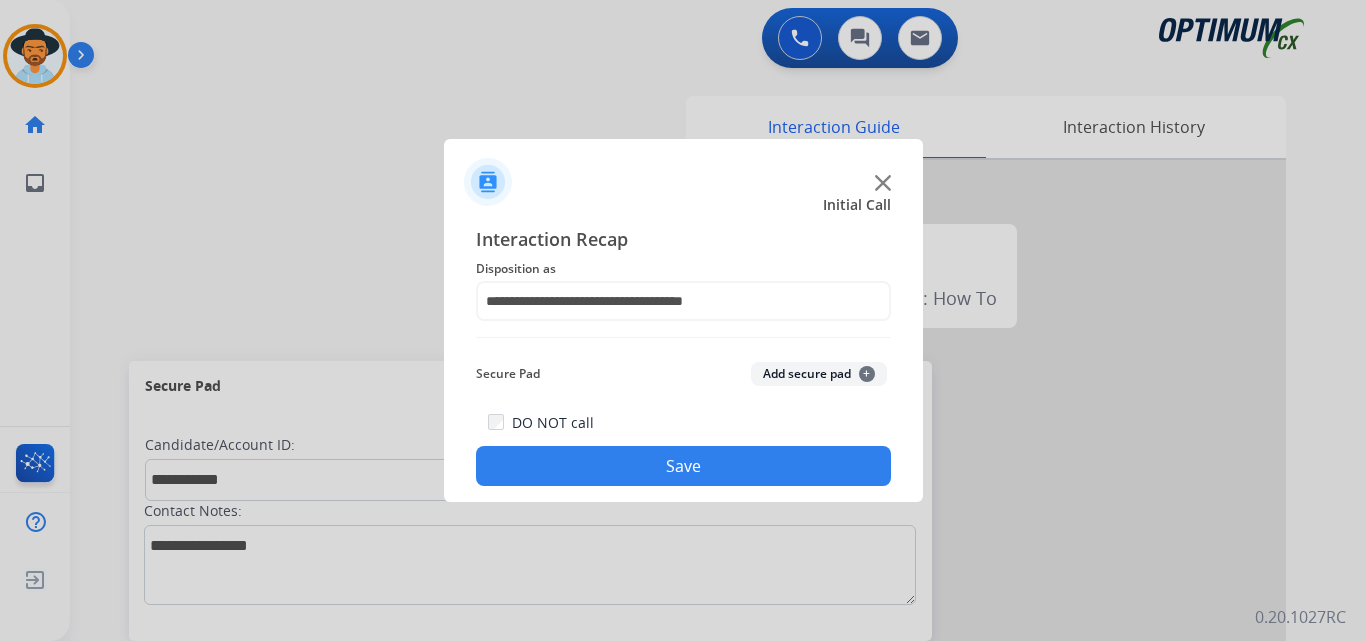 click on "Save" 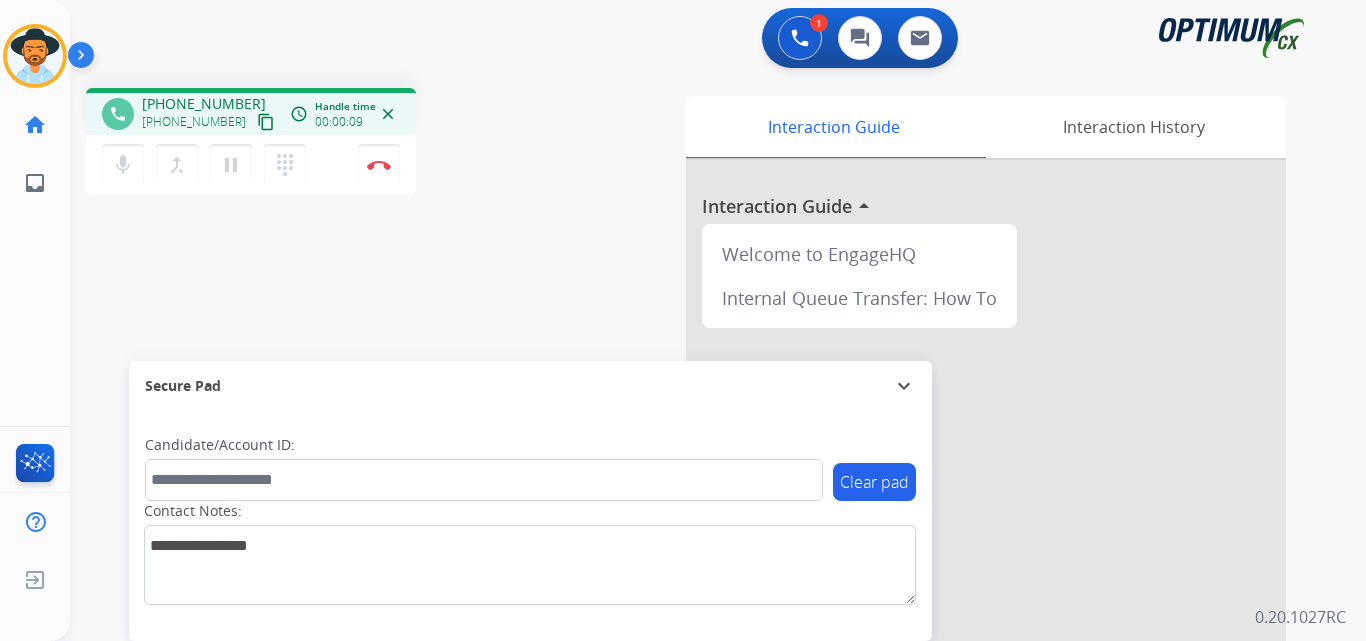 click on "phone [PHONE_NUMBER] [PHONE_NUMBER] content_copy access_time Call metrics Queue   00:08 Hold   00:00 Talk   00:10 Total   00:17 Handle time 00:00:09 close mic Mute merge_type Bridge pause Hold dialpad Dialpad Disconnect swap_horiz Break voice bridge close_fullscreen Connect 3-Way Call merge_type Separate 3-Way Call" at bounding box center (333, 144) 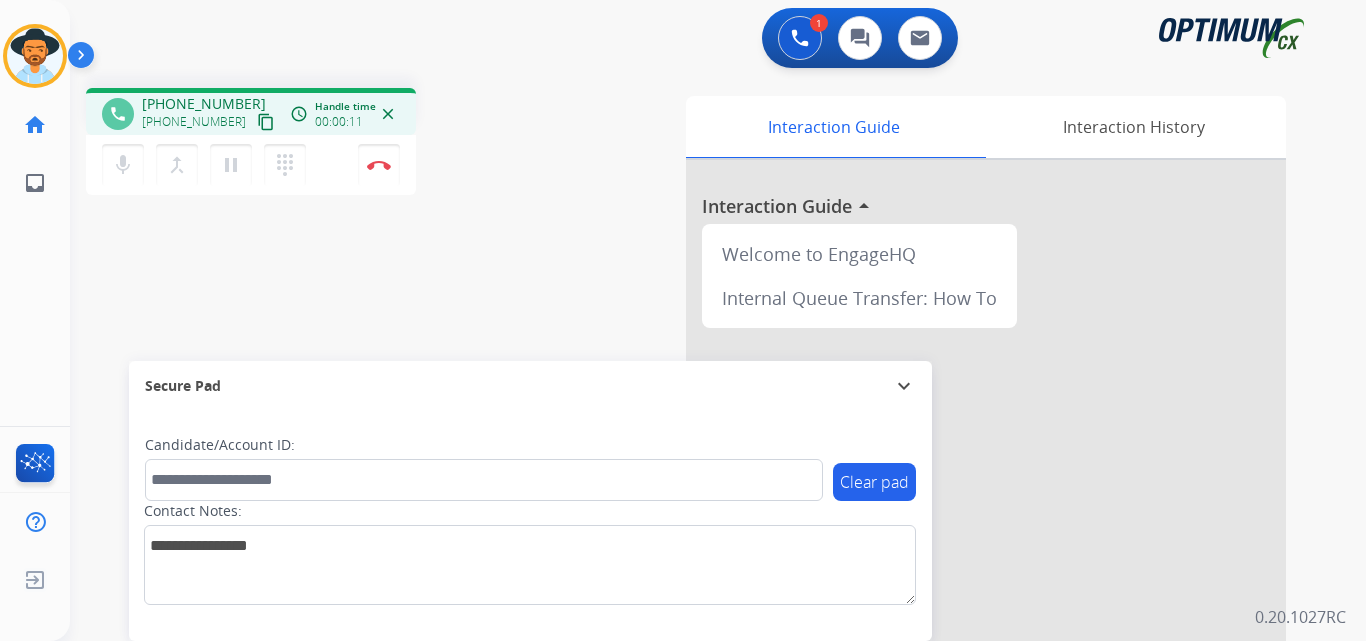 click on "[PHONE_NUMBER]" at bounding box center [204, 104] 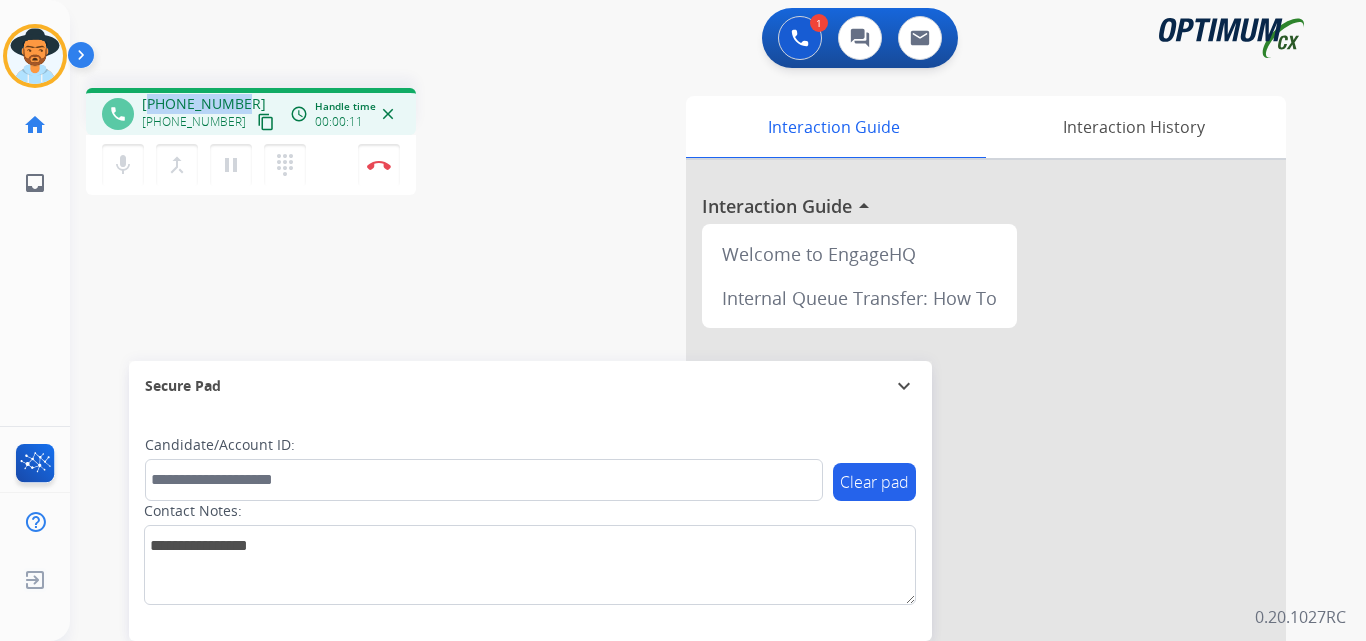 click on "[PHONE_NUMBER]" at bounding box center [204, 104] 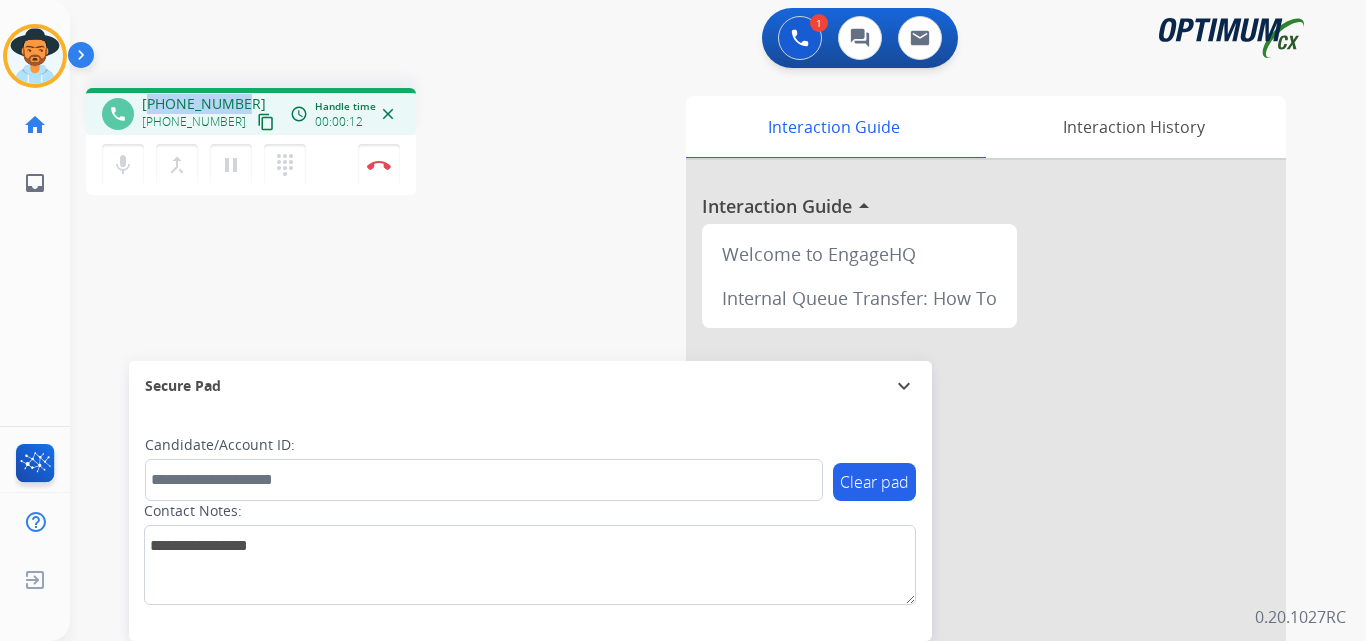 copy on "19047536795" 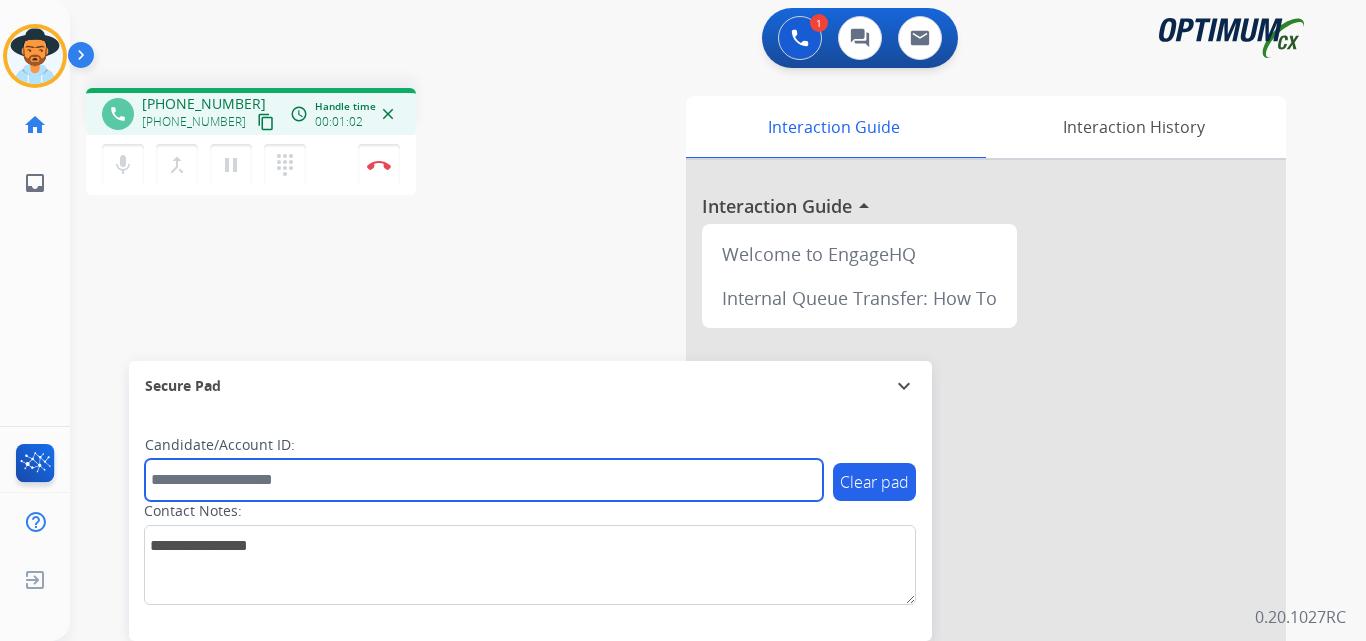 click at bounding box center [484, 480] 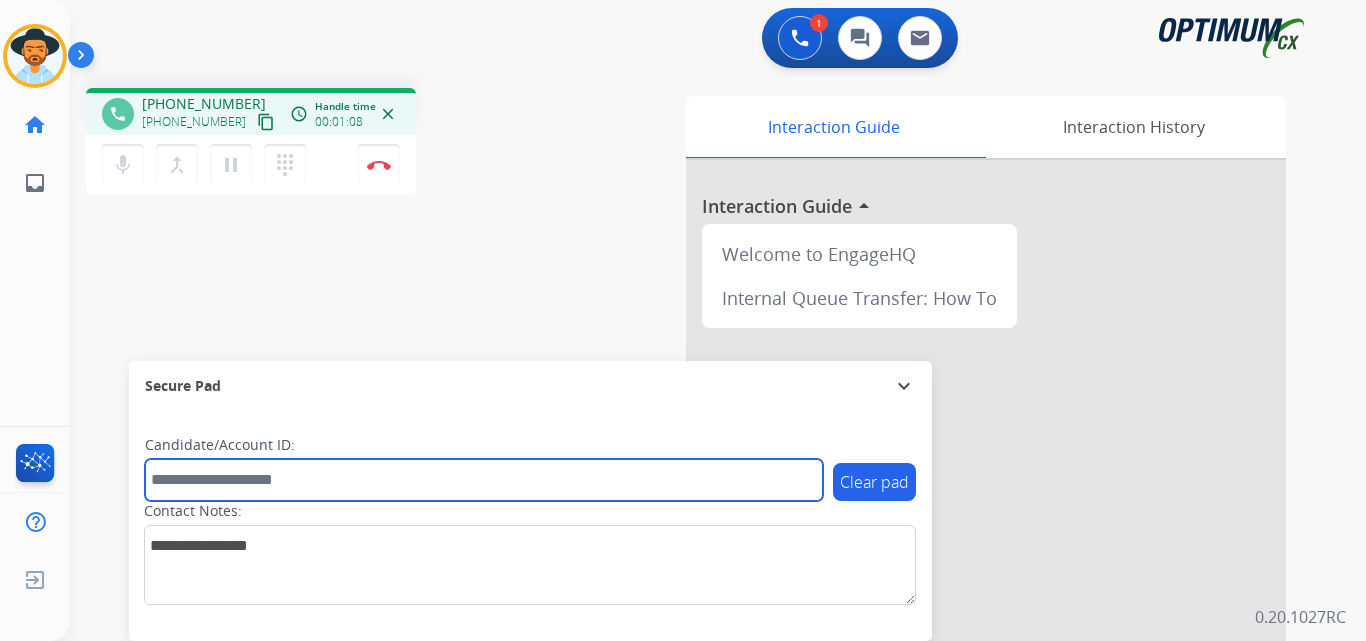 click at bounding box center (484, 480) 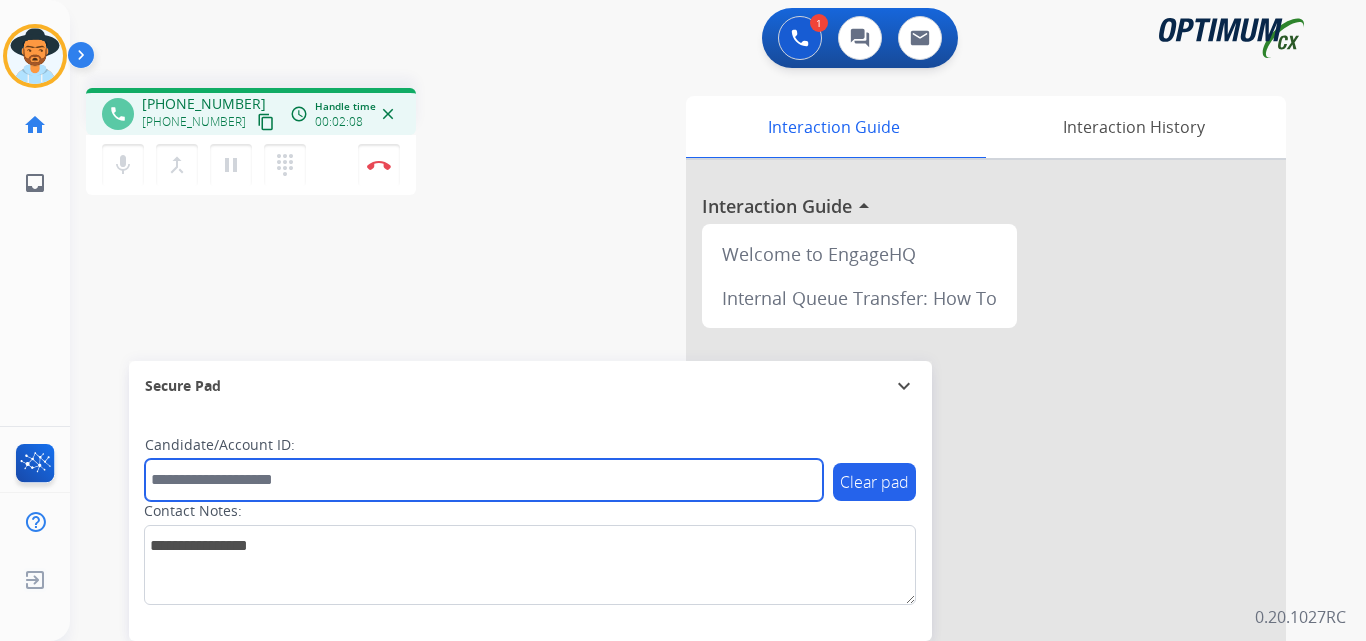 click at bounding box center [484, 480] 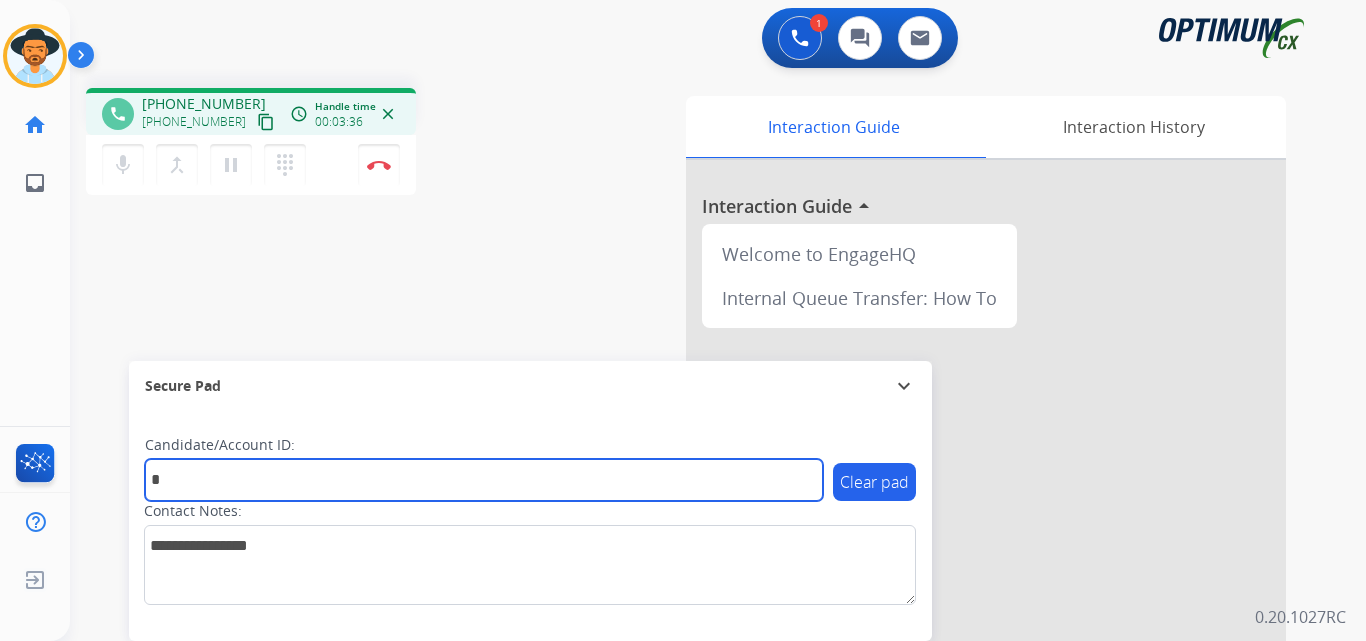click on "*" at bounding box center [484, 480] 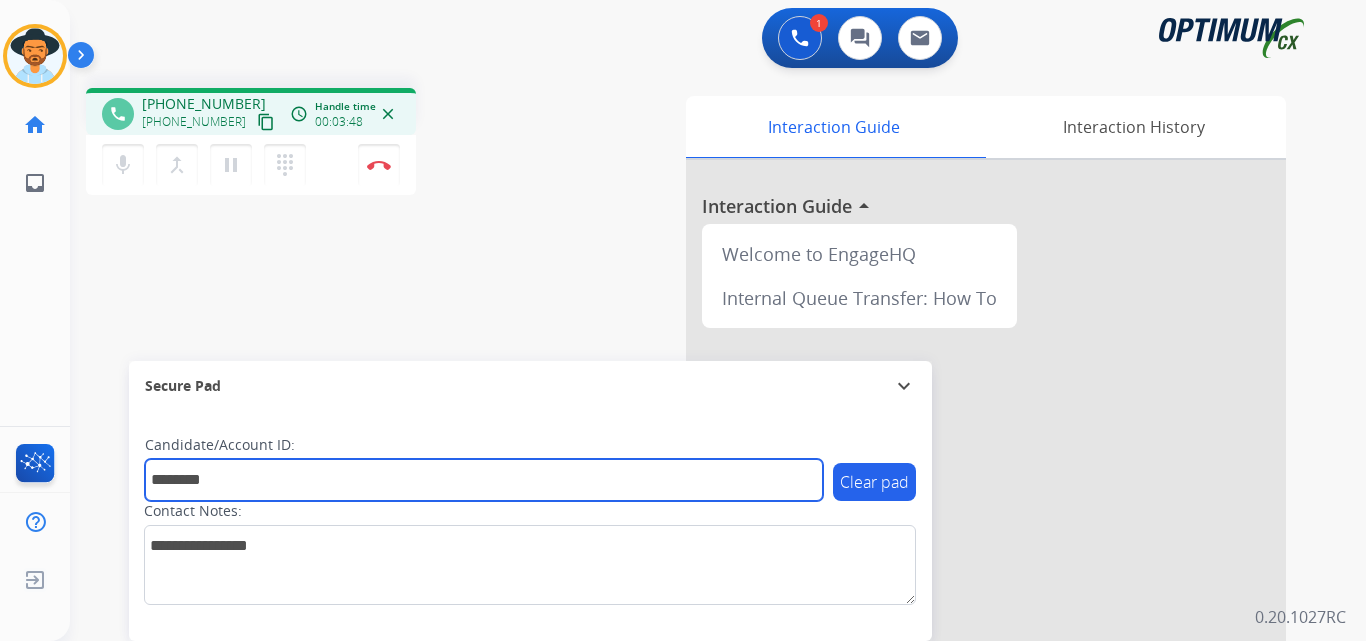 click on "********" at bounding box center [484, 480] 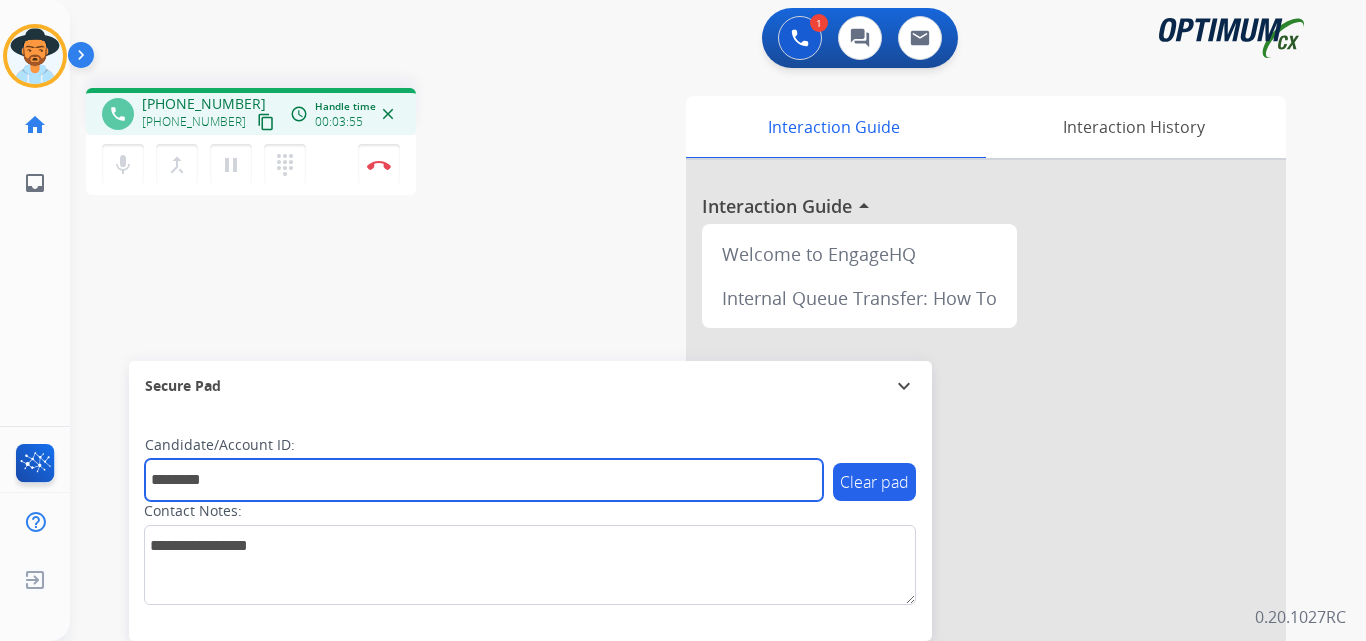 type on "********" 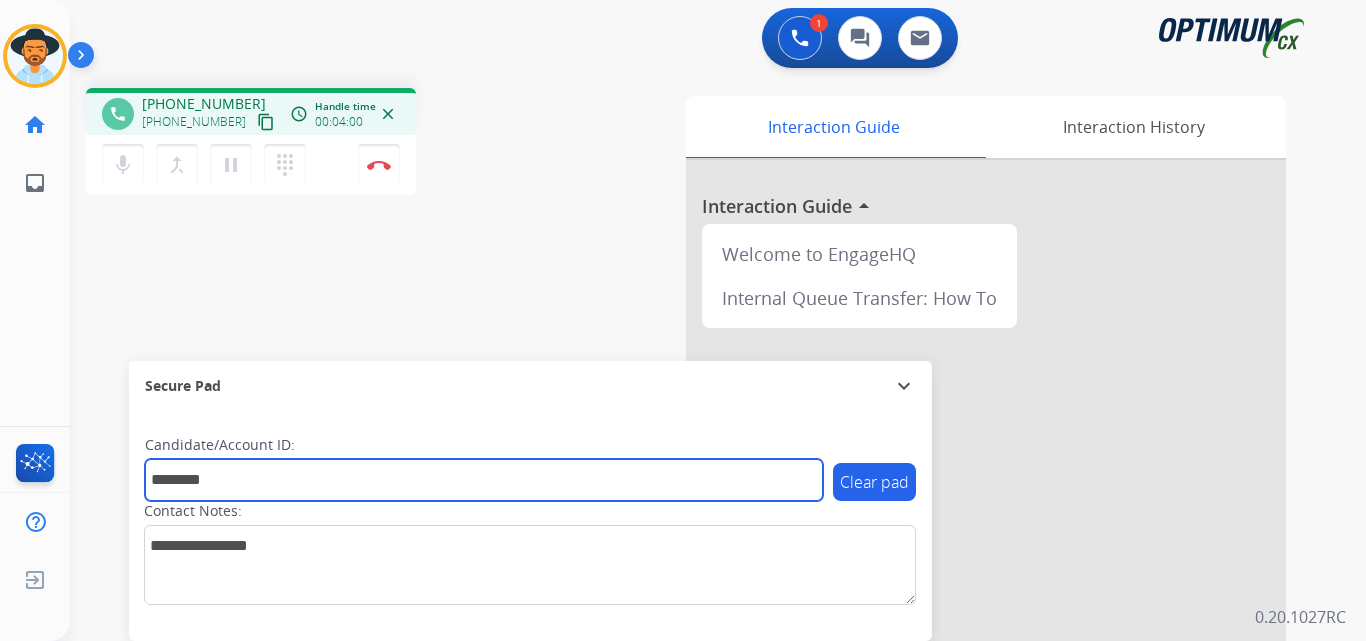 click on "********" at bounding box center (484, 480) 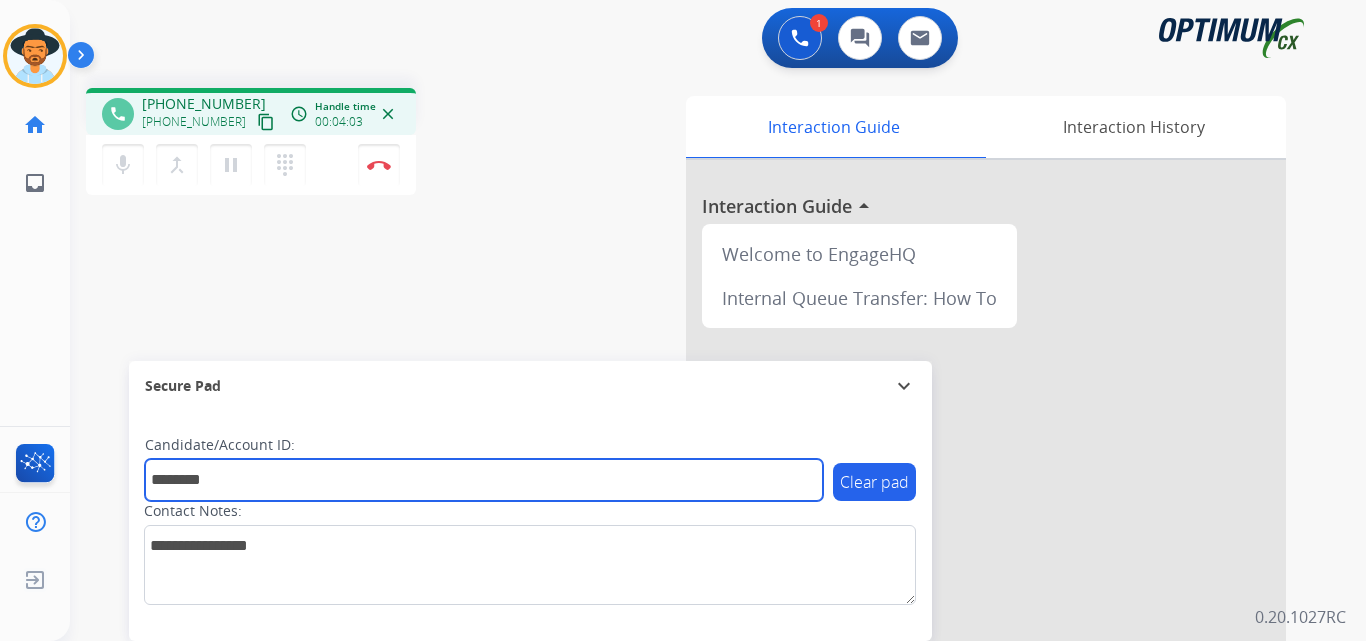 click on "********" at bounding box center [484, 480] 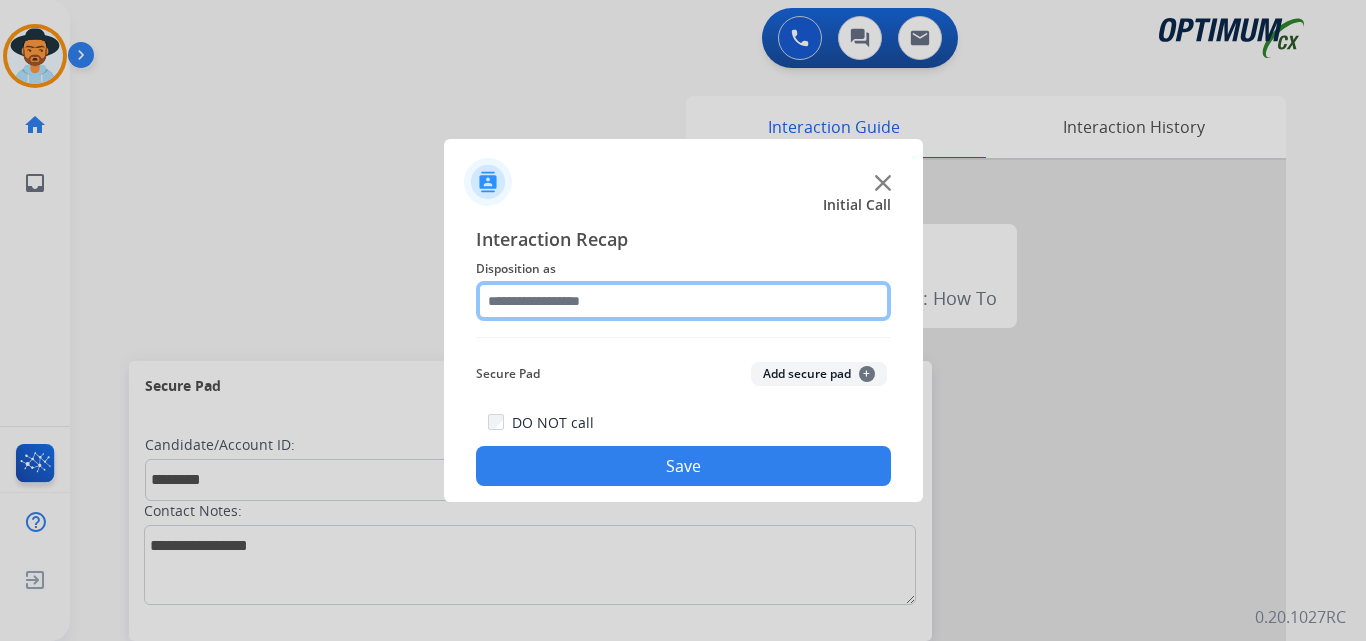 click 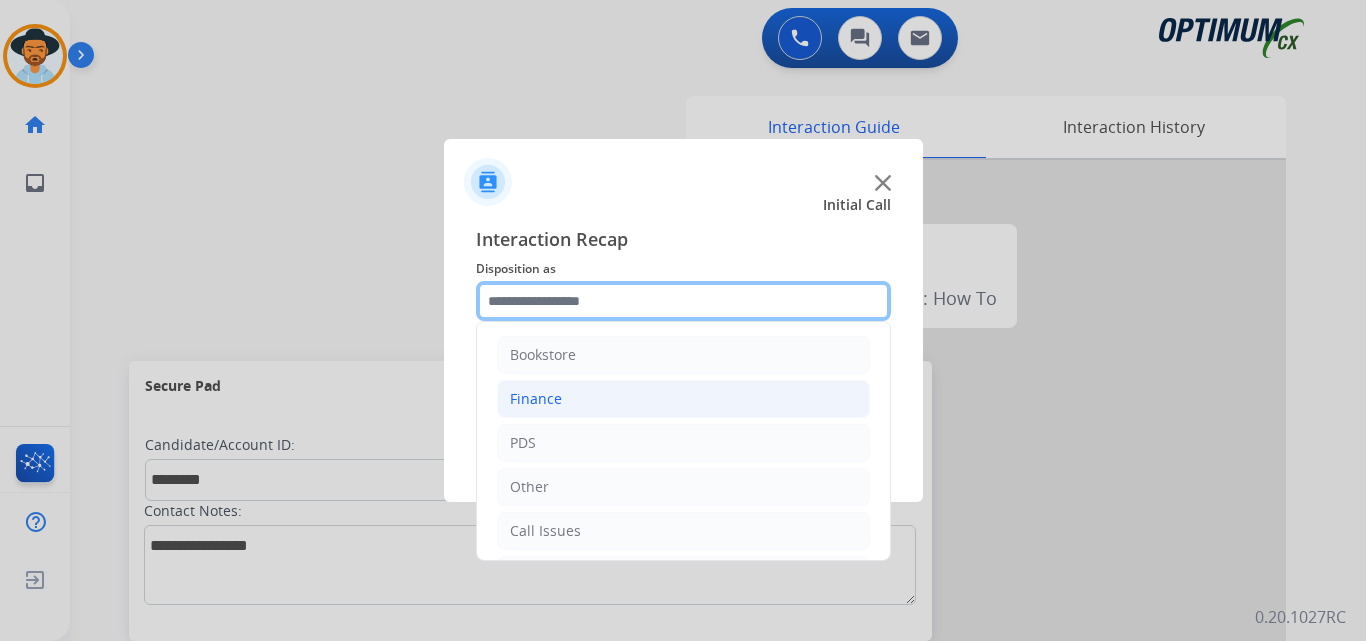 scroll, scrollTop: 136, scrollLeft: 0, axis: vertical 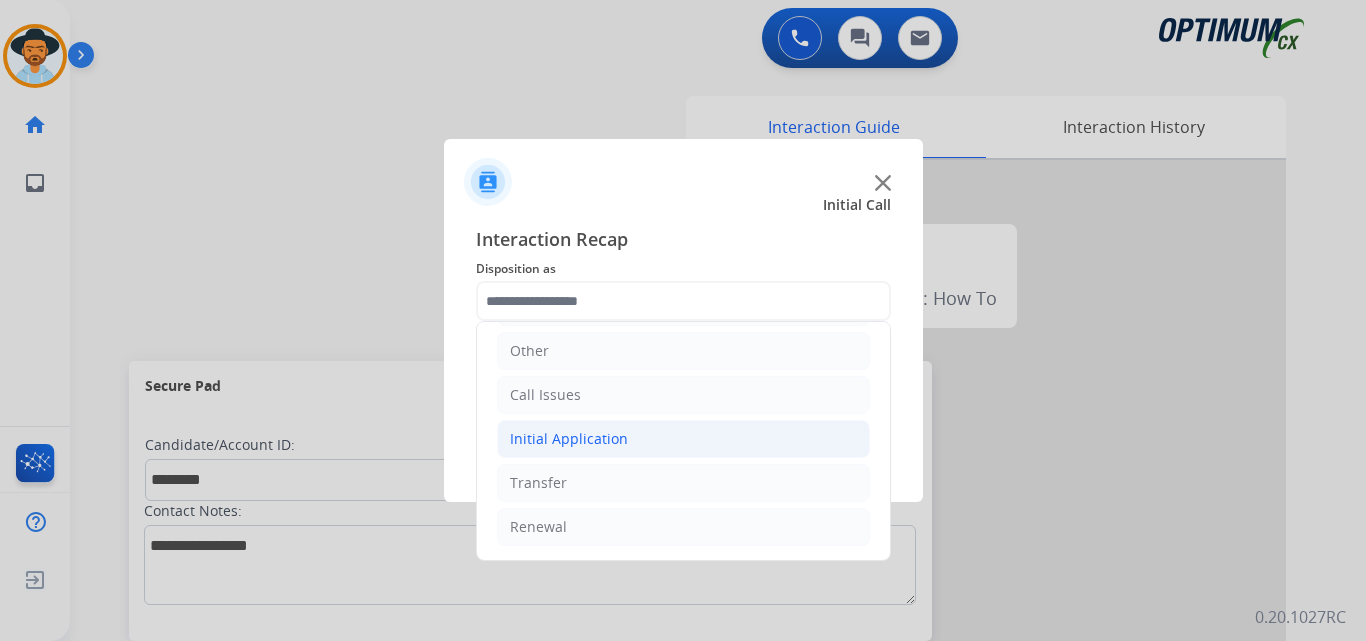 click on "Initial Application" 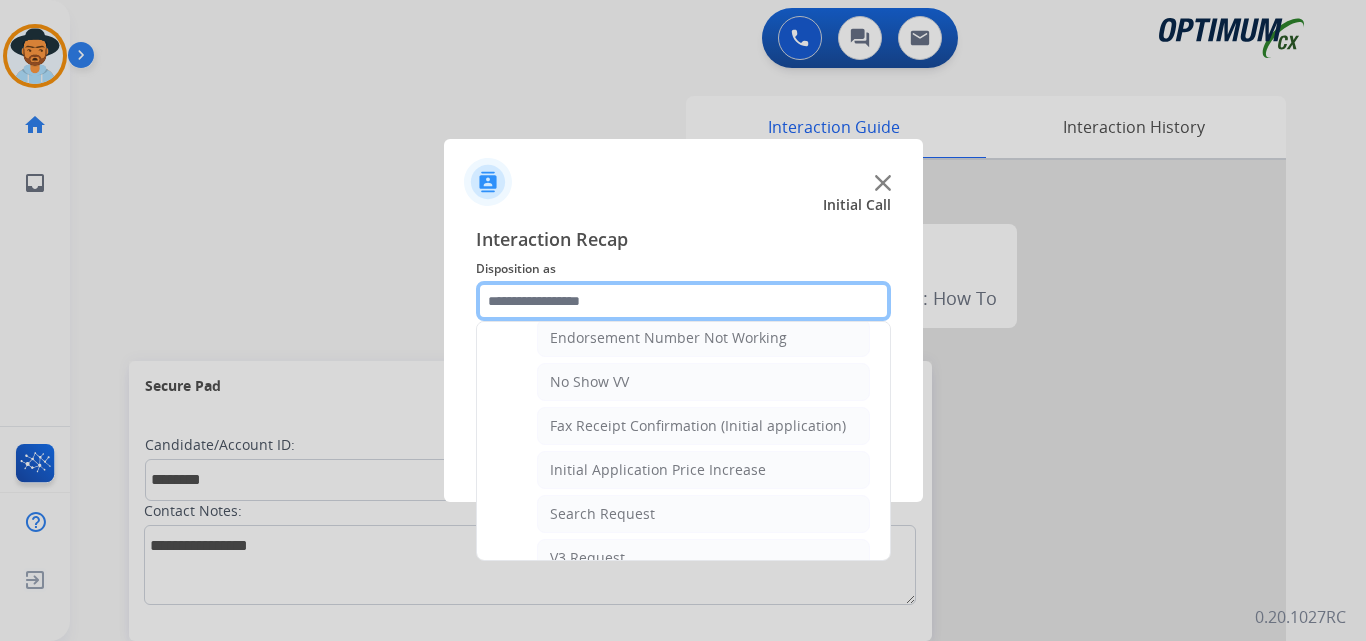 scroll, scrollTop: 65, scrollLeft: 0, axis: vertical 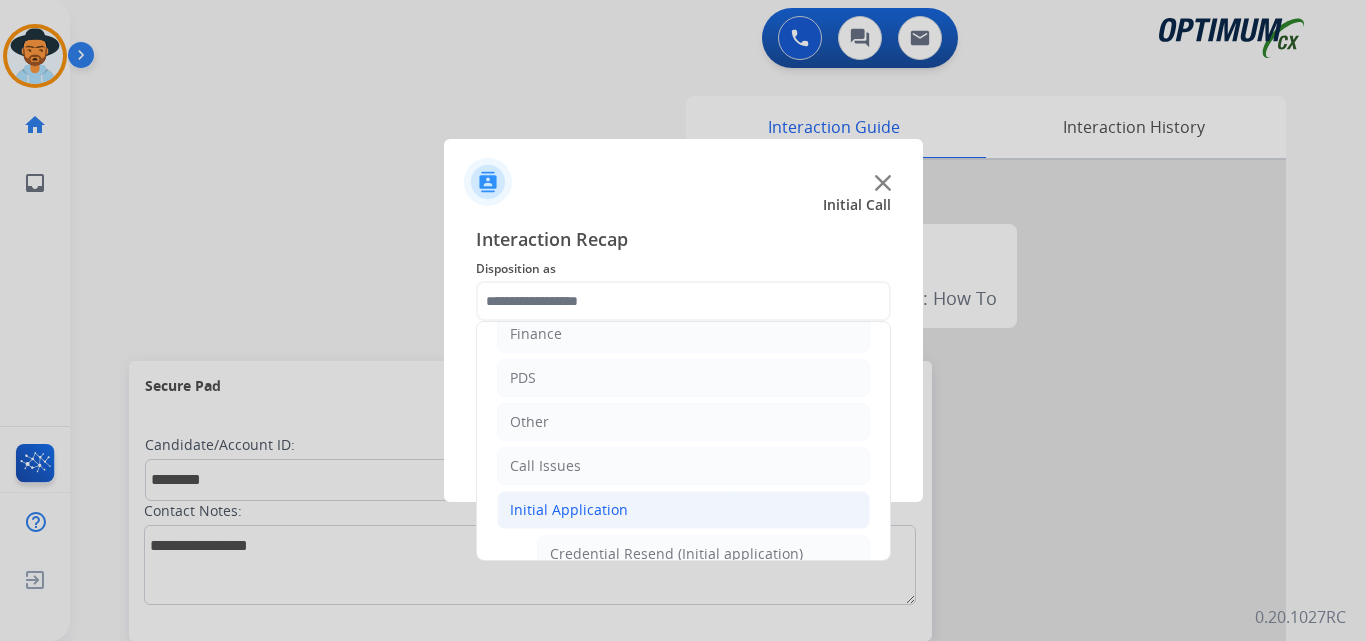 click on "Call Issues" 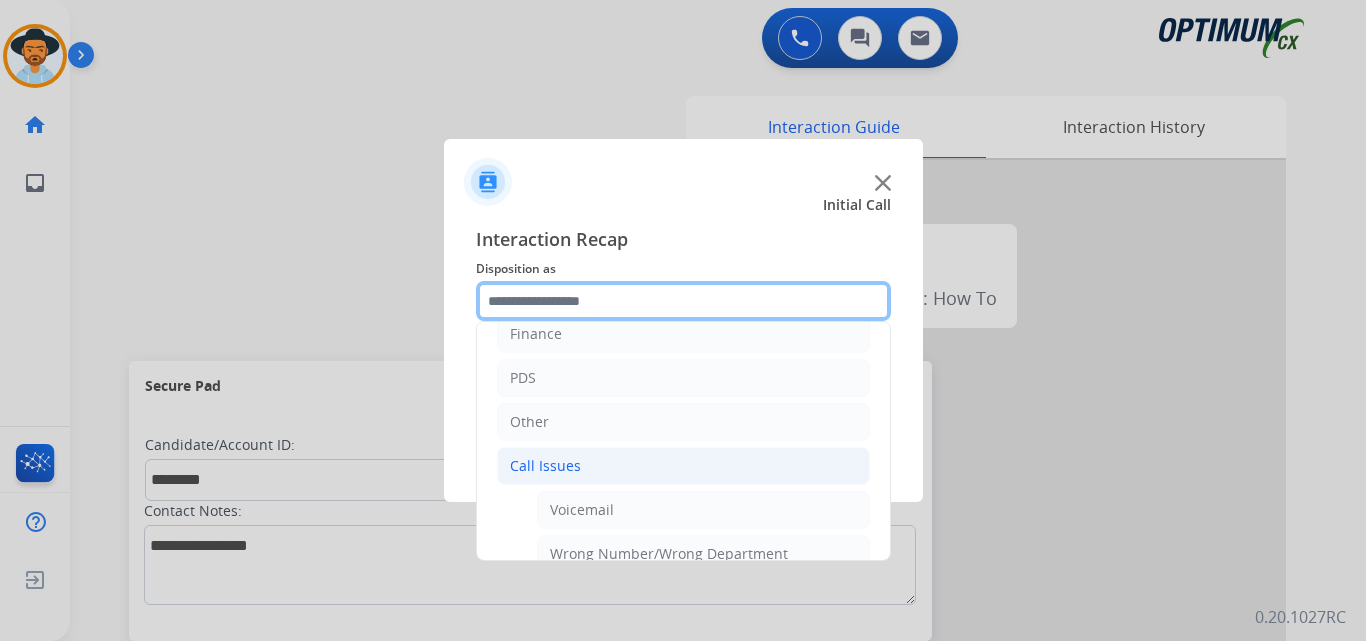 scroll, scrollTop: 356, scrollLeft: 0, axis: vertical 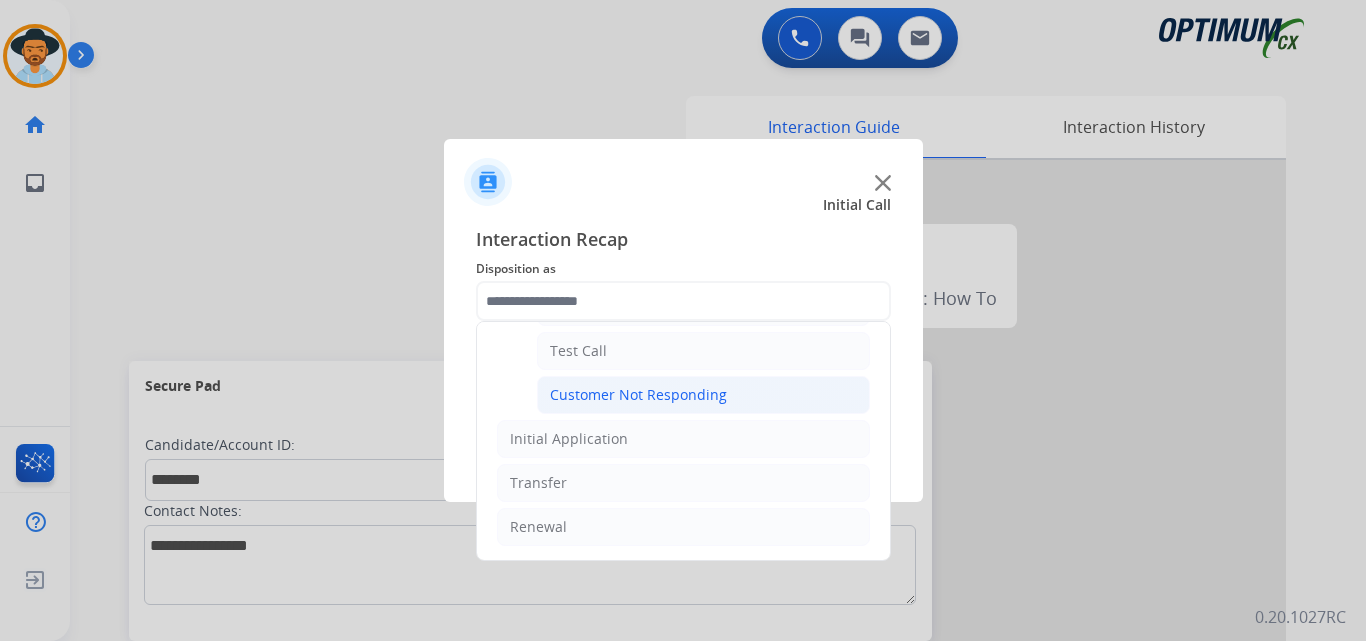 click on "Customer Not Responding" 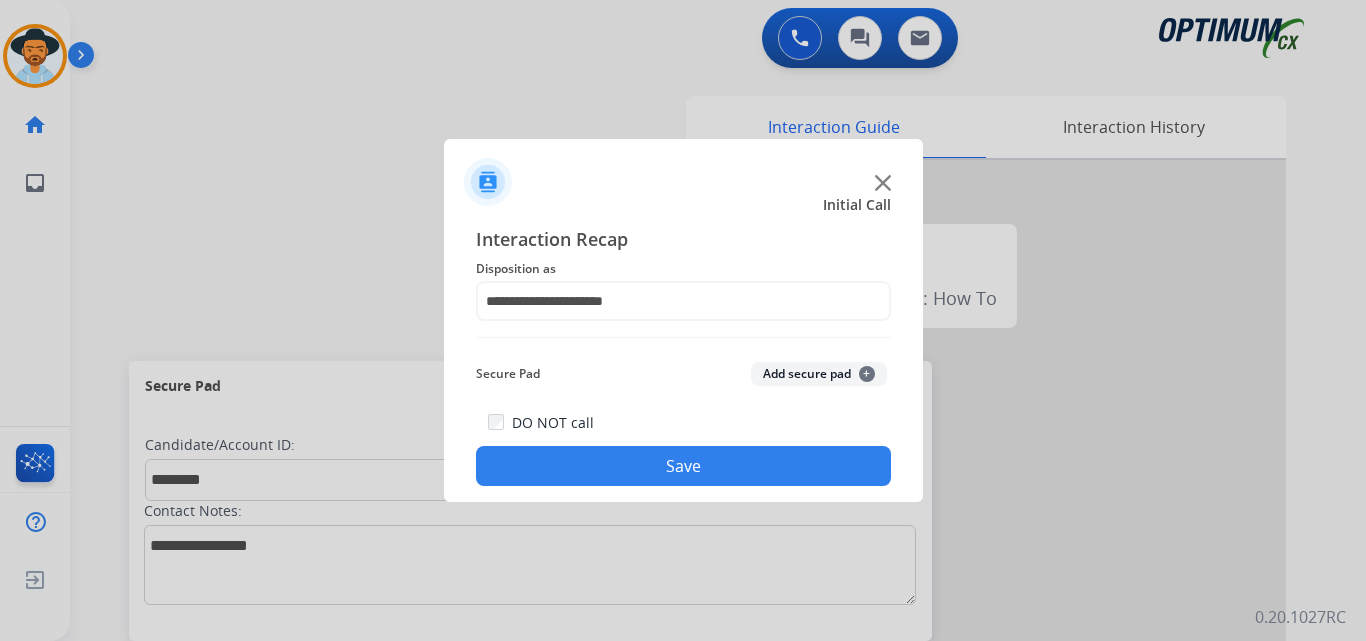 click on "Save" 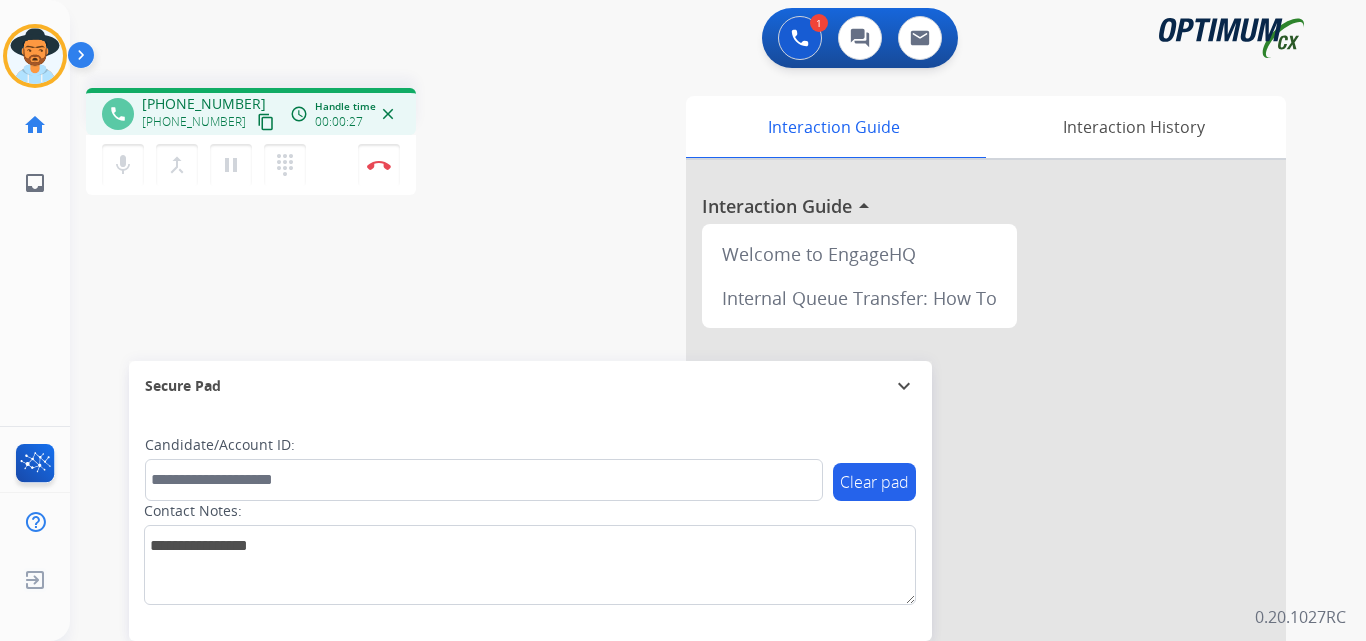 click on "[PHONE_NUMBER]" at bounding box center (204, 104) 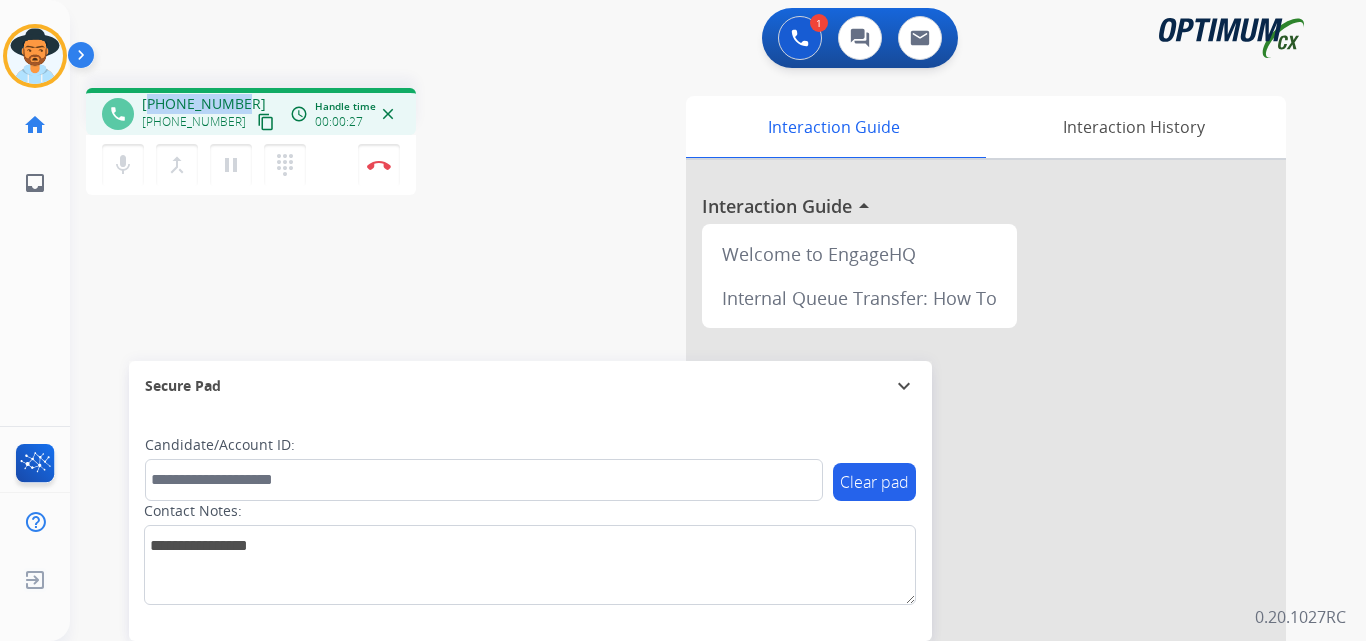 click on "[PHONE_NUMBER]" at bounding box center [204, 104] 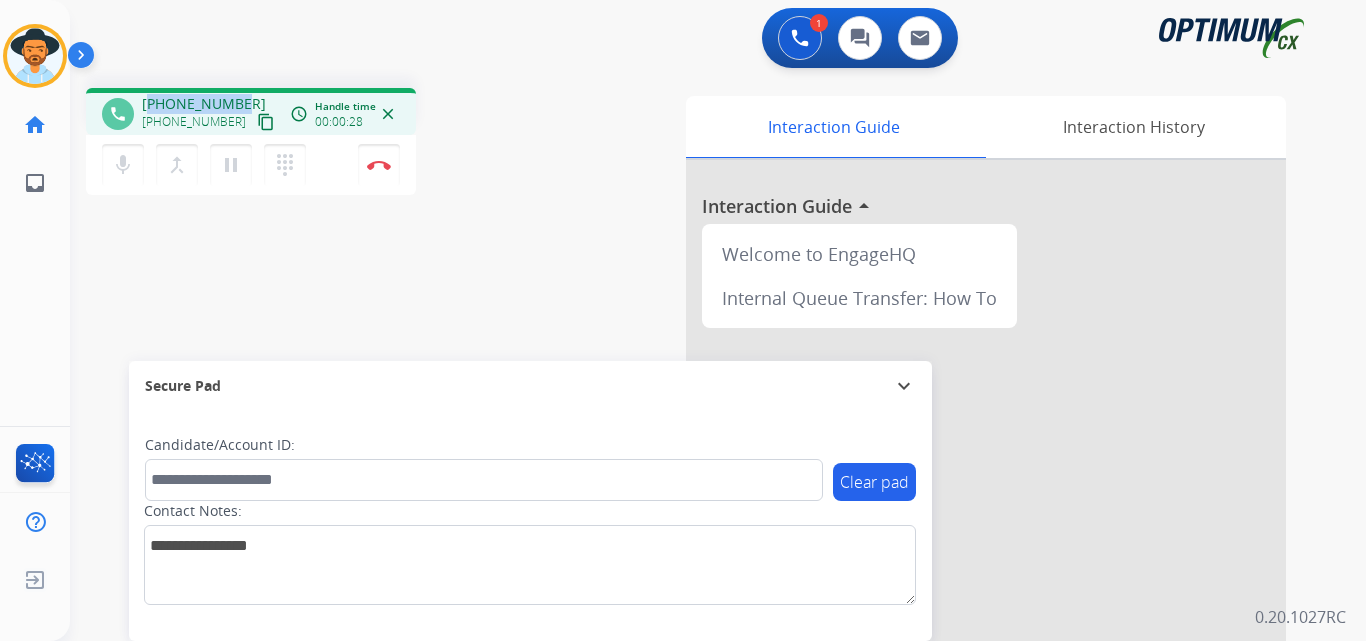 copy on "19858560788" 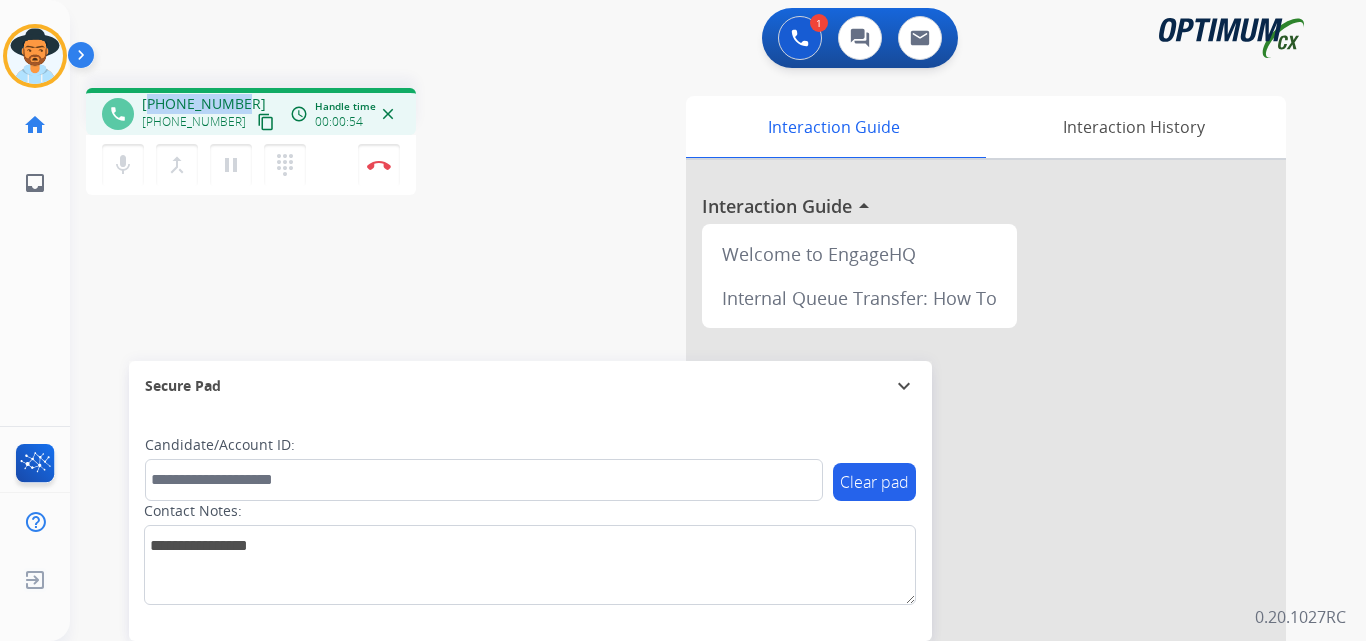 click on "[PHONE_NUMBER]" at bounding box center (204, 104) 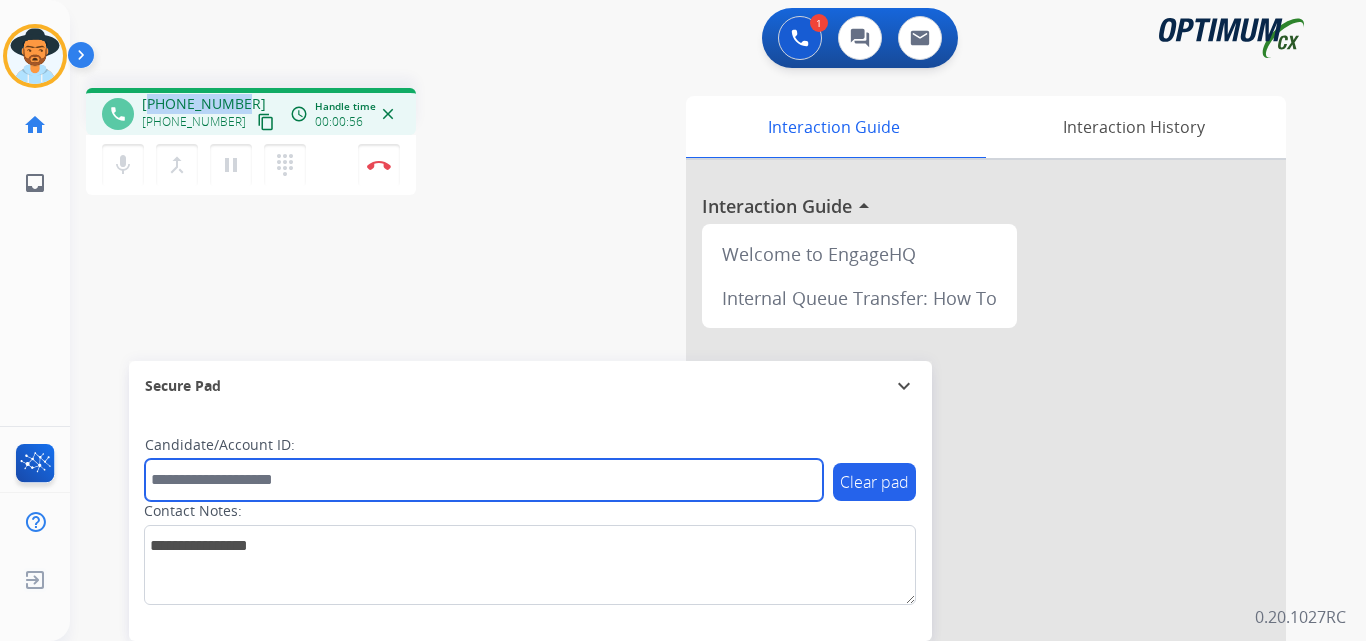 click at bounding box center [484, 480] 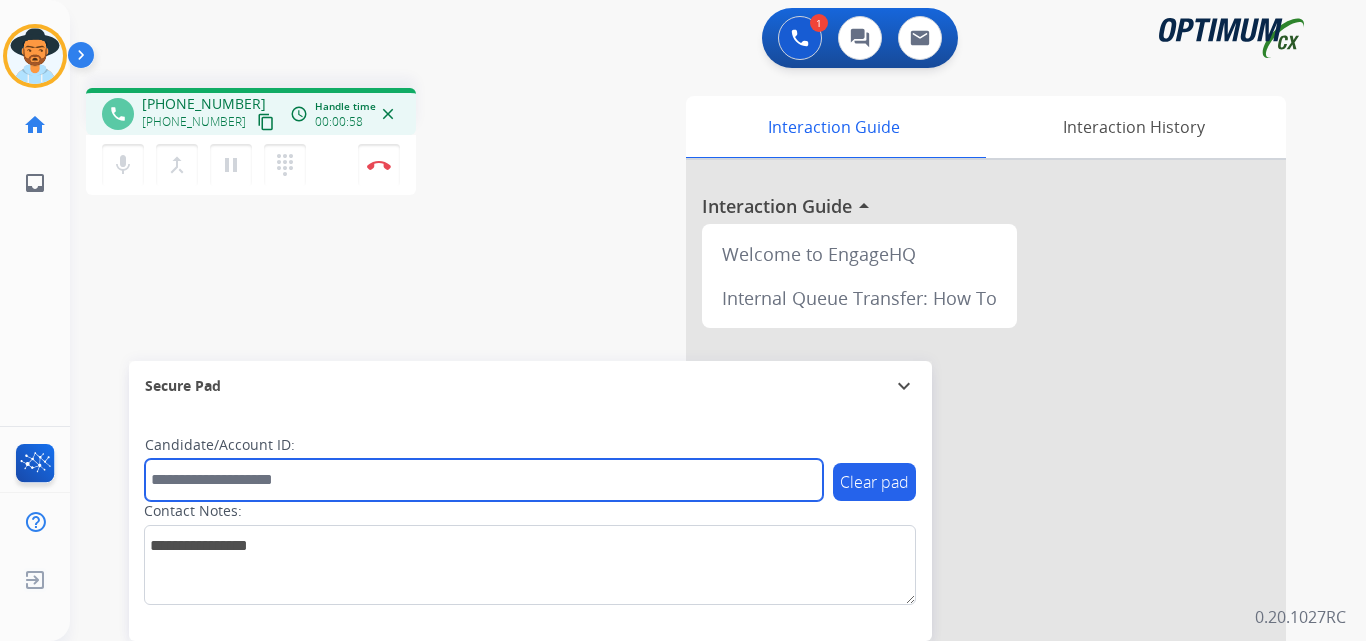 paste on "**********" 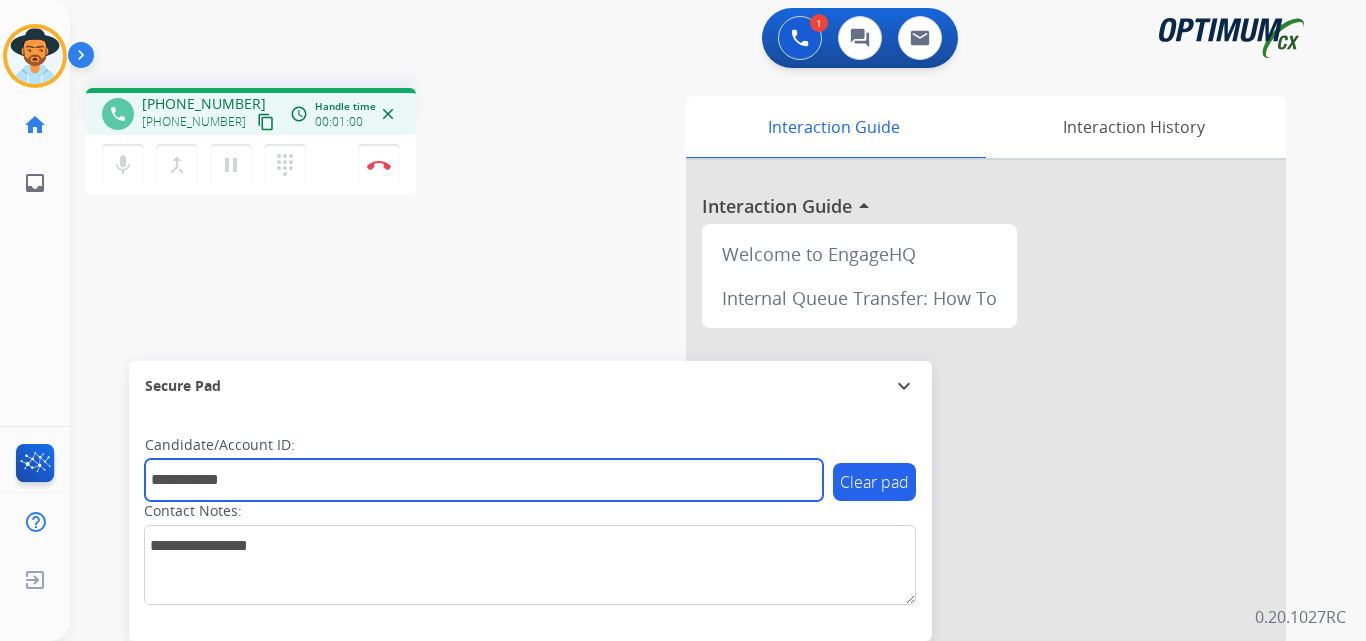 type on "**********" 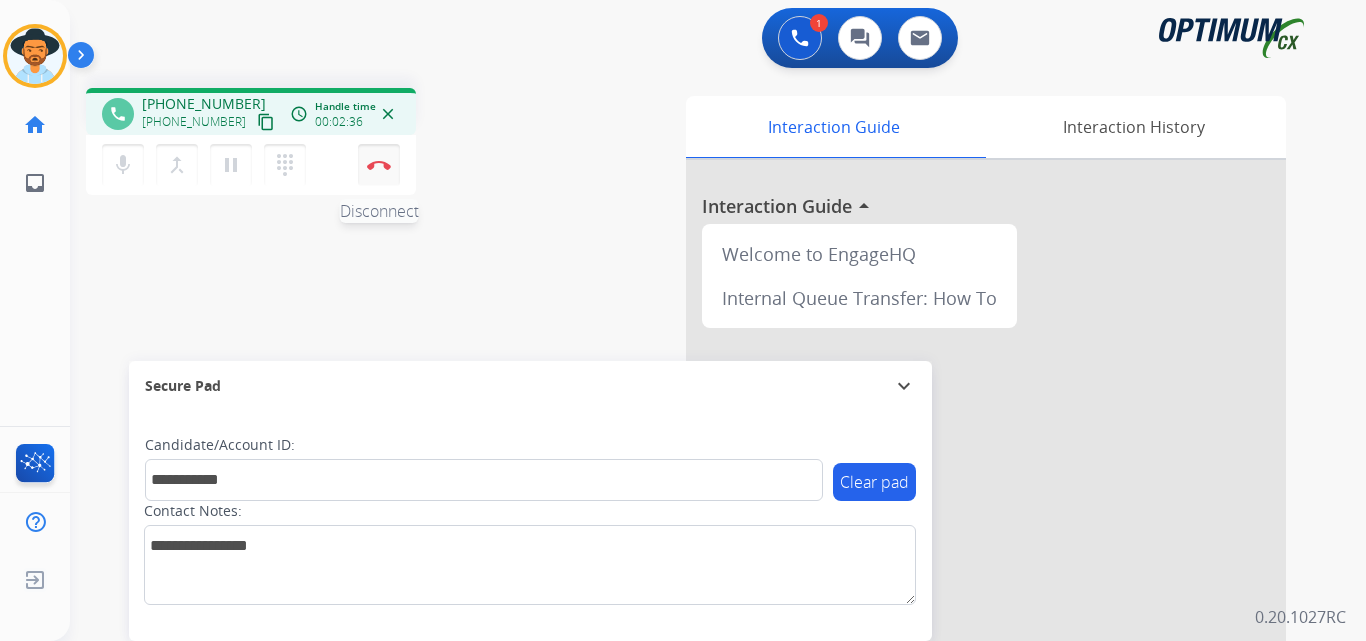 click on "Disconnect" at bounding box center [379, 165] 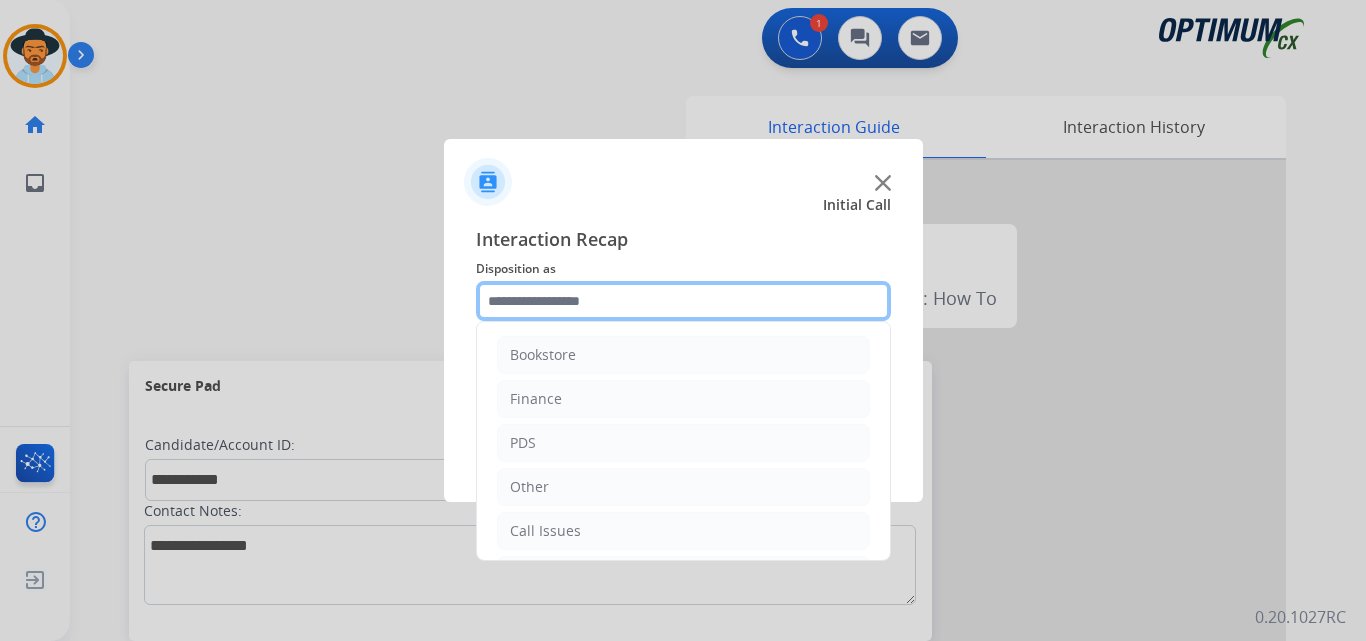 click 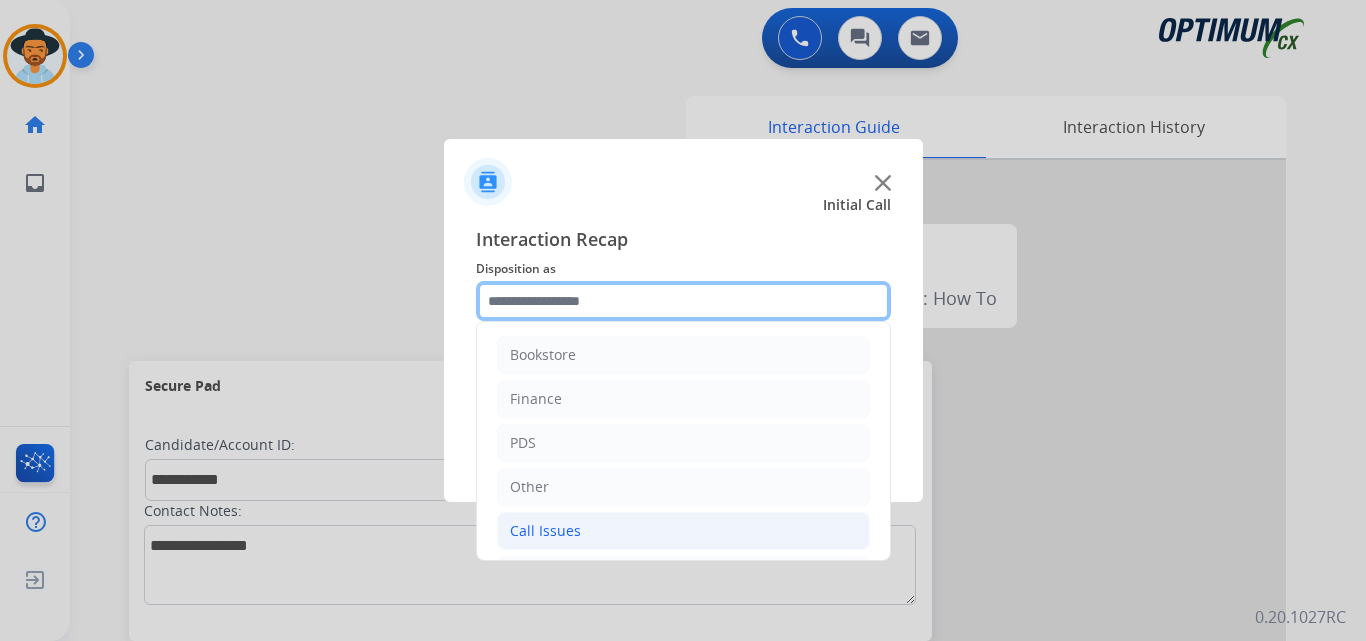 scroll, scrollTop: 136, scrollLeft: 0, axis: vertical 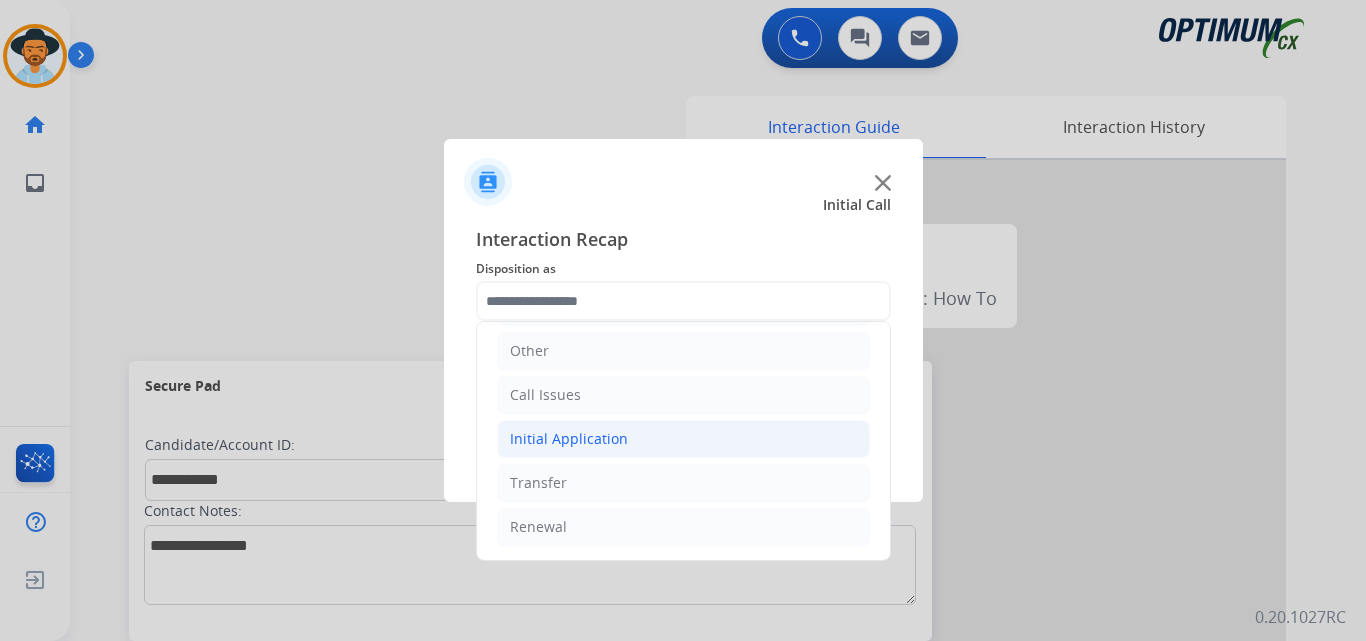 click on "Initial Application" 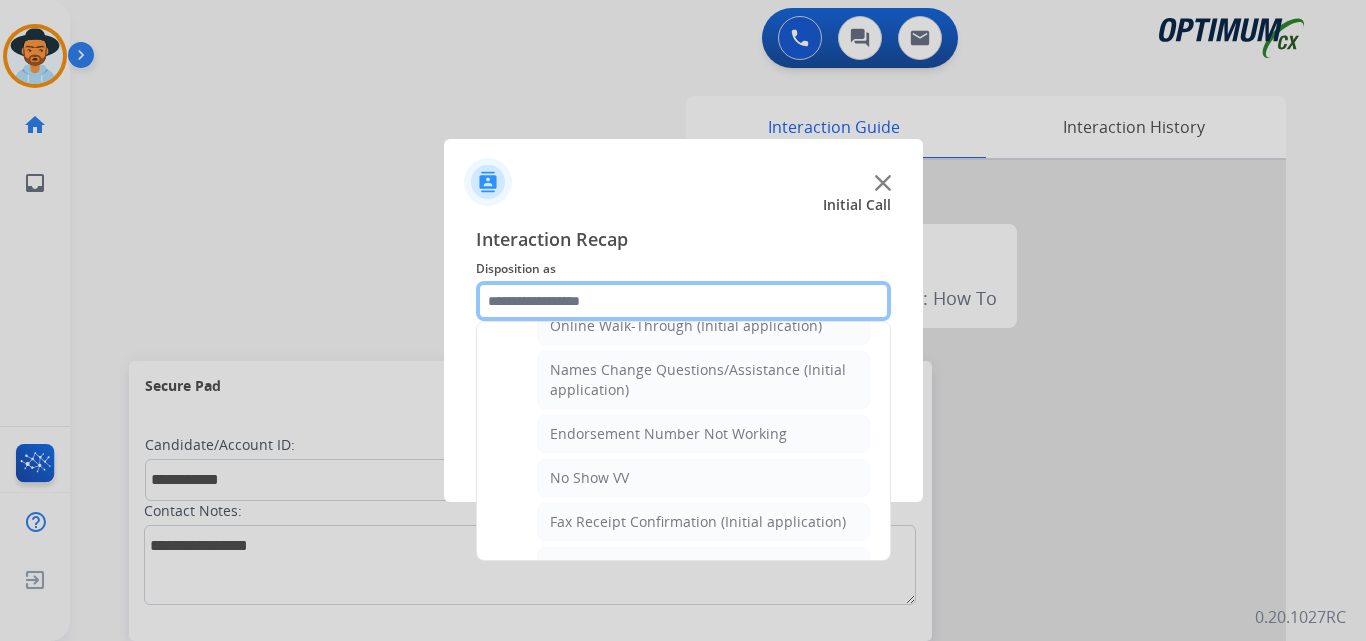 scroll, scrollTop: 136, scrollLeft: 0, axis: vertical 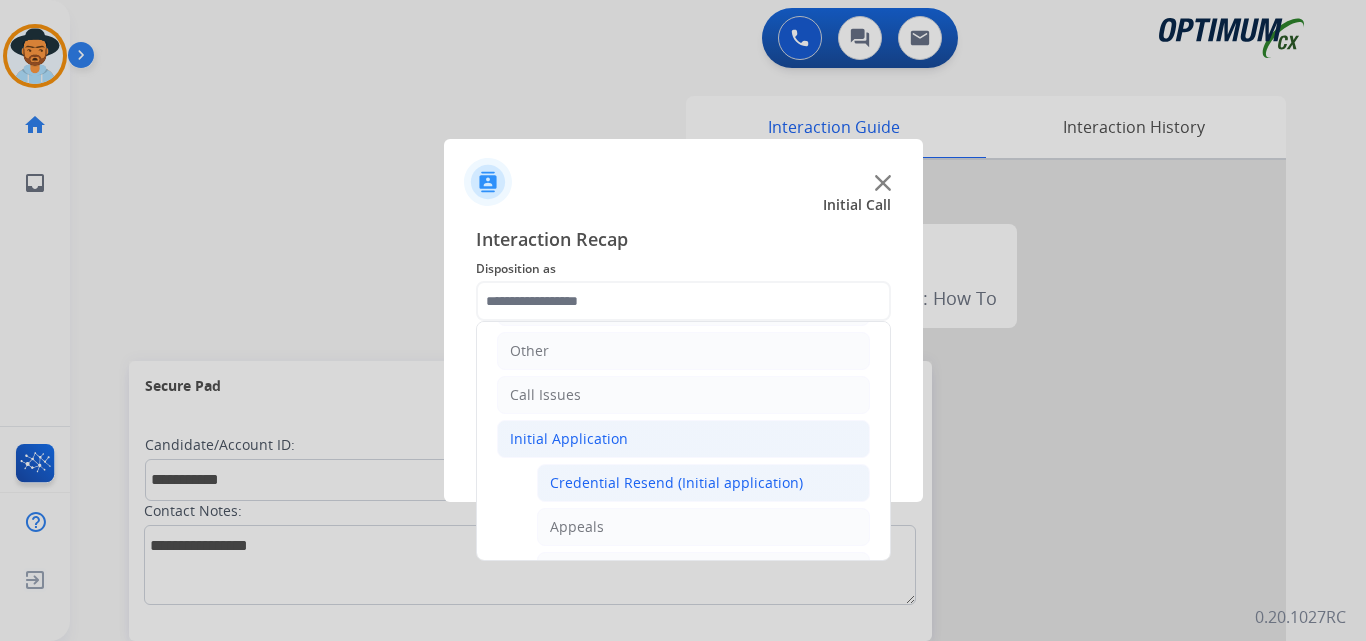 click on "Credential Resend (Initial application)" 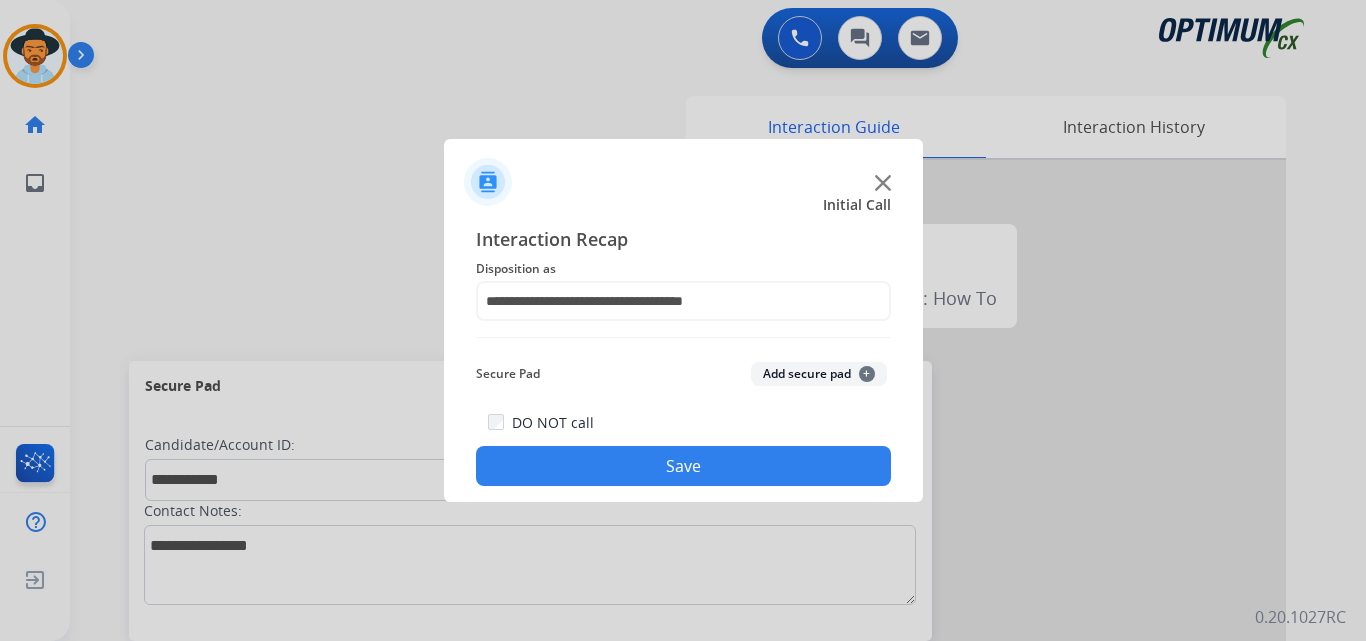 click on "Save" 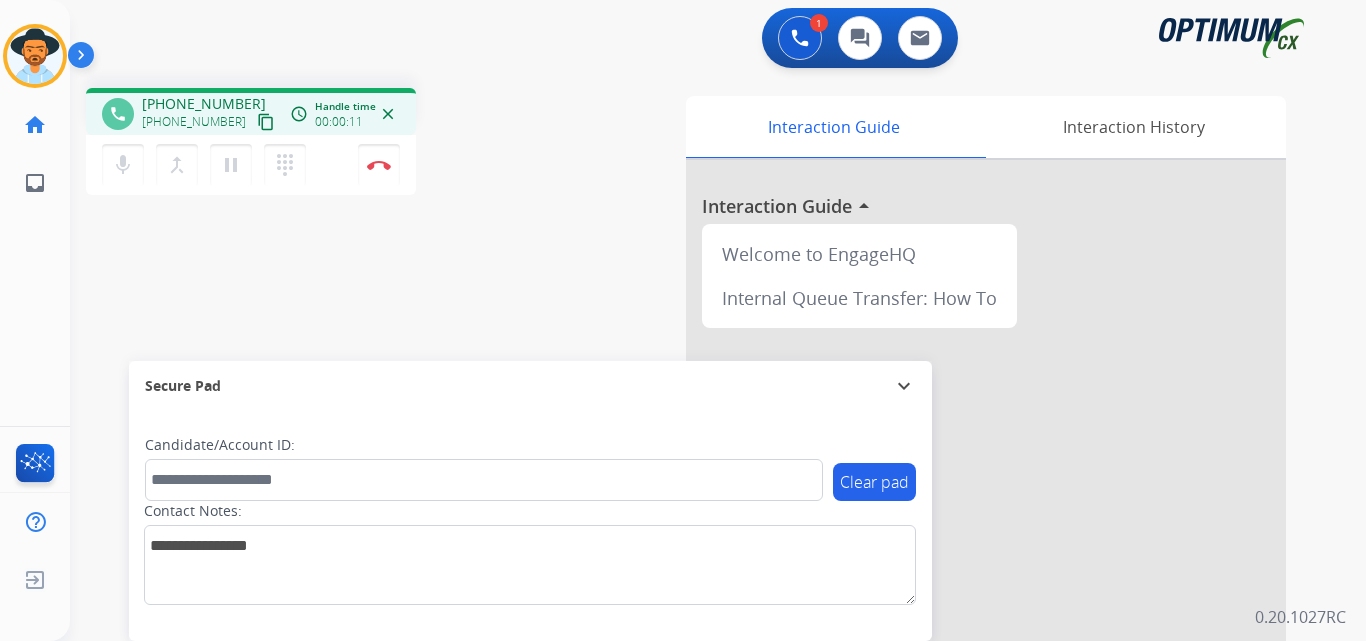 click on "[PHONE_NUMBER]" at bounding box center (204, 104) 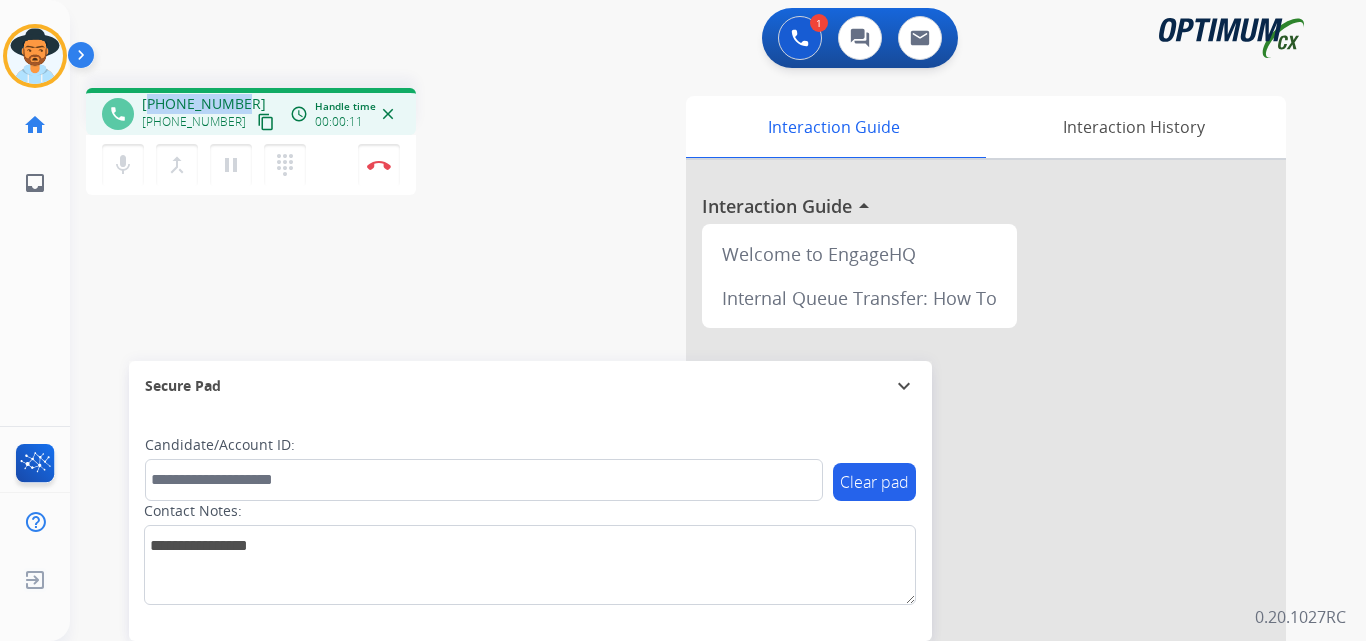 click on "[PHONE_NUMBER]" at bounding box center [204, 104] 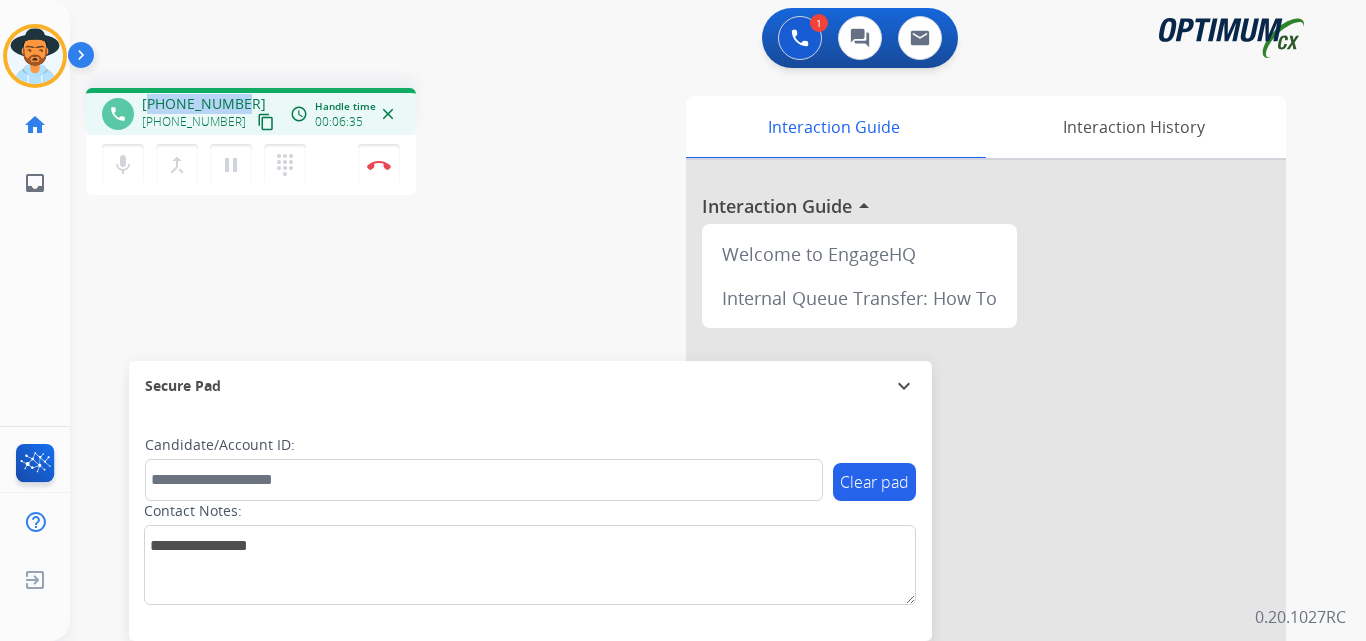 click on "[PHONE_NUMBER]" at bounding box center [204, 104] 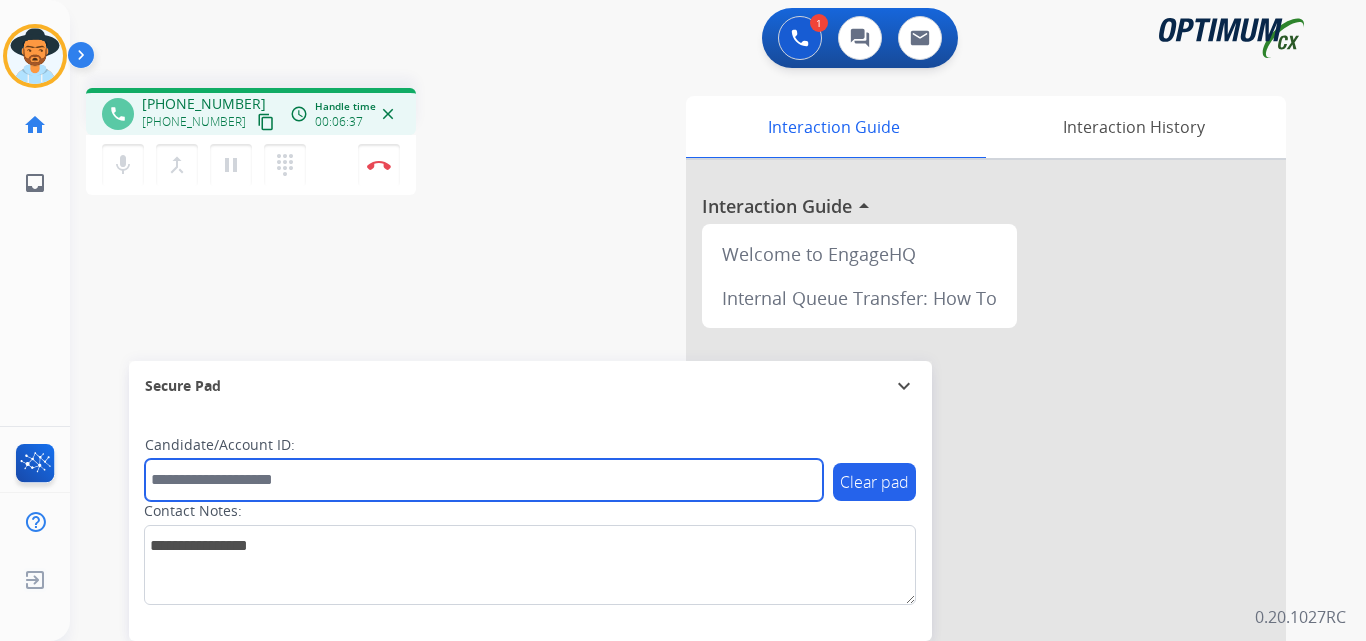 click at bounding box center [484, 480] 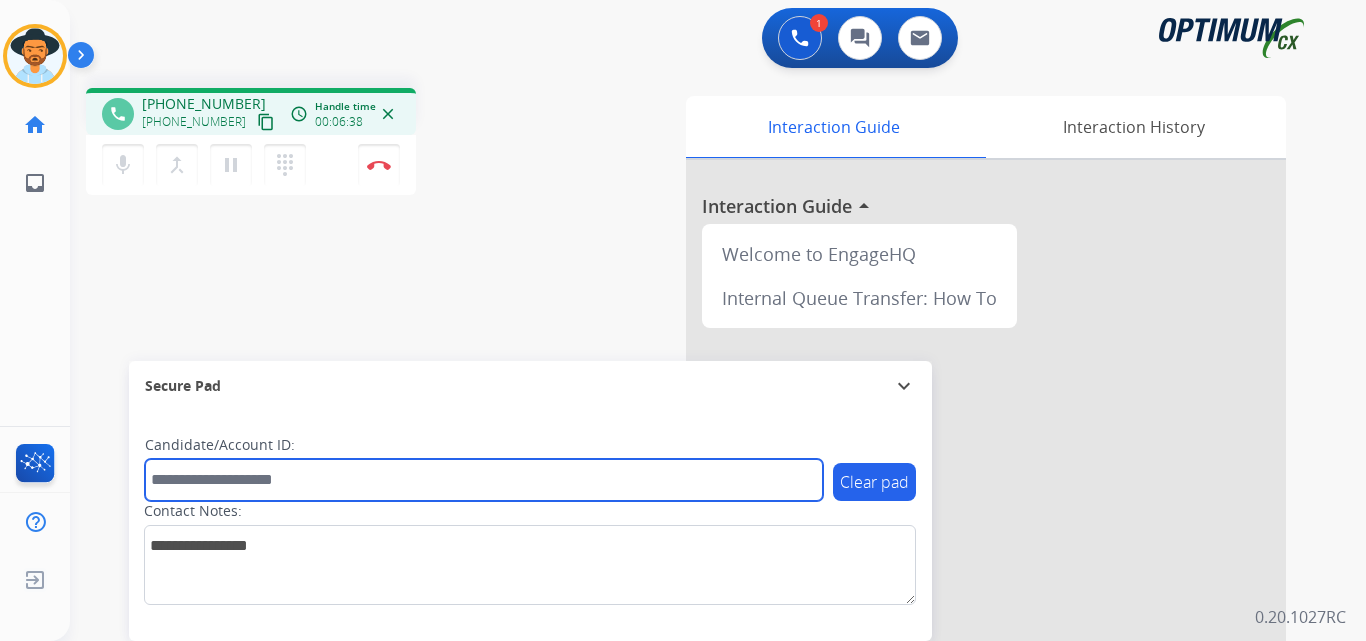 paste on "**********" 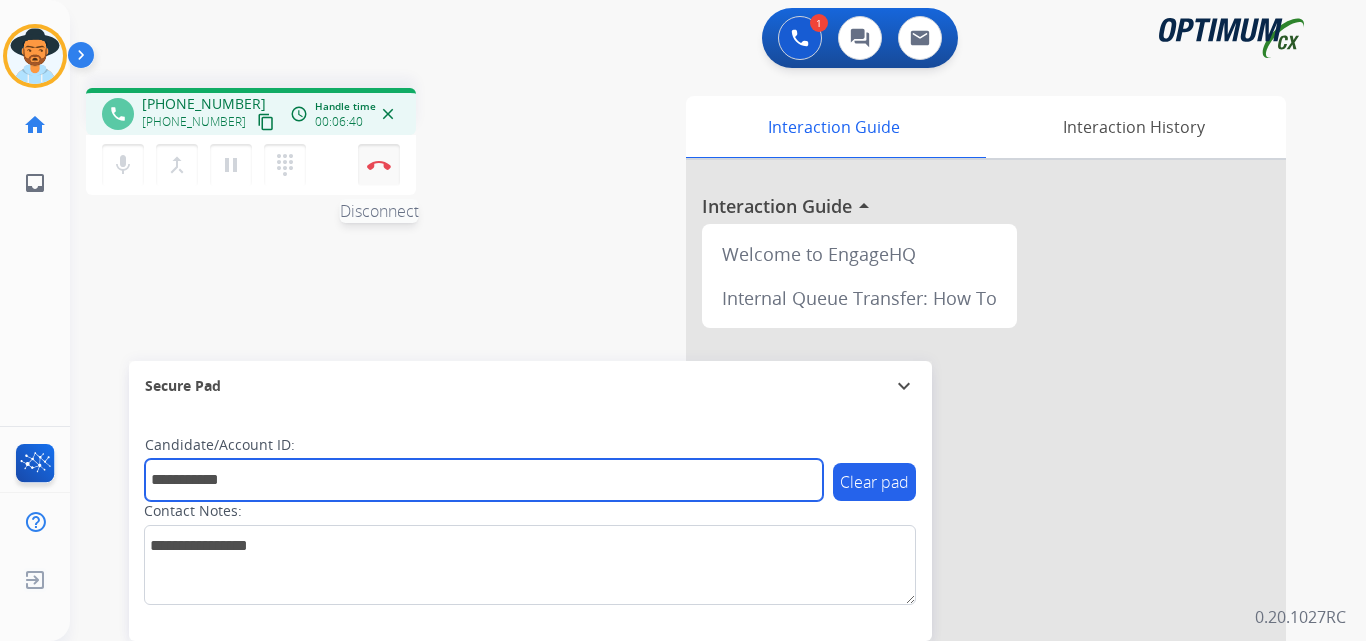 type on "**********" 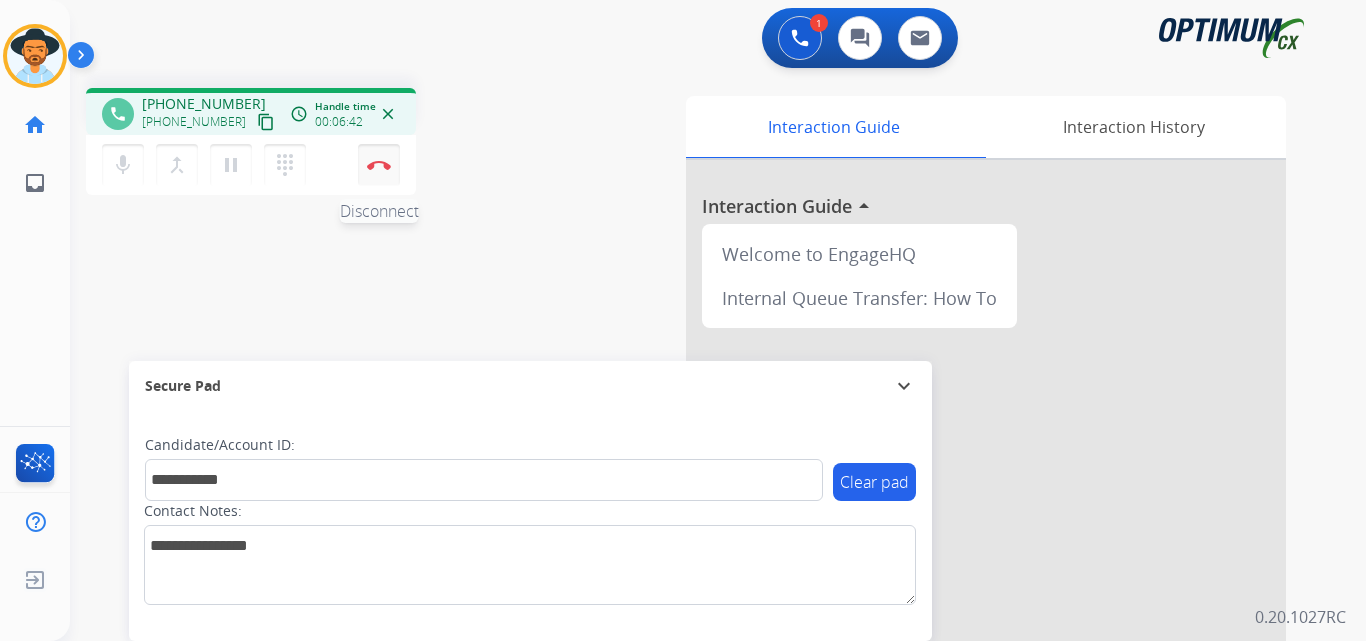 click on "Disconnect" at bounding box center (379, 165) 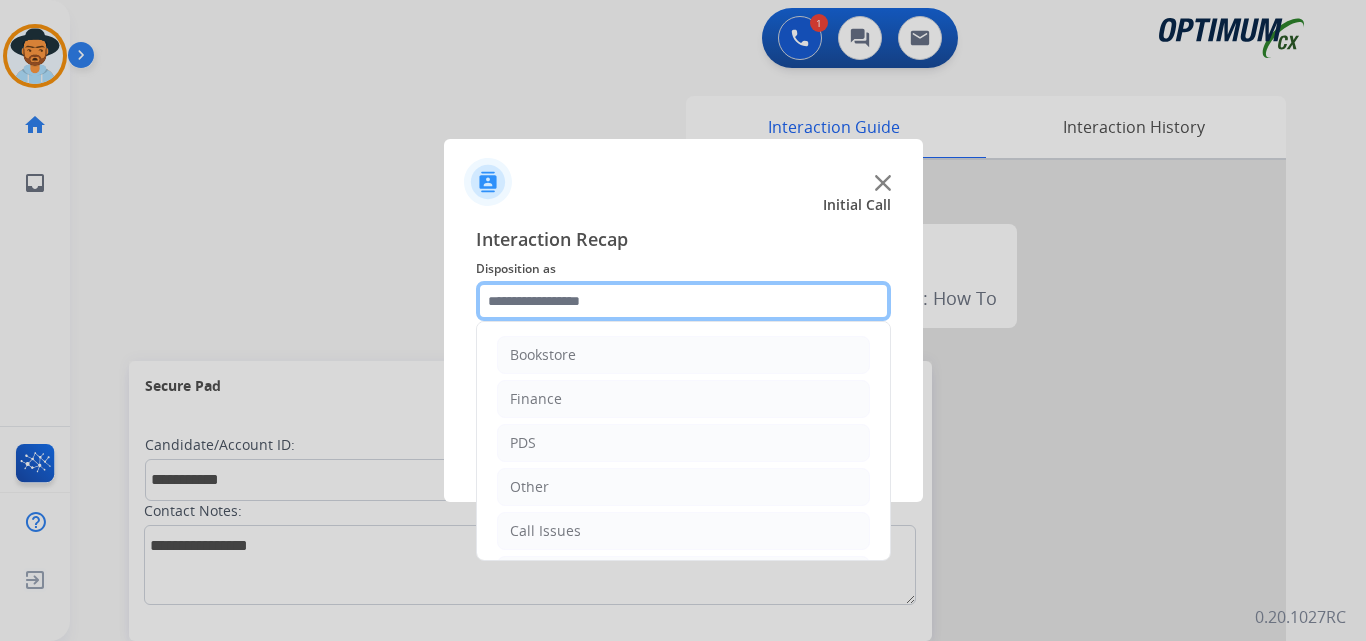 click 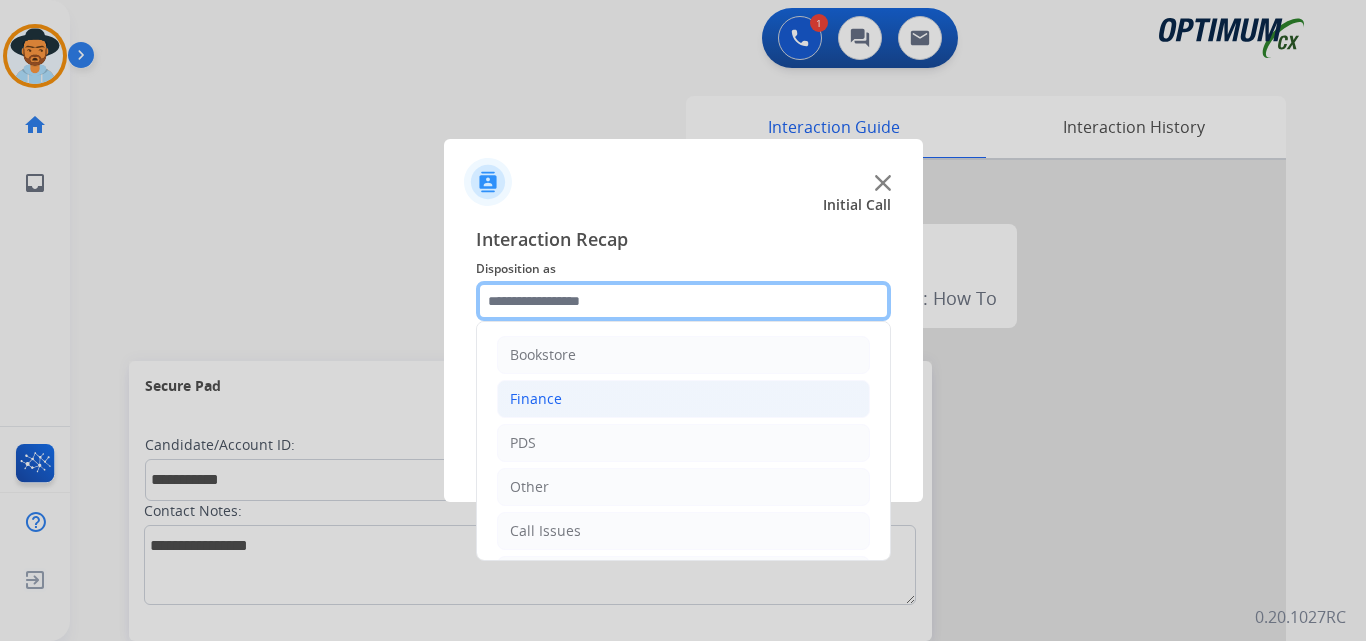 scroll, scrollTop: 136, scrollLeft: 0, axis: vertical 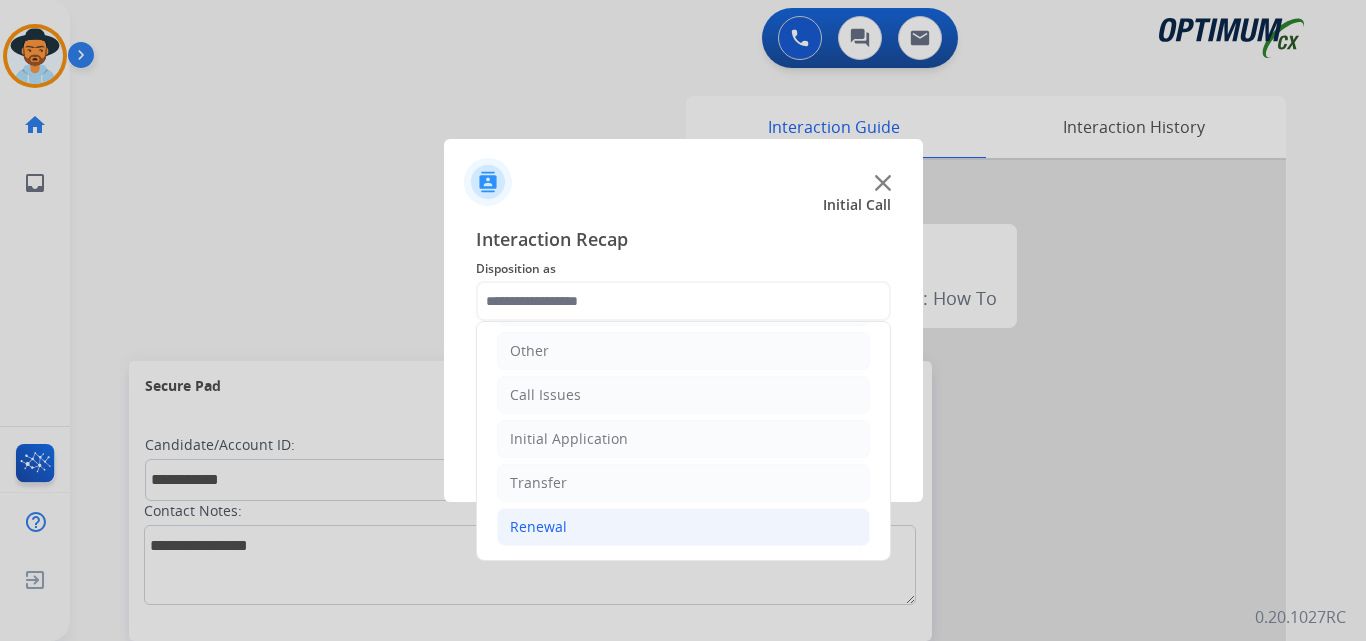 click on "Renewal" 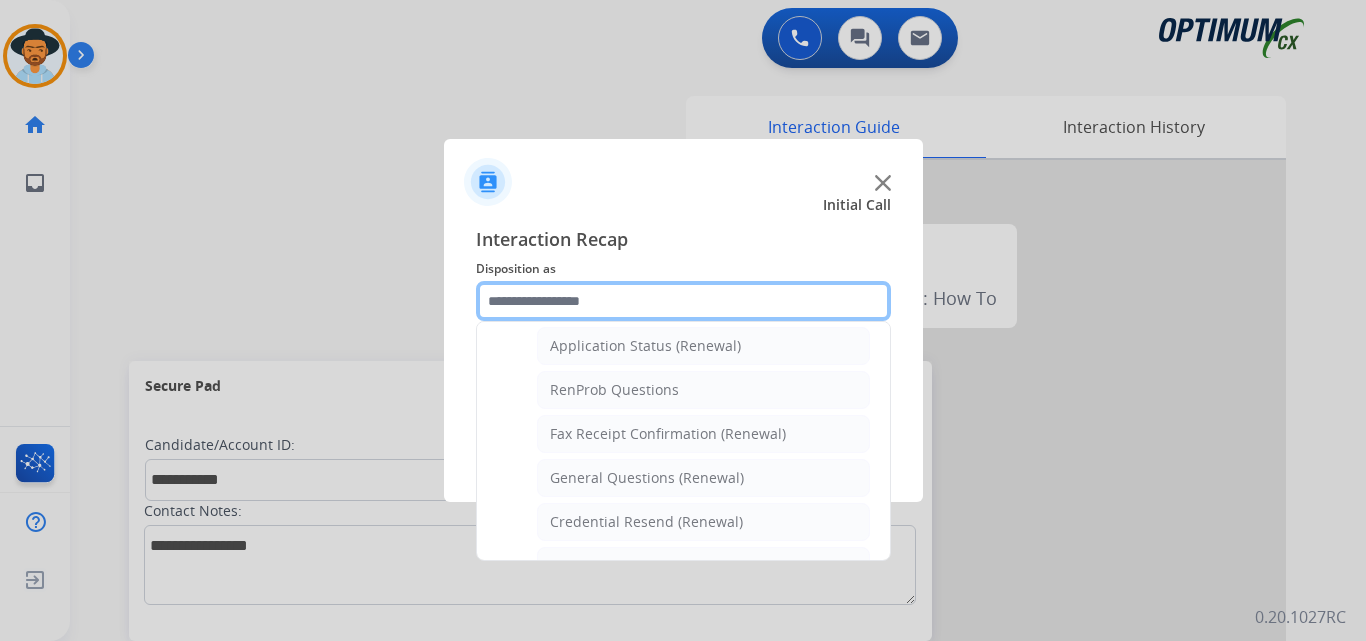 scroll, scrollTop: 772, scrollLeft: 0, axis: vertical 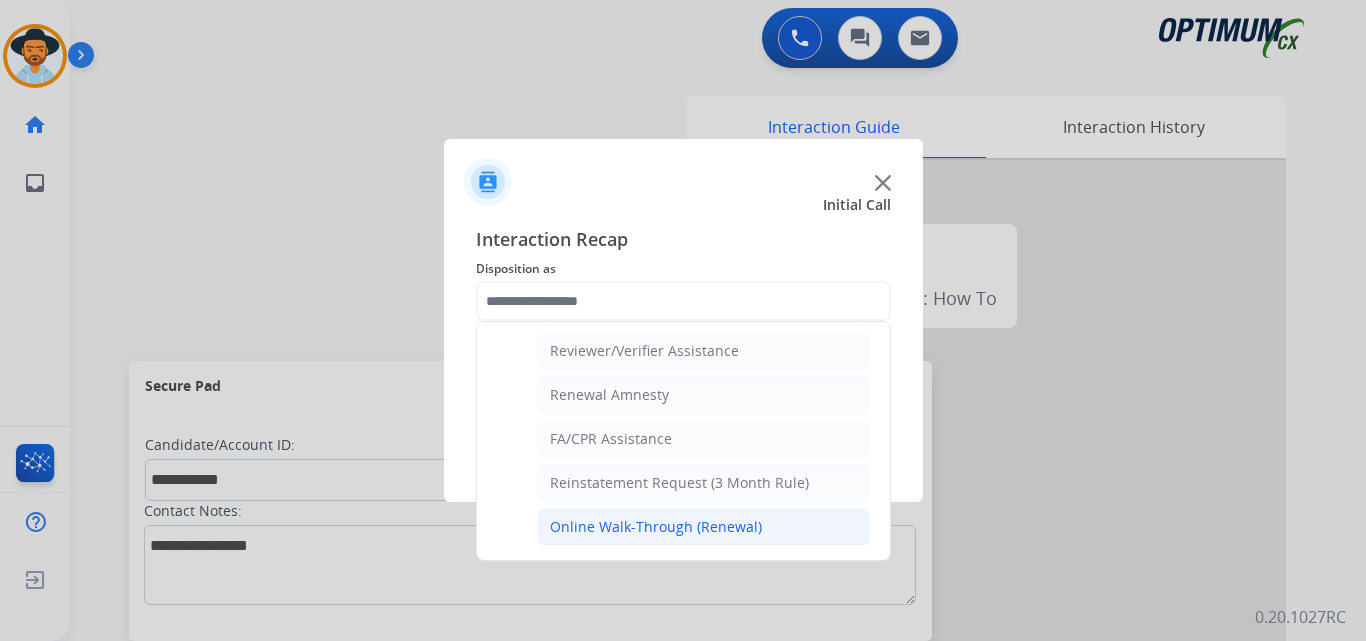 click on "Online Walk-Through (Renewal)" 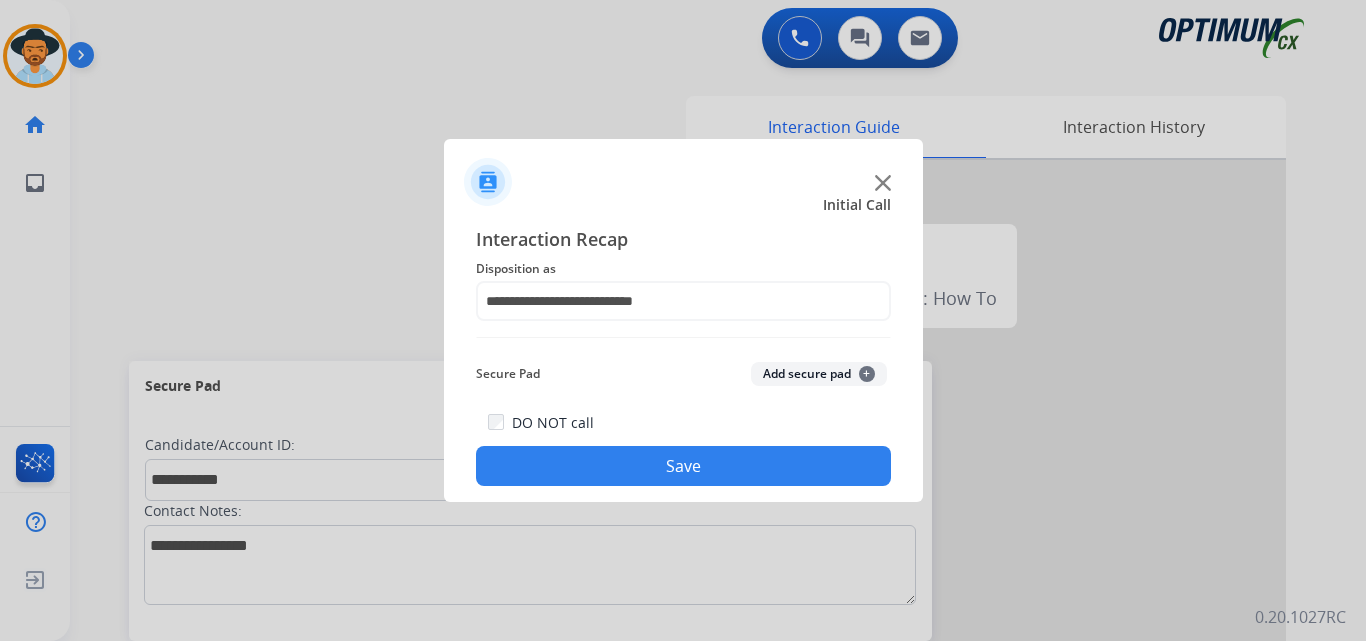 click on "Save" 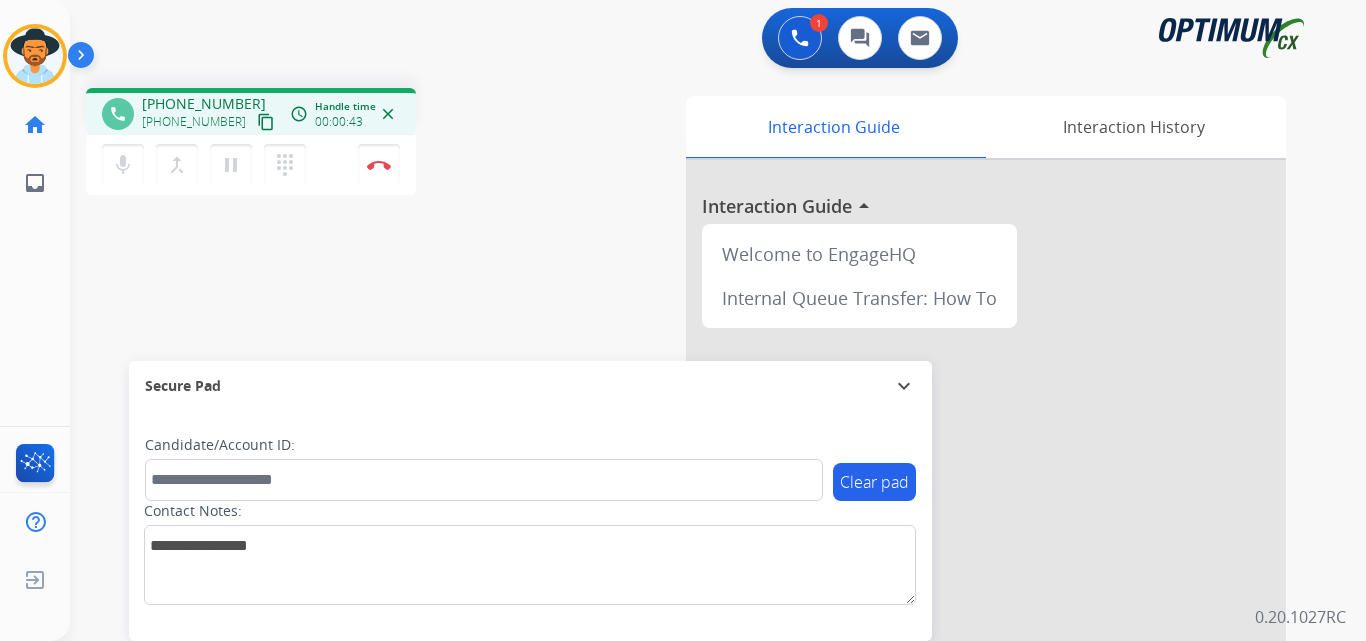 click on "[PHONE_NUMBER]" at bounding box center (204, 104) 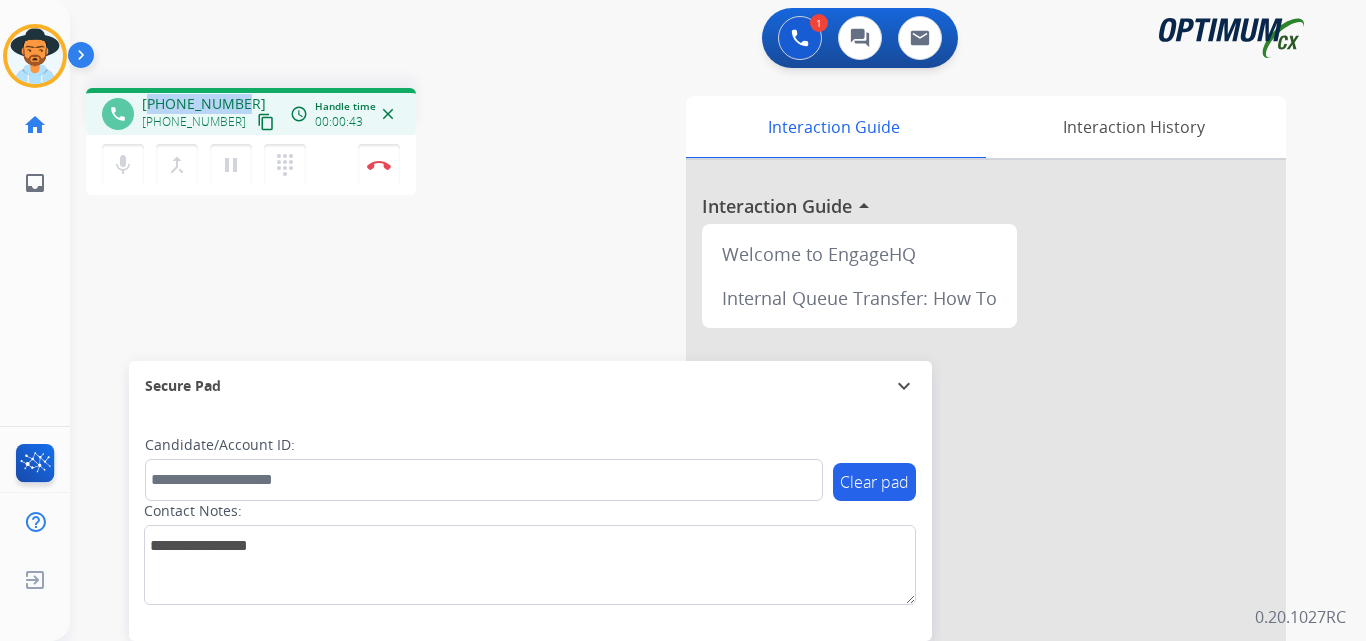 click on "[PHONE_NUMBER]" at bounding box center (204, 104) 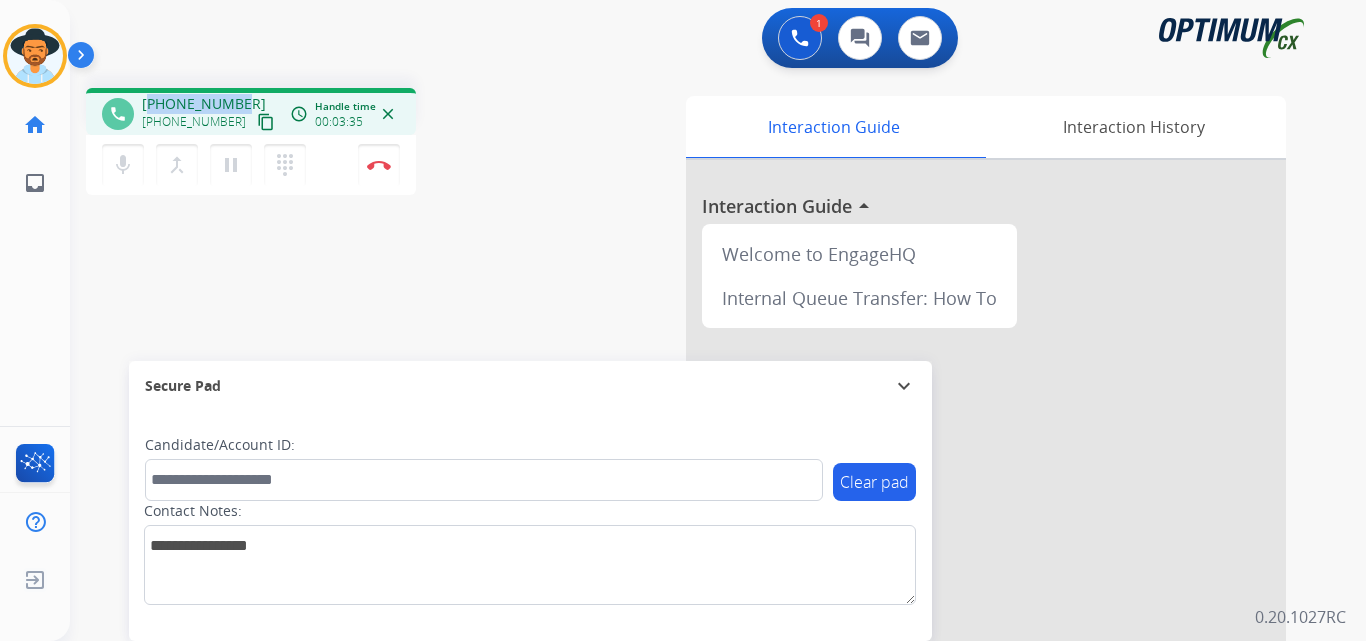 click on "[PHONE_NUMBER]" at bounding box center [204, 104] 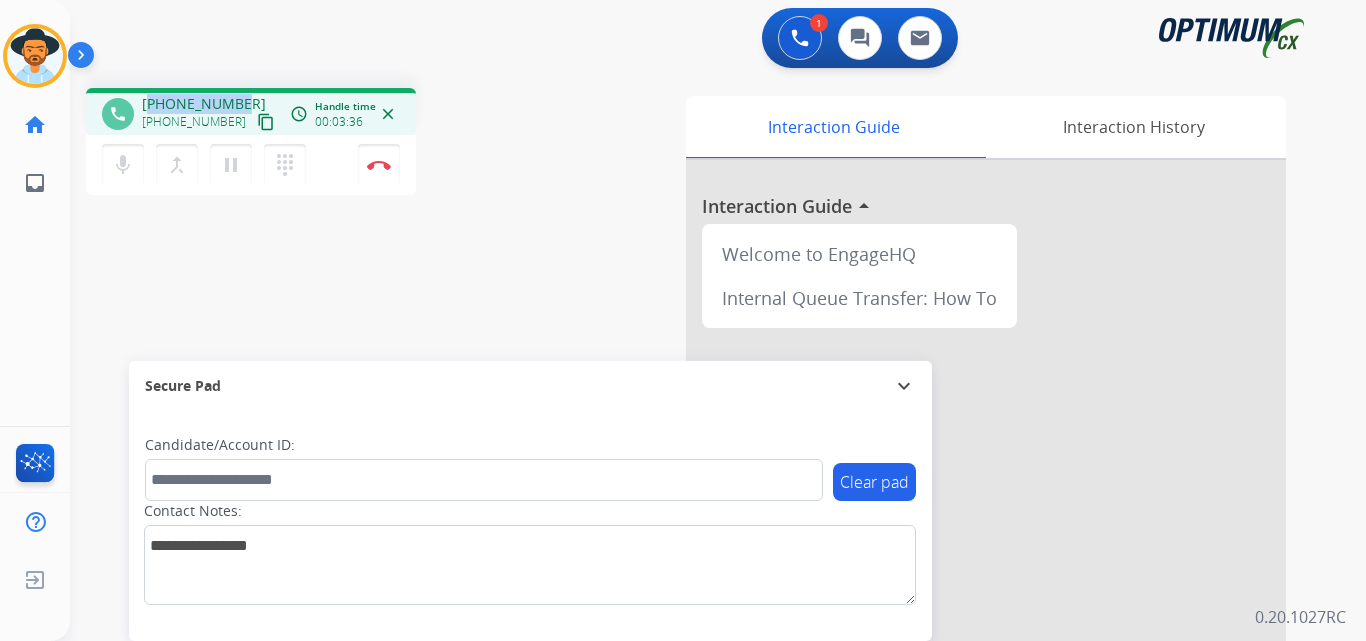 click on "phone [PHONE_NUMBER] [PHONE_NUMBER] content_copy access_time Call metrics Queue   00:46 Hold   00:00 Talk   03:37 Total   04:22 Handle time 00:03:36 close" at bounding box center [251, 111] 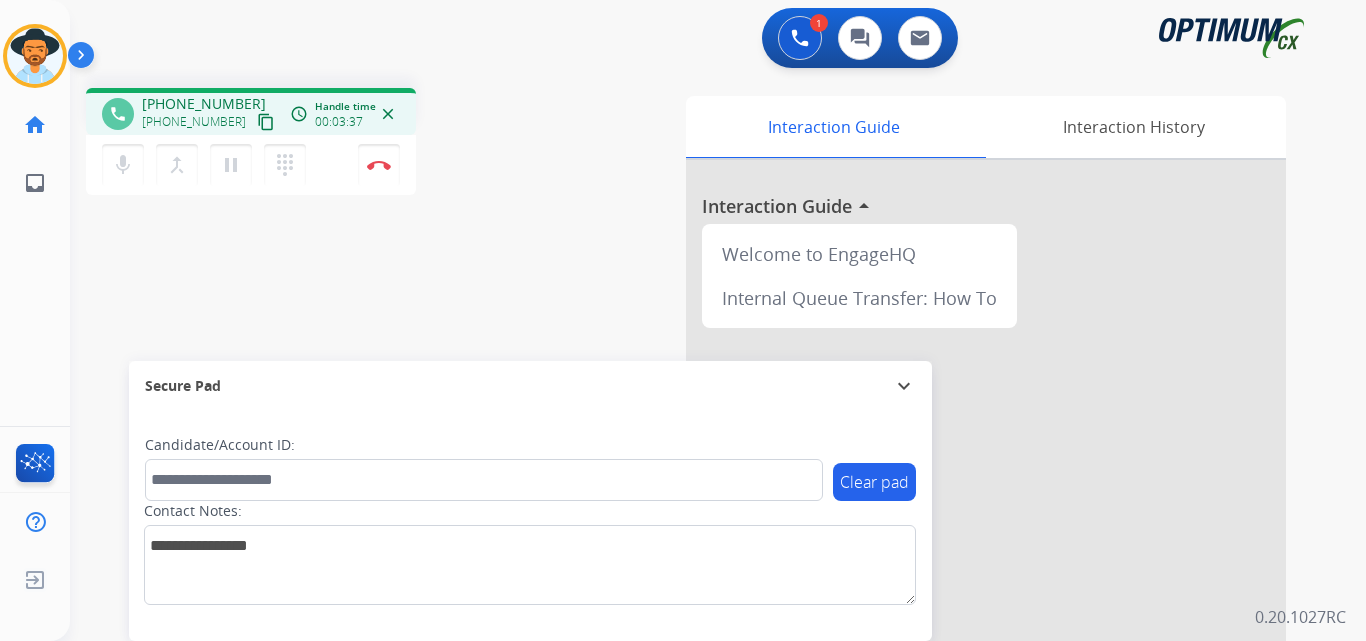 click on "[PHONE_NUMBER]" at bounding box center (204, 104) 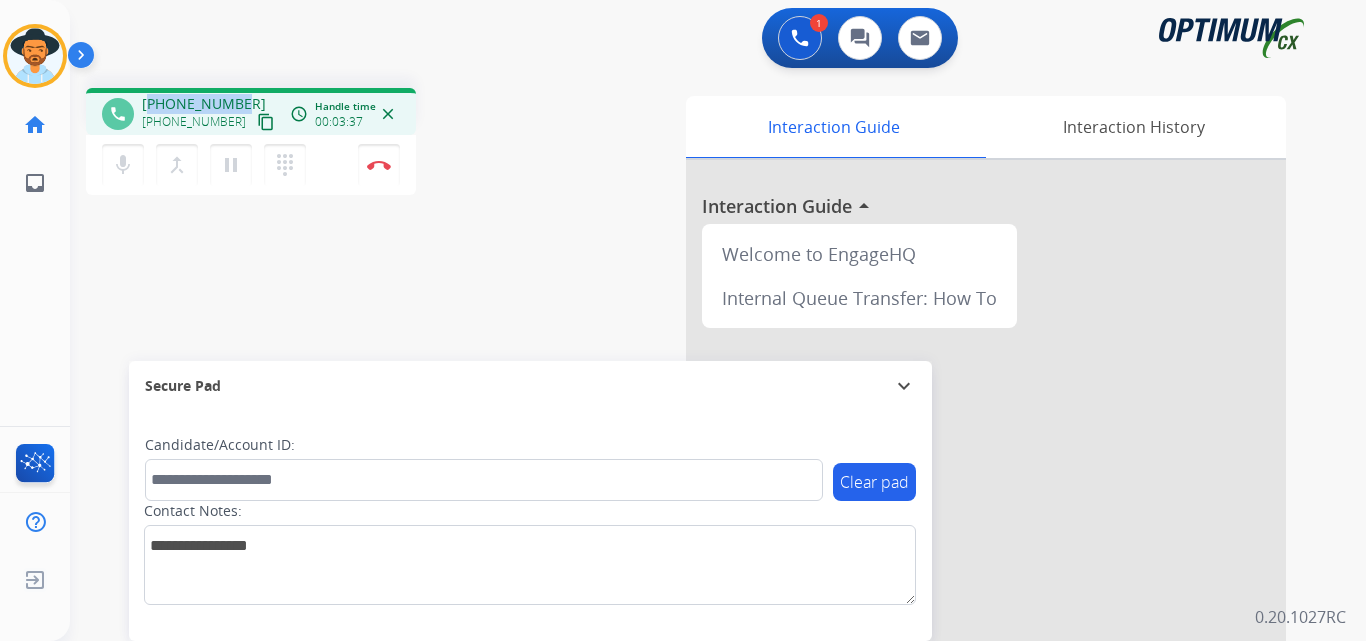 click on "[PHONE_NUMBER]" at bounding box center [204, 104] 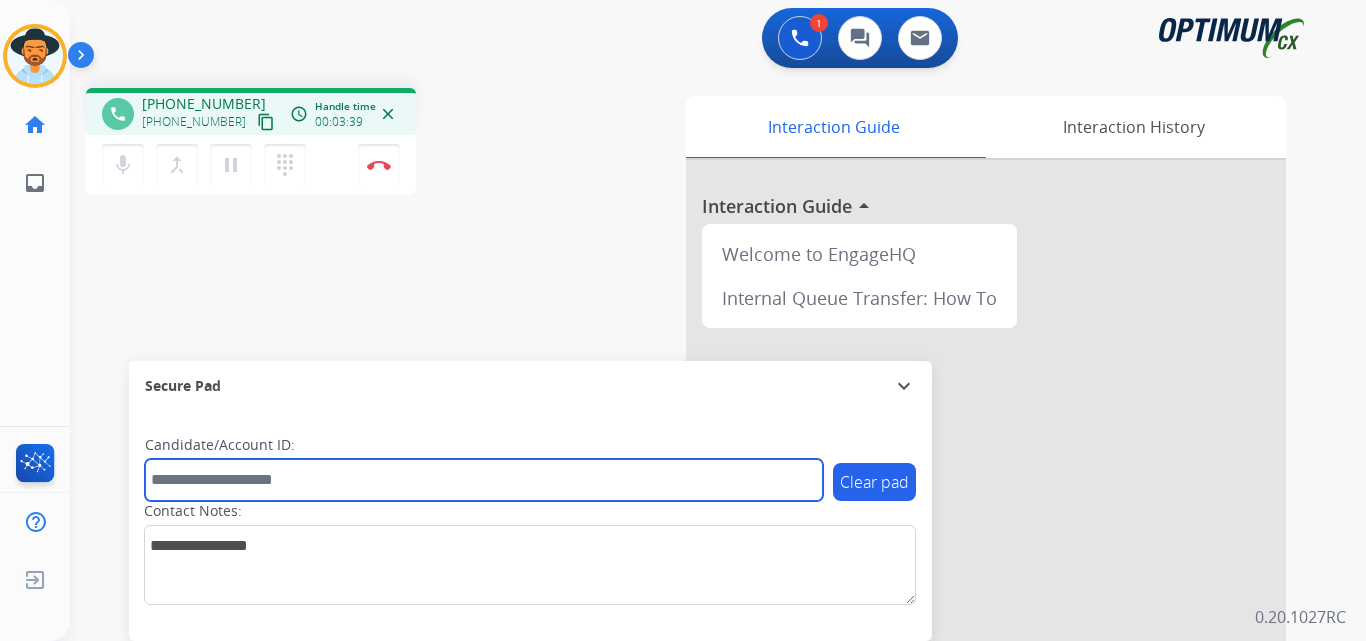 drag, startPoint x: 249, startPoint y: 466, endPoint x: 244, endPoint y: 477, distance: 12.083046 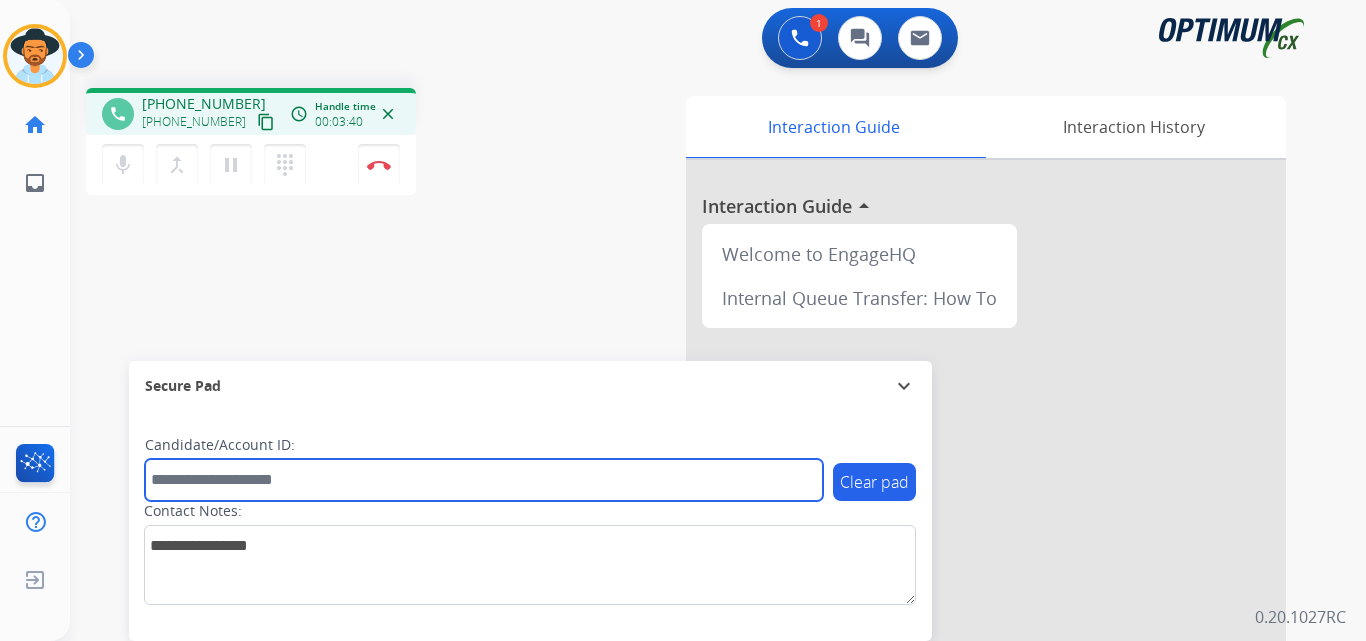 paste on "**********" 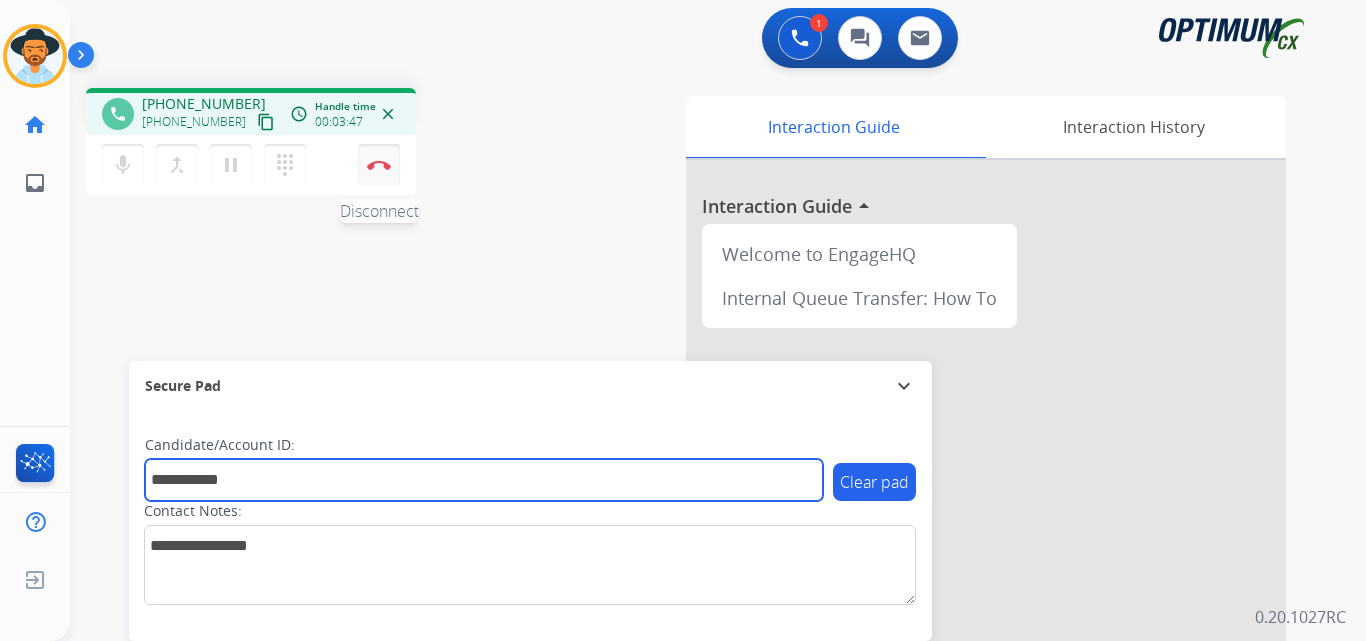 type on "**********" 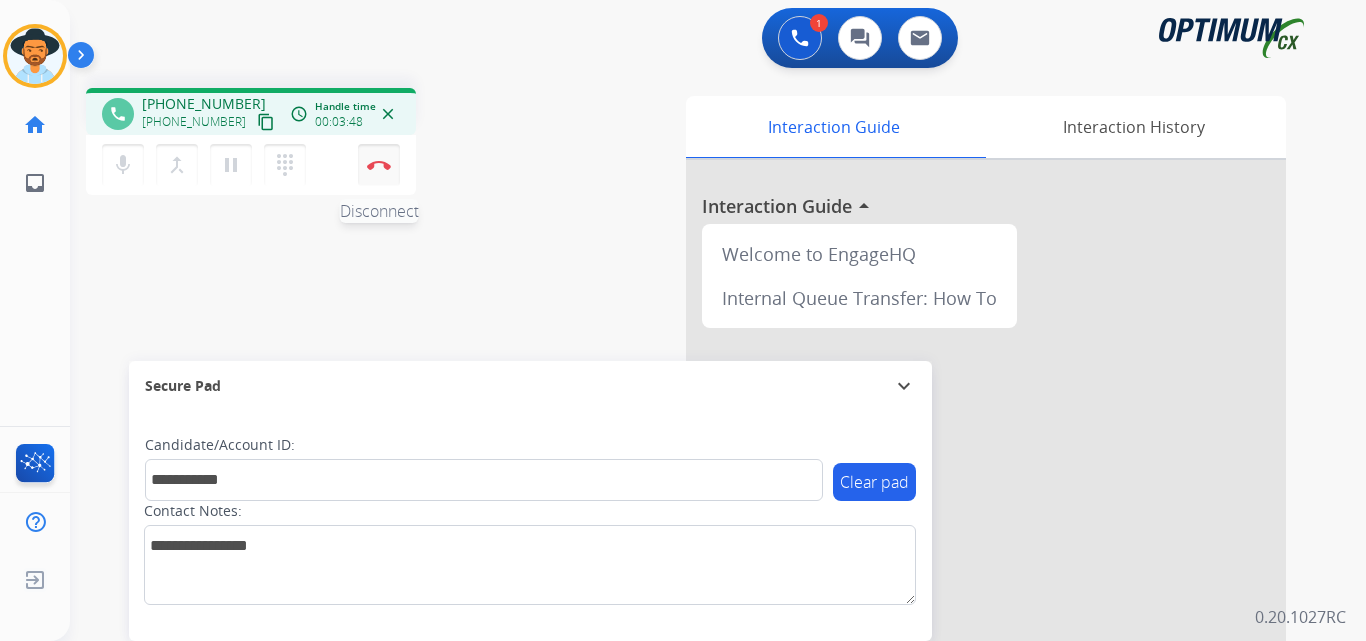 click on "Disconnect" at bounding box center [379, 165] 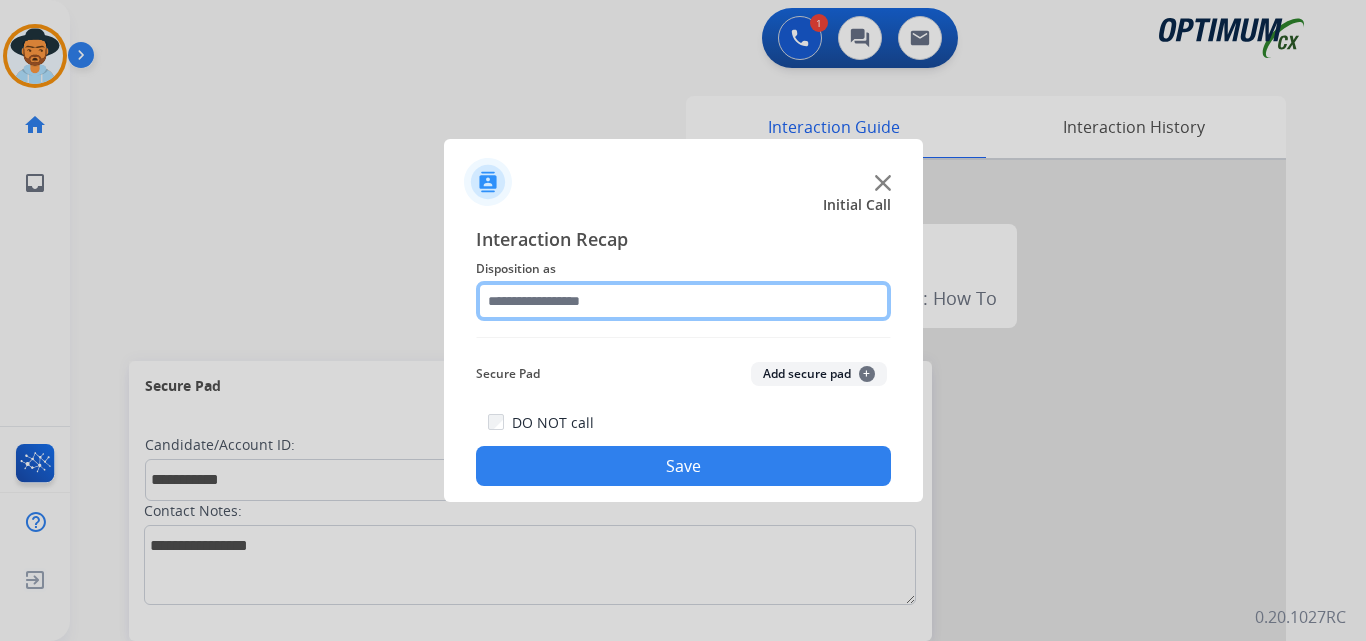 click 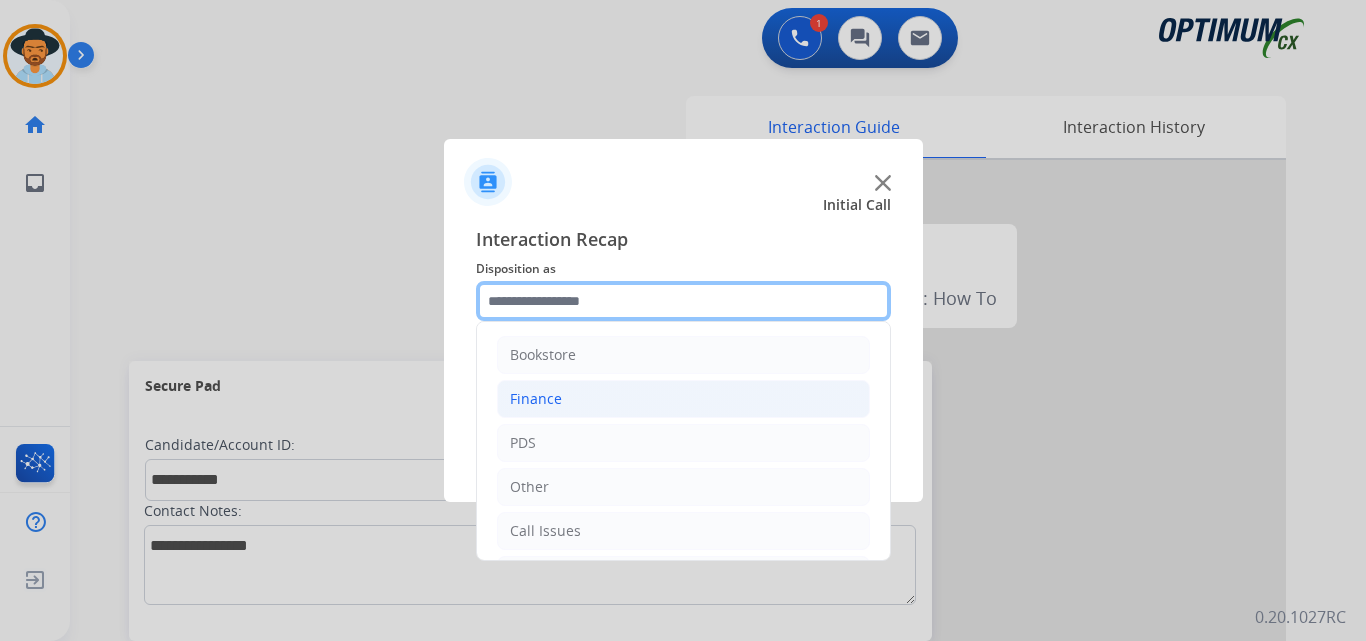 scroll, scrollTop: 136, scrollLeft: 0, axis: vertical 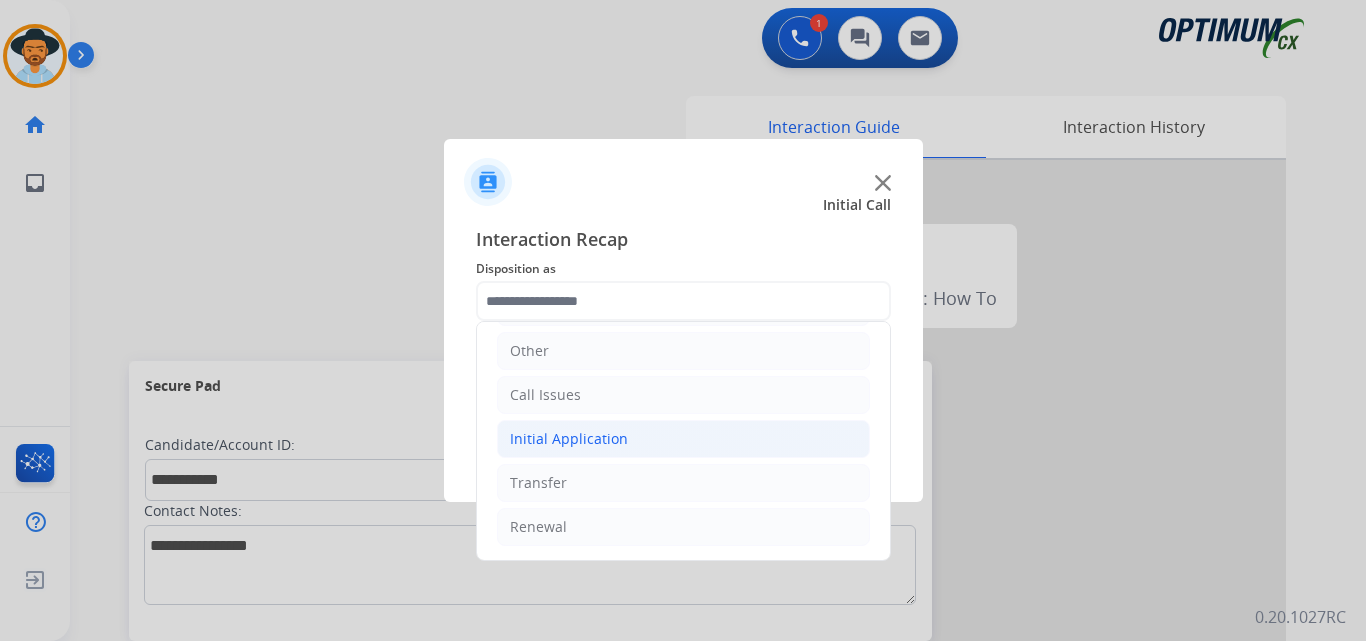 click on "Initial Application" 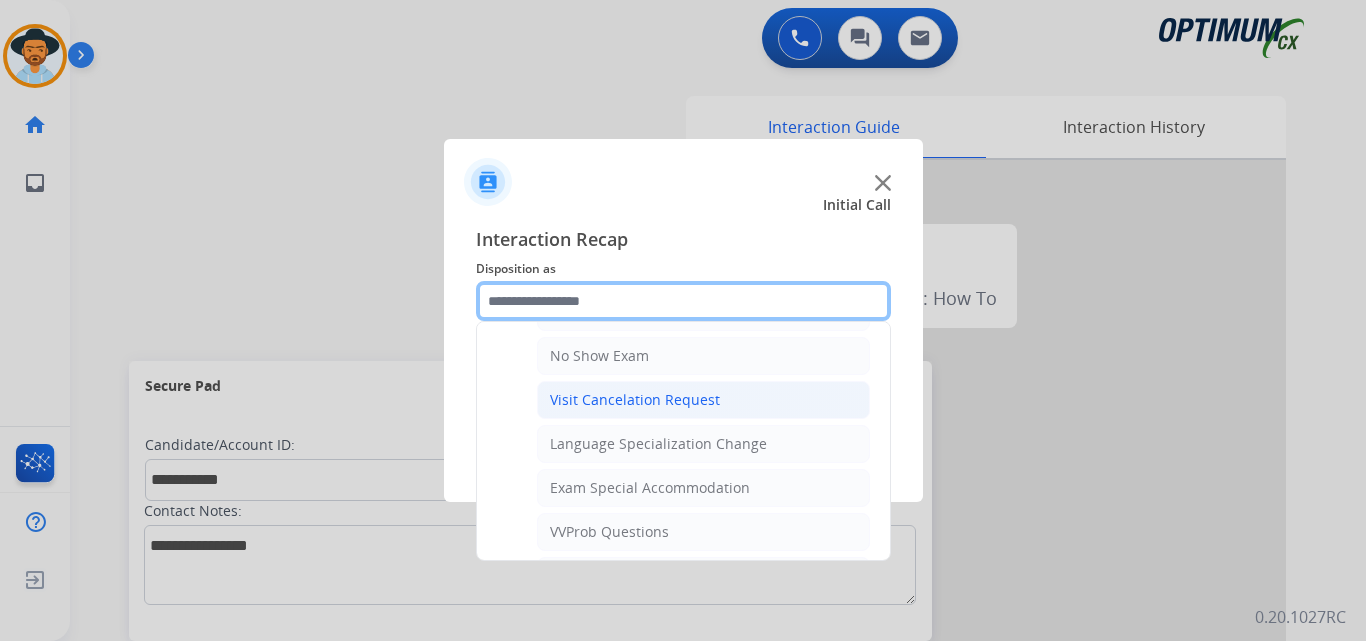 scroll, scrollTop: 1065, scrollLeft: 0, axis: vertical 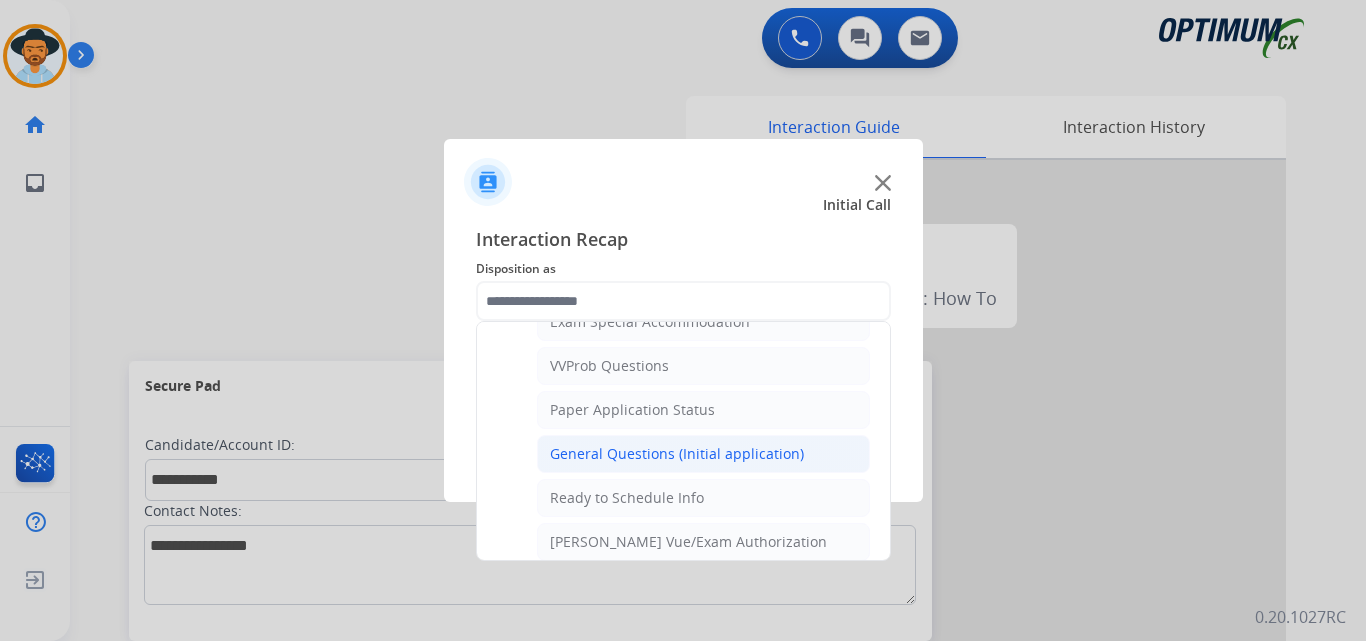 click on "General Questions (Initial application)" 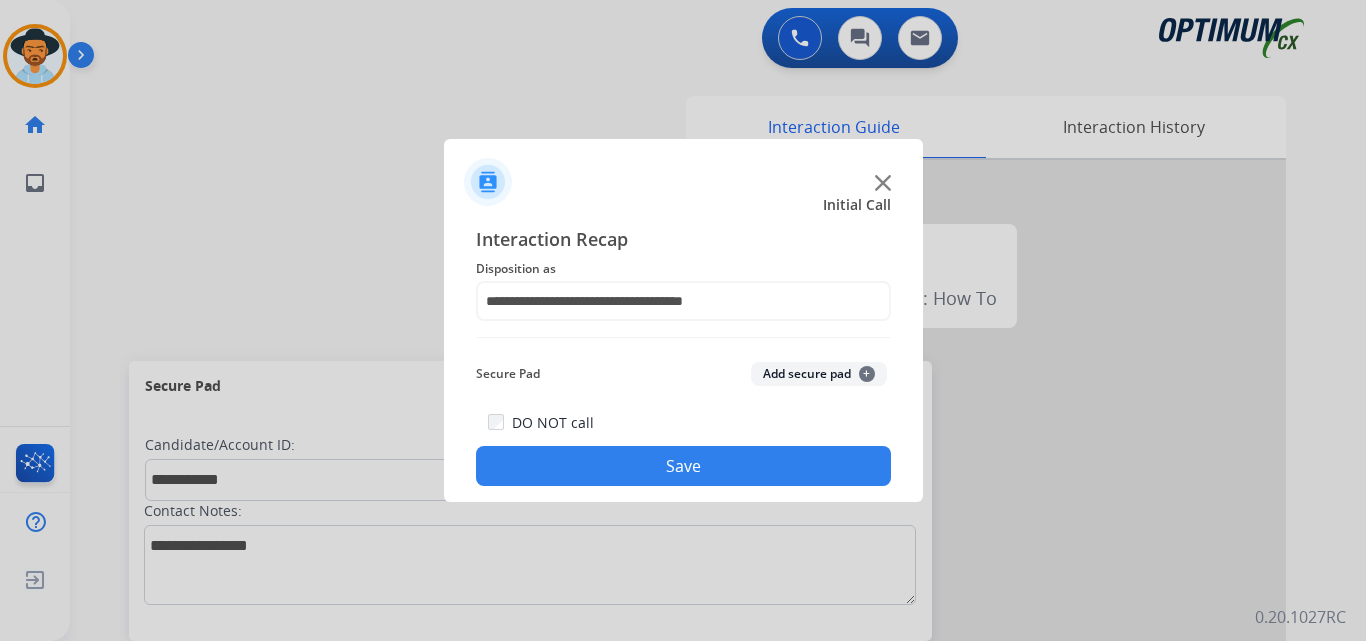 click on "Save" 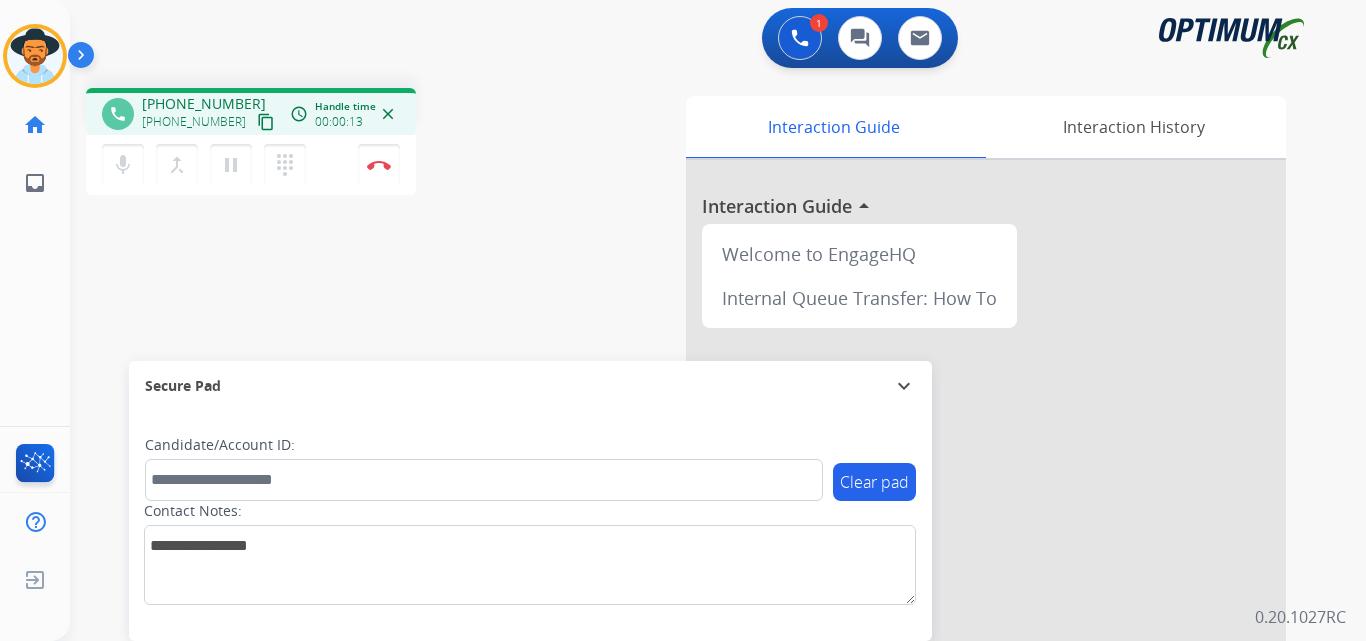 click on "[PHONE_NUMBER]" at bounding box center [204, 104] 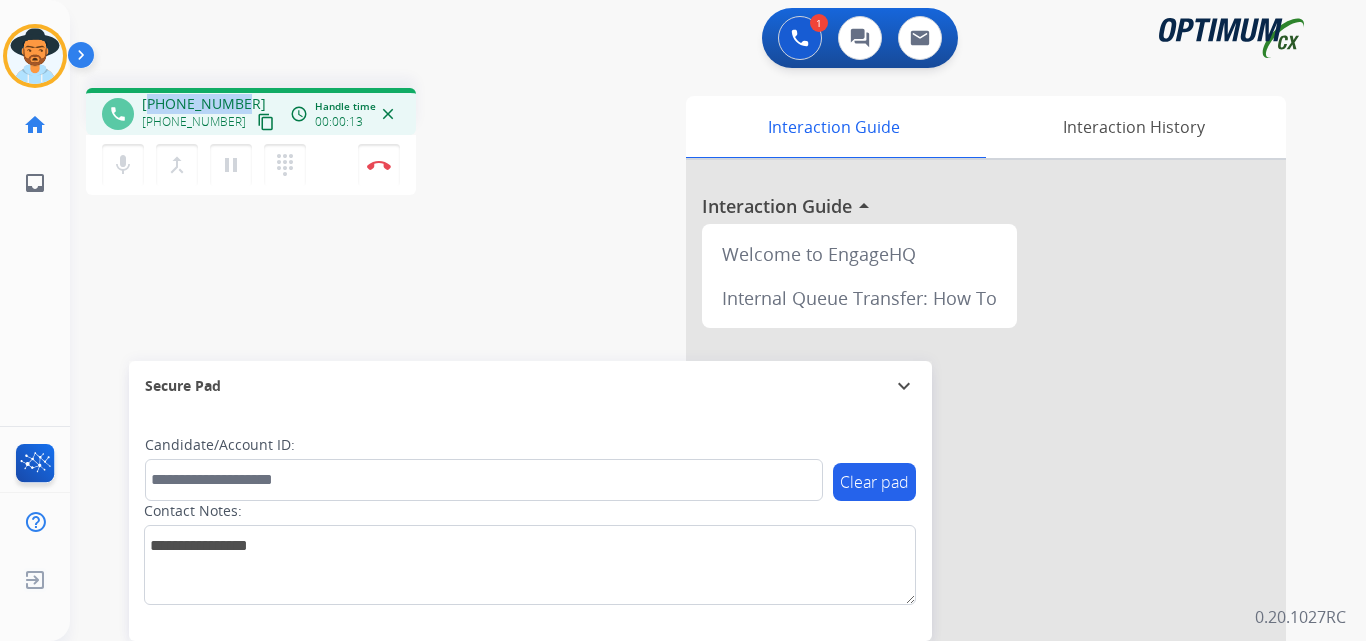 click on "[PHONE_NUMBER]" at bounding box center [204, 104] 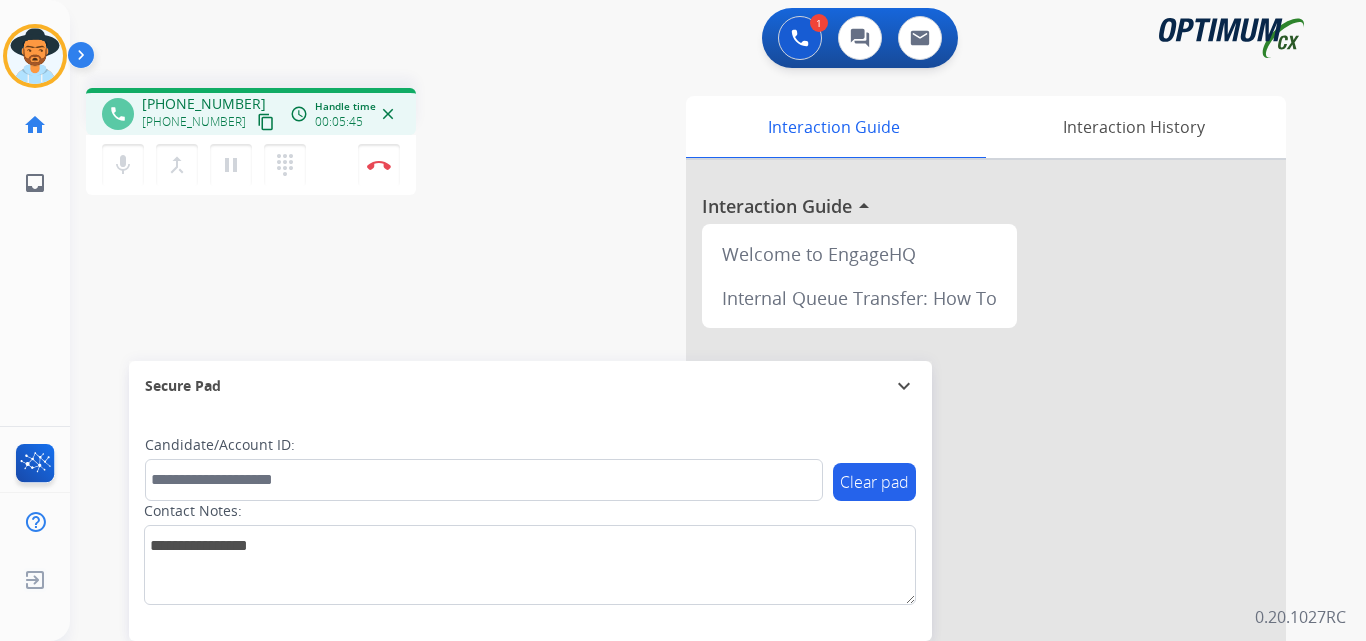 click on "phone [PHONE_NUMBER] [PHONE_NUMBER] content_copy access_time Call metrics Queue   00:09 Hold   00:00 Talk   05:38 Total   05:46 Handle time 00:05:45 close mic Mute merge_type Bridge pause Hold dialpad Dialpad Disconnect swap_horiz Break voice bridge close_fullscreen Connect 3-Way Call merge_type Separate 3-Way Call  Interaction Guide   Interaction History  Interaction Guide arrow_drop_up  Welcome to EngageHQ   Internal Queue Transfer: How To  Secure Pad expand_more Clear pad Candidate/Account ID: Contact Notes:" at bounding box center (694, 489) 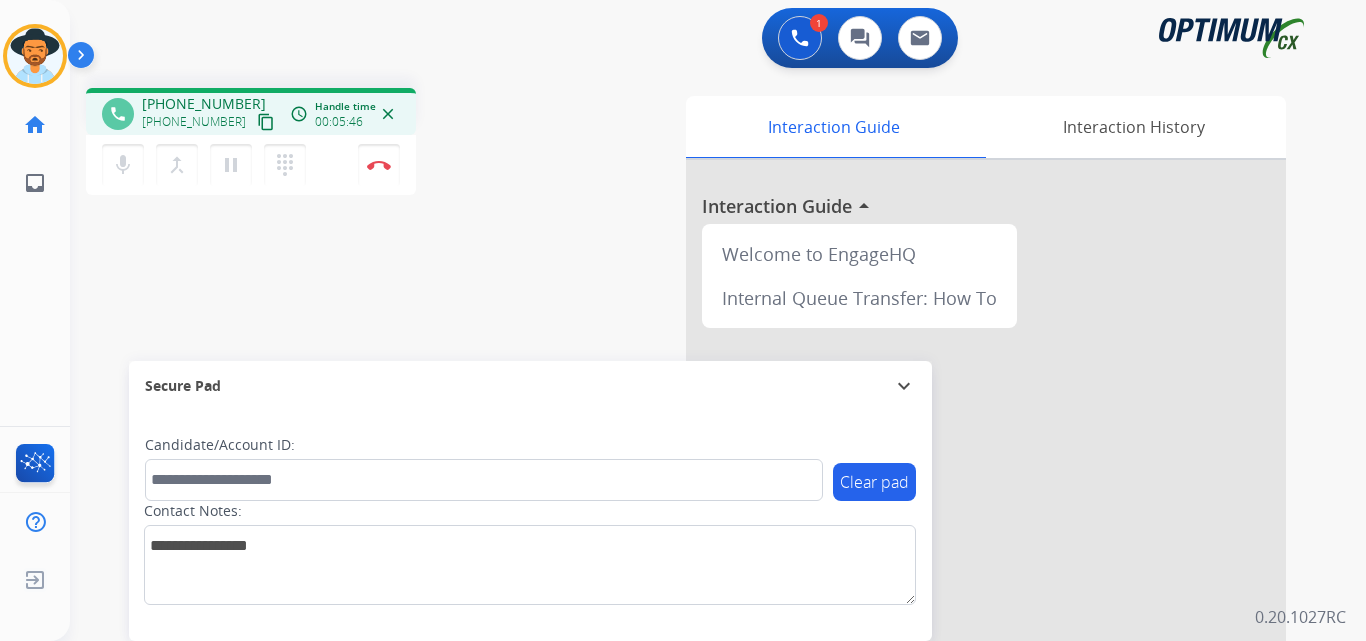 click on "[PHONE_NUMBER]" at bounding box center (204, 104) 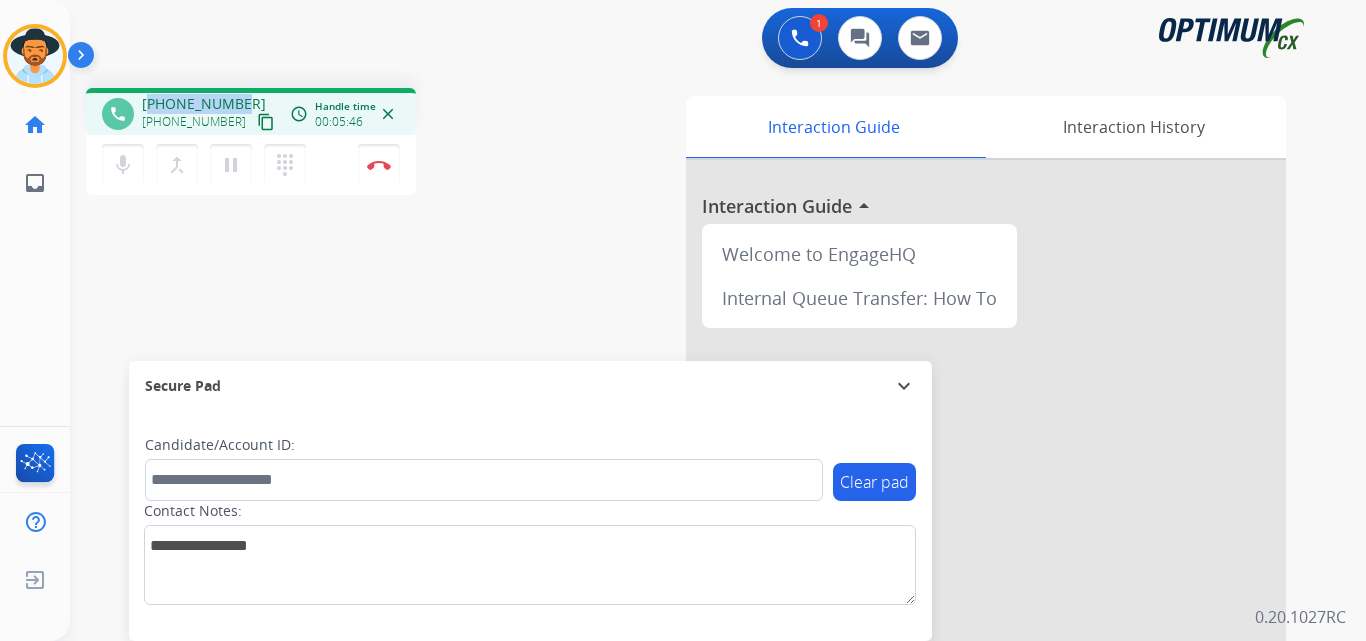 click on "[PHONE_NUMBER]" at bounding box center [204, 104] 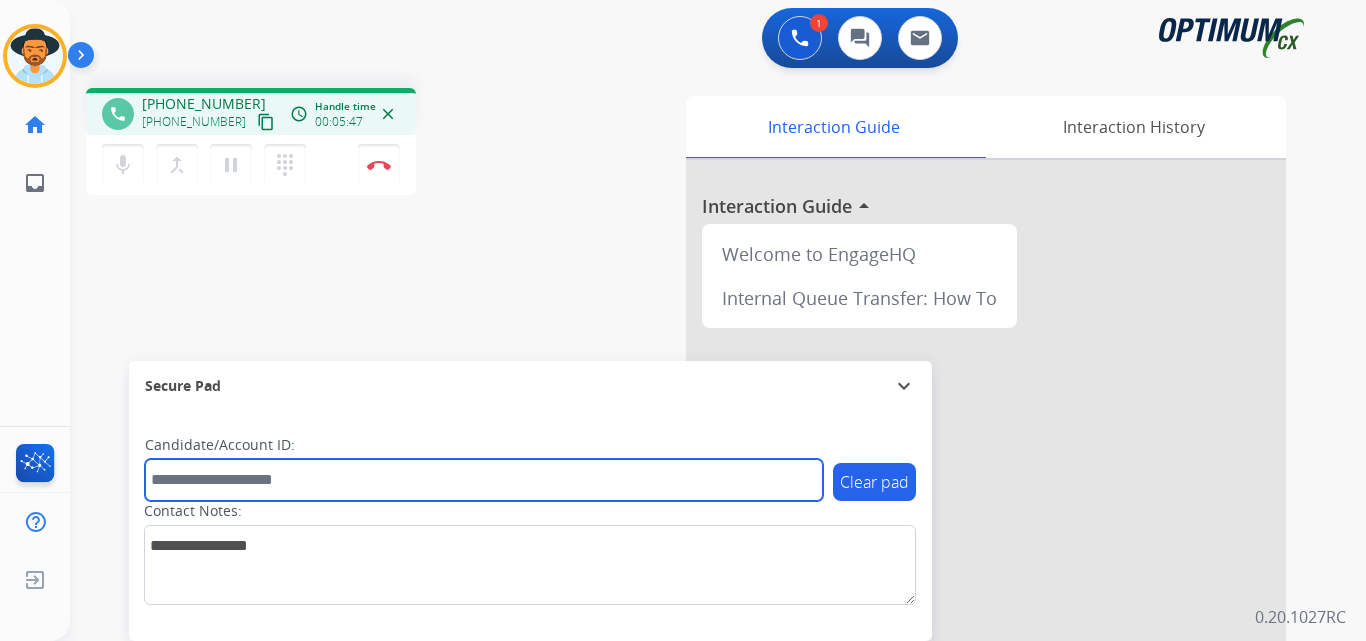 click at bounding box center (484, 480) 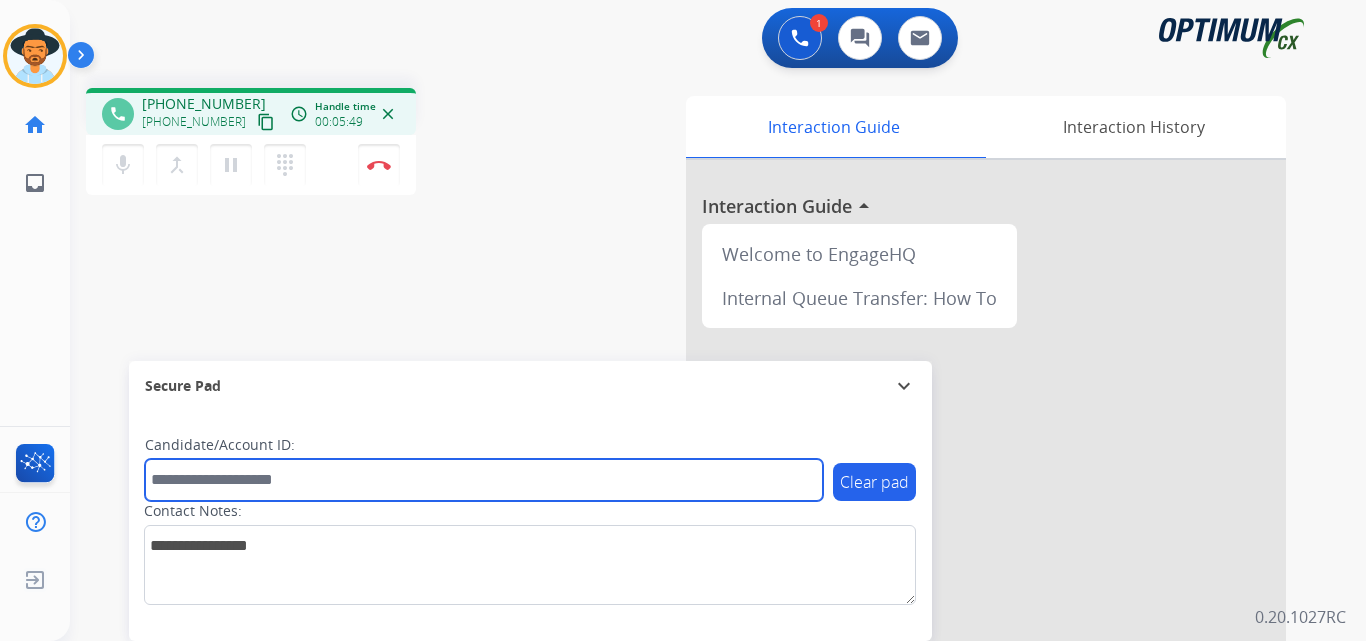 paste on "**********" 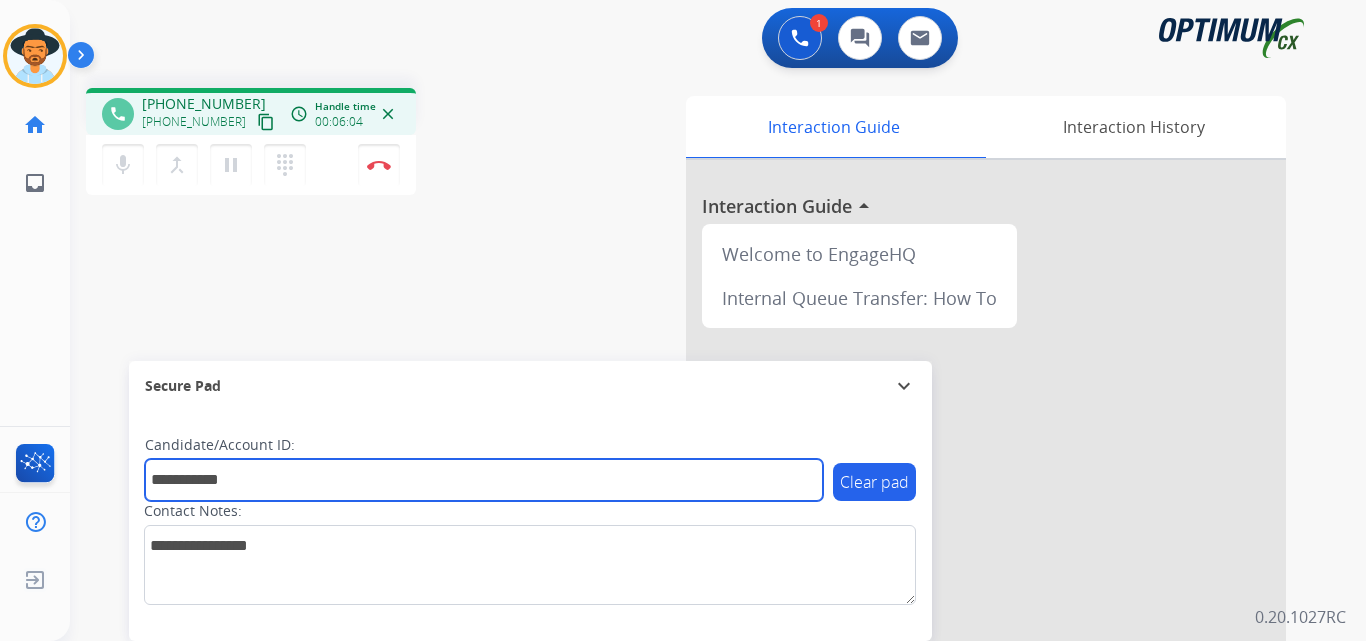 type on "**********" 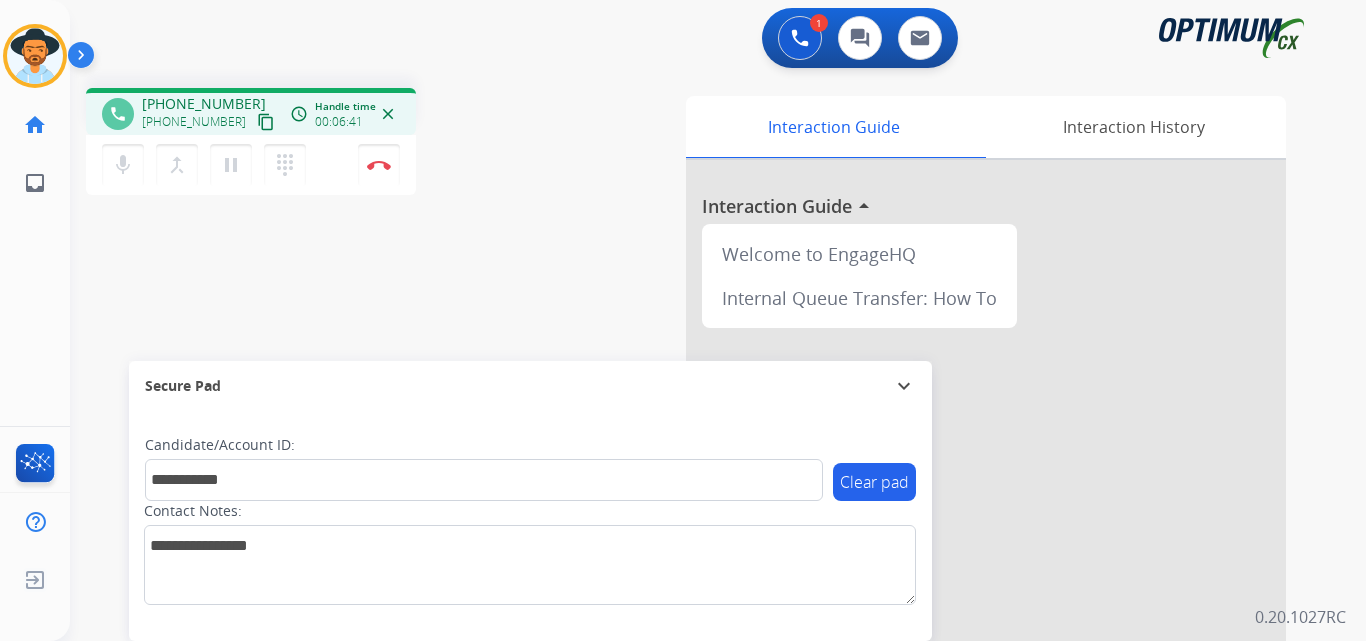 click on "[PHONE_NUMBER]" at bounding box center [204, 104] 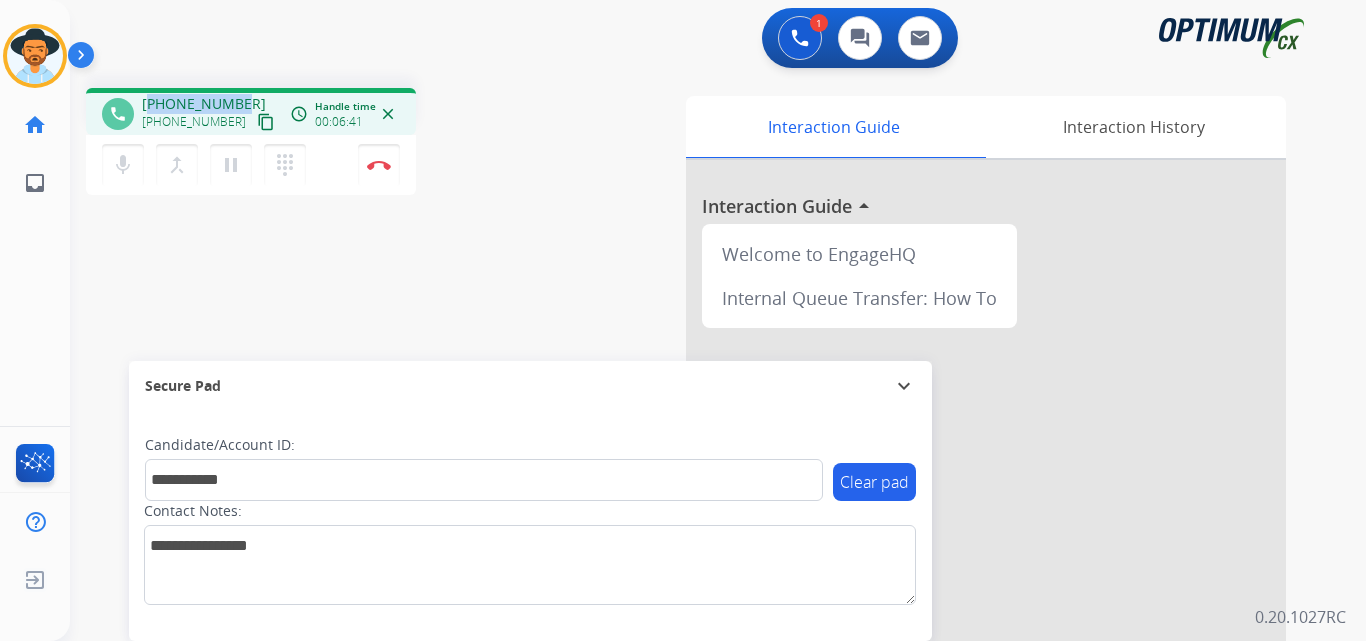 click on "[PHONE_NUMBER]" at bounding box center [204, 104] 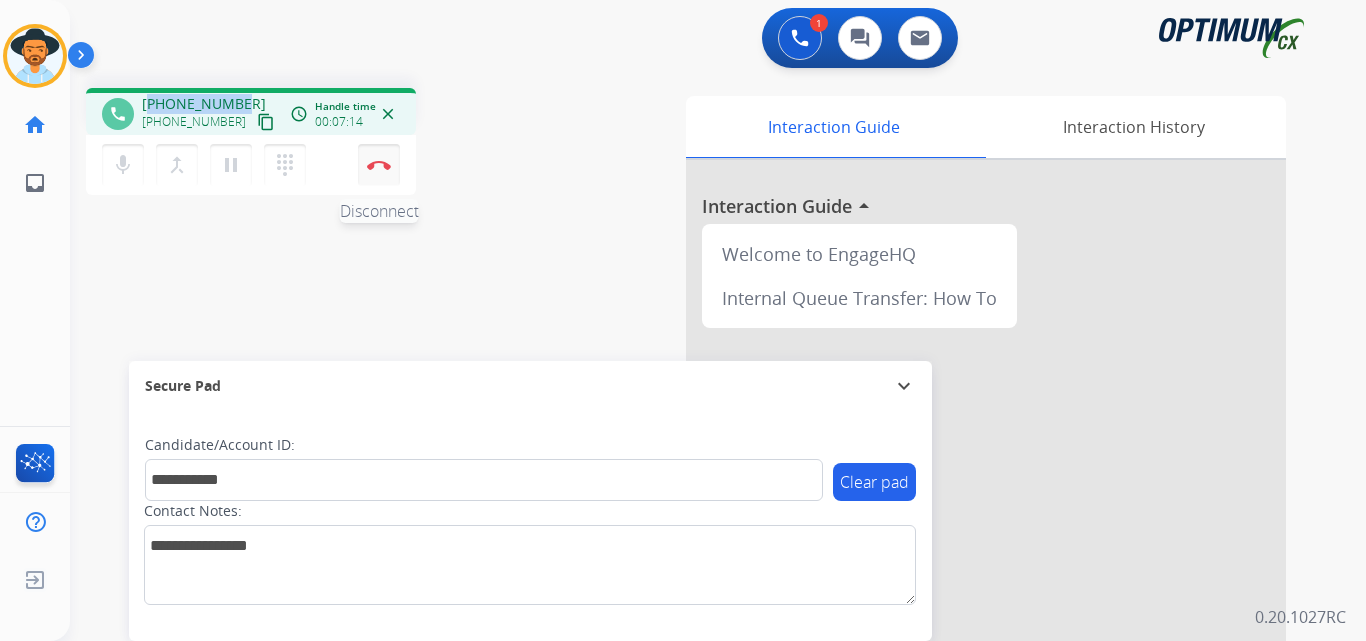 click at bounding box center (379, 165) 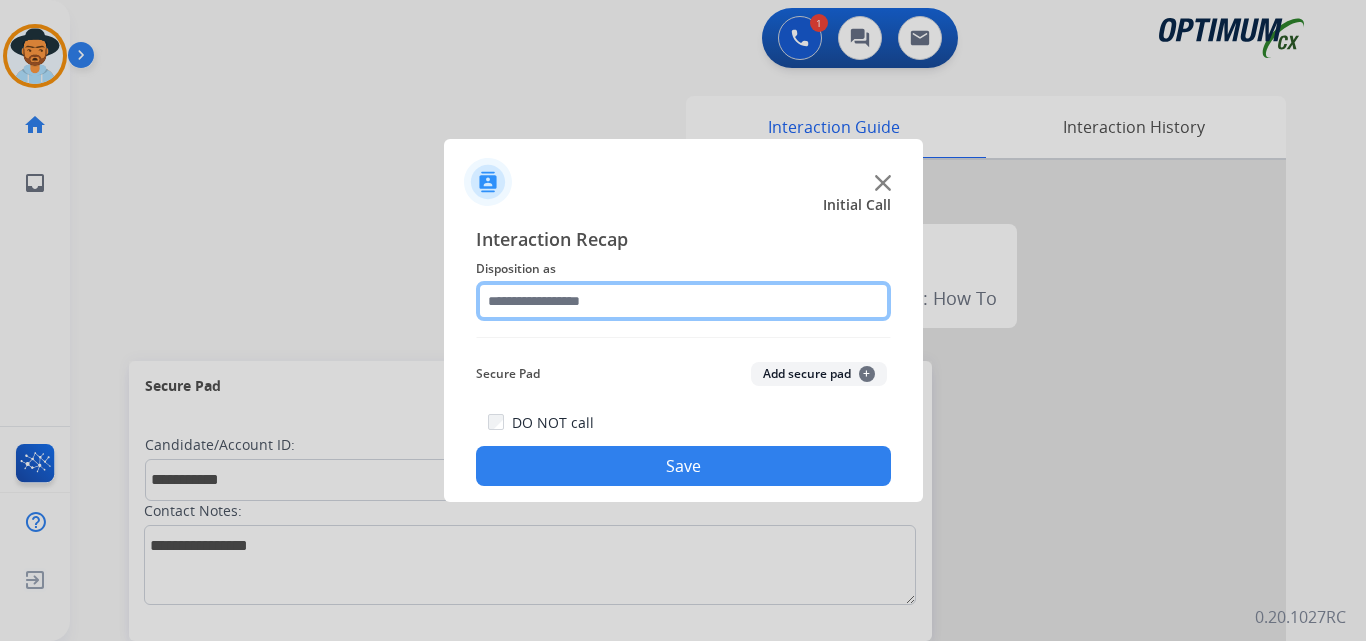 click 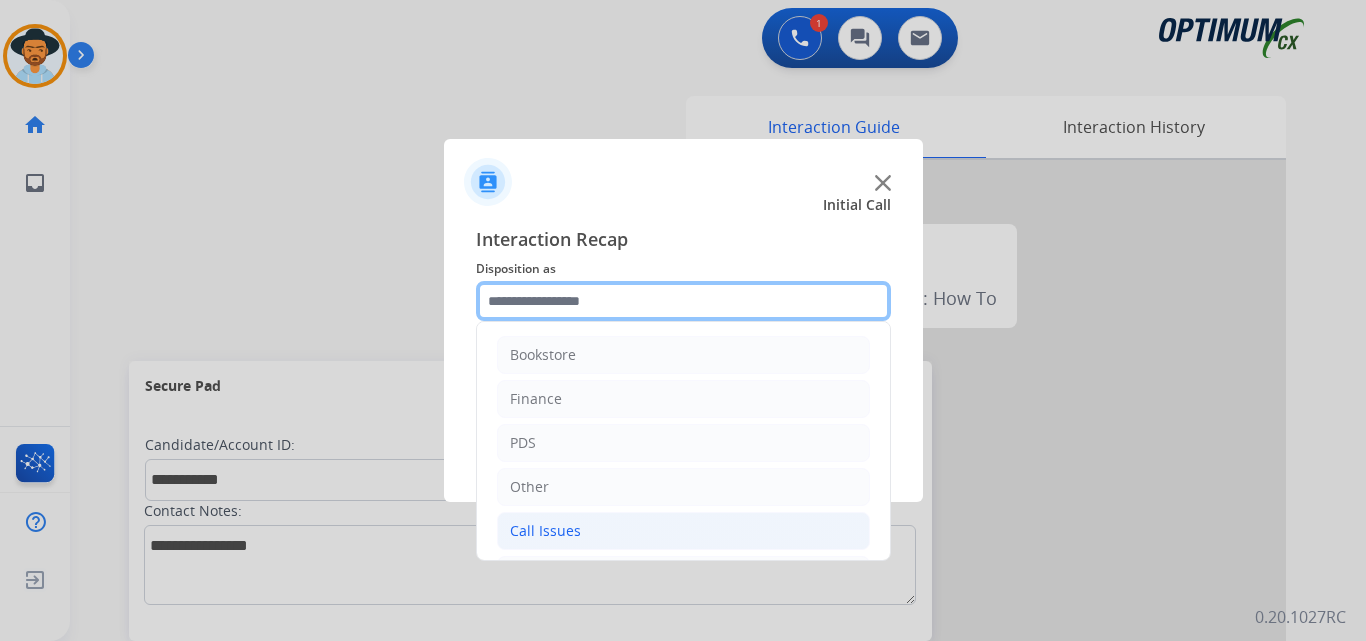 scroll, scrollTop: 136, scrollLeft: 0, axis: vertical 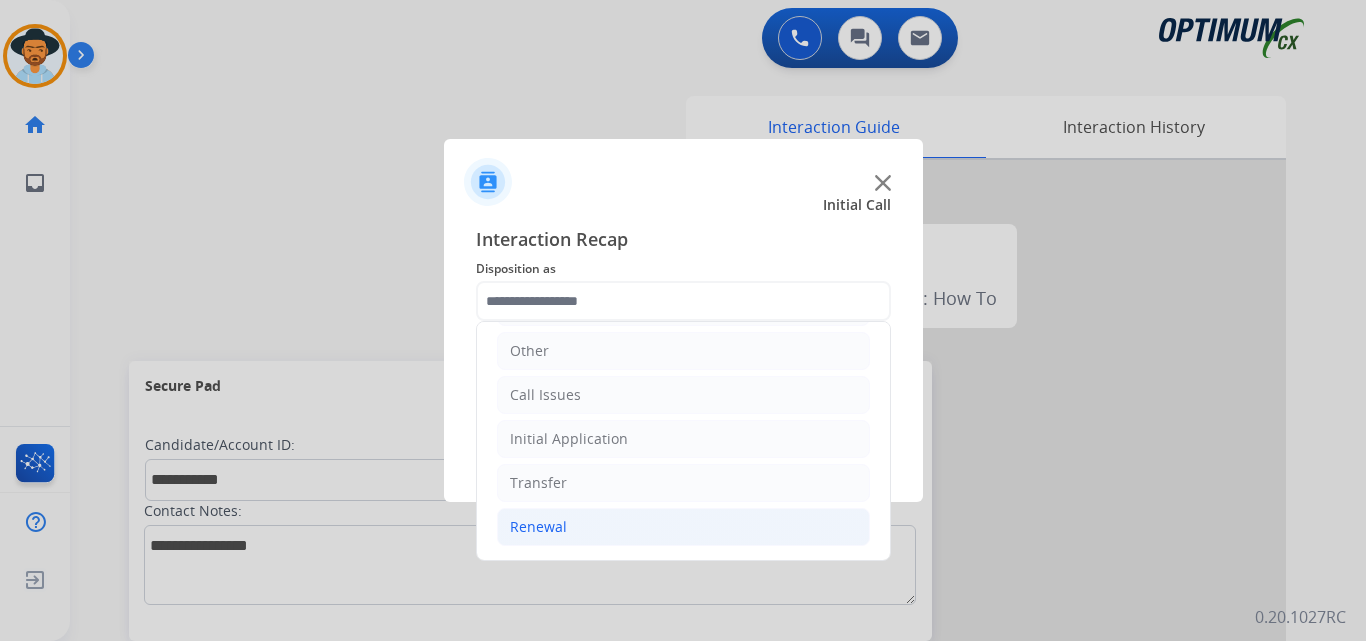 click on "Renewal" 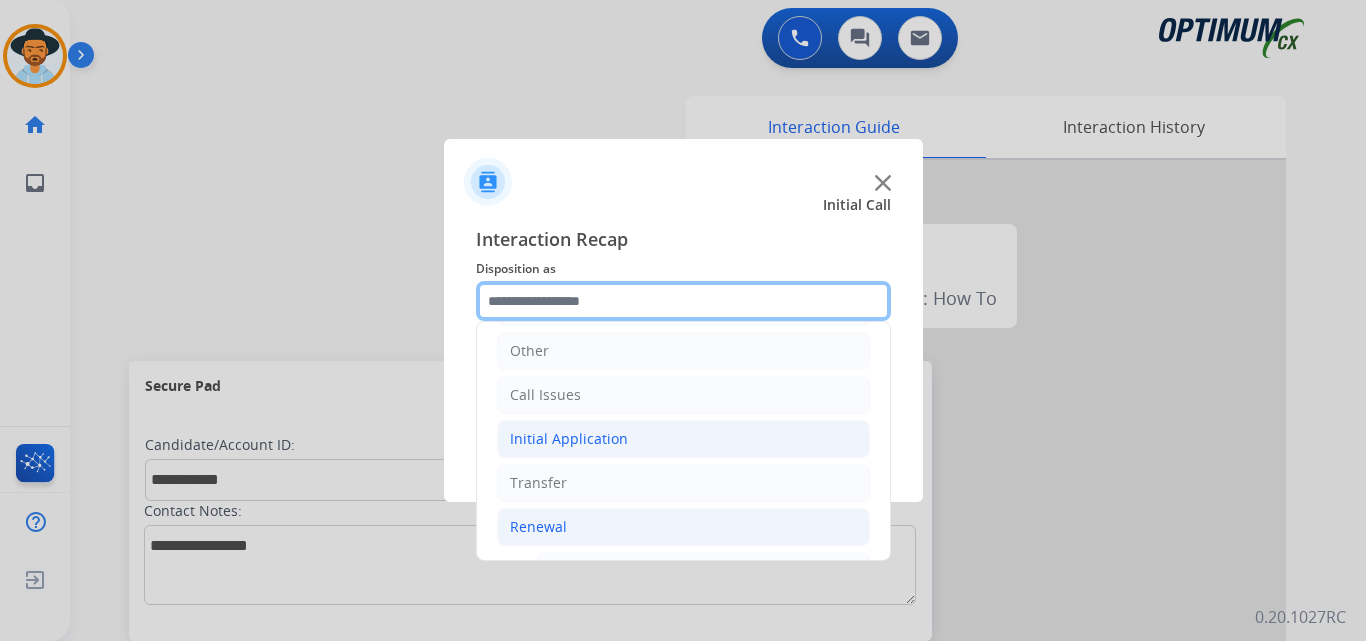 scroll, scrollTop: 636, scrollLeft: 0, axis: vertical 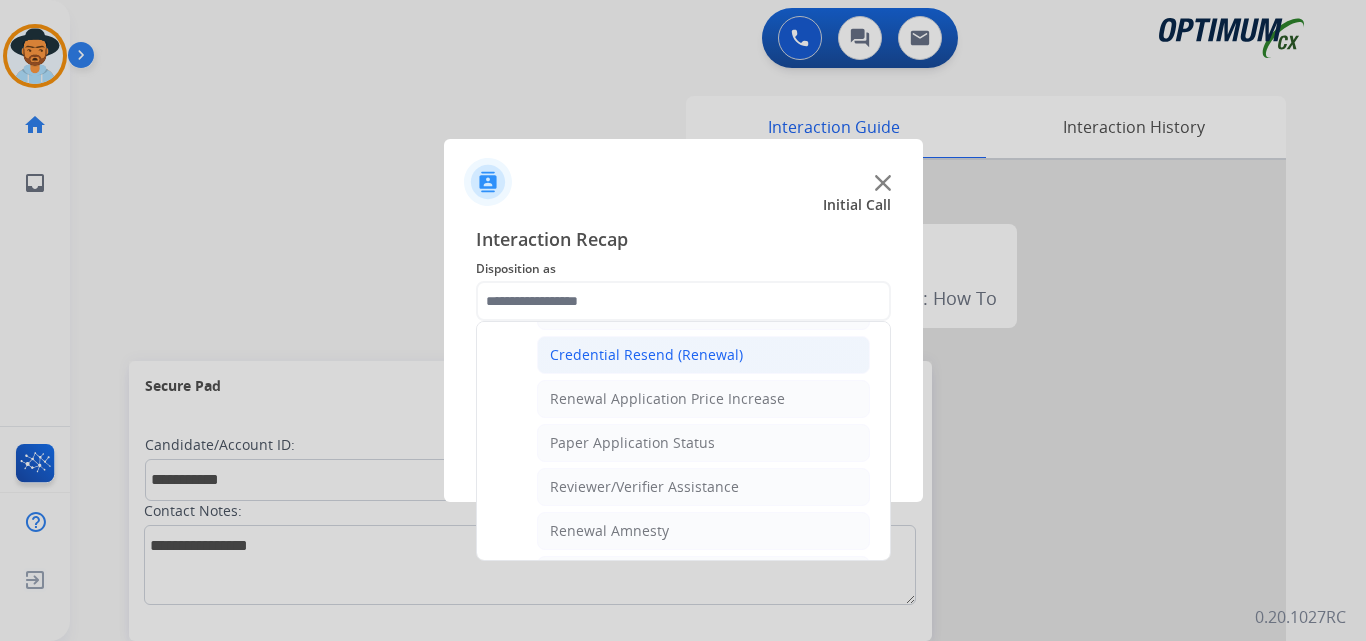 click on "Credential Resend (Renewal)" 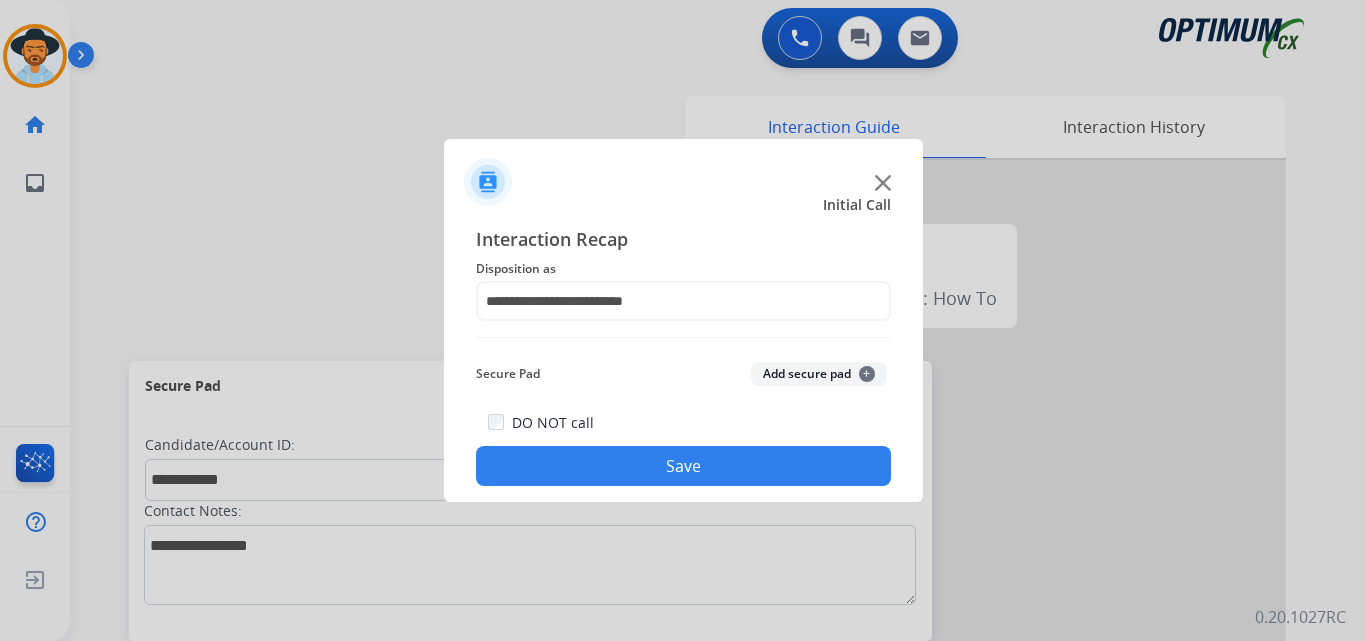 click on "Save" 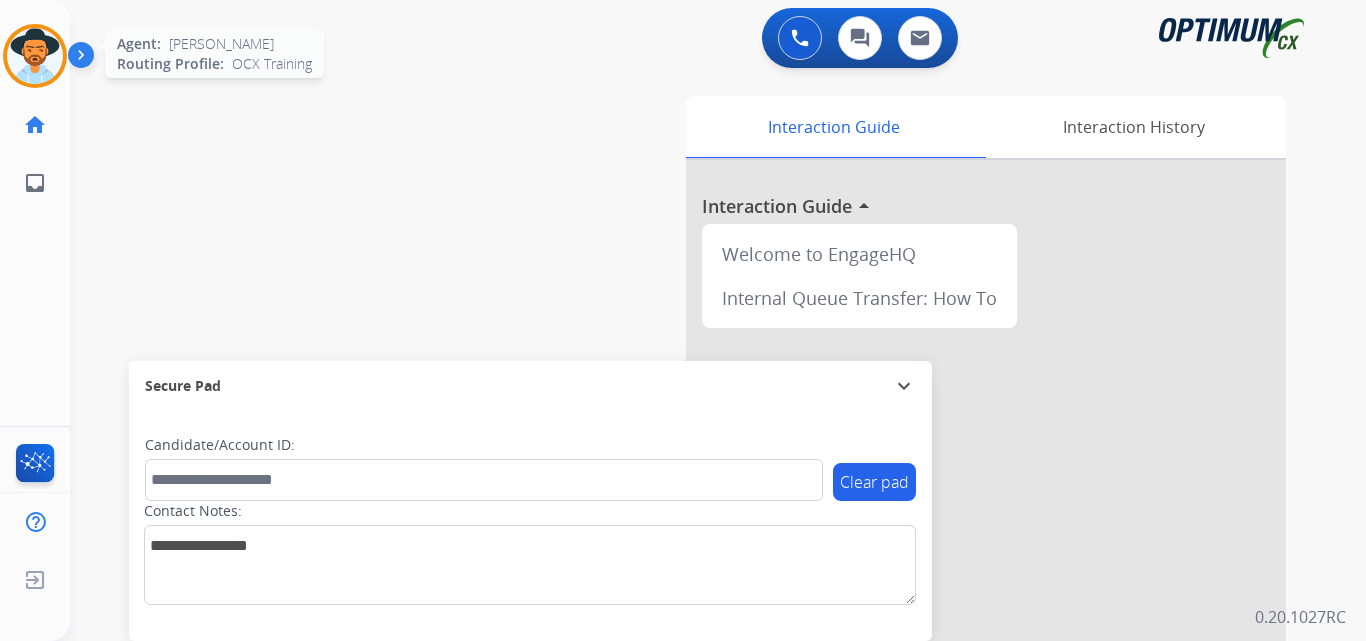 click at bounding box center (35, 56) 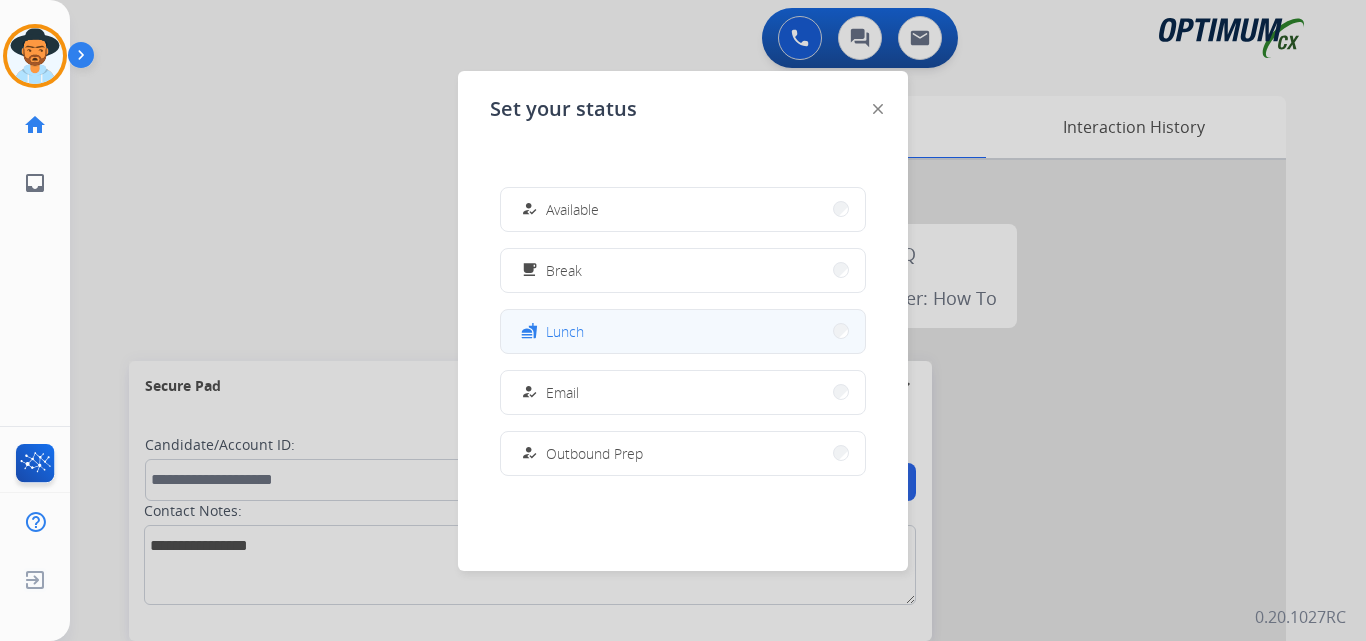 click on "fastfood Lunch" at bounding box center [683, 331] 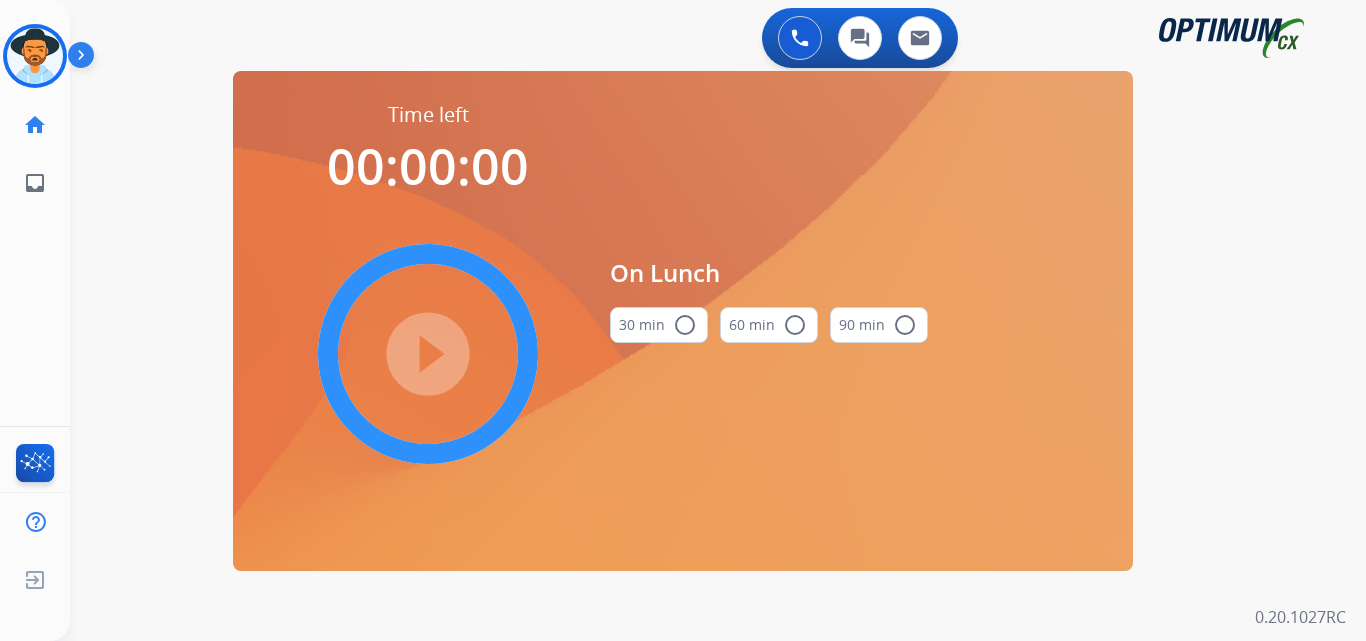 click on "radio_button_unchecked" at bounding box center [685, 325] 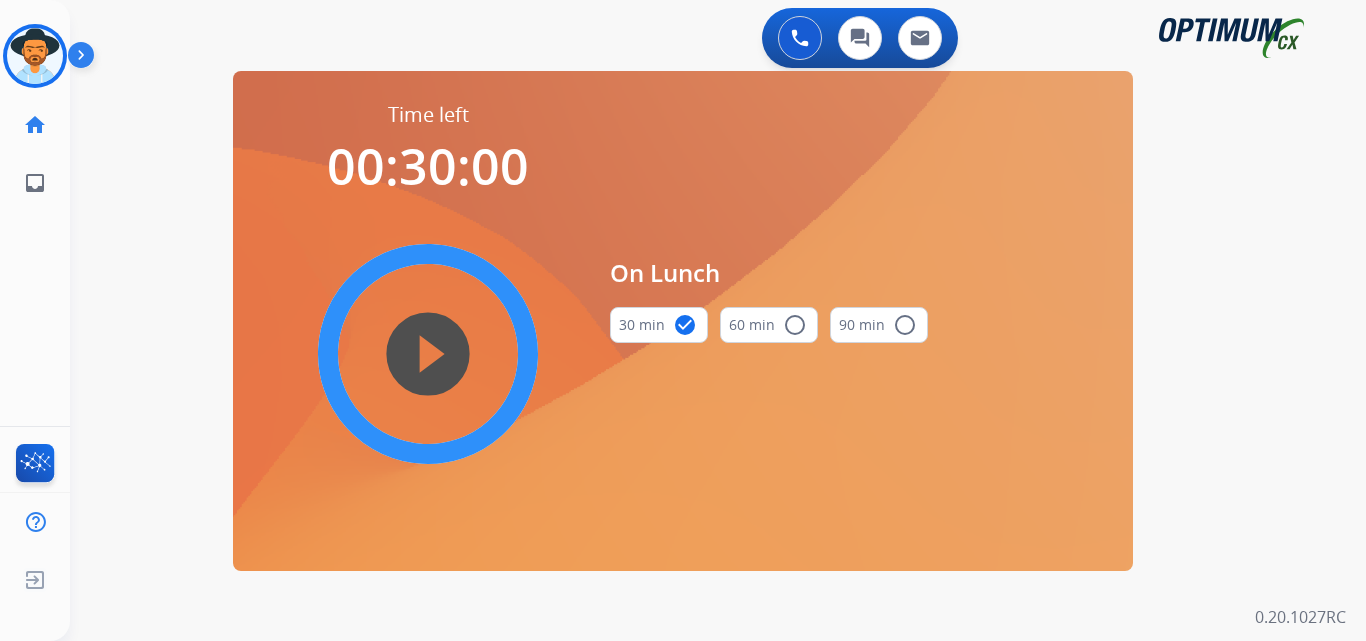 click on "play_circle_filled" at bounding box center (428, 354) 